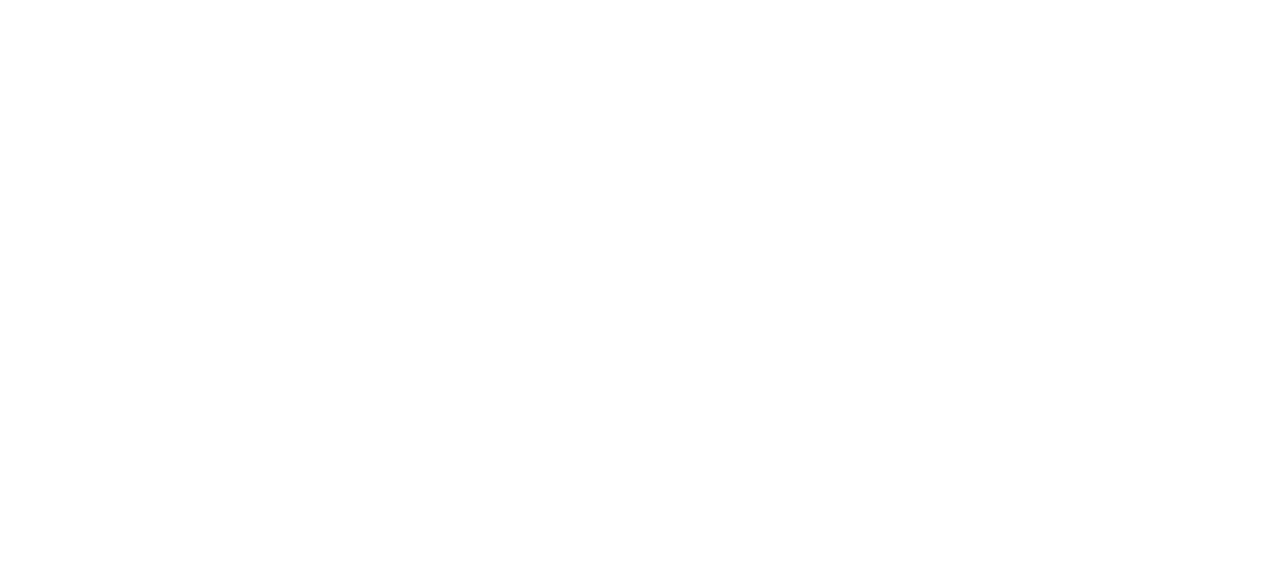 scroll, scrollTop: 0, scrollLeft: 0, axis: both 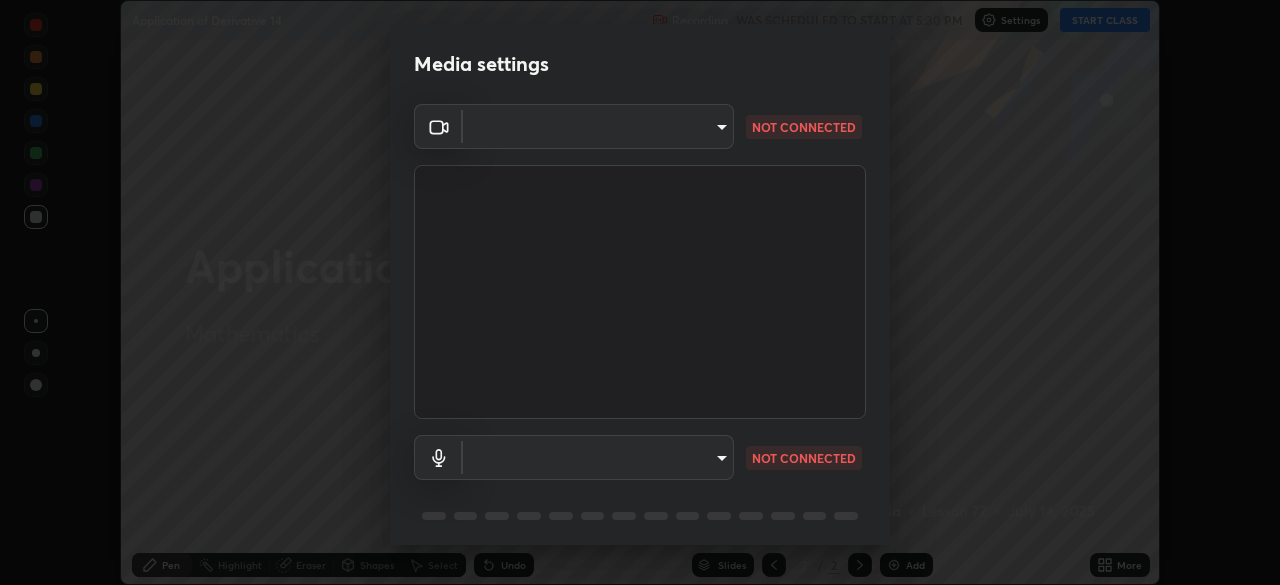 type on "c5250e0033f86073e47e35d4847cc9c1a24b245f2a7491fcad8566f42c24f5f3" 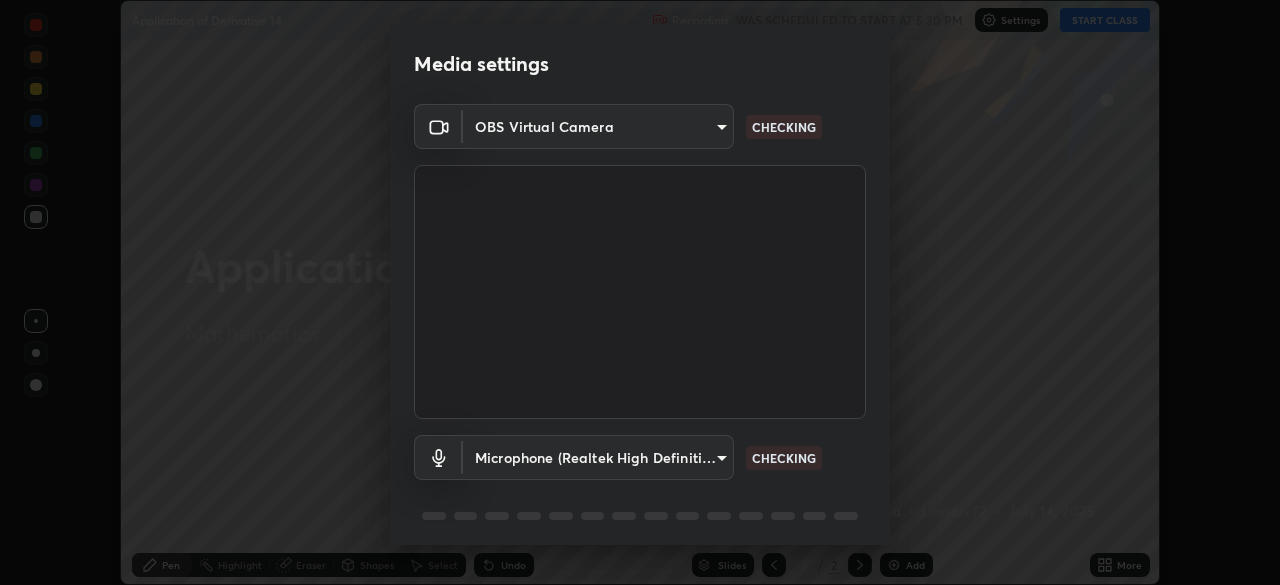 scroll, scrollTop: 71, scrollLeft: 0, axis: vertical 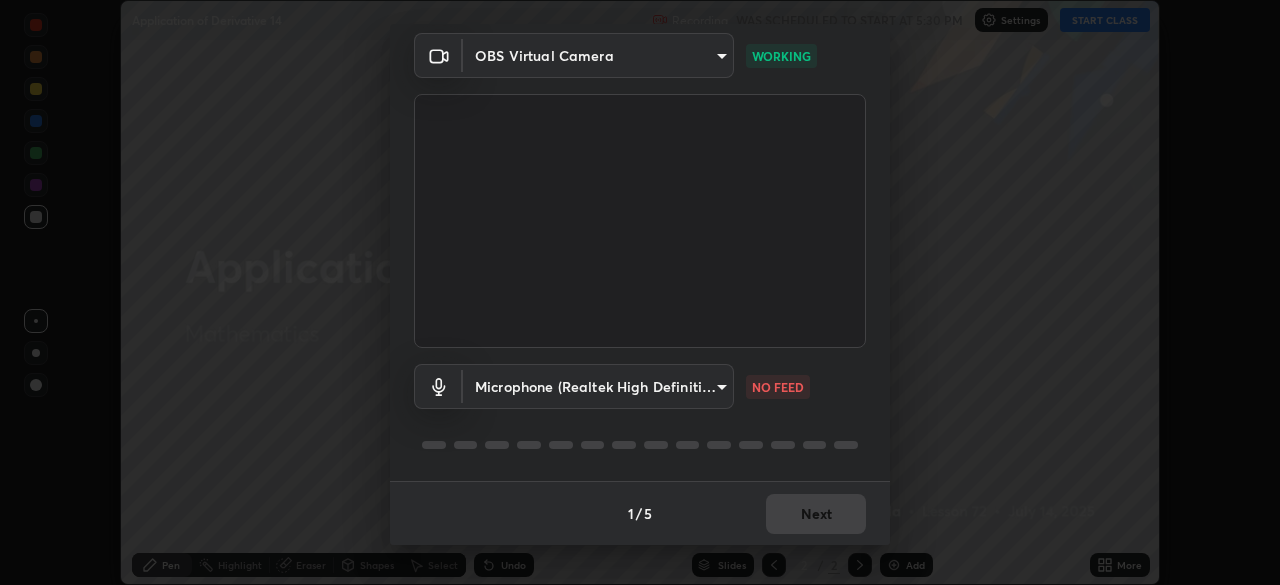 click on "Erase all Application of Derivative 14 Recording WAS SCHEDULED TO START AT  5:30 PM Settings START CLASS Setting up your live class Application of Derivative 14 • L72 of Mathematics [PERSON_NAME] Pen Highlight Eraser Shapes Select Undo Slides 2 / 2 Add More No doubts shared Encourage your learners to ask a doubt for better clarity Report an issue Reason for reporting Buffering Chat not working Audio - Video sync issue Educator video quality low ​ Attach an image Report Media settings OBS Virtual Camera c5250e0033f86073e47e35d4847cc9c1a24b245f2a7491fcad8566f42c24f5f3 WORKING Microphone (Realtek High Definition Audio) 67e9a235aa8aeaff3abaa010436ed067af905c620a9705ccefd77e154d098515 NO FEED 1 / 5 Next" at bounding box center [640, 292] 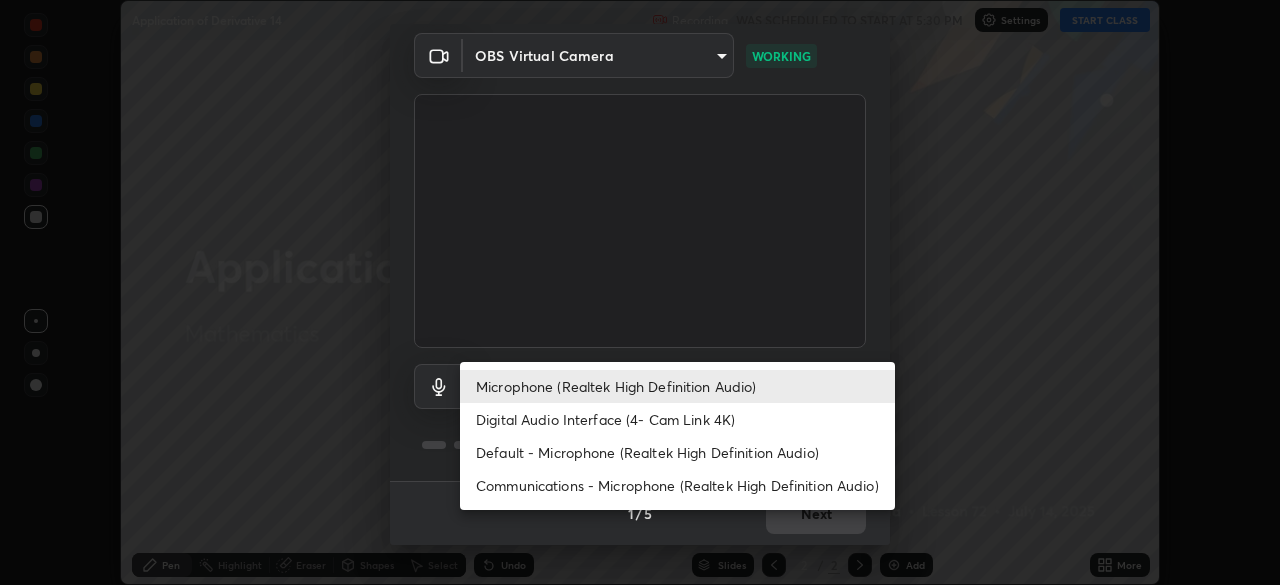 click on "Default - Microphone (Realtek High Definition Audio)" at bounding box center (677, 452) 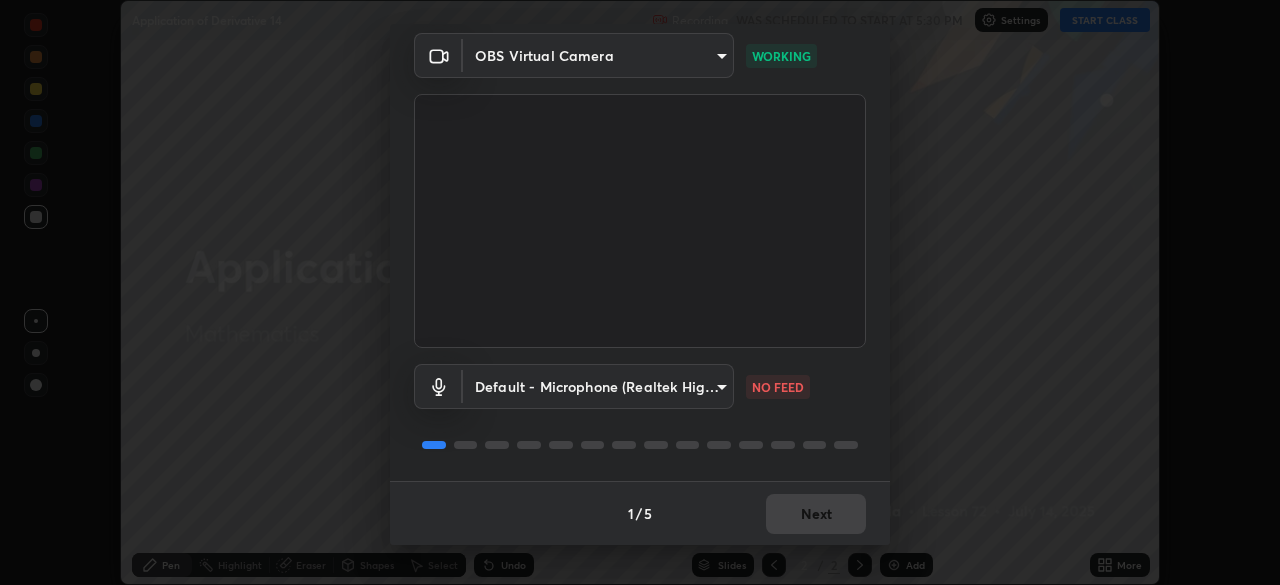 click on "Erase all Application of Derivative 14 Recording WAS SCHEDULED TO START AT  5:30 PM Settings START CLASS Setting up your live class Application of Derivative 14 • L72 of Mathematics [PERSON_NAME] Pen Highlight Eraser Shapes Select Undo Slides 2 / 2 Add More No doubts shared Encourage your learners to ask a doubt for better clarity Report an issue Reason for reporting Buffering Chat not working Audio - Video sync issue Educator video quality low ​ Attach an image Report Media settings OBS Virtual Camera c5250e0033f86073e47e35d4847cc9c1a24b245f2a7491fcad8566f42c24f5f3 WORKING Default - Microphone (Realtek High Definition Audio) default NO FEED 1 / 5 Next" at bounding box center (640, 292) 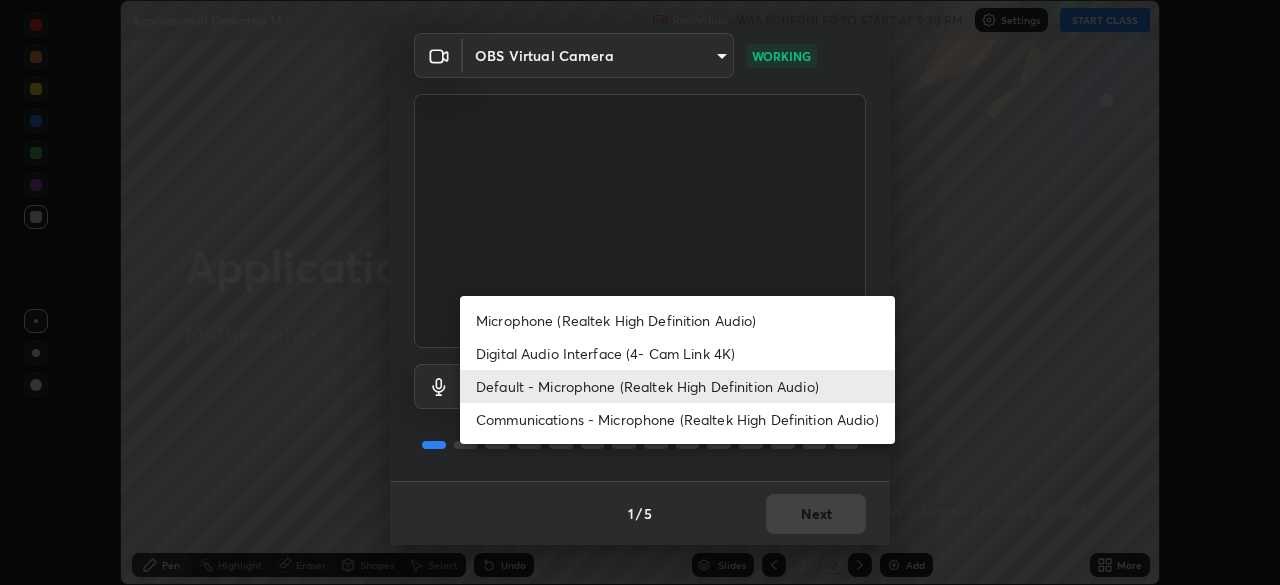 click on "Microphone (Realtek High Definition Audio)" at bounding box center [677, 320] 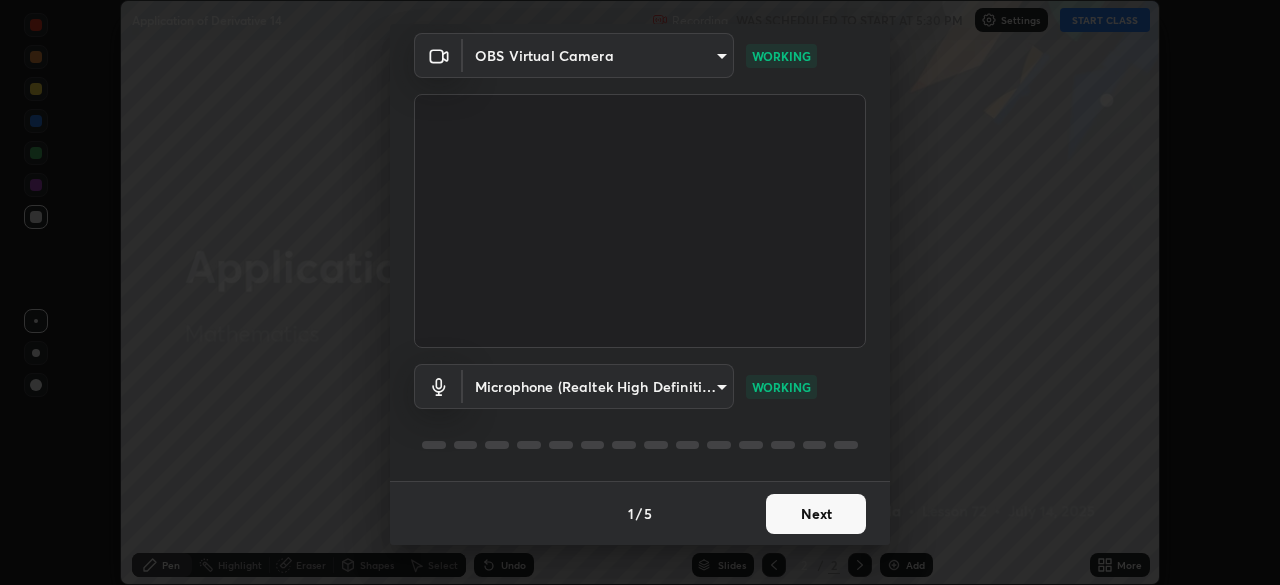 click on "Next" at bounding box center [816, 514] 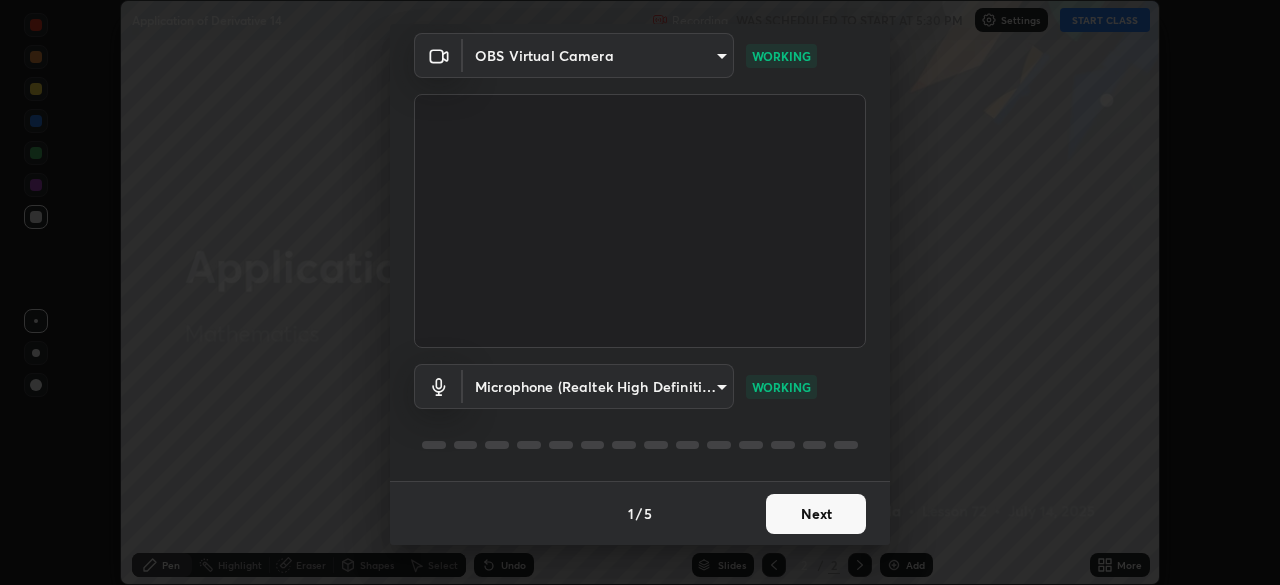 scroll, scrollTop: 0, scrollLeft: 0, axis: both 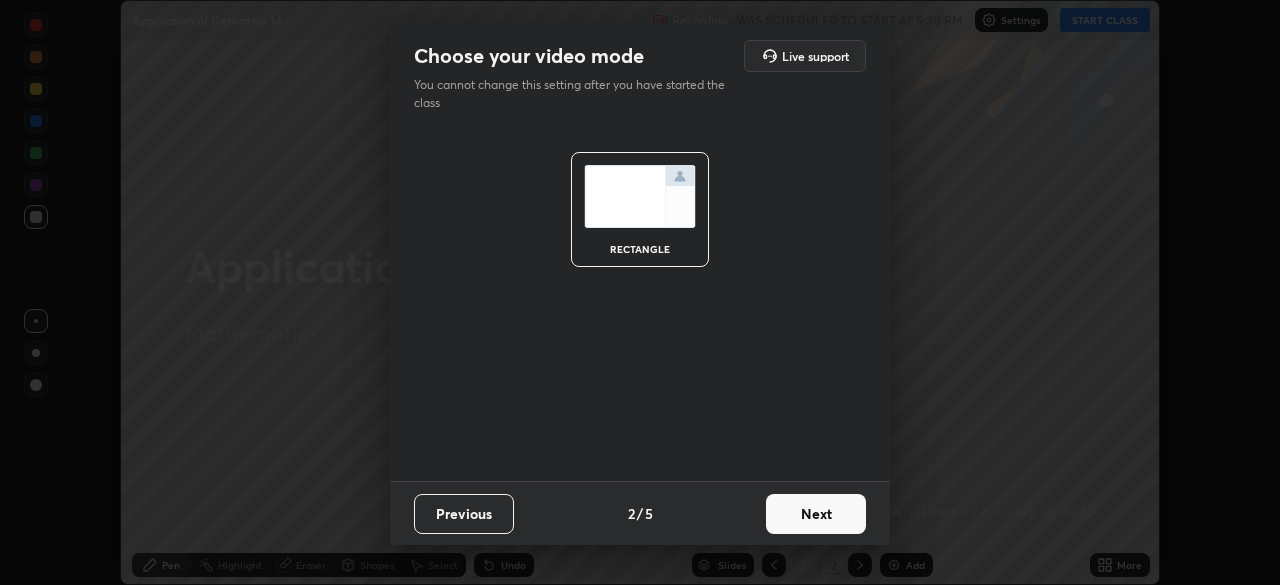 click on "Next" at bounding box center (816, 514) 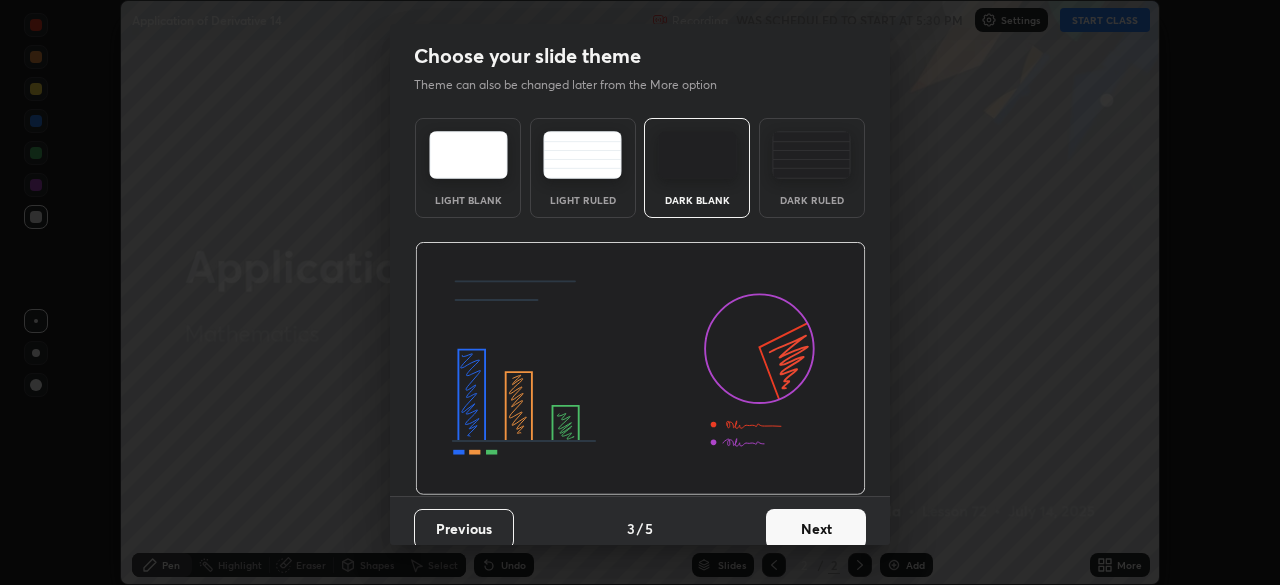 click on "Next" at bounding box center [816, 529] 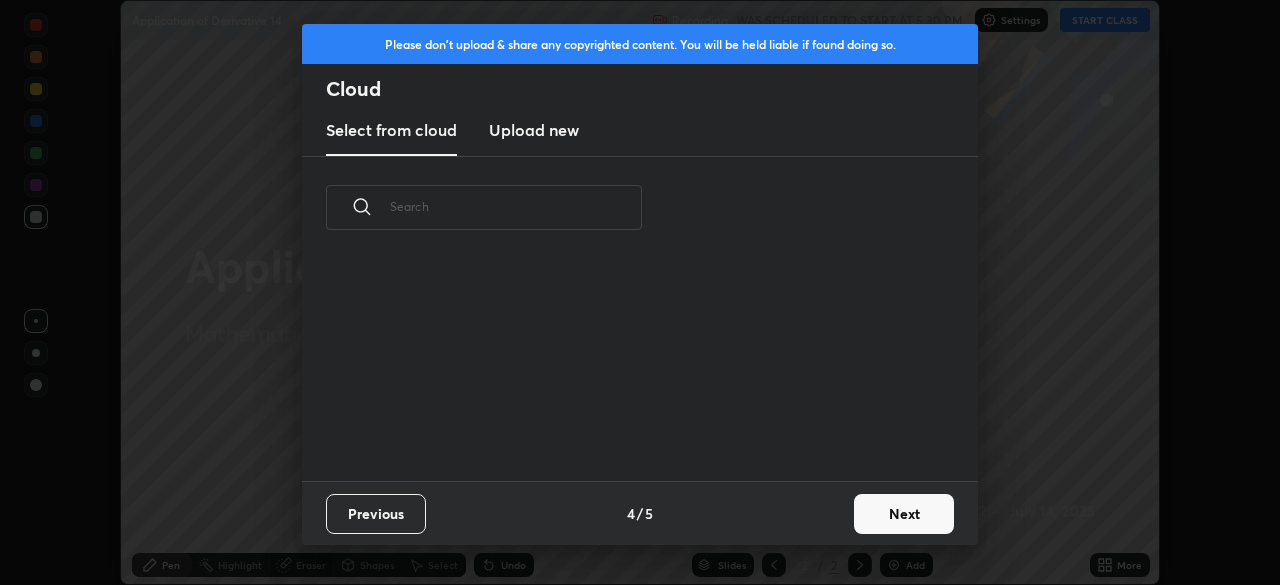 click on "Next" at bounding box center (904, 514) 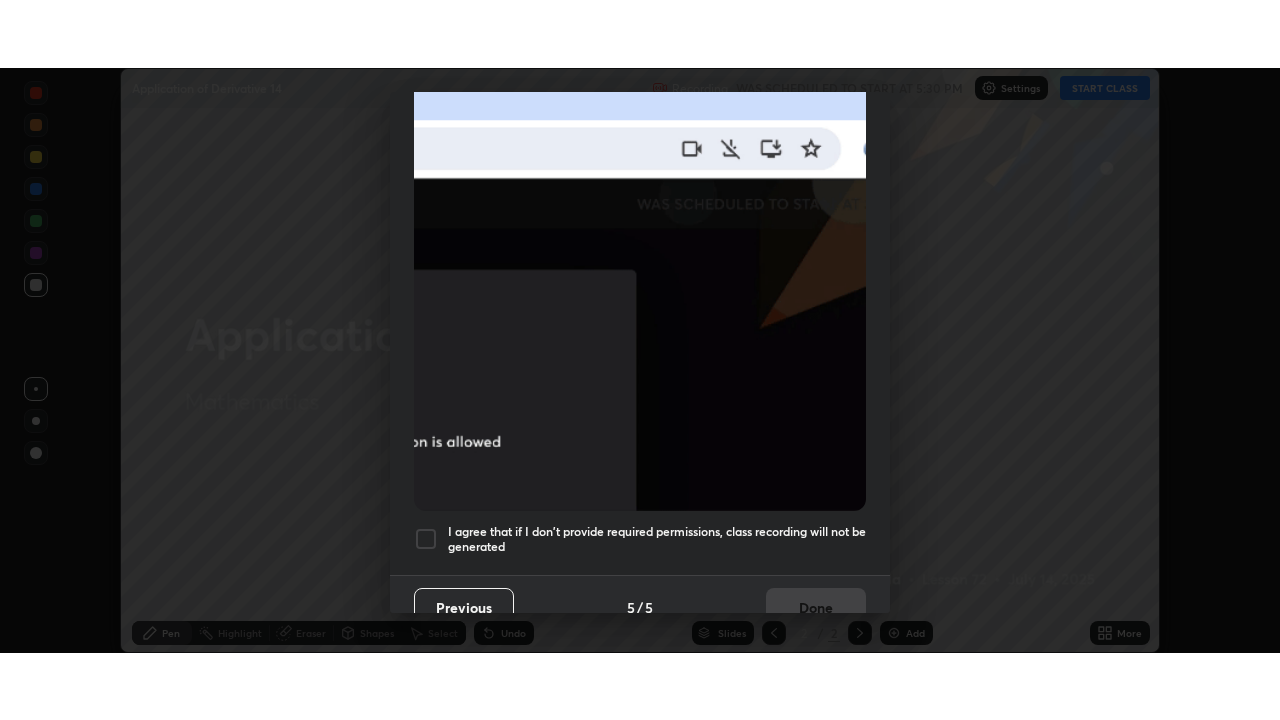 scroll, scrollTop: 468, scrollLeft: 0, axis: vertical 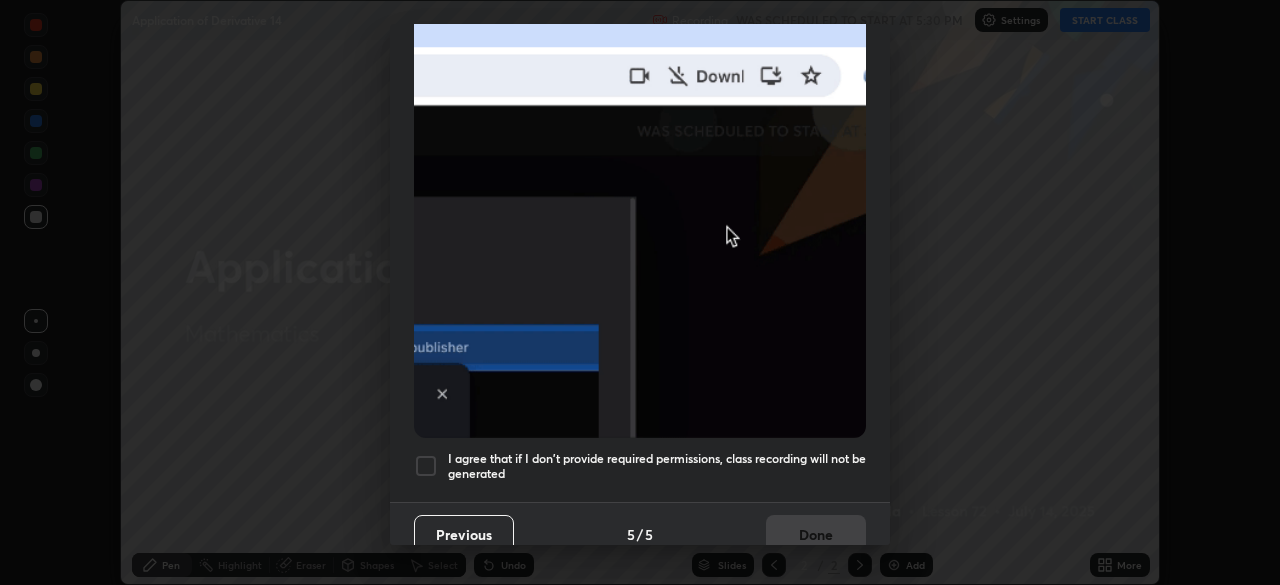 click at bounding box center [426, 466] 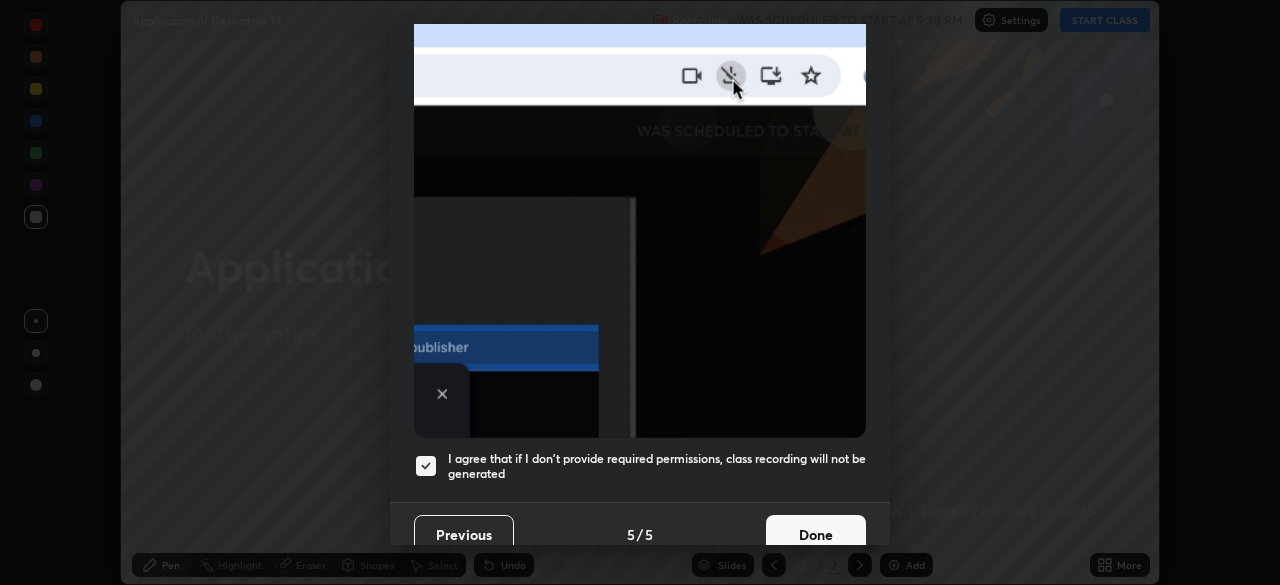 click on "Done" at bounding box center (816, 535) 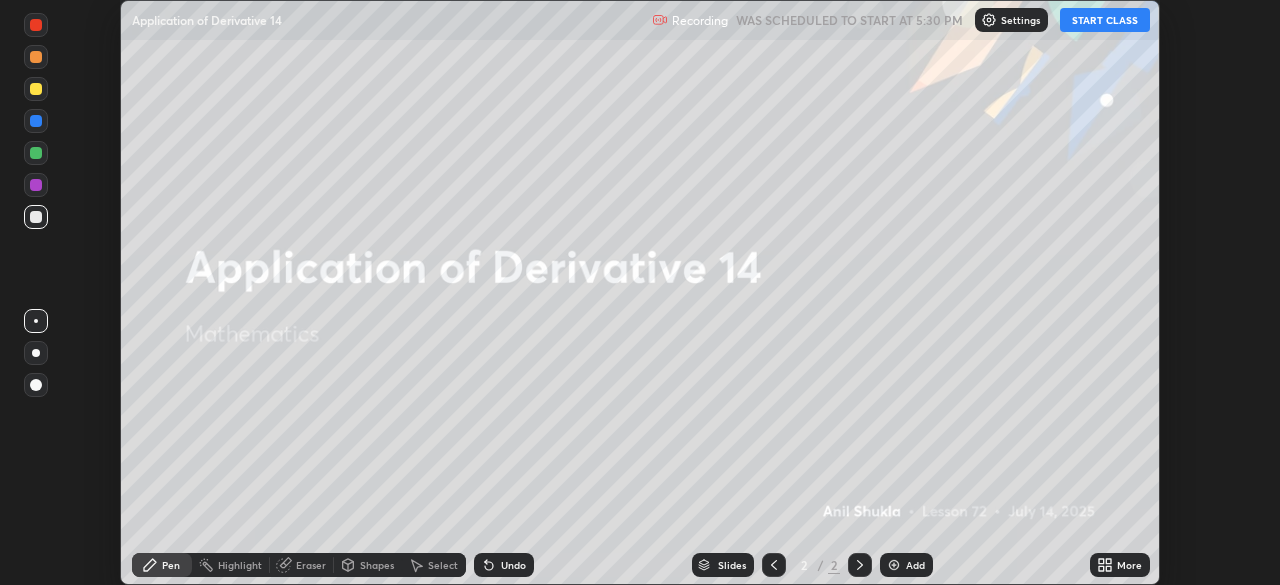click on "START CLASS" at bounding box center (1105, 20) 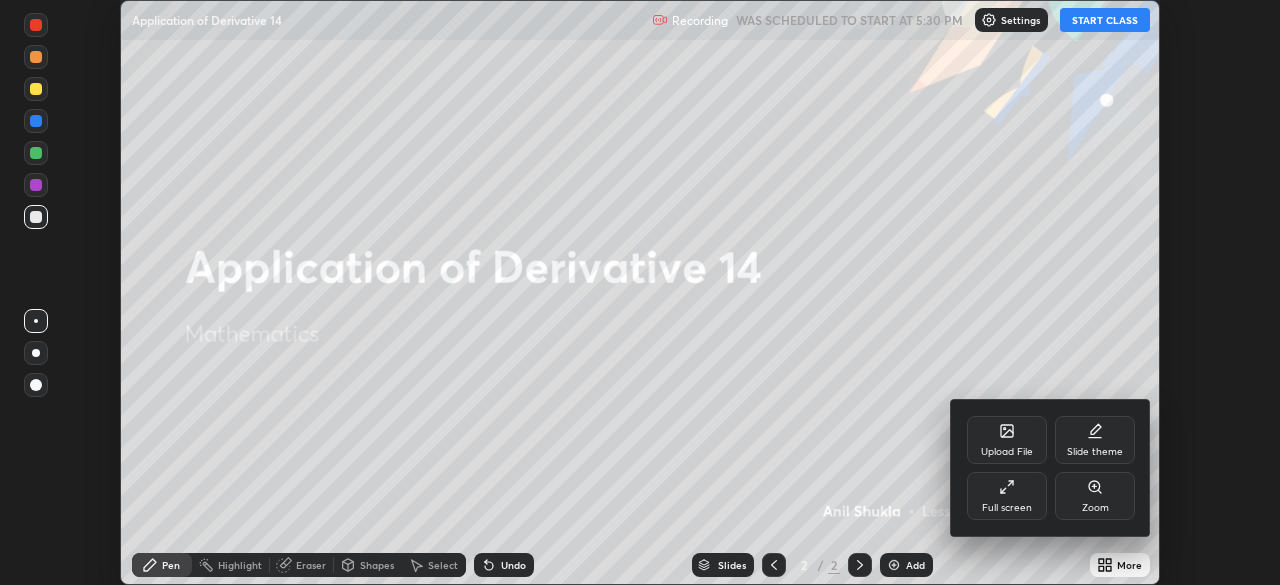 click on "Full screen" at bounding box center (1007, 496) 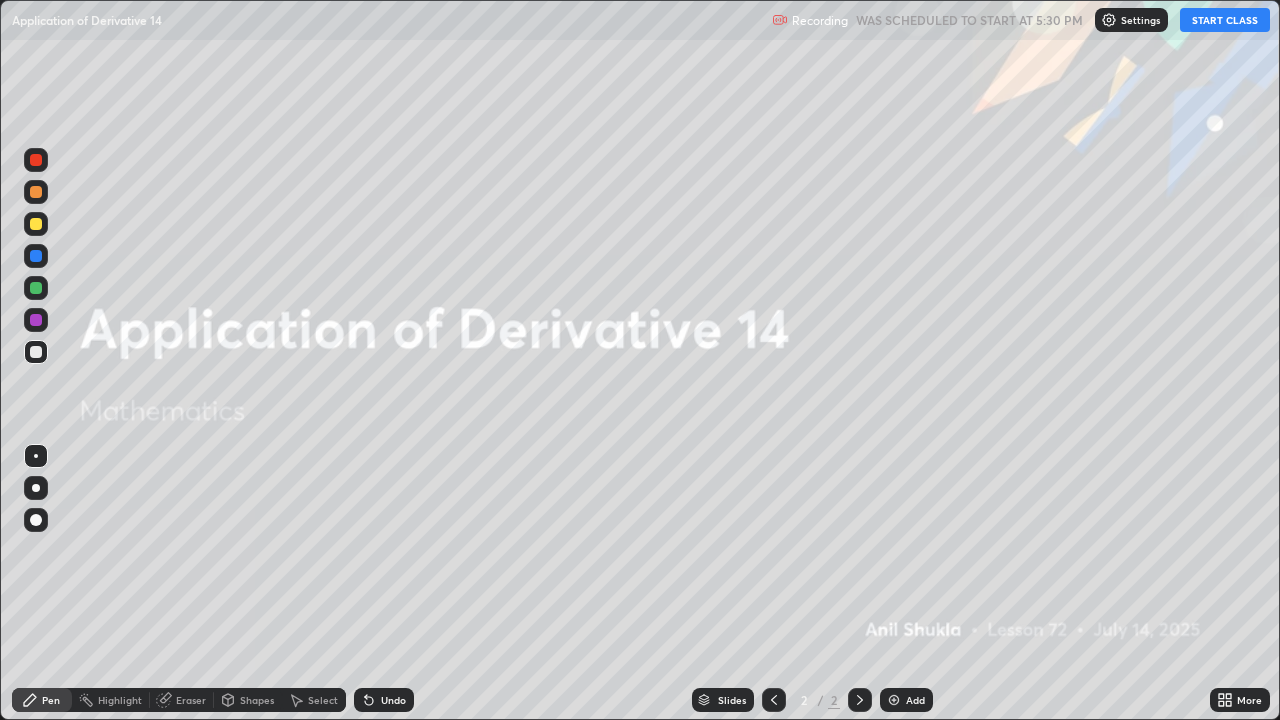 scroll, scrollTop: 99280, scrollLeft: 98720, axis: both 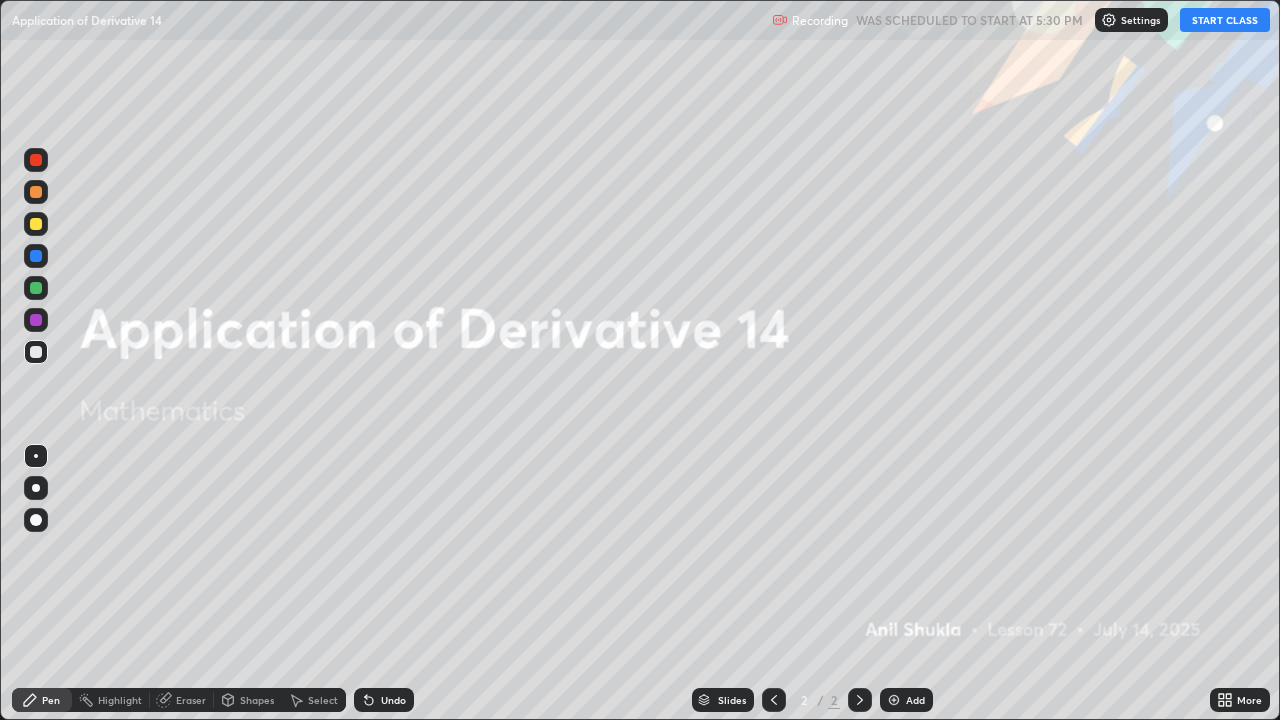 click at bounding box center [36, 224] 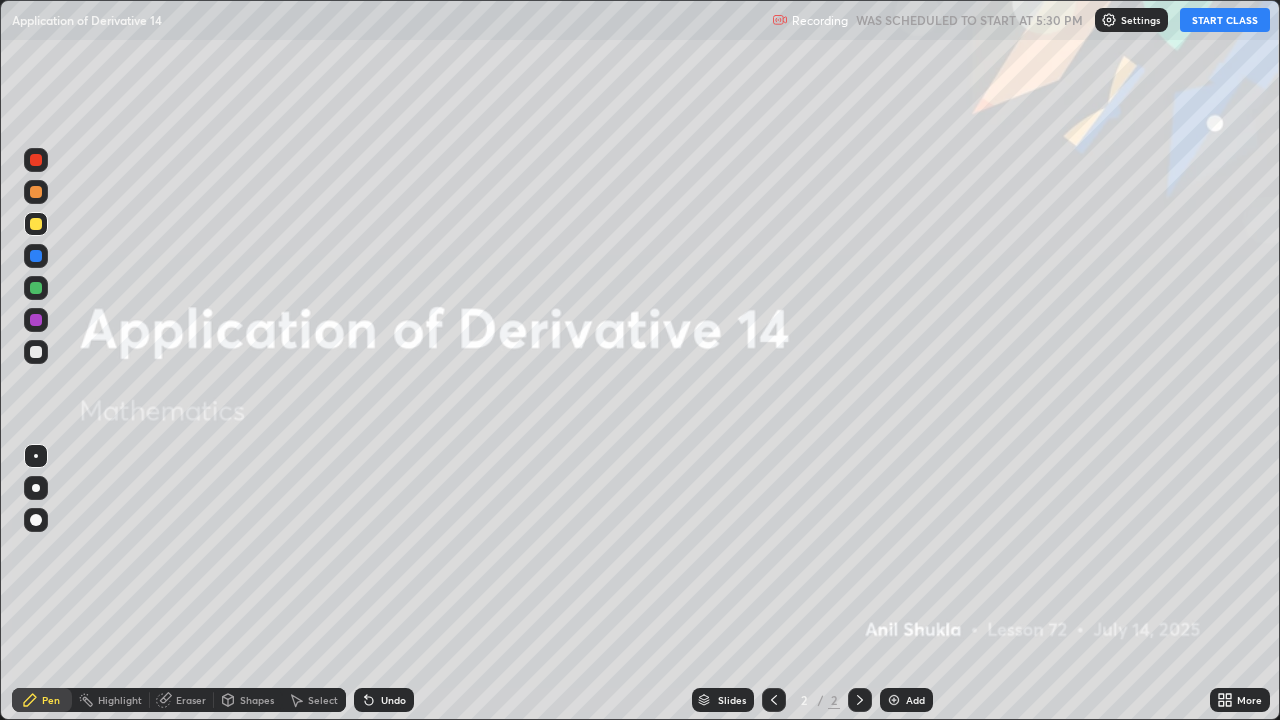 click at bounding box center [36, 224] 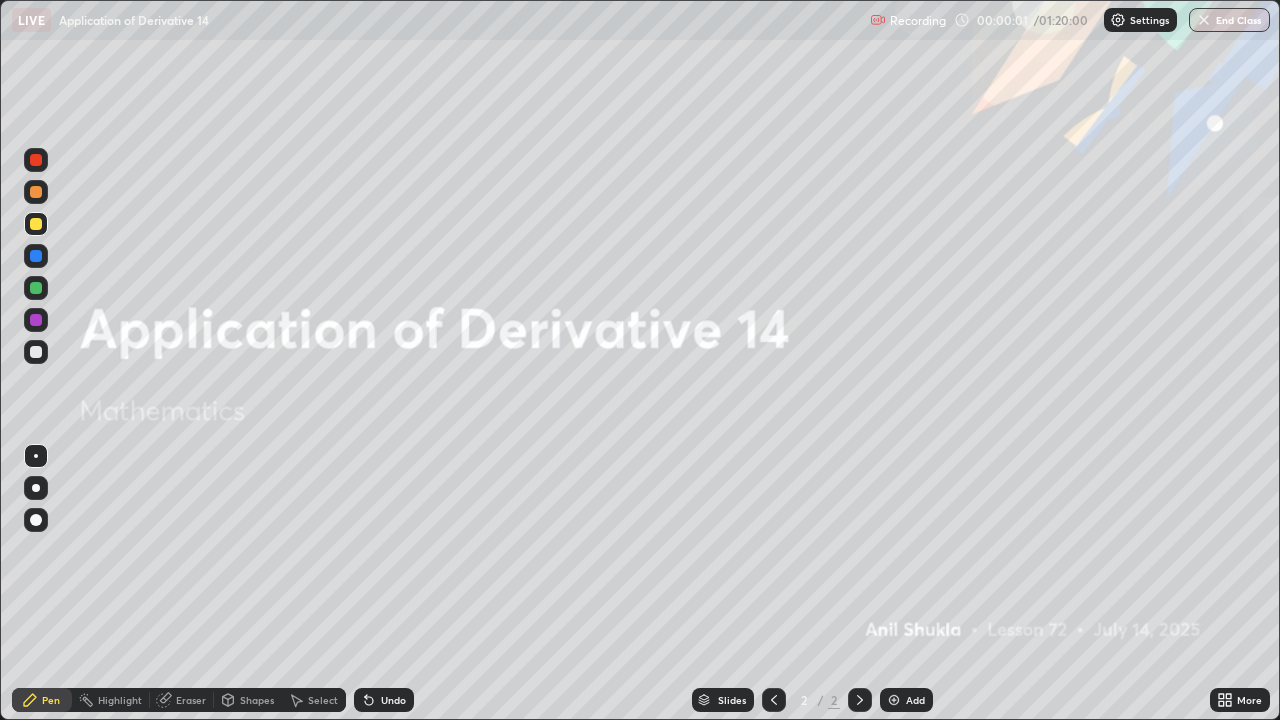 click at bounding box center [36, 488] 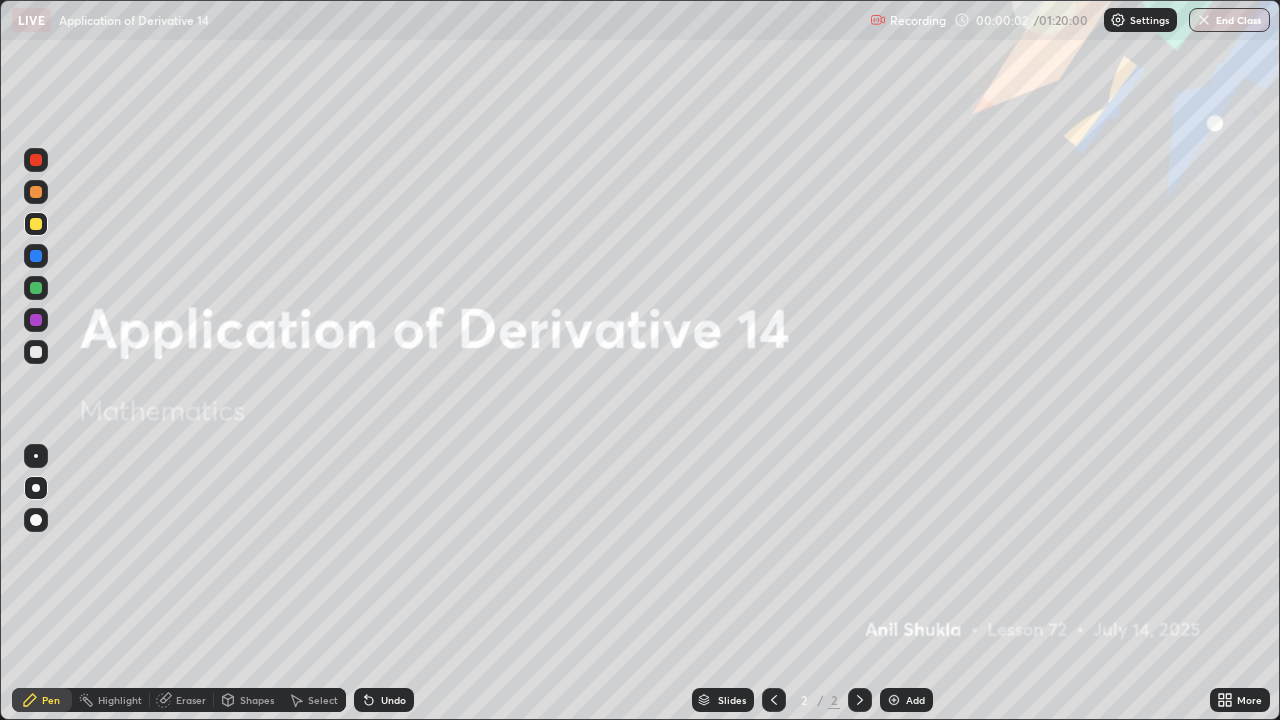 click on "Pen" at bounding box center [51, 700] 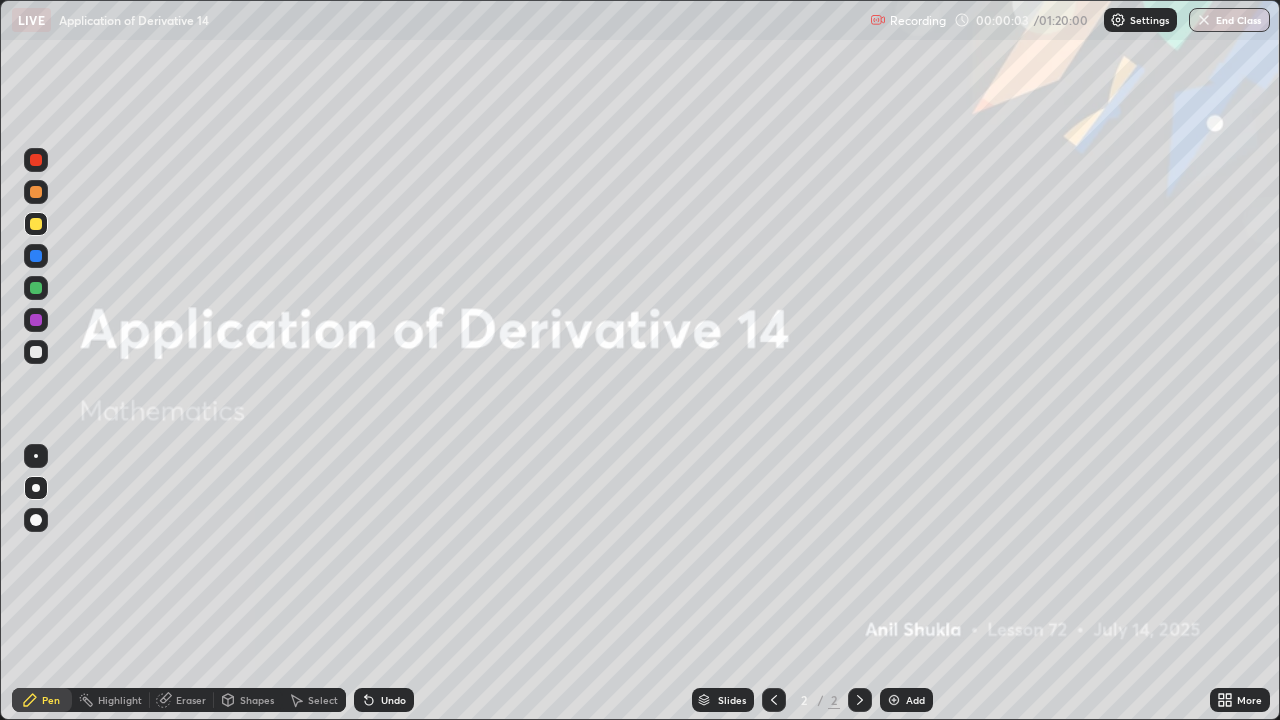 click 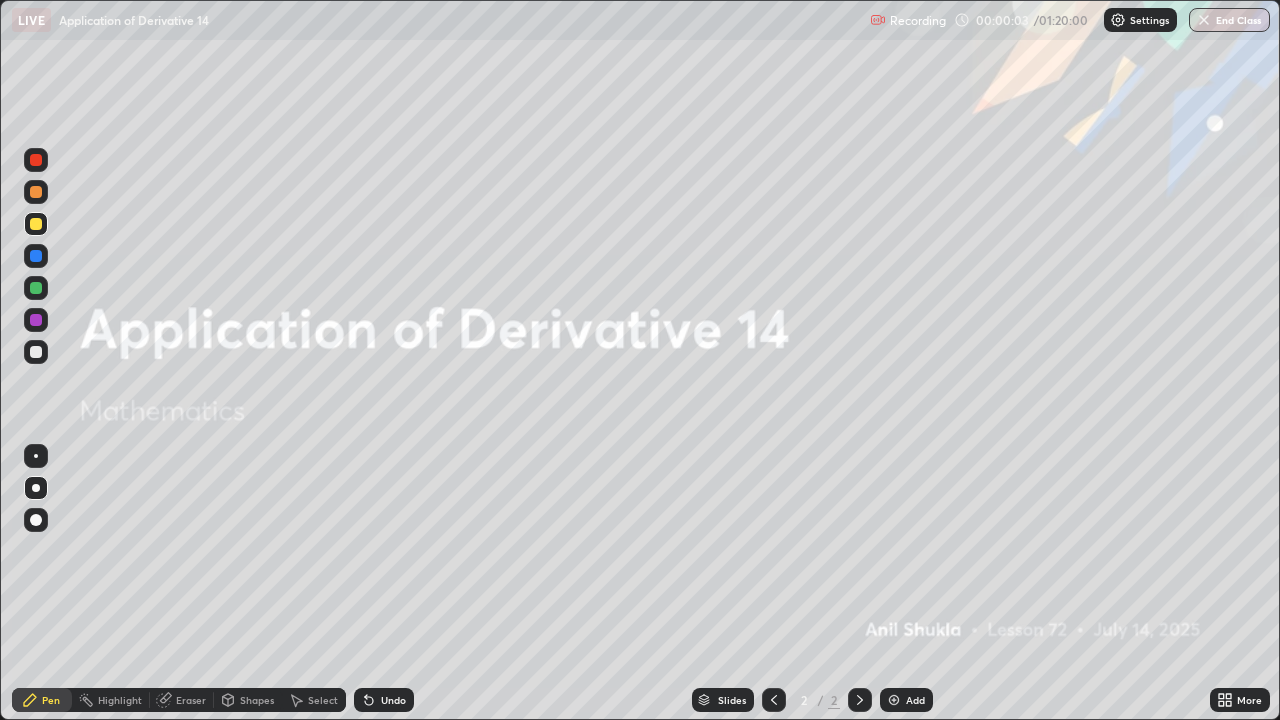 click at bounding box center [894, 700] 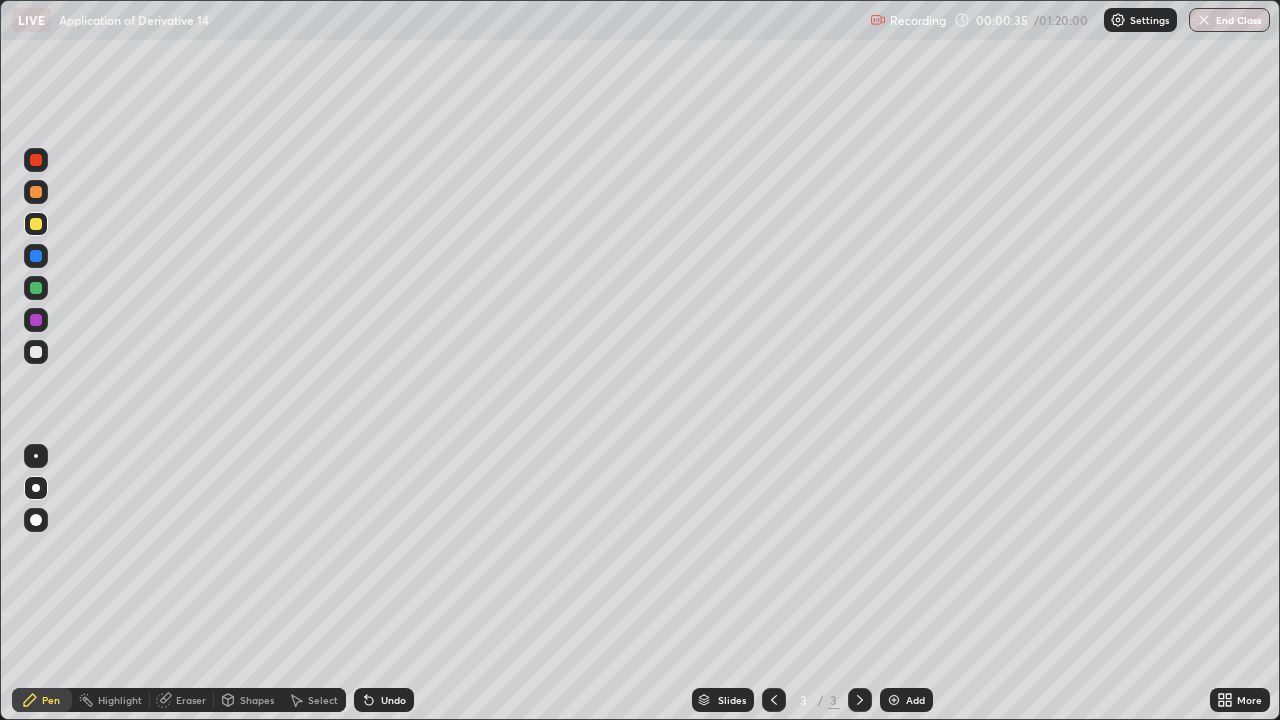 click on "Undo" at bounding box center [393, 700] 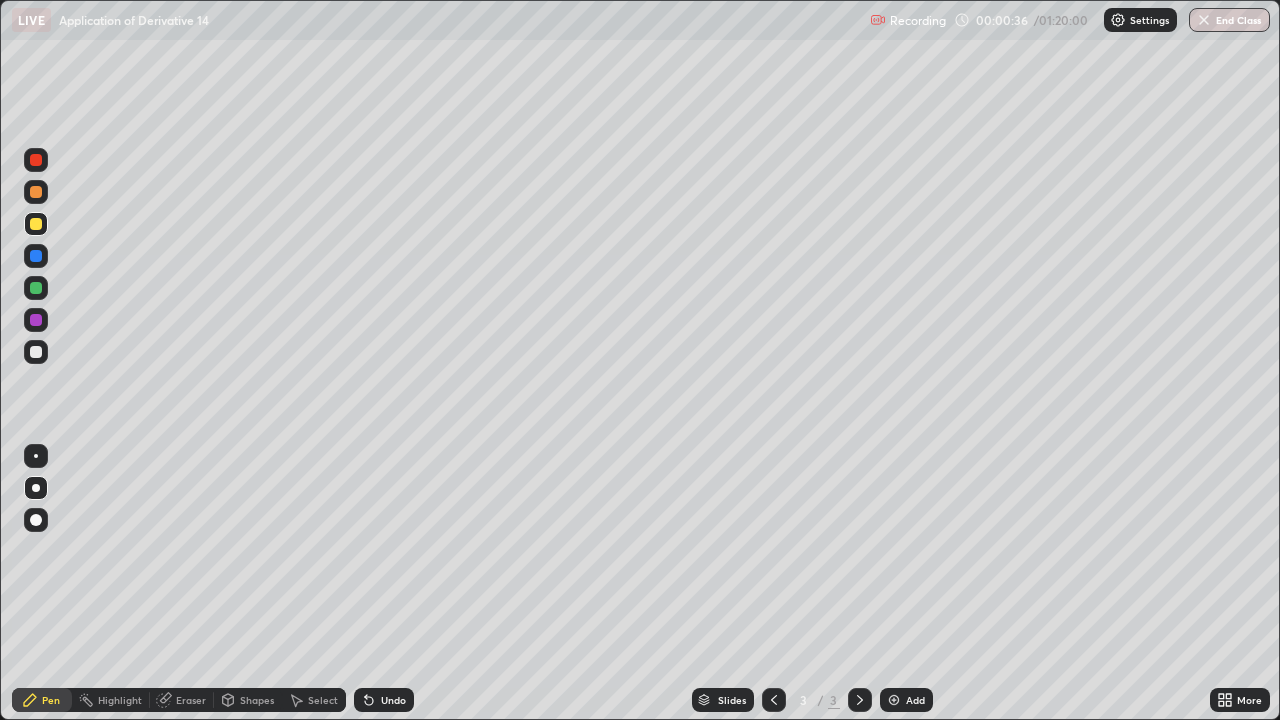 click on "Undo" at bounding box center (384, 700) 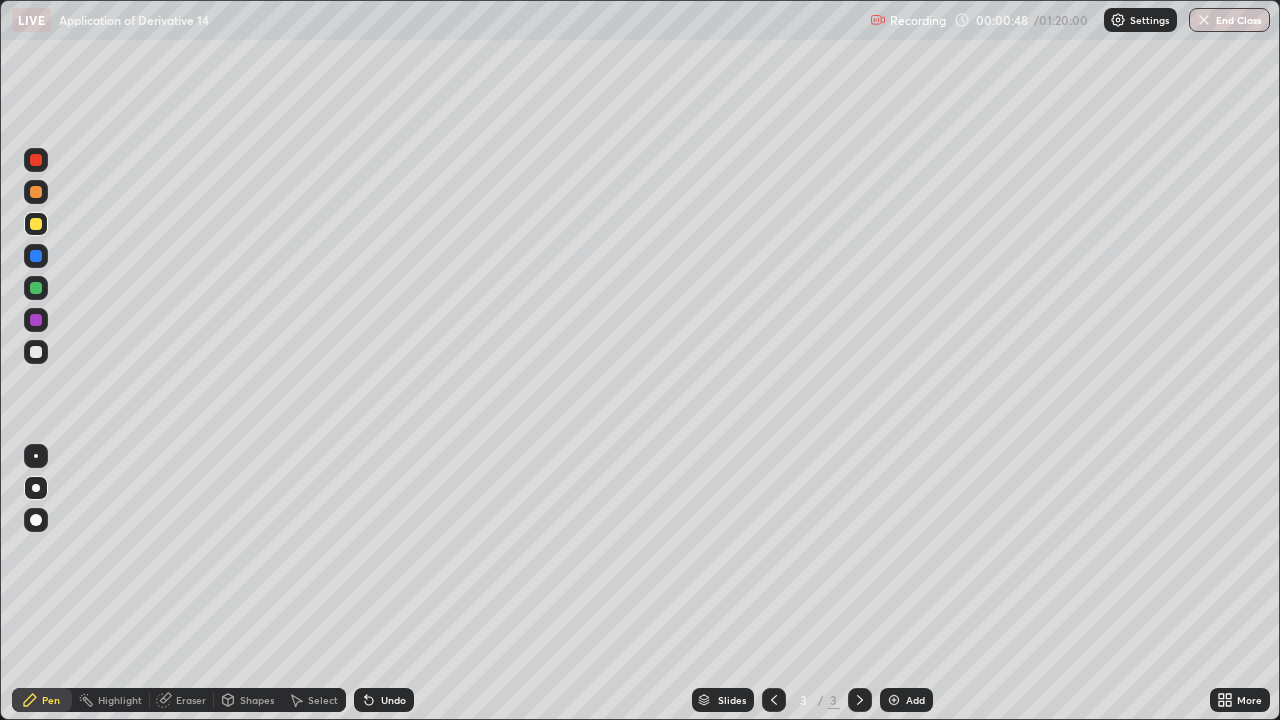 click on "Undo" at bounding box center [380, 700] 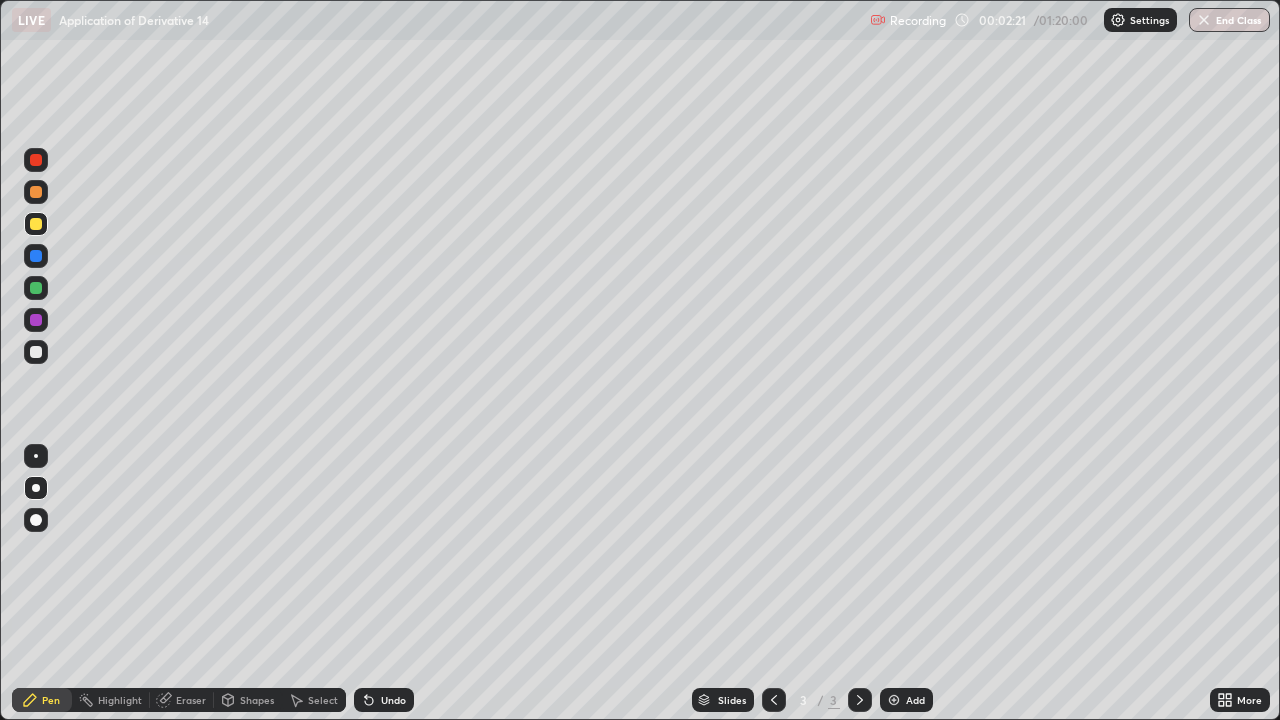 click at bounding box center (36, 352) 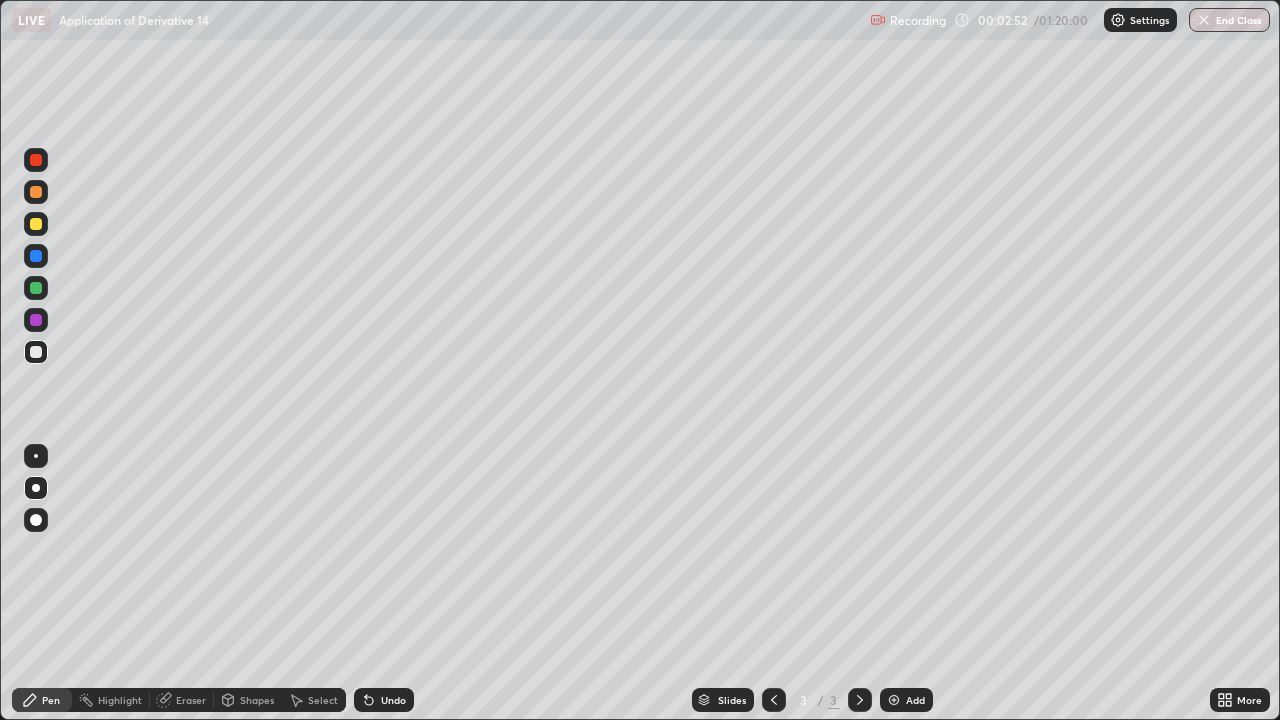 click at bounding box center [36, 320] 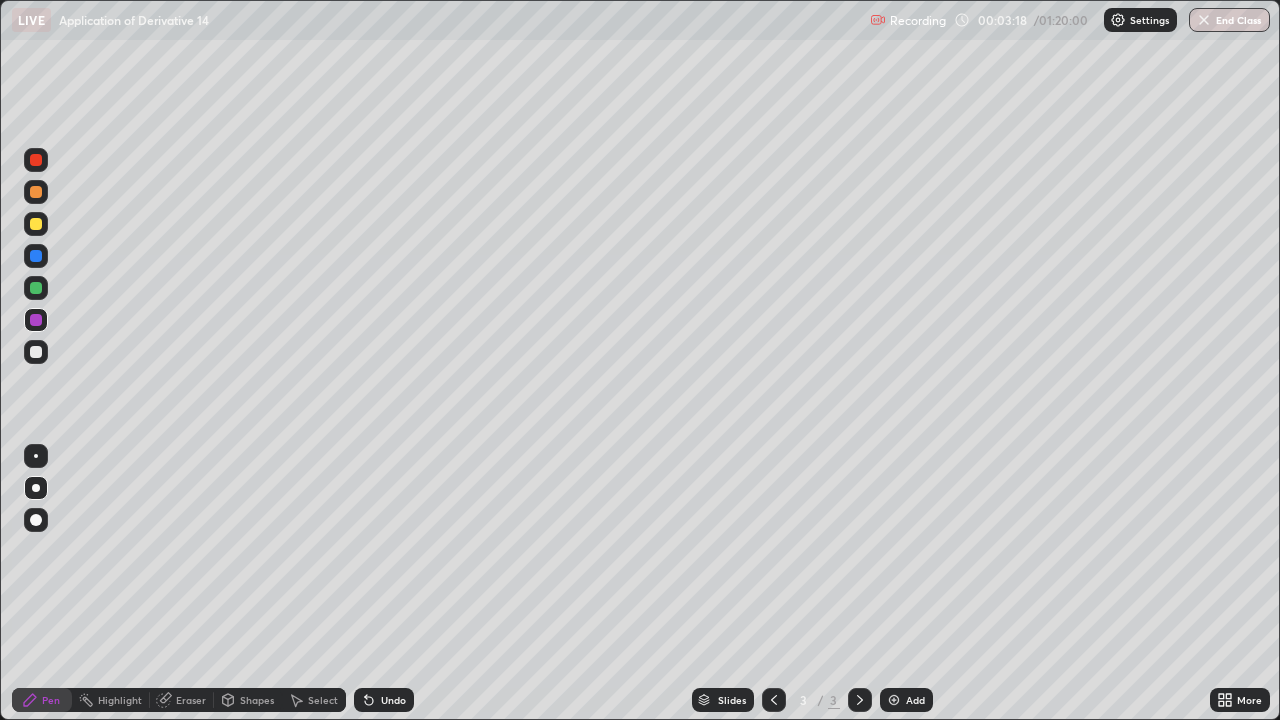click at bounding box center (36, 288) 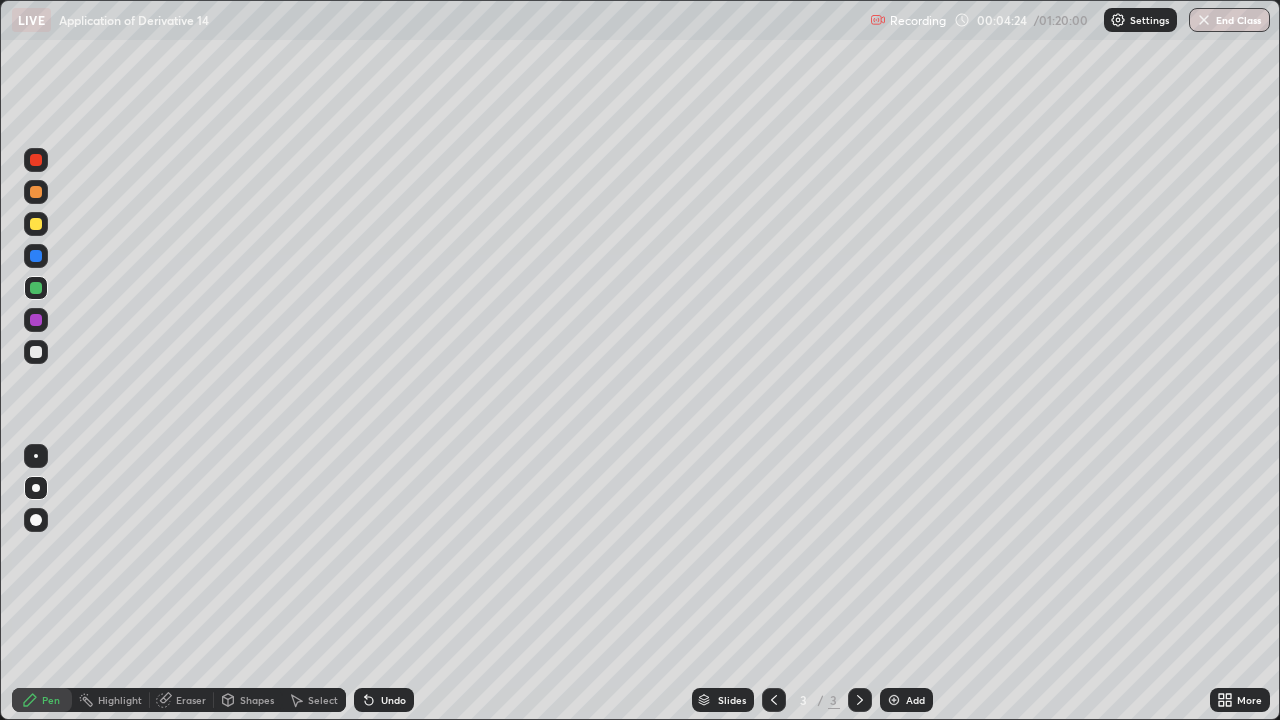 click at bounding box center (36, 256) 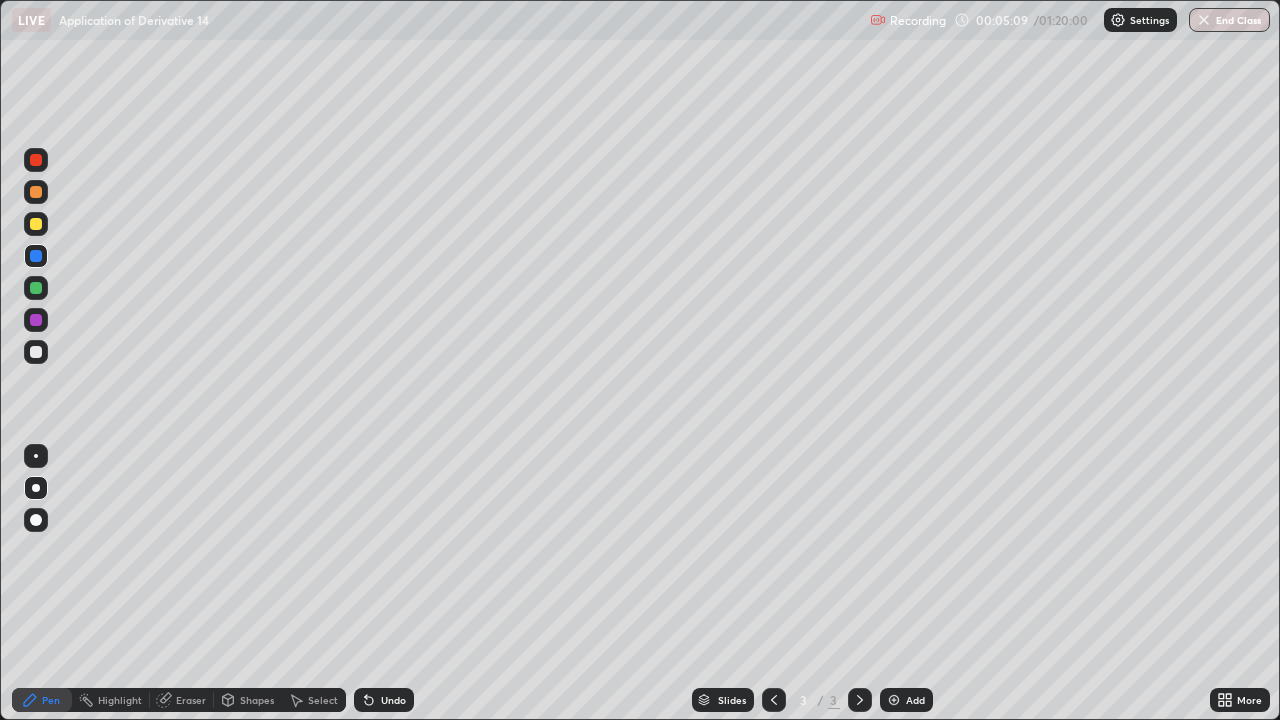 click on "Undo" at bounding box center (393, 700) 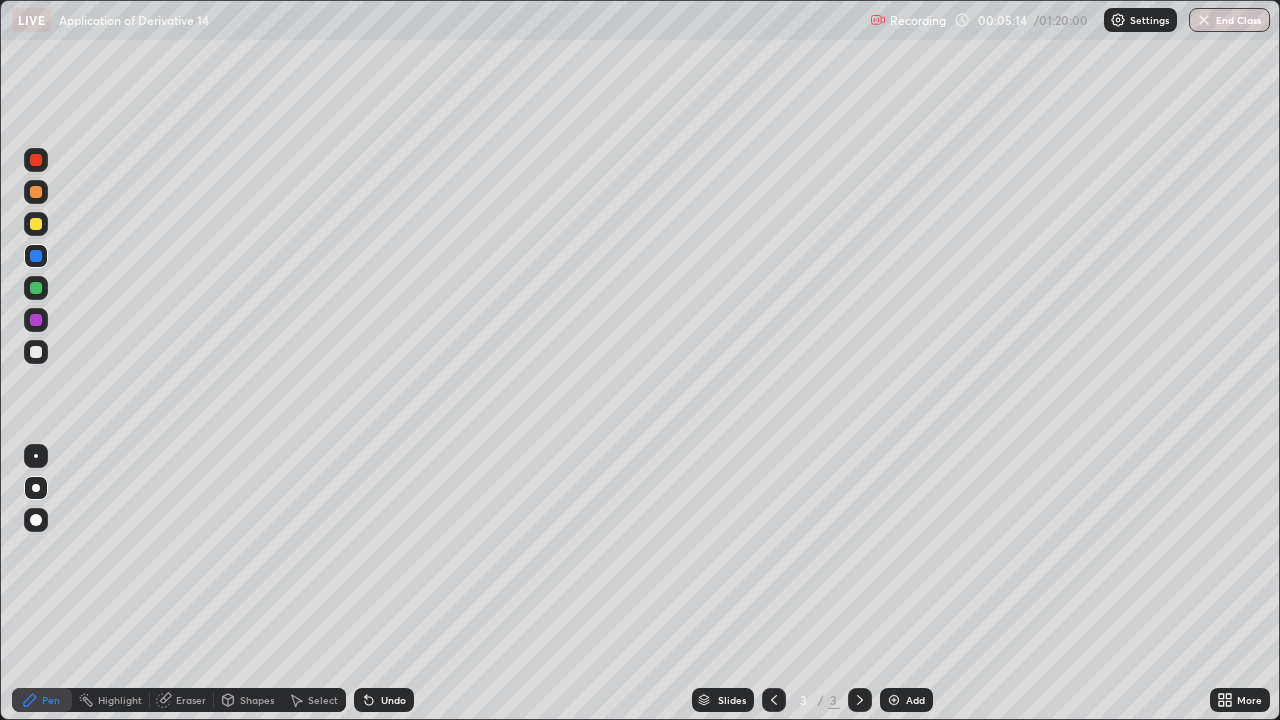 click on "Undo" at bounding box center (393, 700) 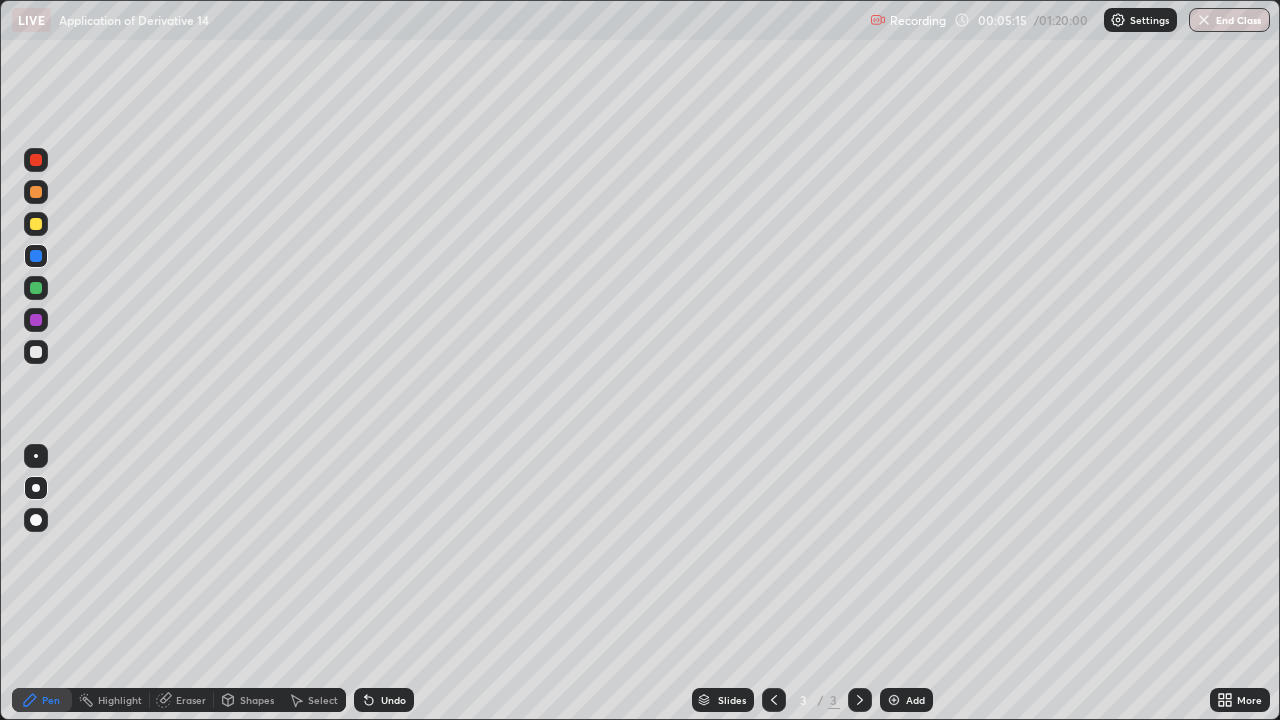 click on "Undo" at bounding box center (393, 700) 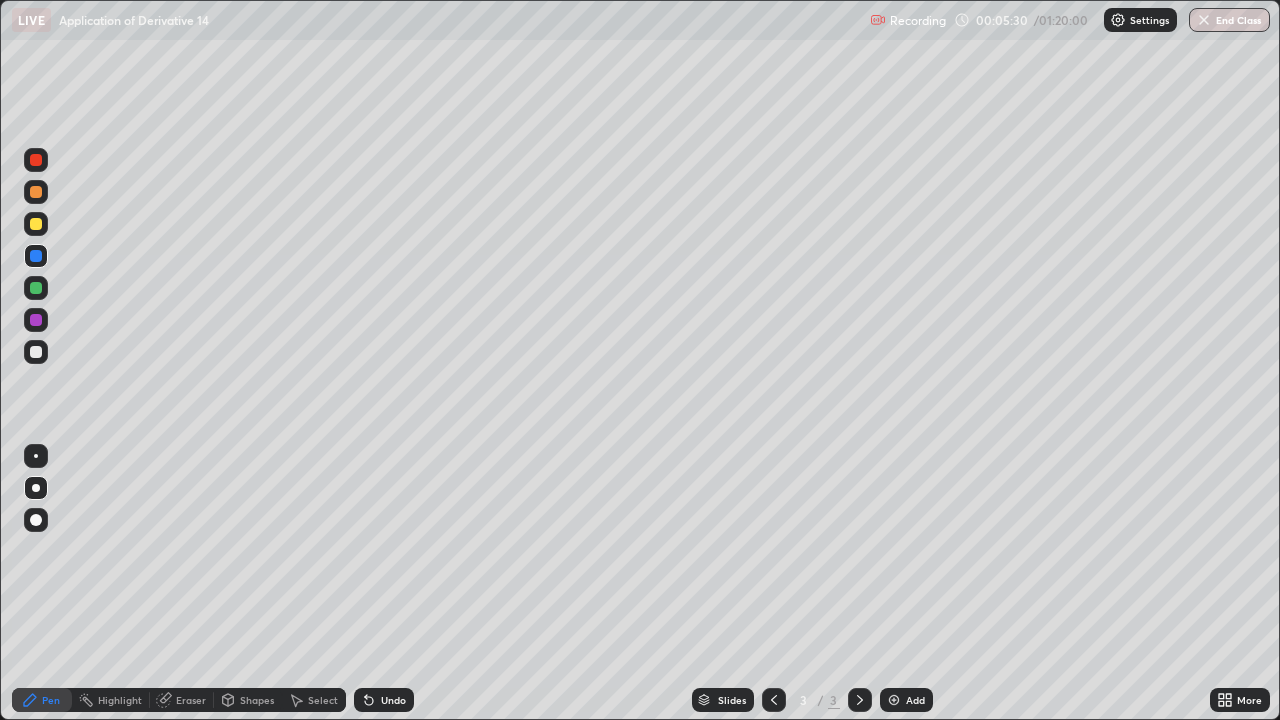 click at bounding box center [36, 352] 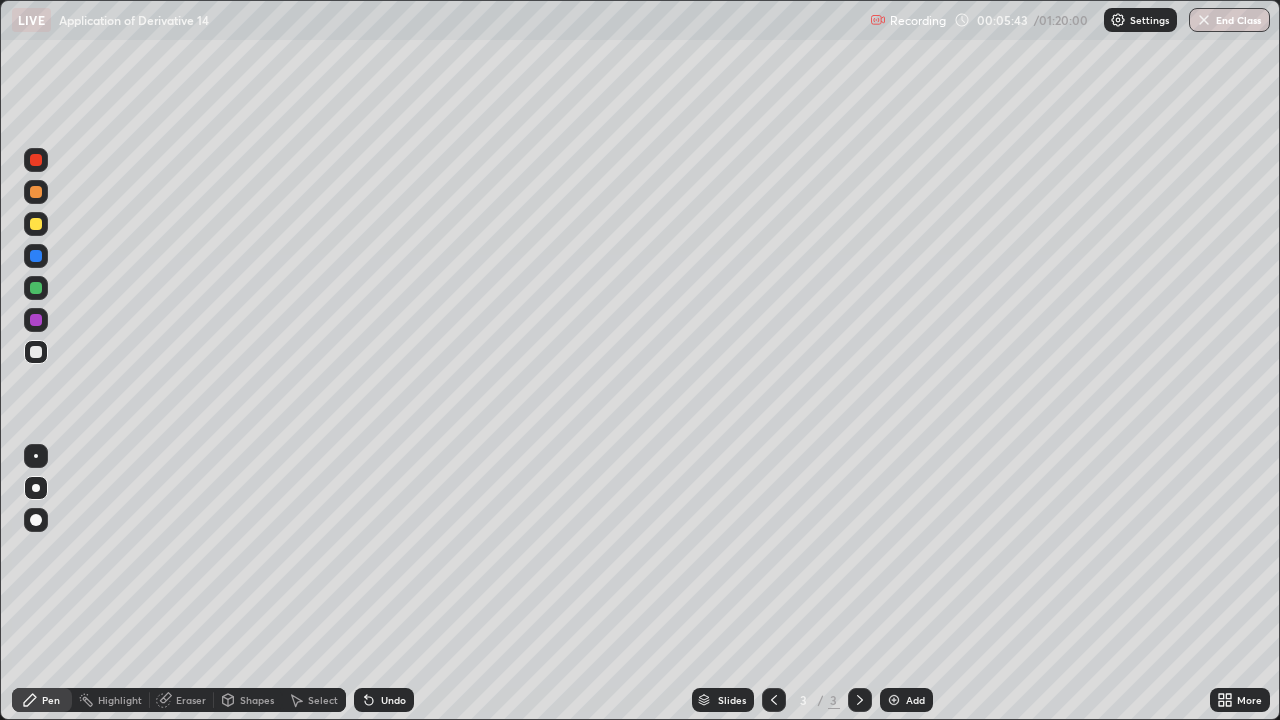 click at bounding box center (36, 160) 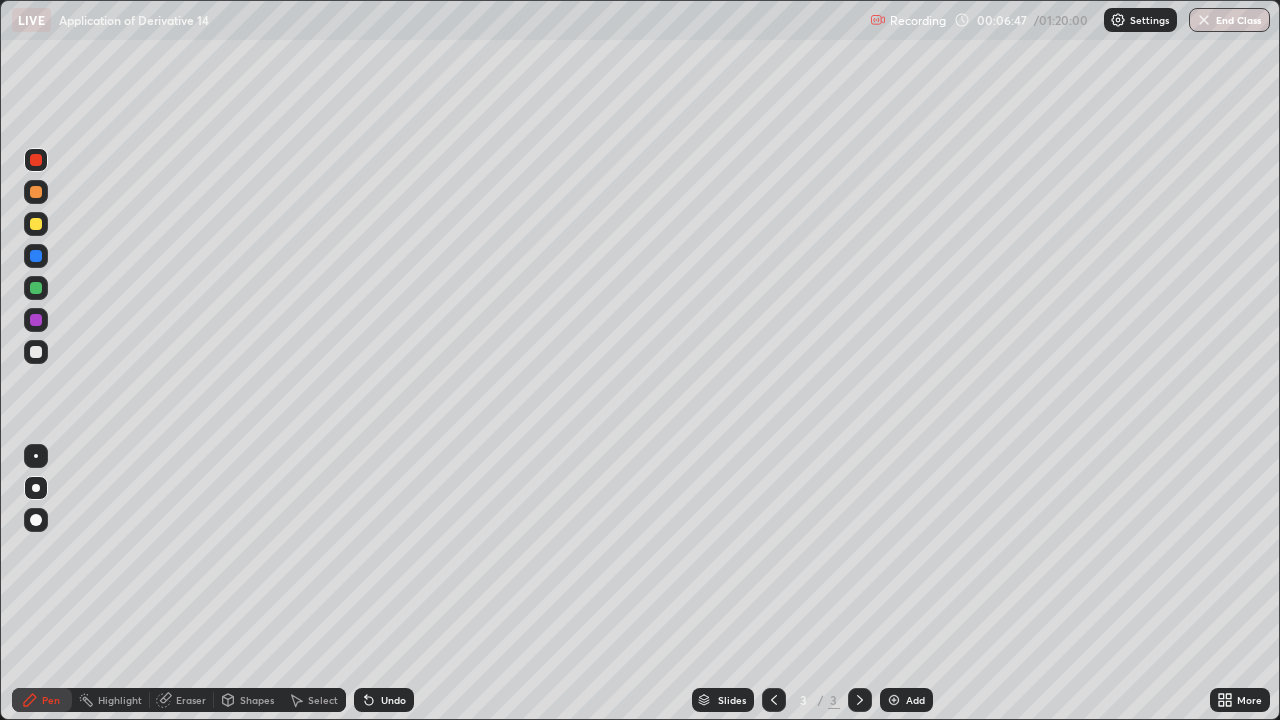 click at bounding box center (36, 352) 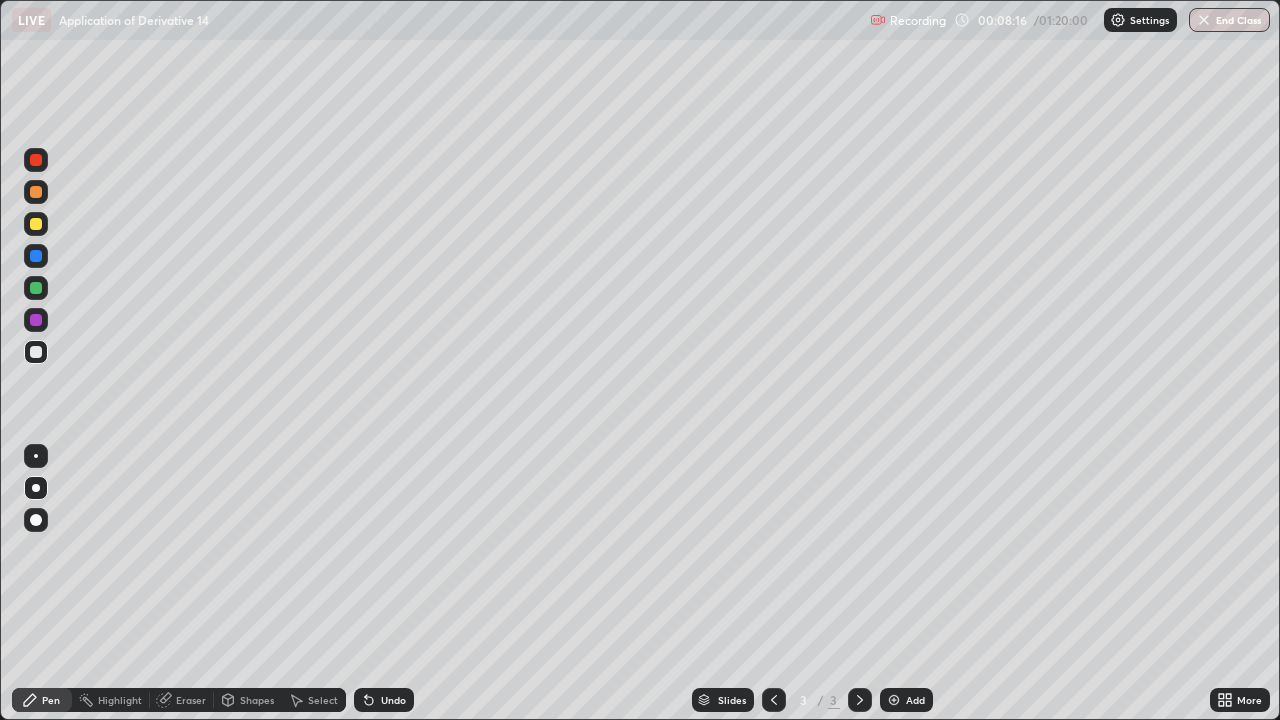 click at bounding box center (36, 160) 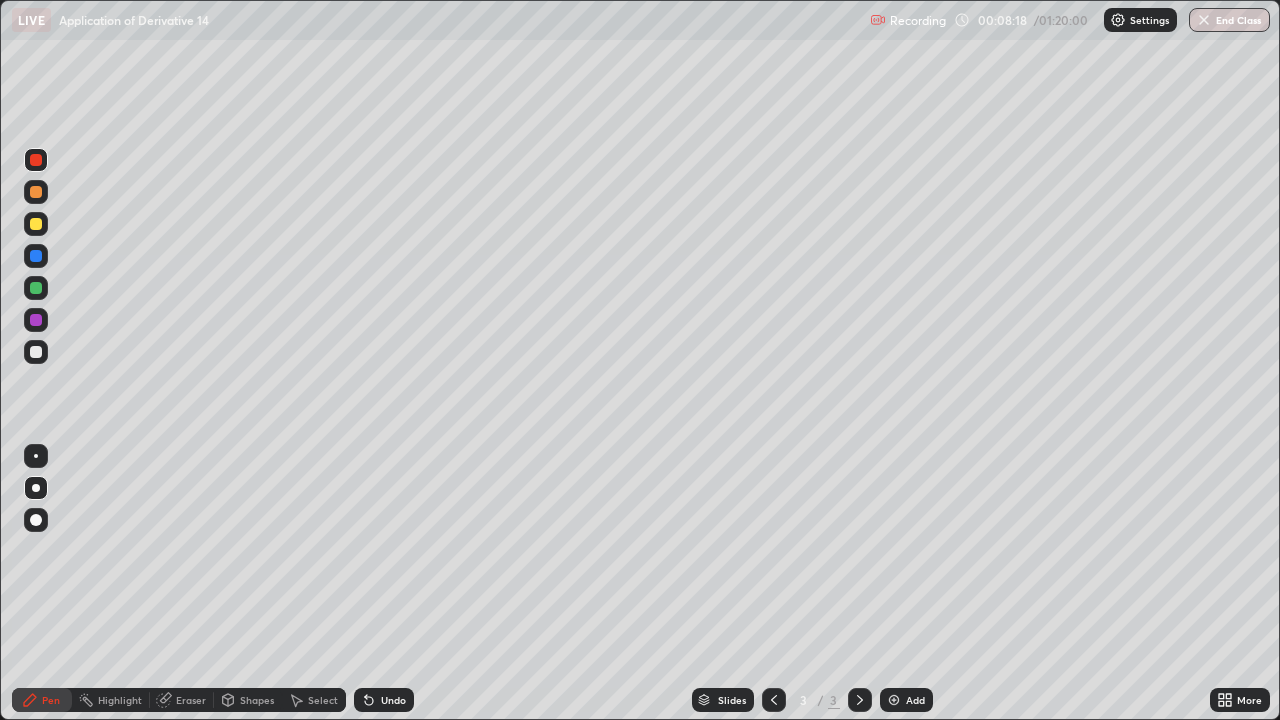 click at bounding box center [36, 320] 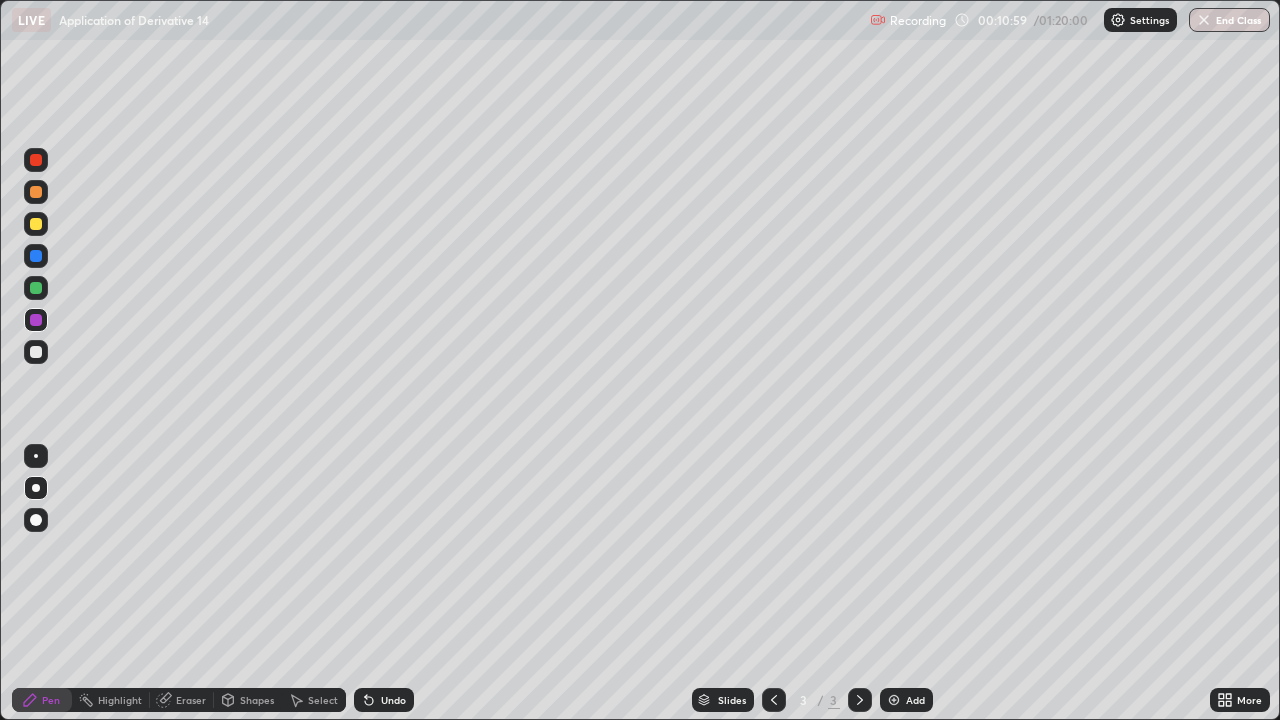 click at bounding box center [36, 224] 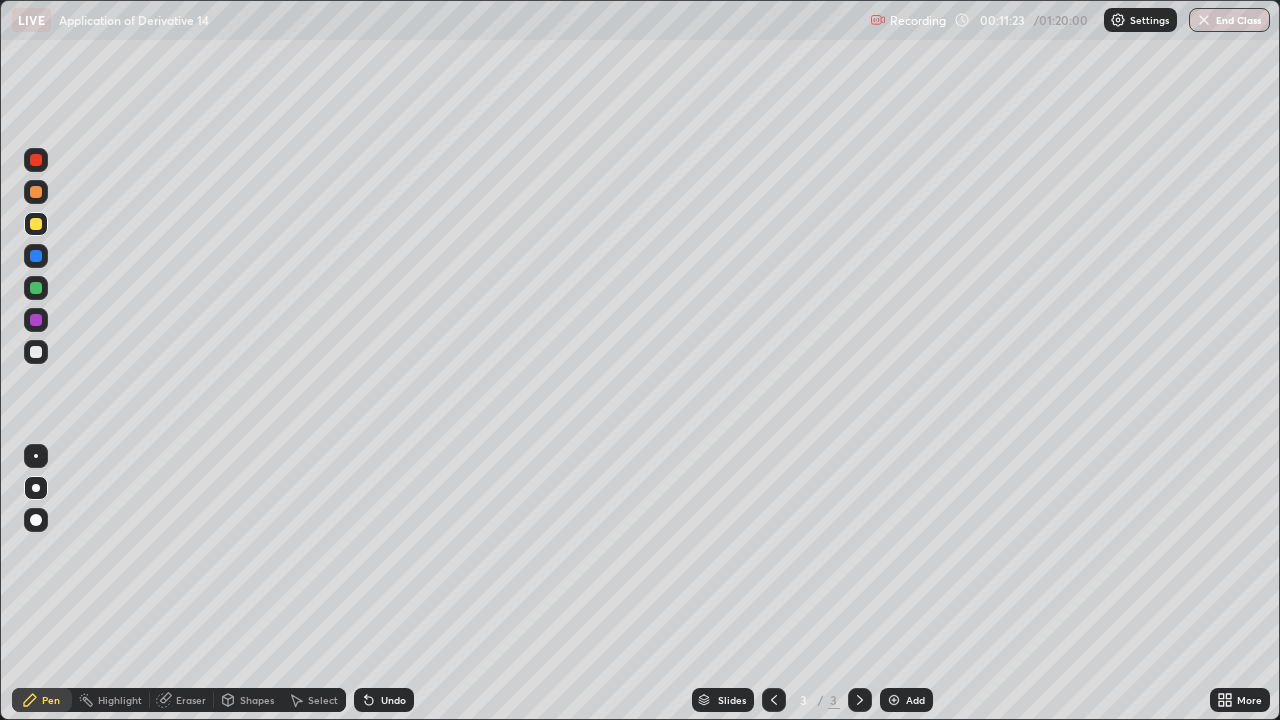 click 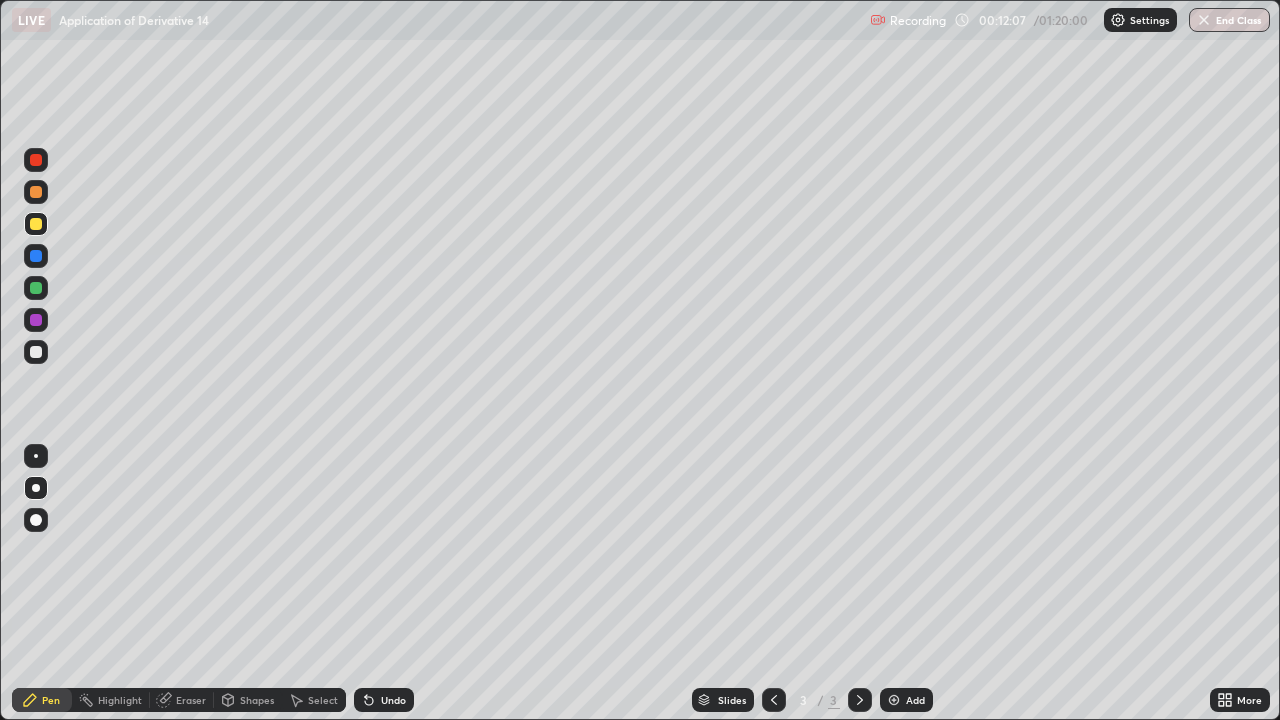 click 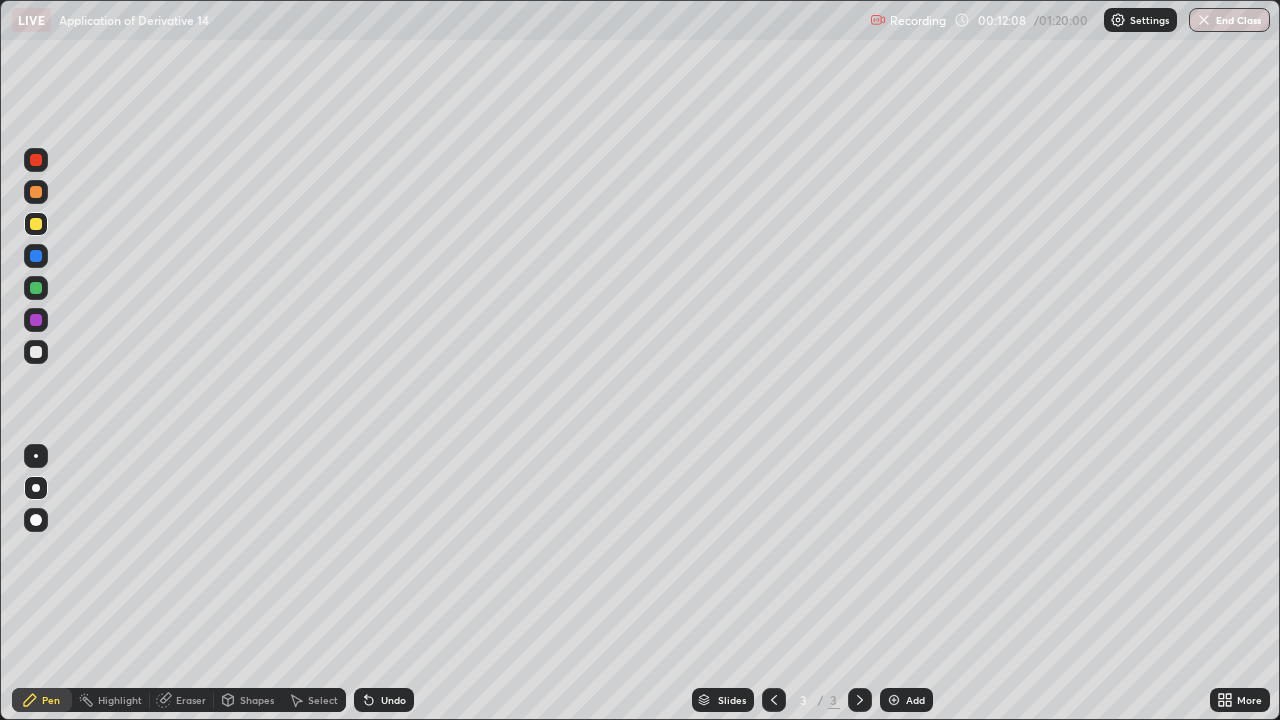 click on "Add" at bounding box center (915, 700) 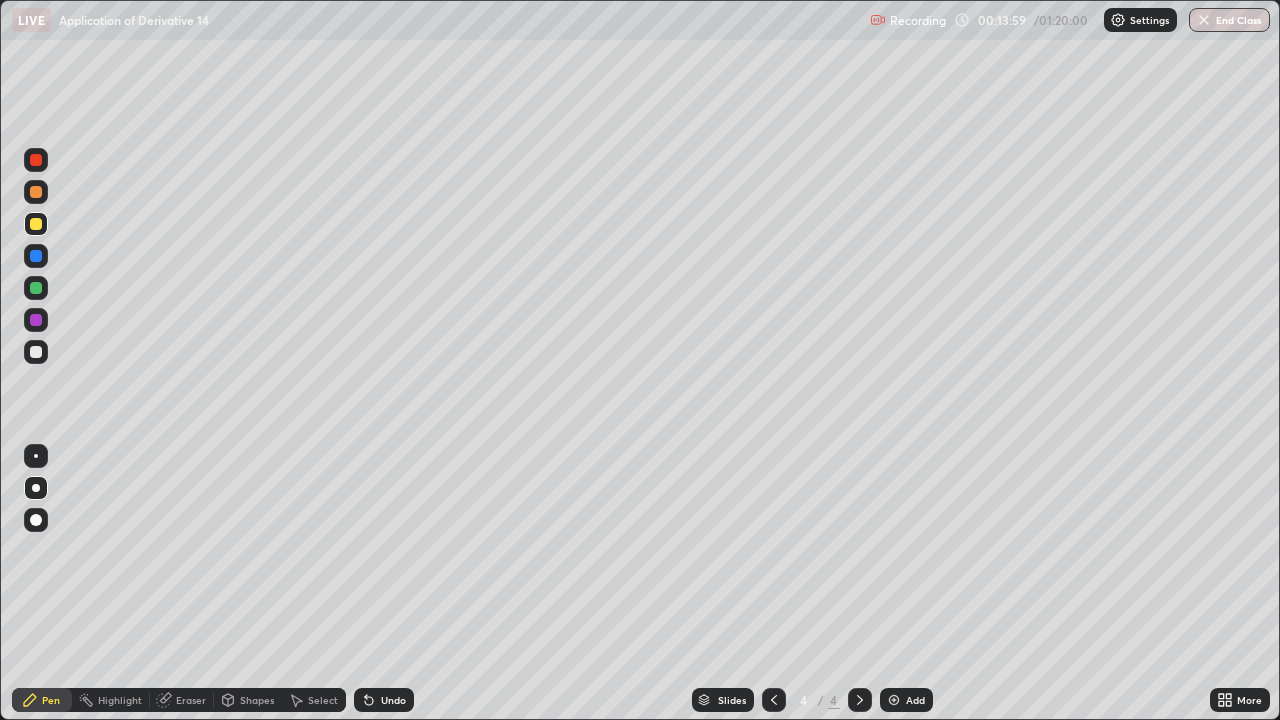 click at bounding box center [36, 352] 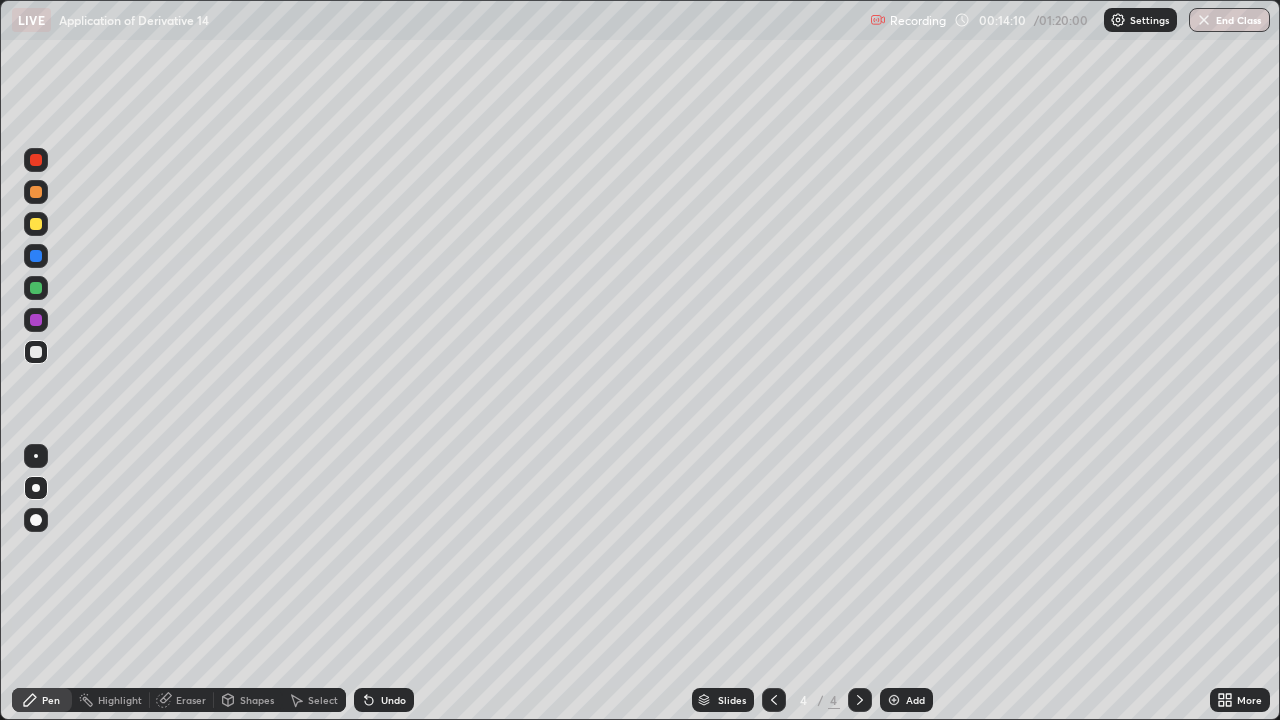 click at bounding box center (36, 352) 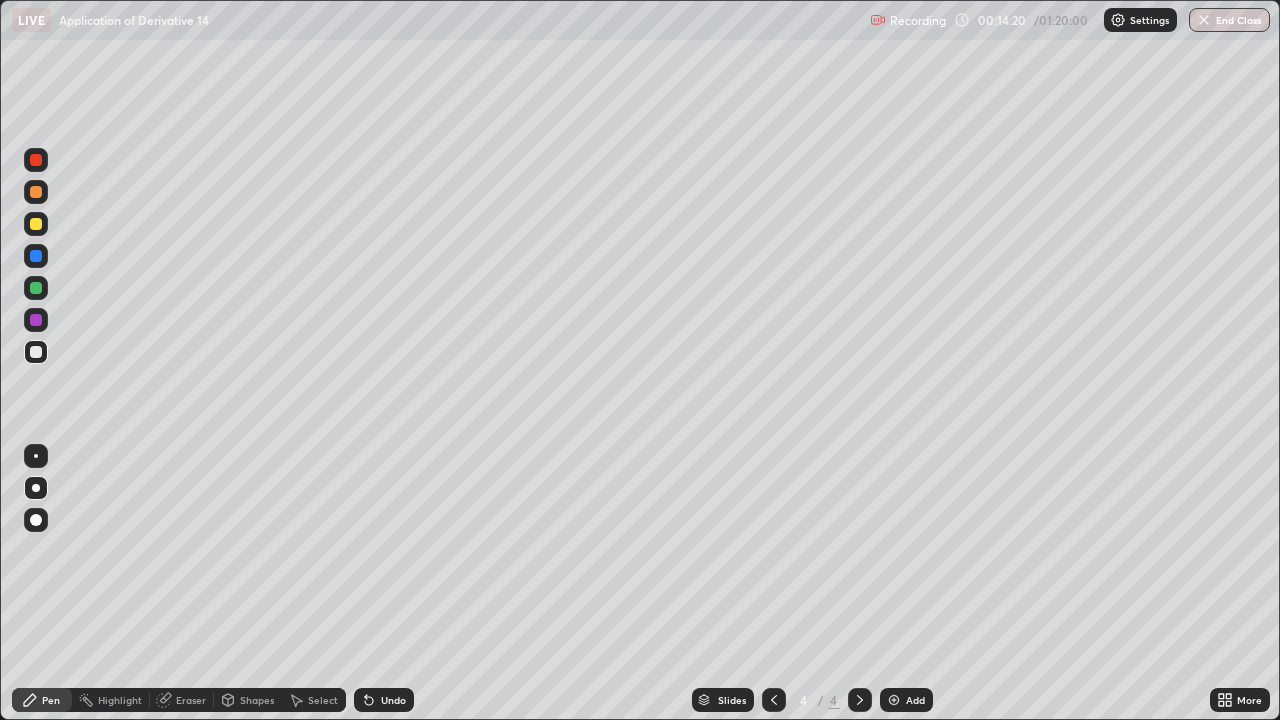 click at bounding box center (36, 320) 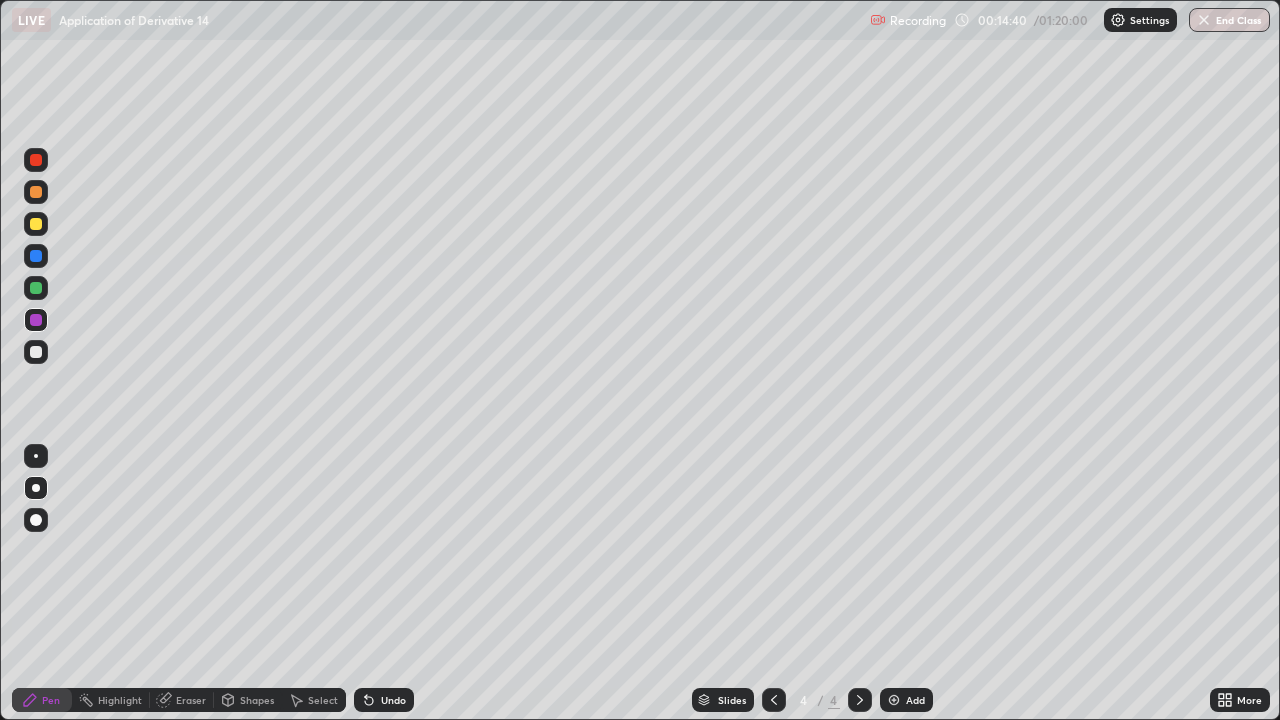 click on "Eraser" at bounding box center (191, 700) 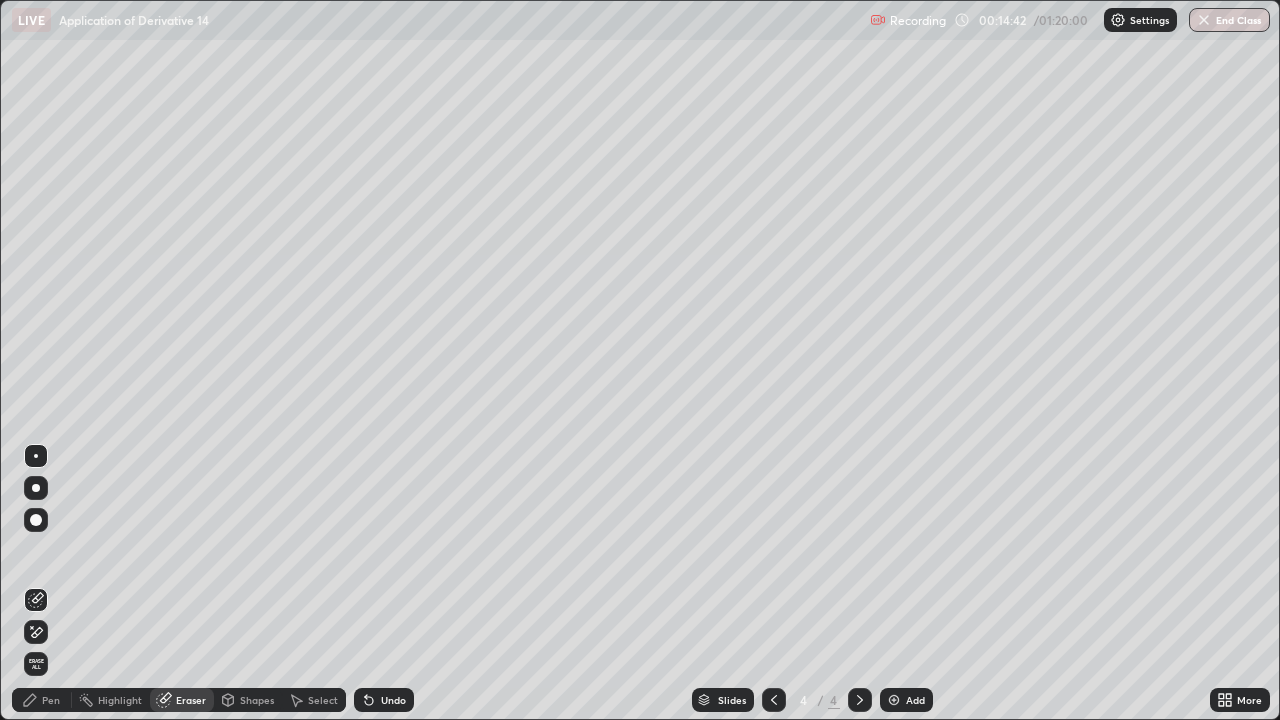 click on "Pen" at bounding box center (51, 700) 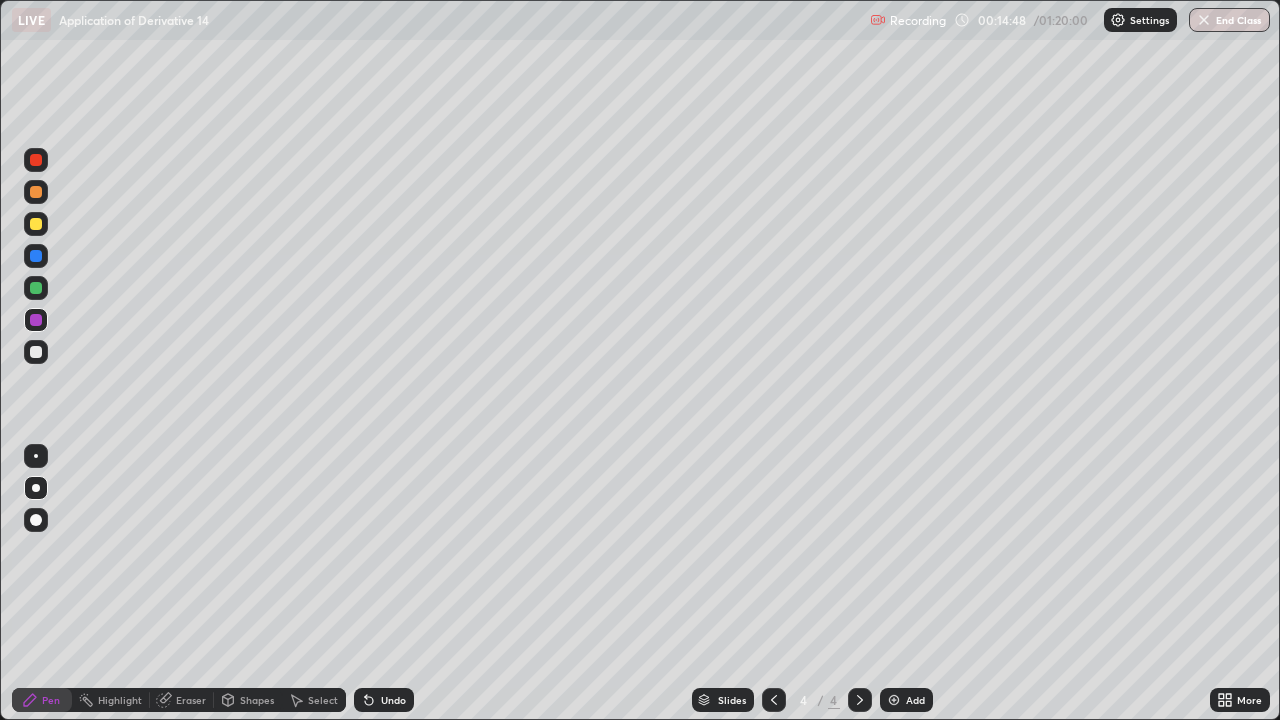 click on "Eraser" at bounding box center (191, 700) 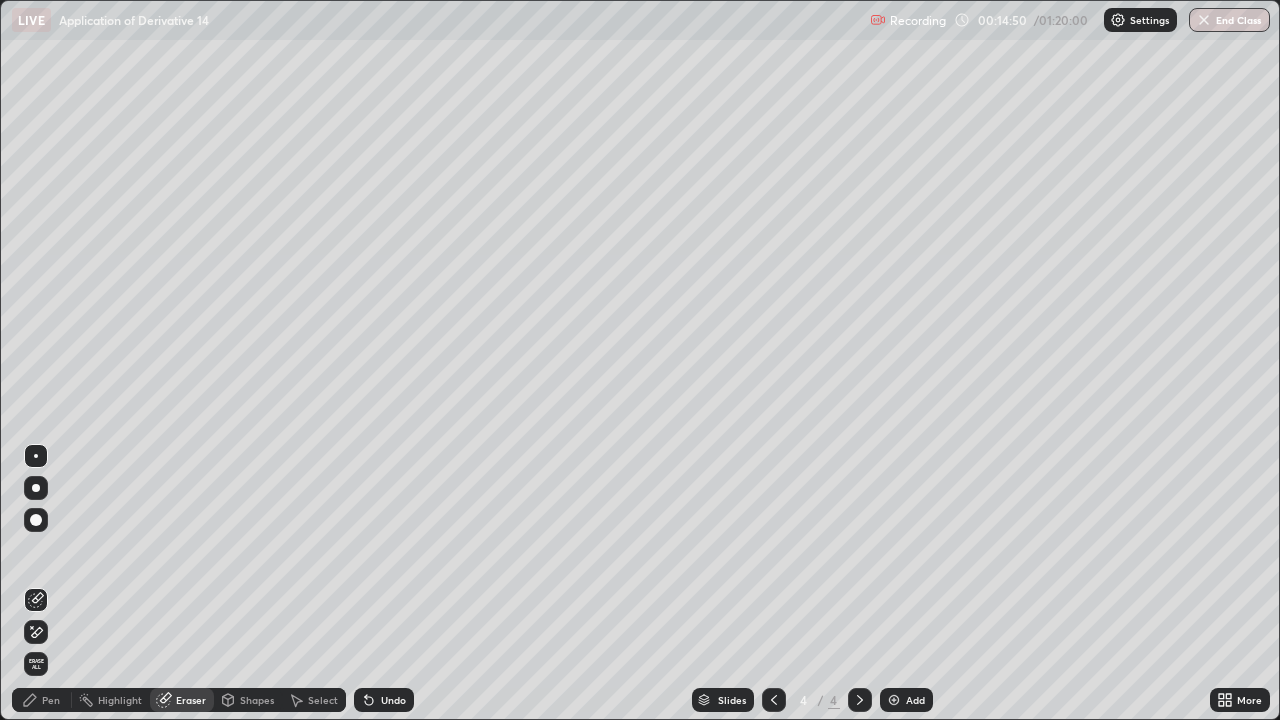 click on "Pen" at bounding box center [51, 700] 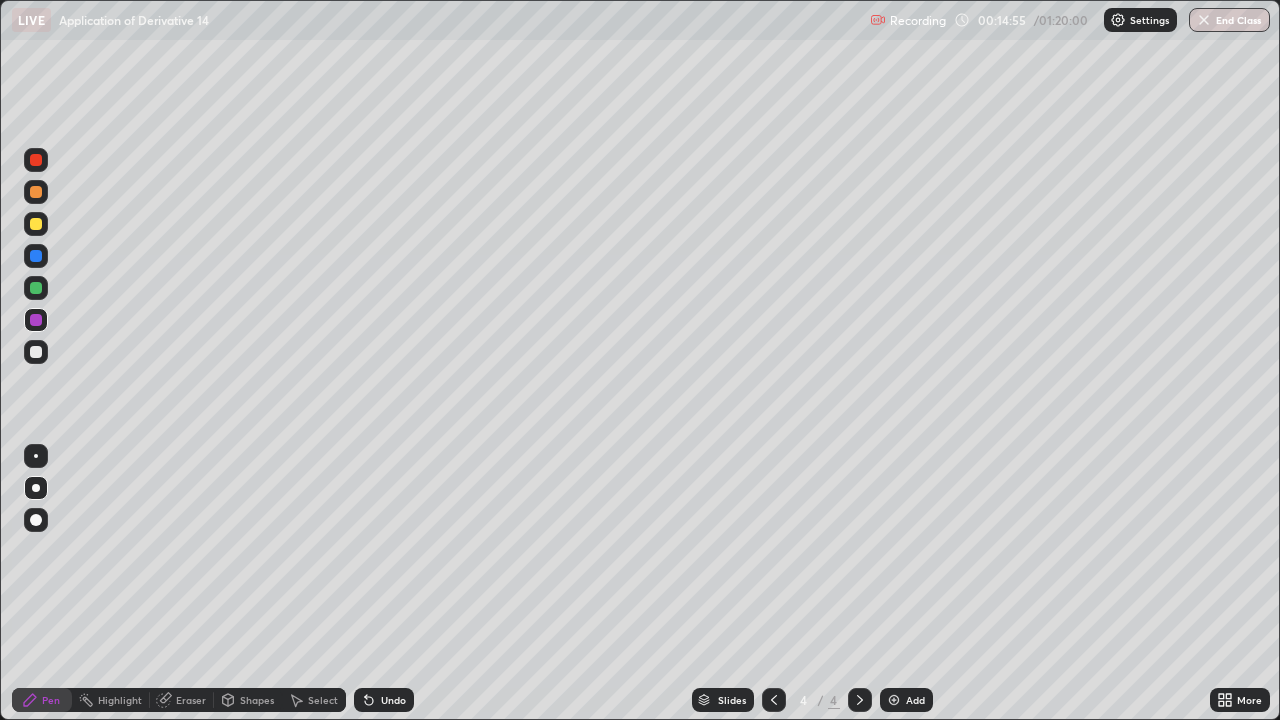 click at bounding box center (36, 288) 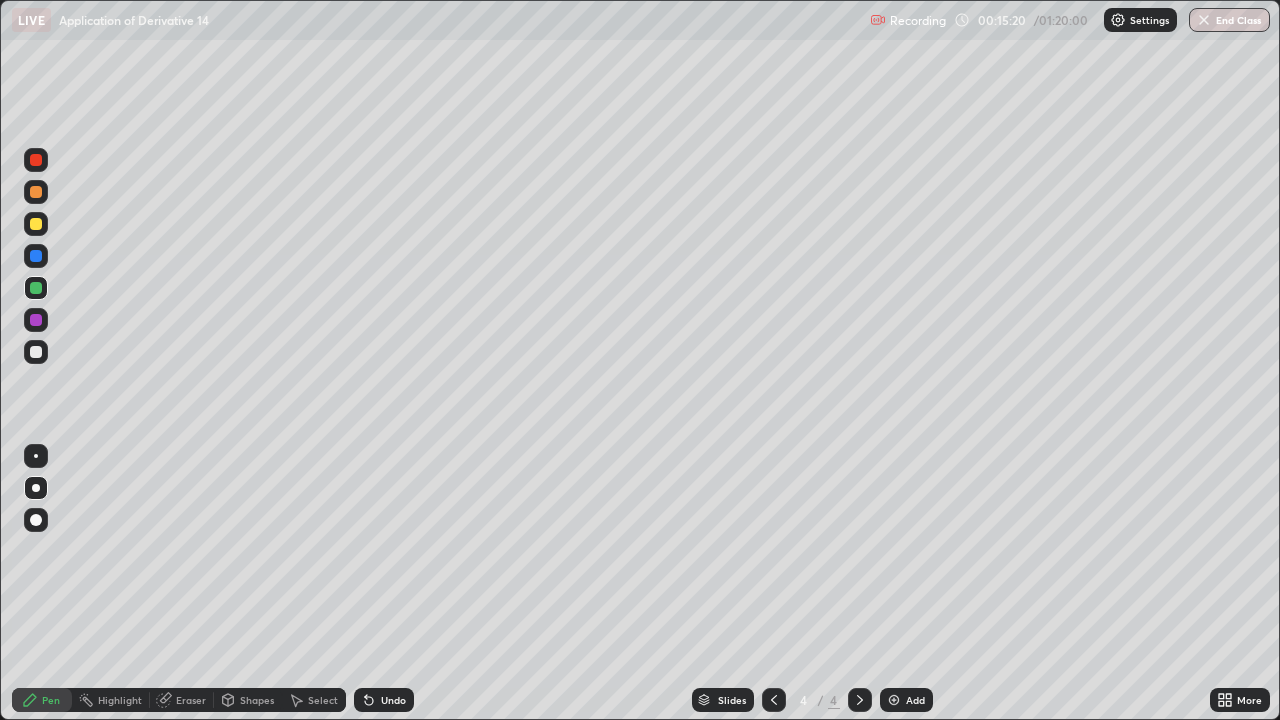 click at bounding box center (36, 256) 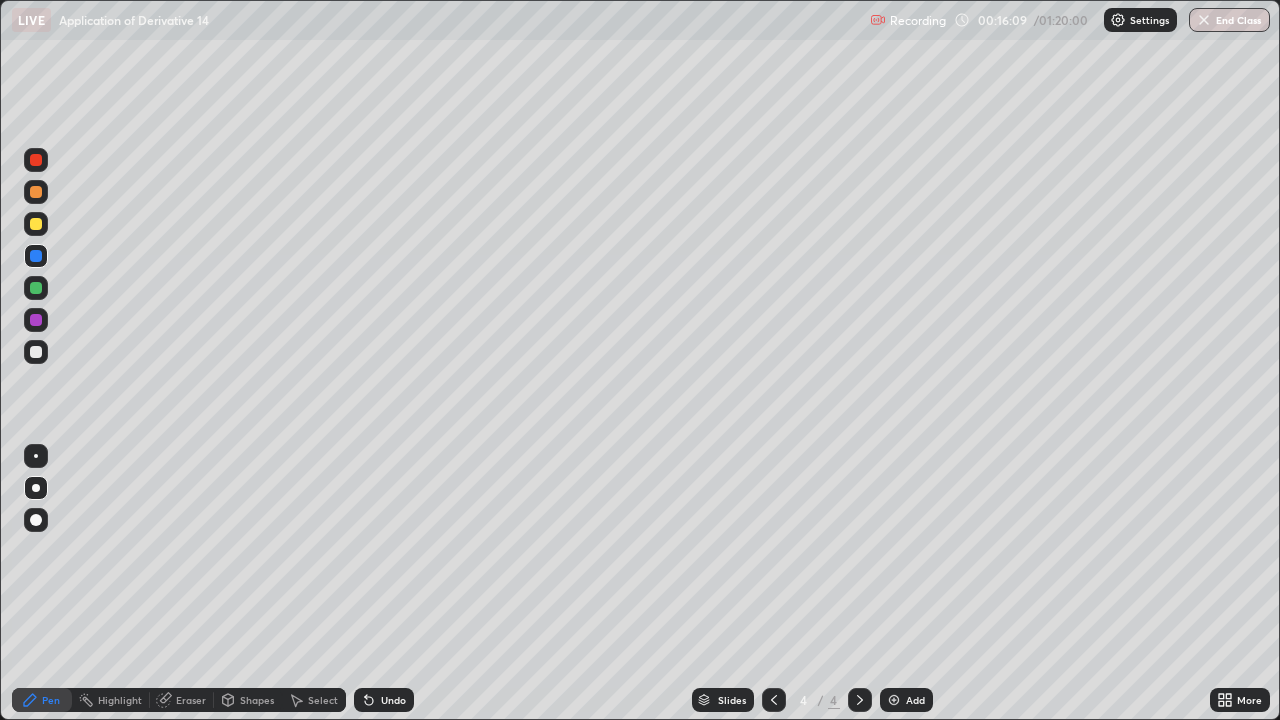 click 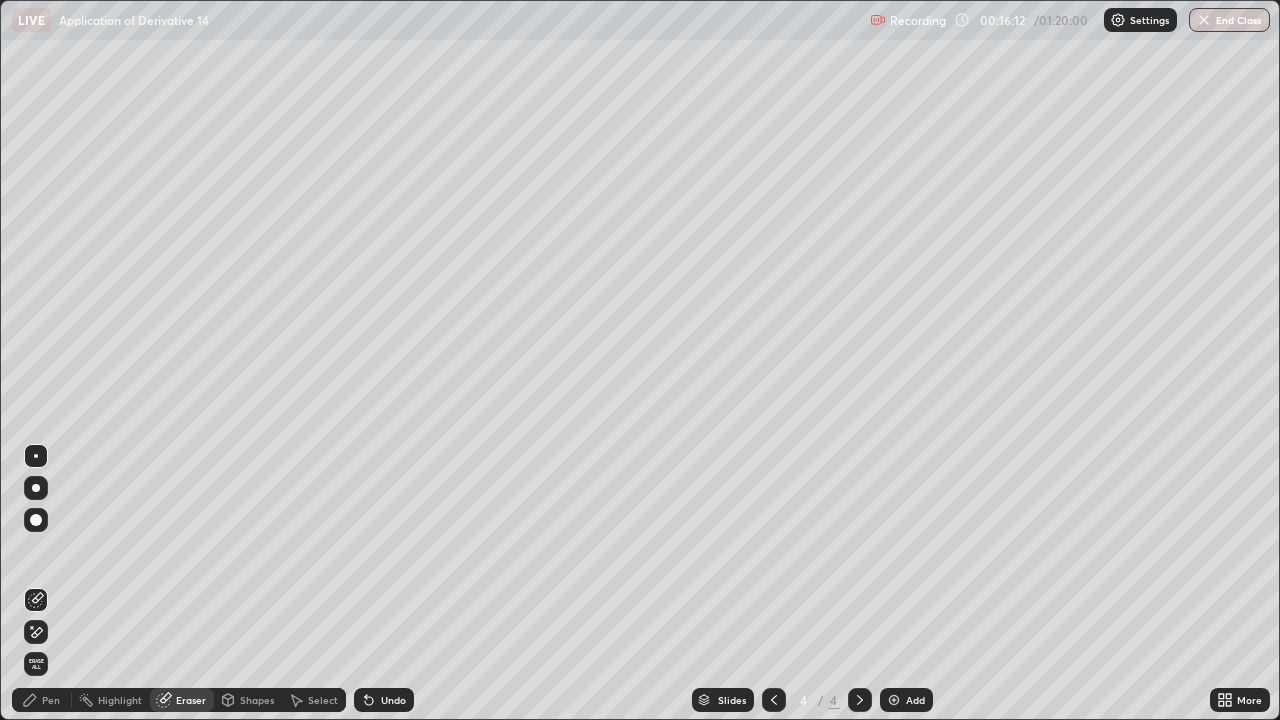 click on "Pen" at bounding box center (51, 700) 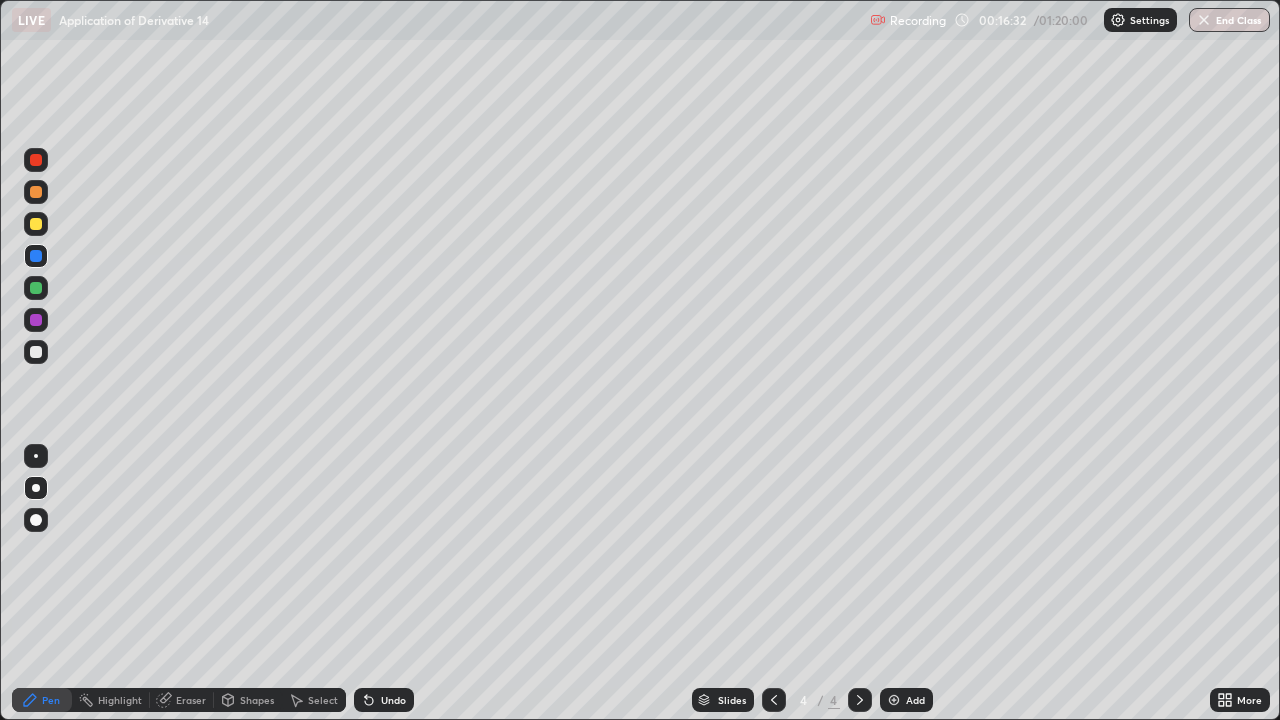 click on "Eraser" at bounding box center [191, 700] 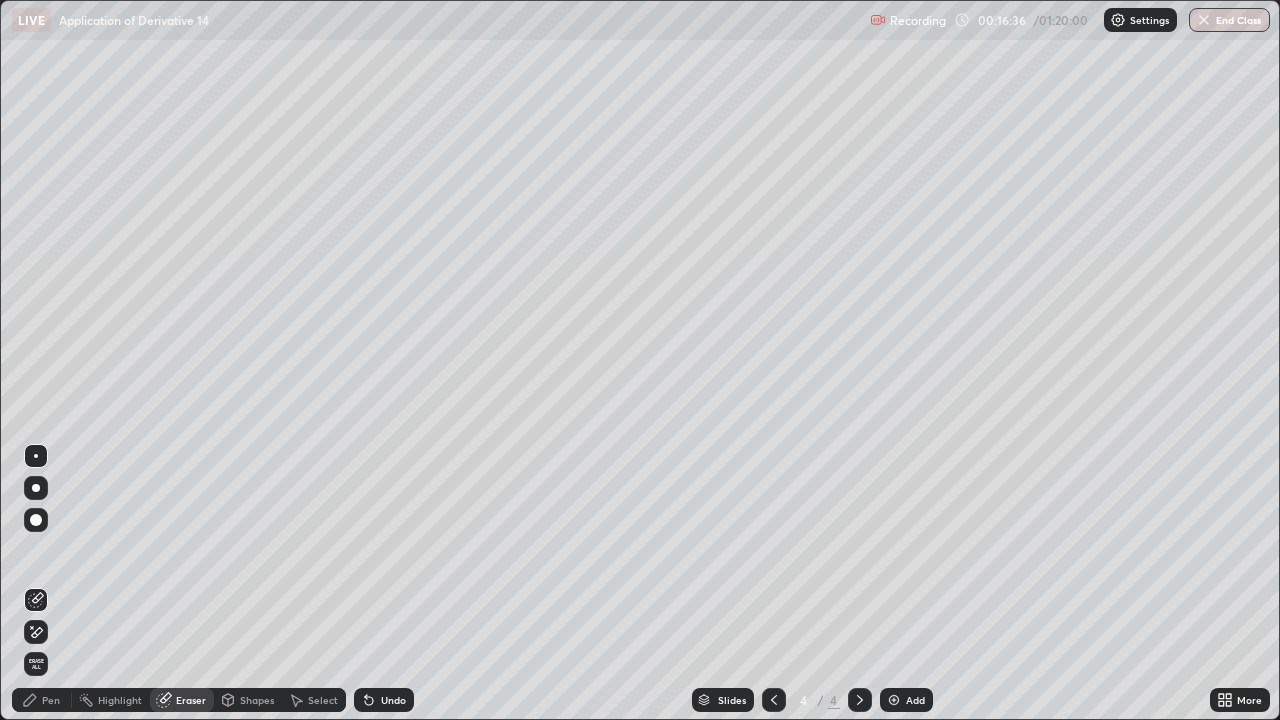 click on "Pen" at bounding box center [42, 700] 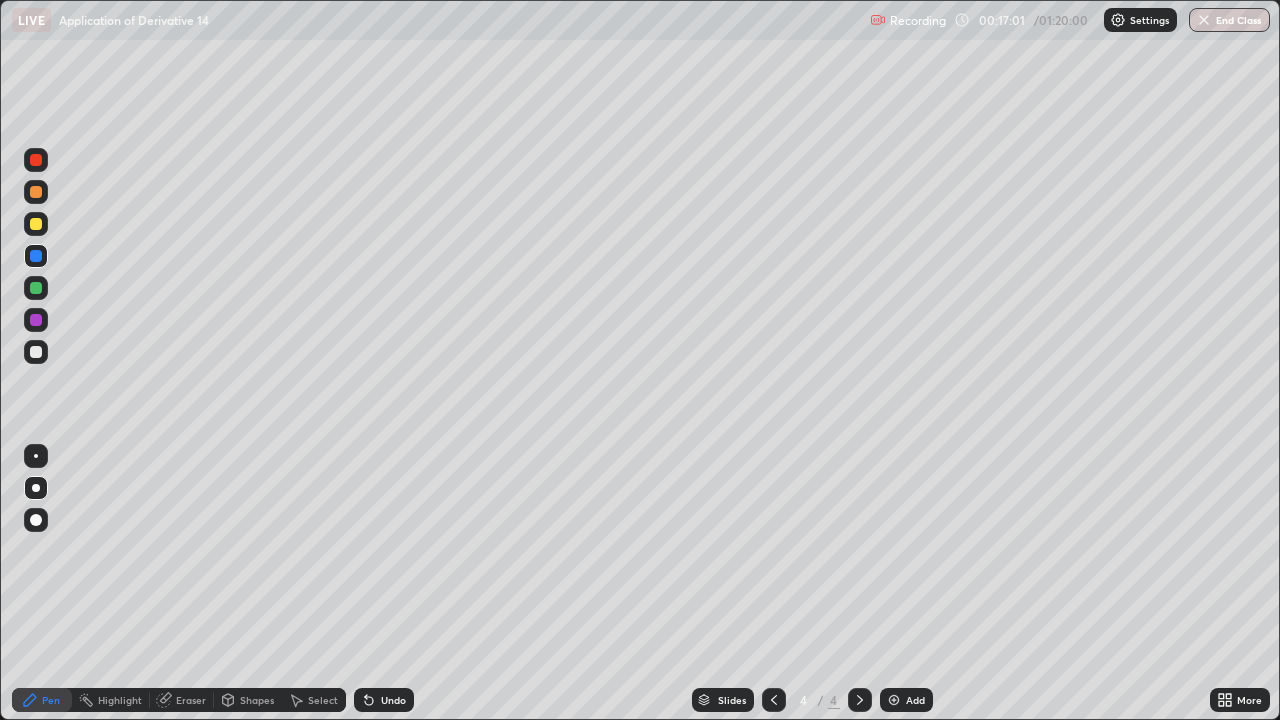 click 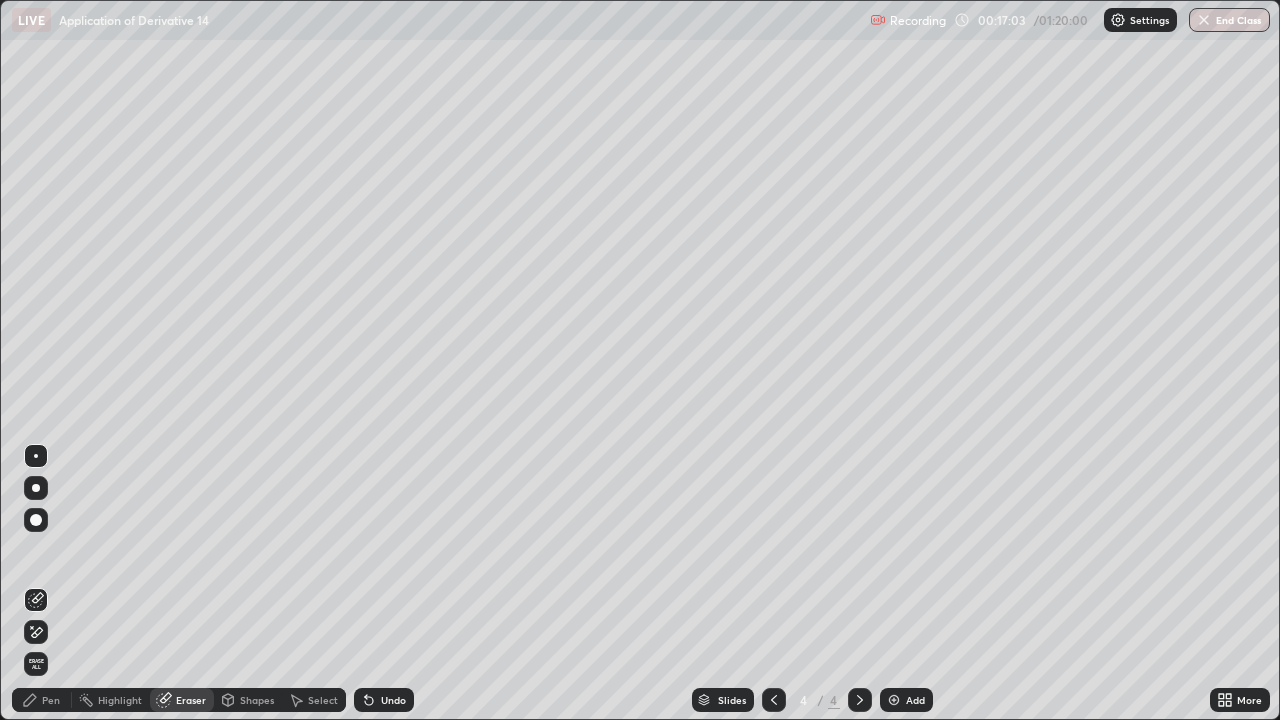 click 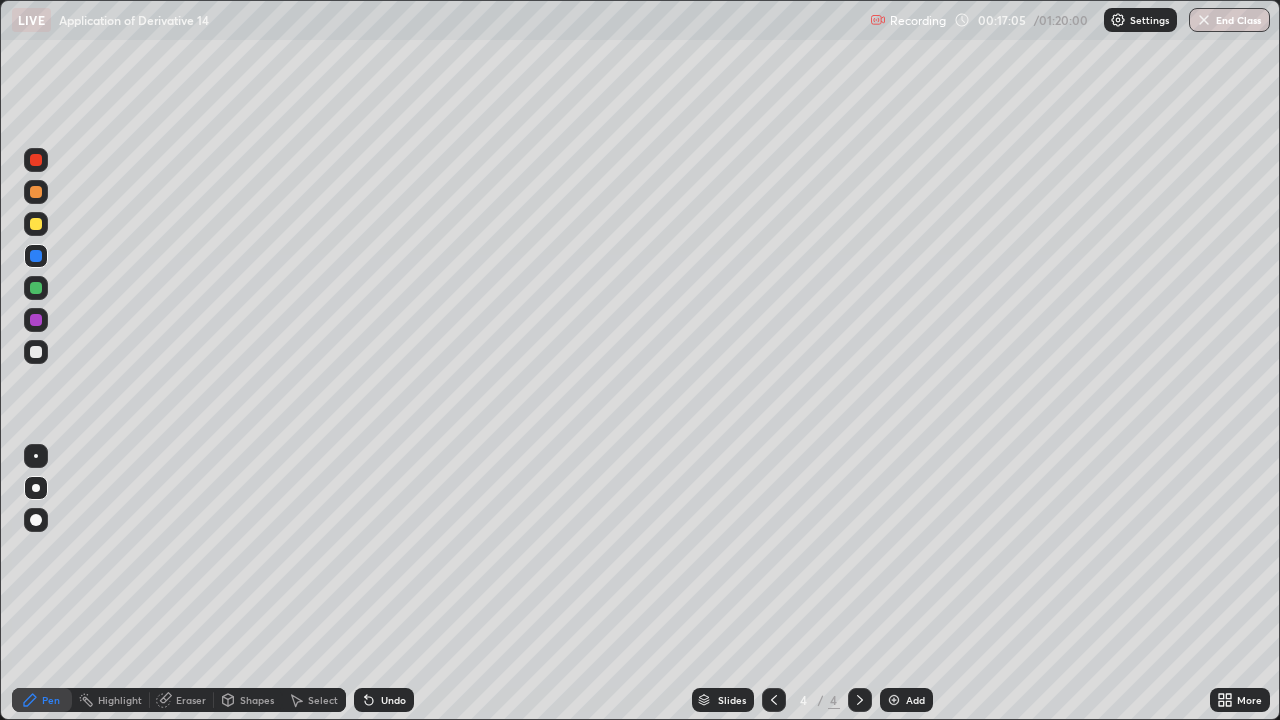 click at bounding box center (36, 160) 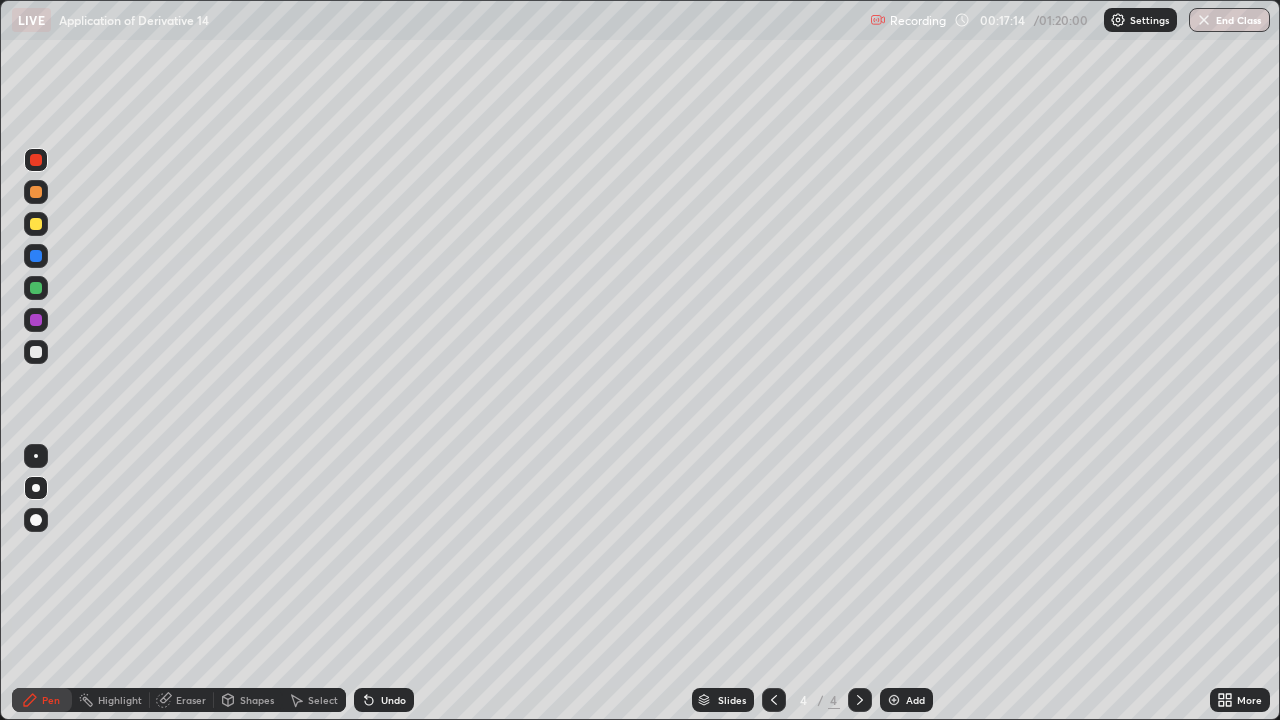 click 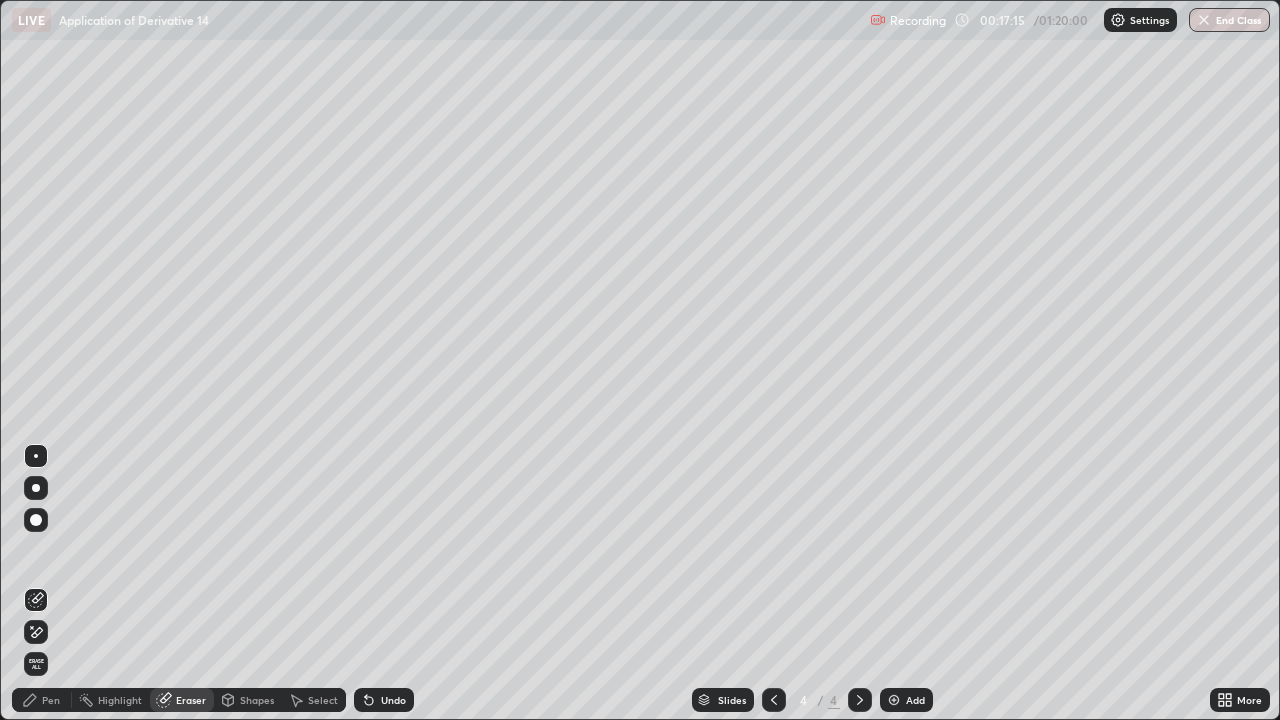 click on "Pen" at bounding box center [42, 700] 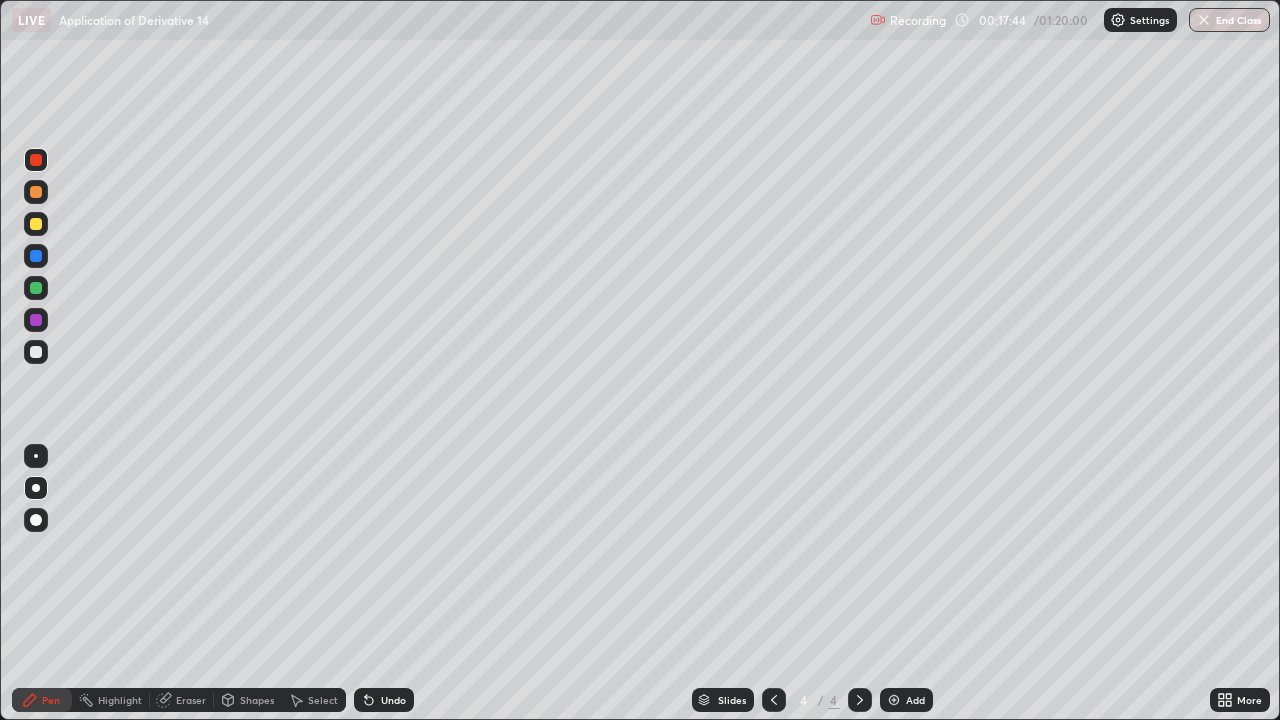 click at bounding box center [36, 288] 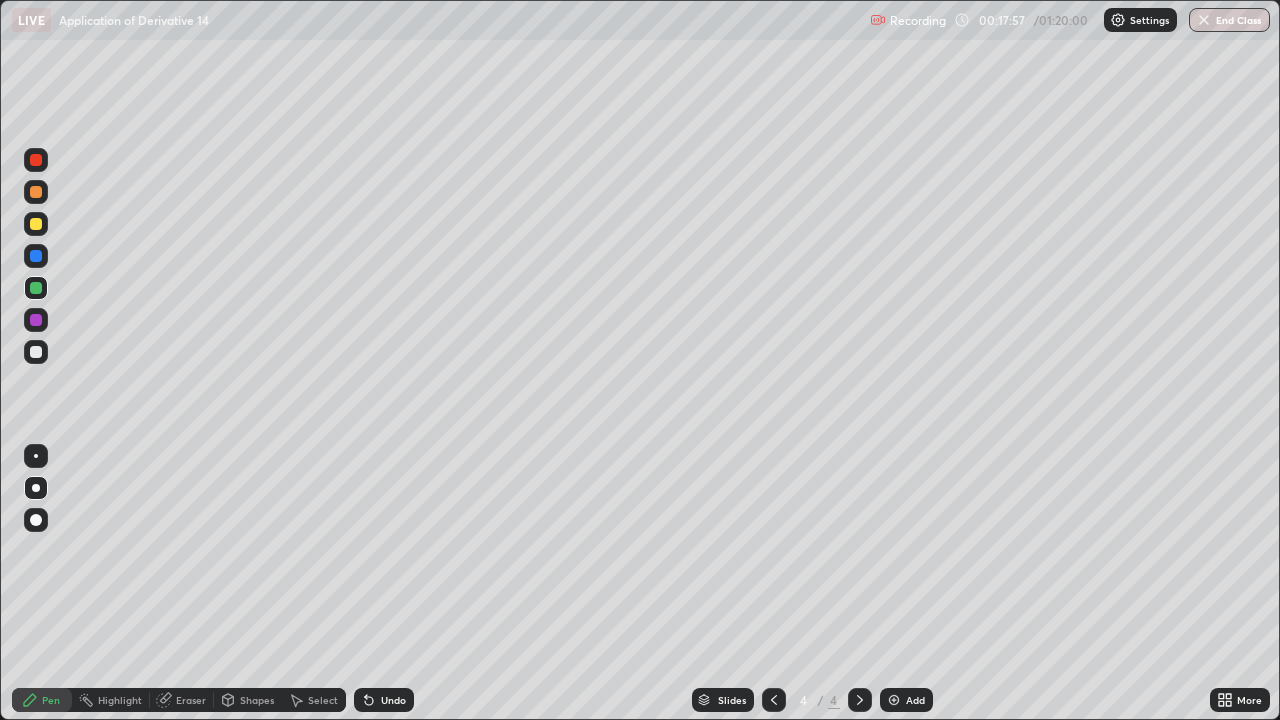 click at bounding box center (36, 352) 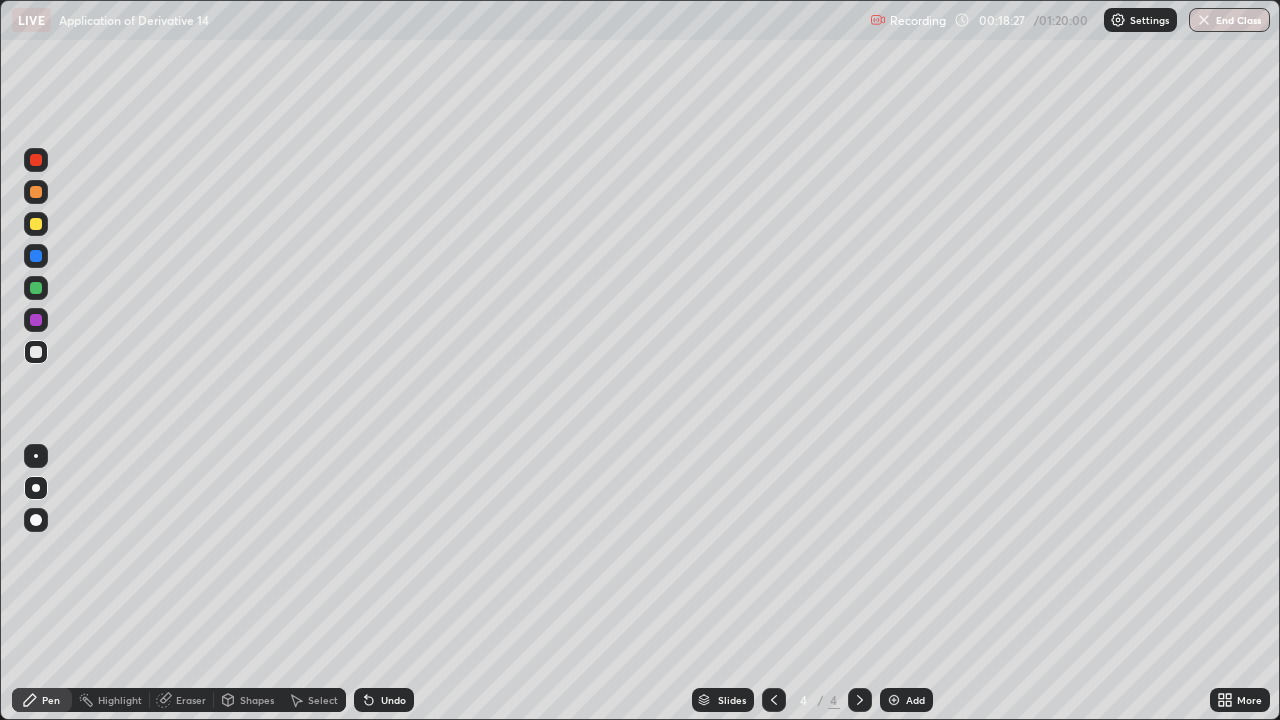 click on "Eraser" at bounding box center [191, 700] 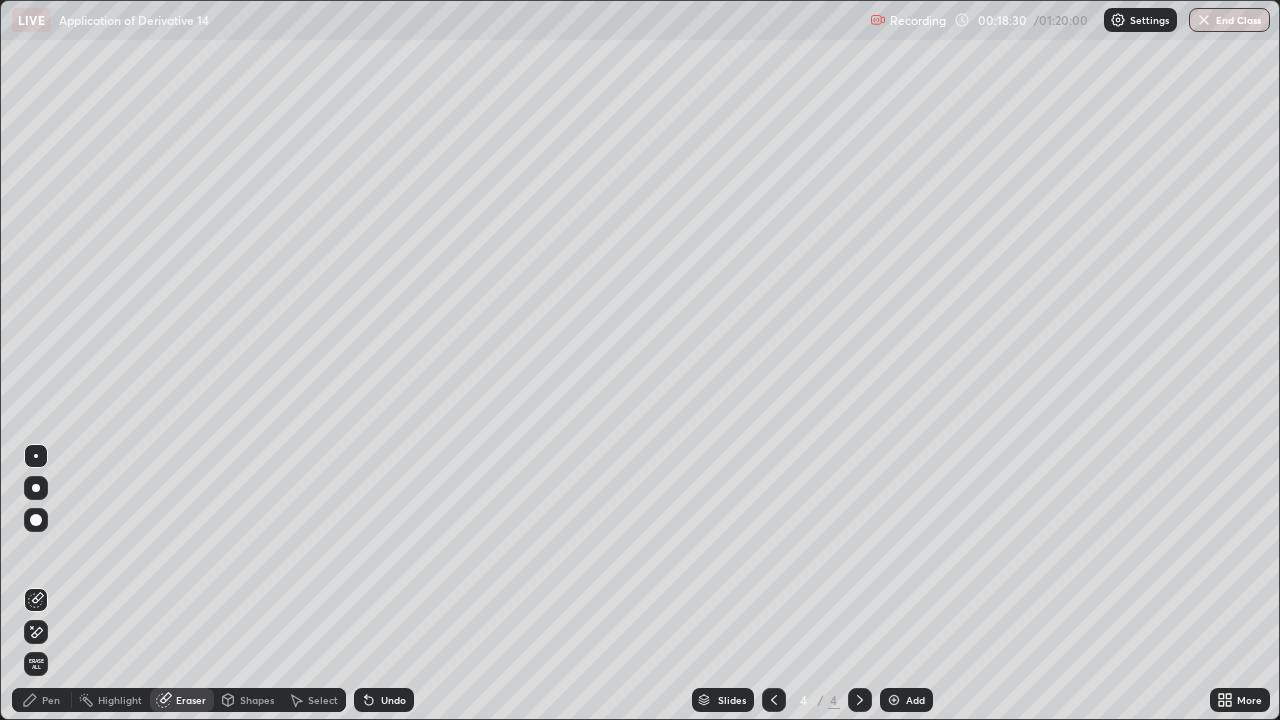 click on "Pen" at bounding box center [51, 700] 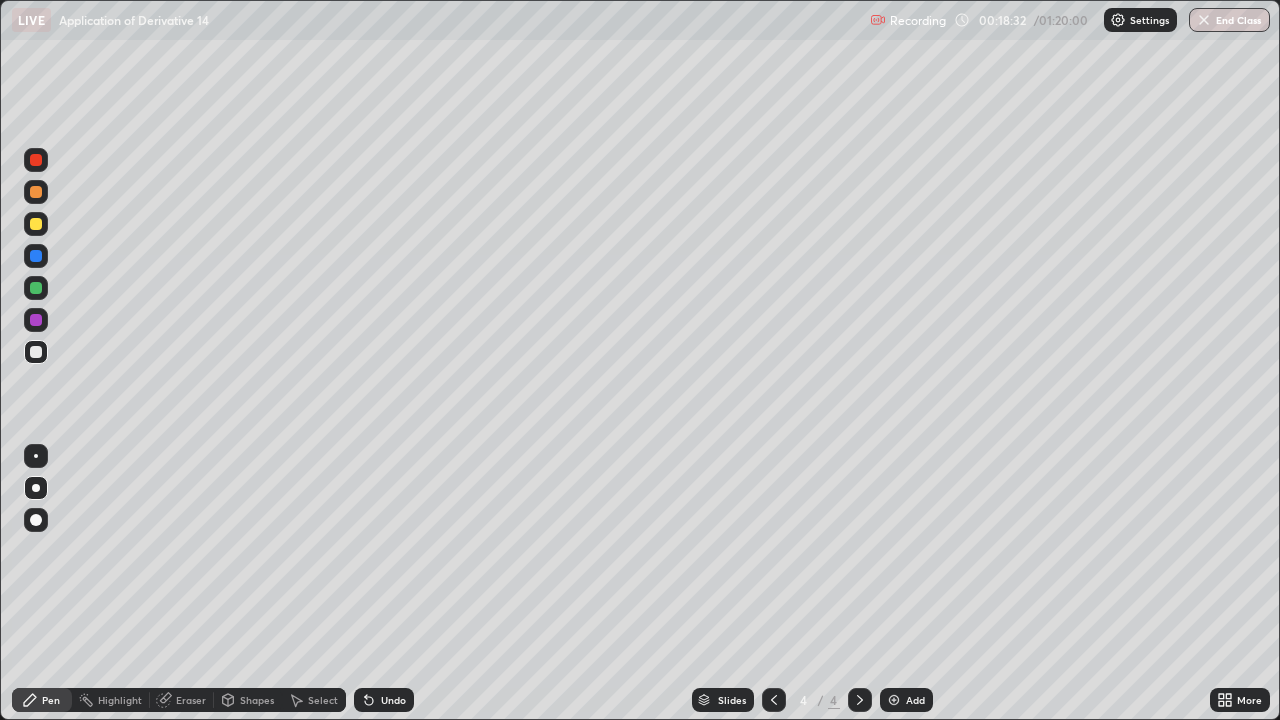 click at bounding box center [36, 320] 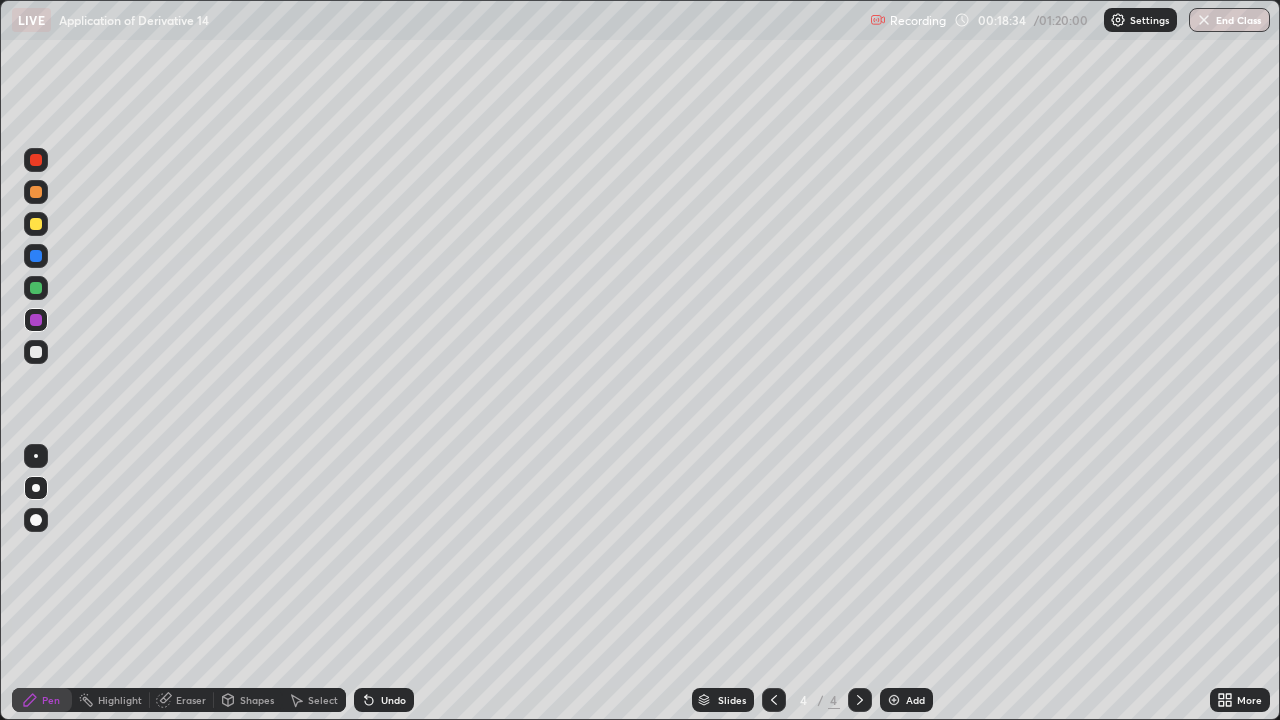 click at bounding box center [36, 224] 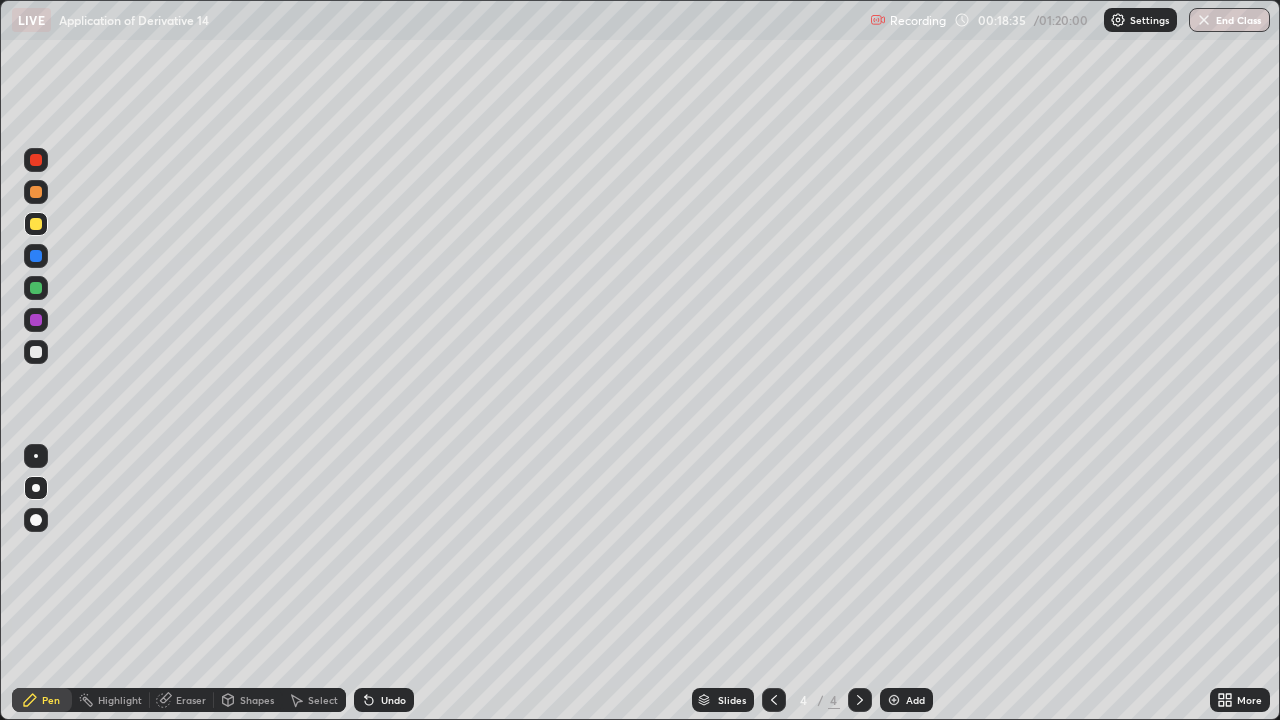 click at bounding box center (36, 192) 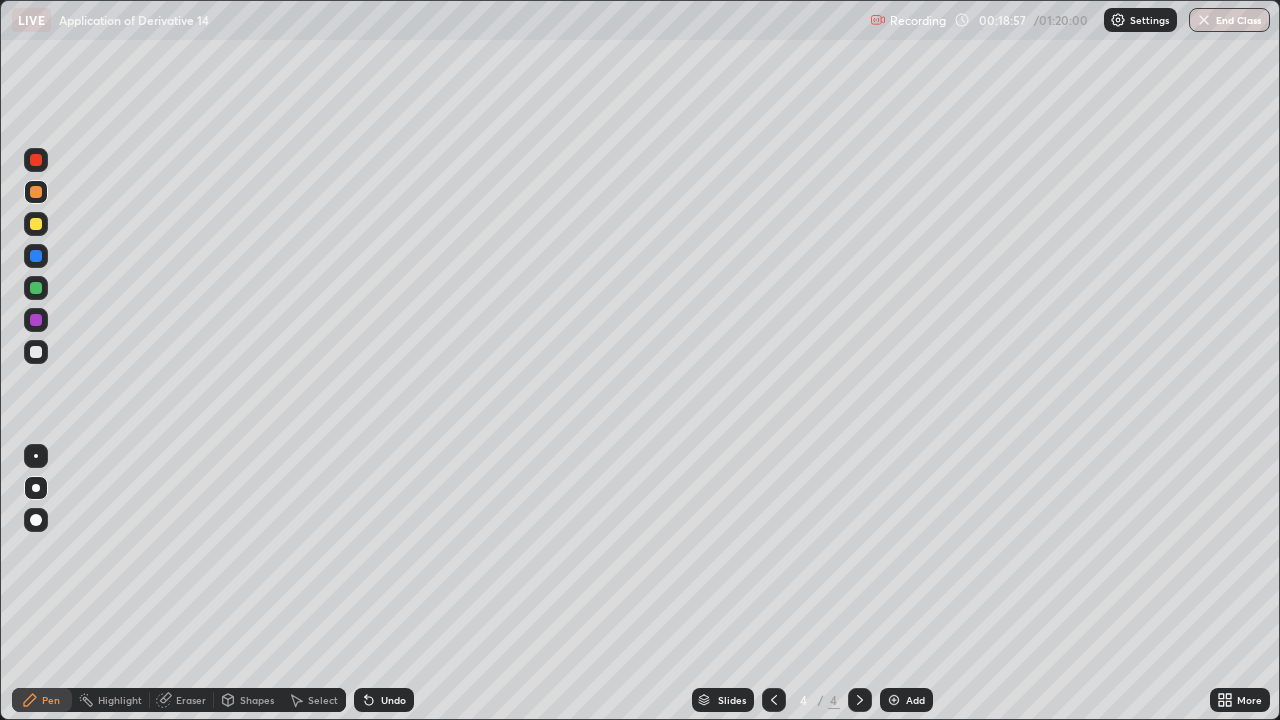 click on "Undo" at bounding box center [384, 700] 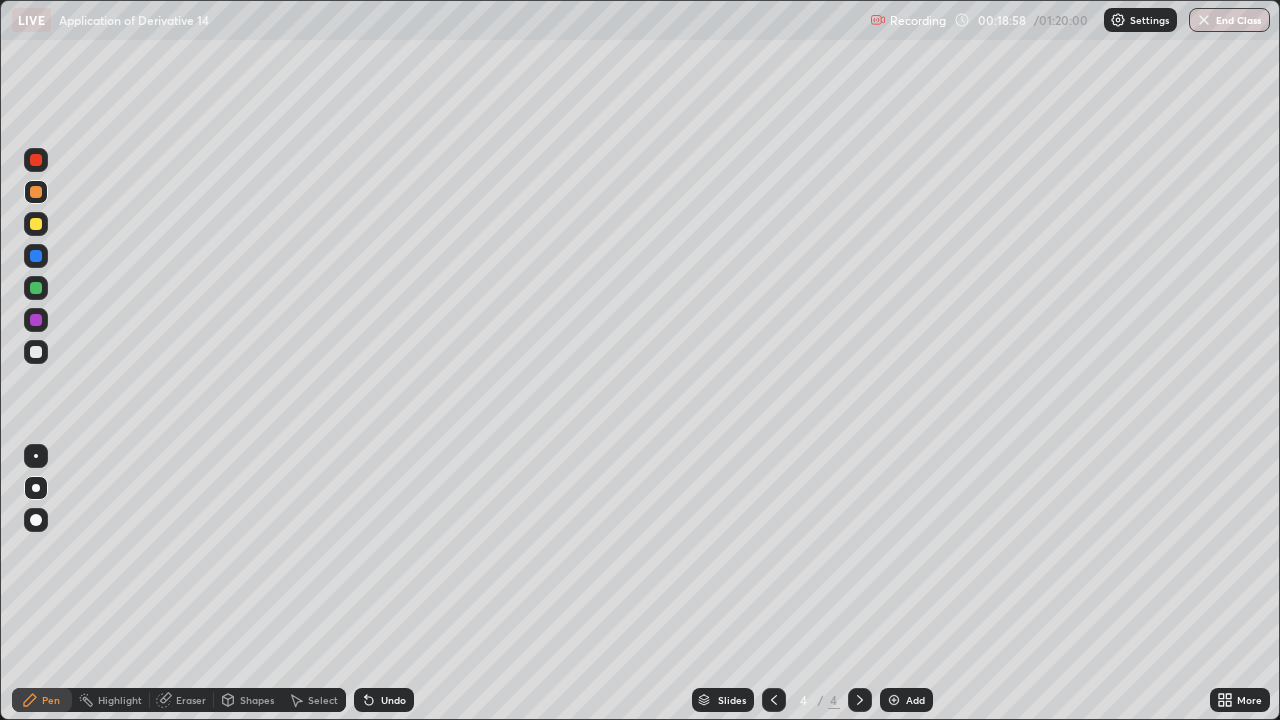 click on "Undo" at bounding box center (393, 700) 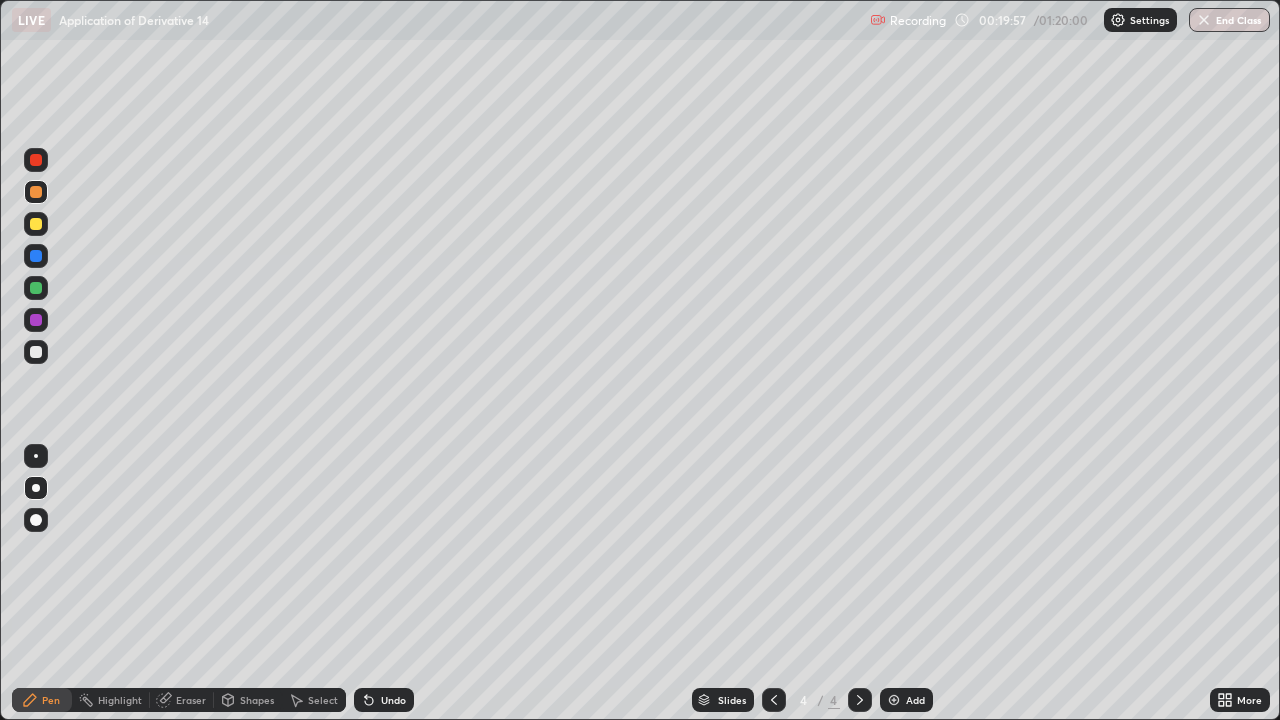 click on "Undo" at bounding box center [393, 700] 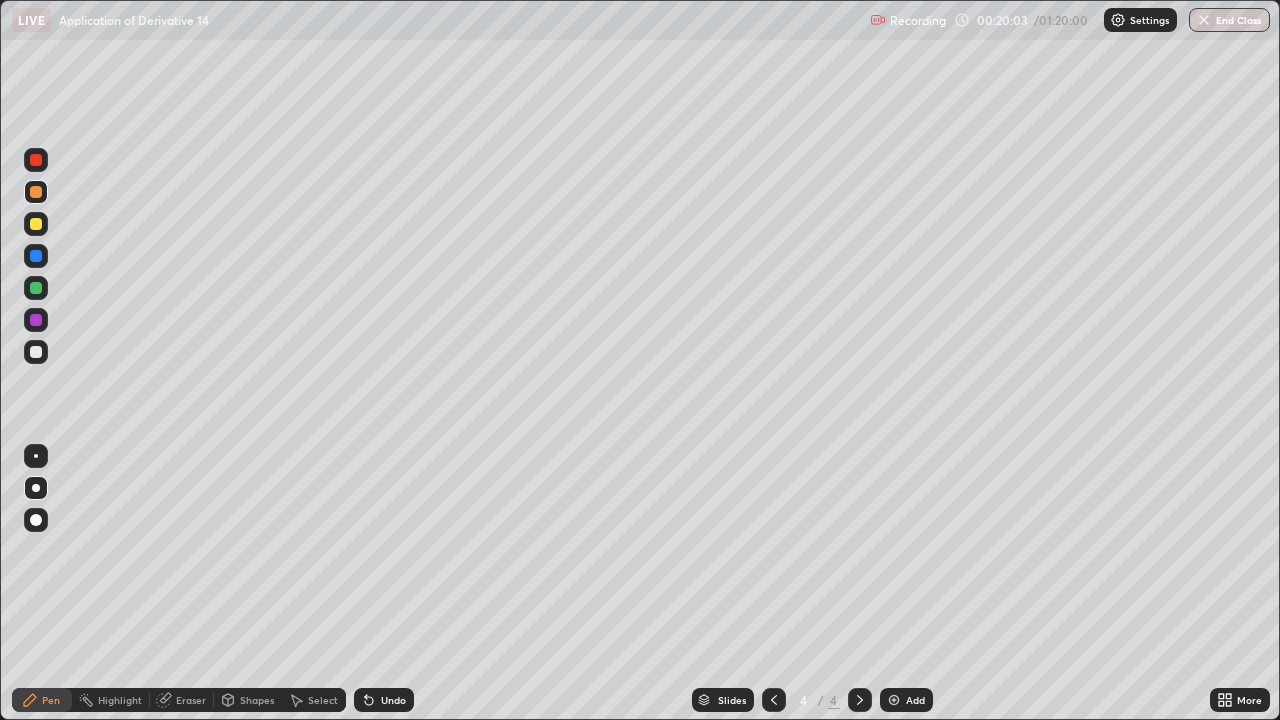 click at bounding box center [36, 352] 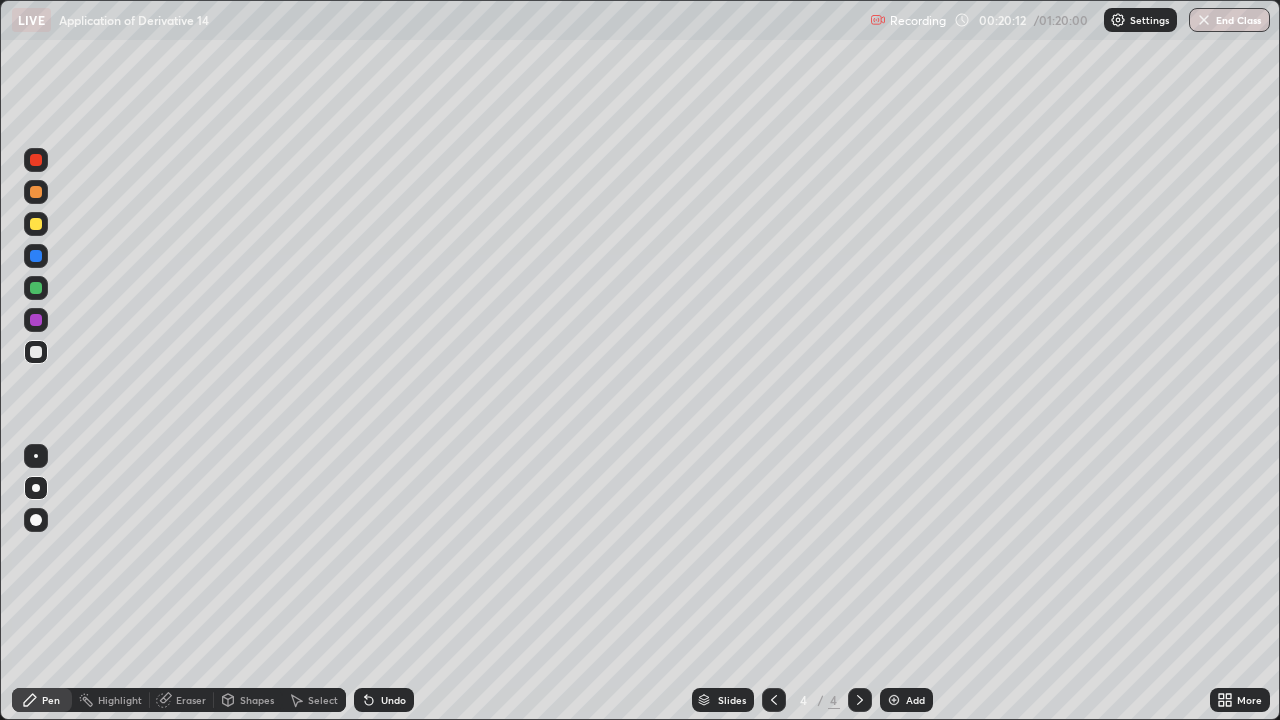 click on "Undo" at bounding box center (393, 700) 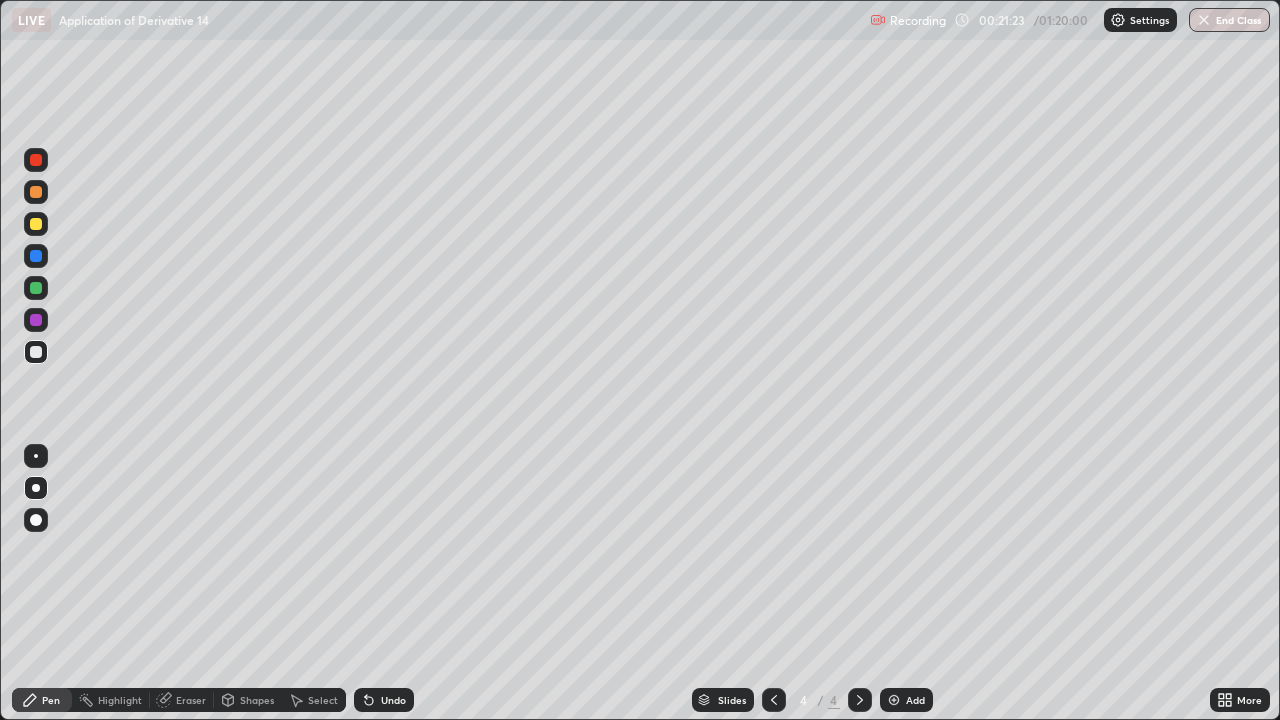 click on "Eraser" at bounding box center [182, 700] 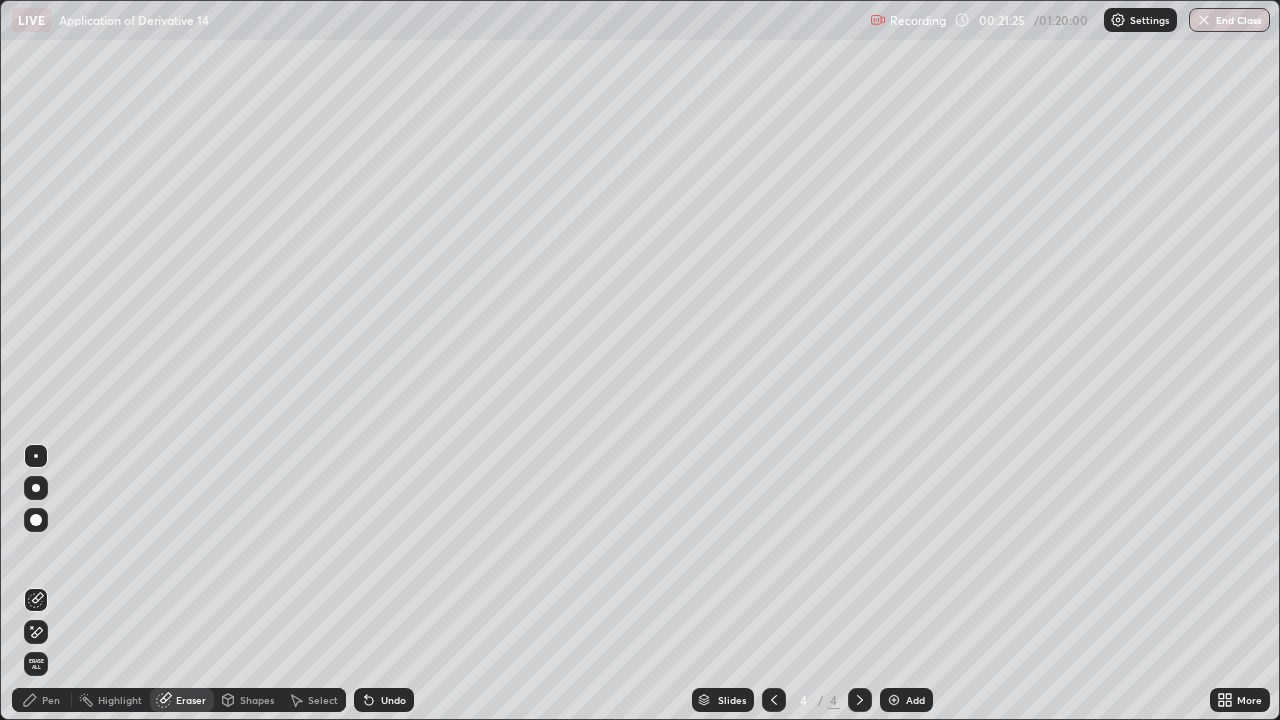click on "Pen" at bounding box center (51, 700) 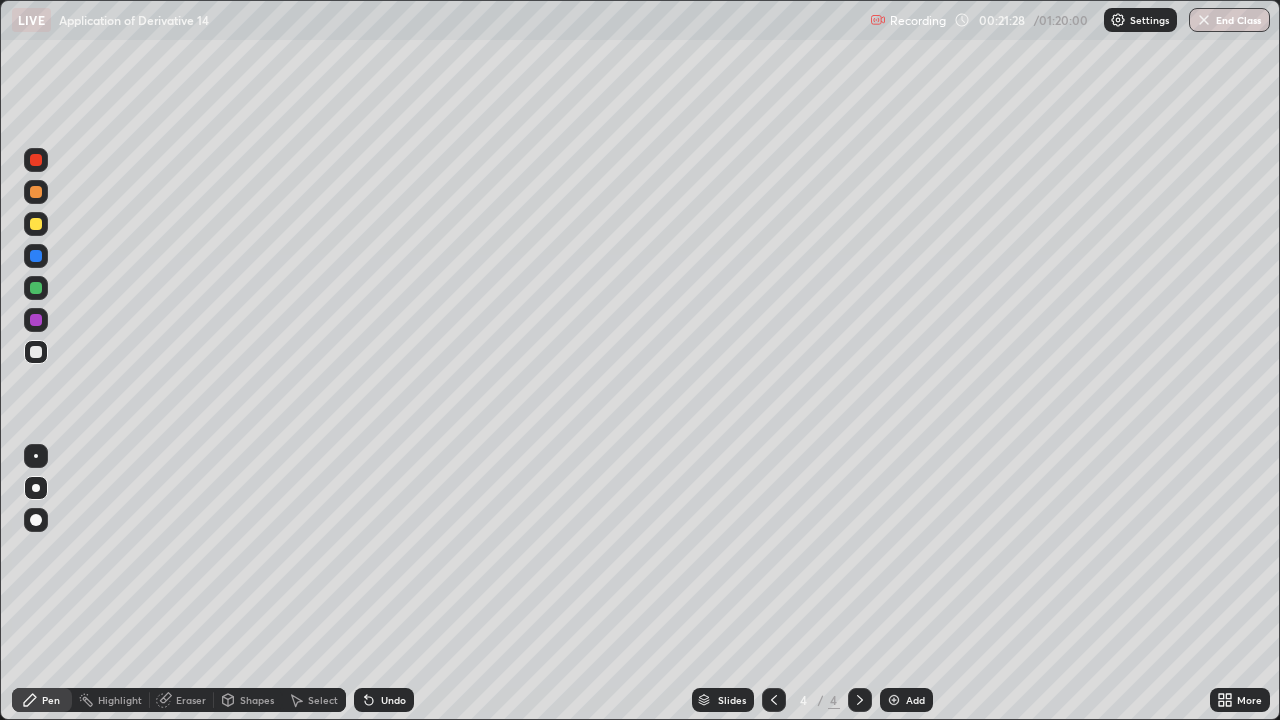click at bounding box center (36, 192) 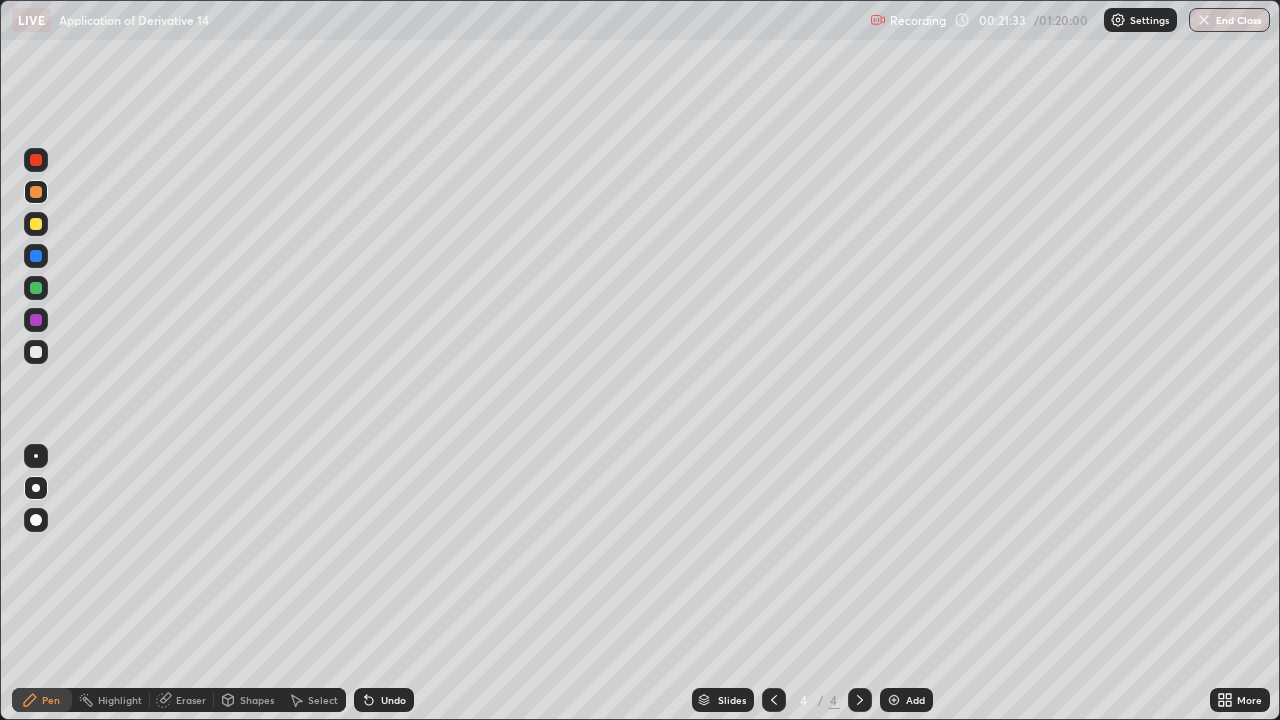 click on "Eraser" at bounding box center (191, 700) 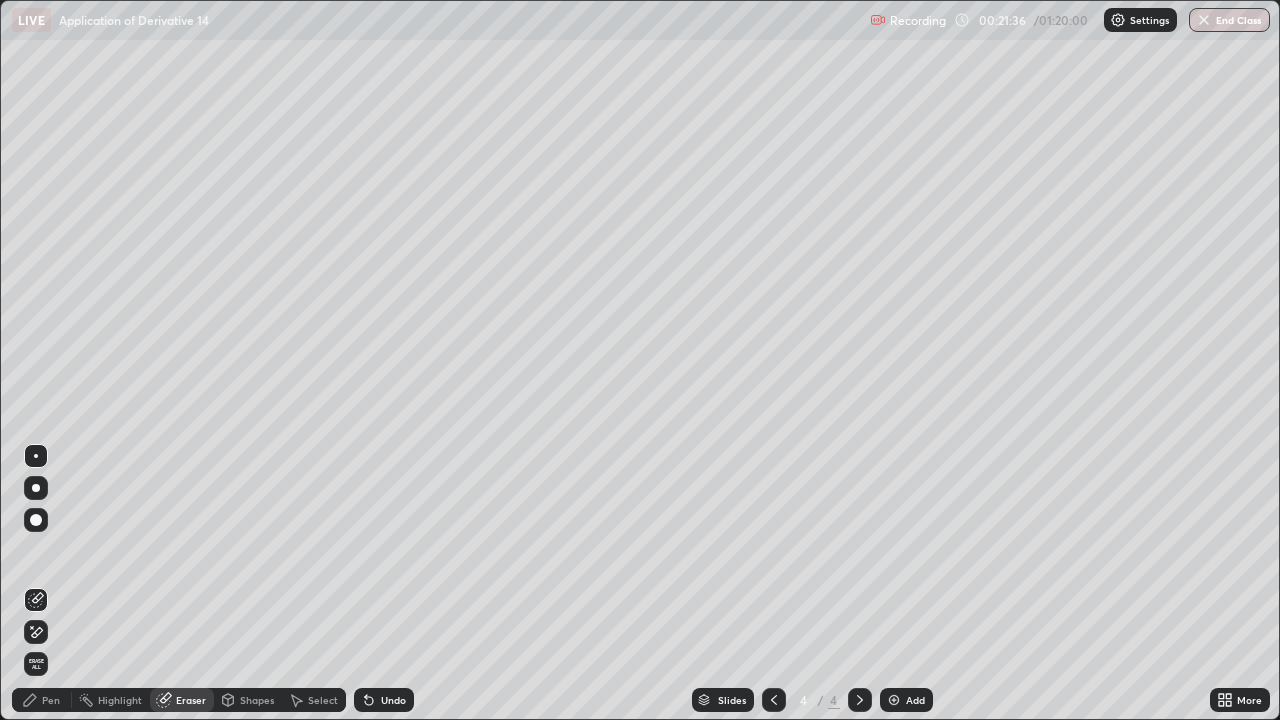 click on "Pen" at bounding box center [51, 700] 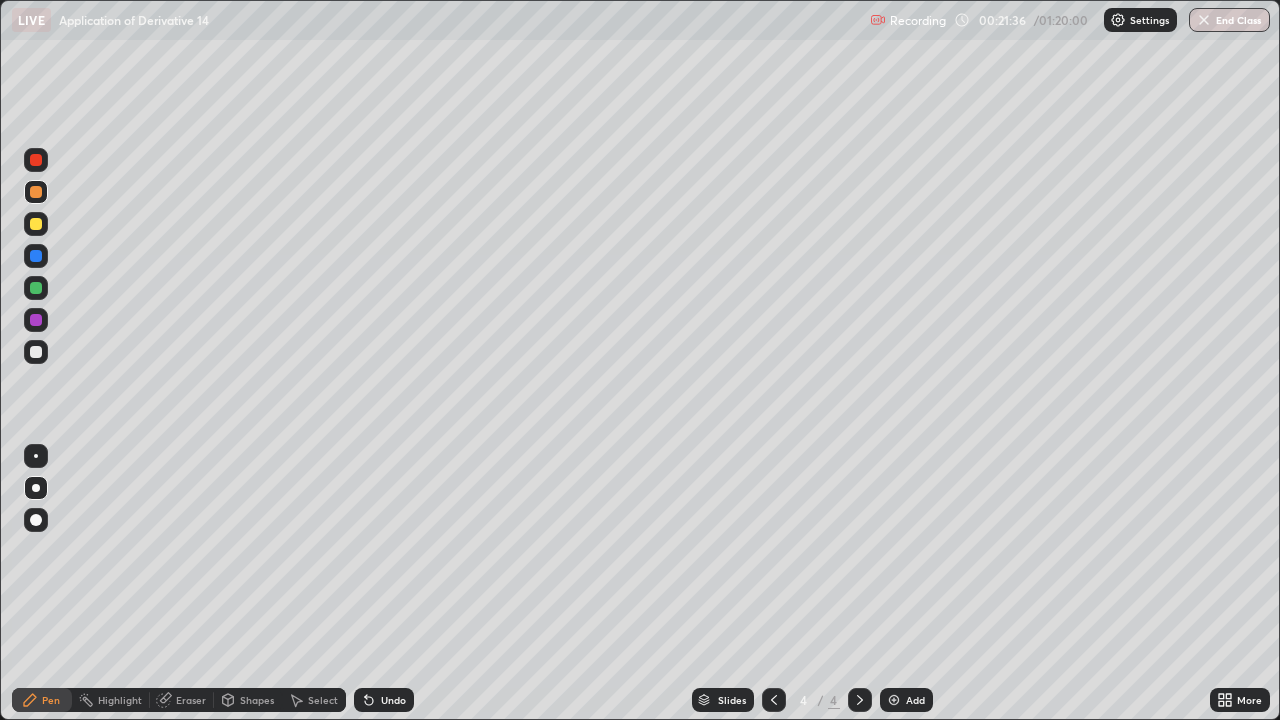 click at bounding box center [36, 352] 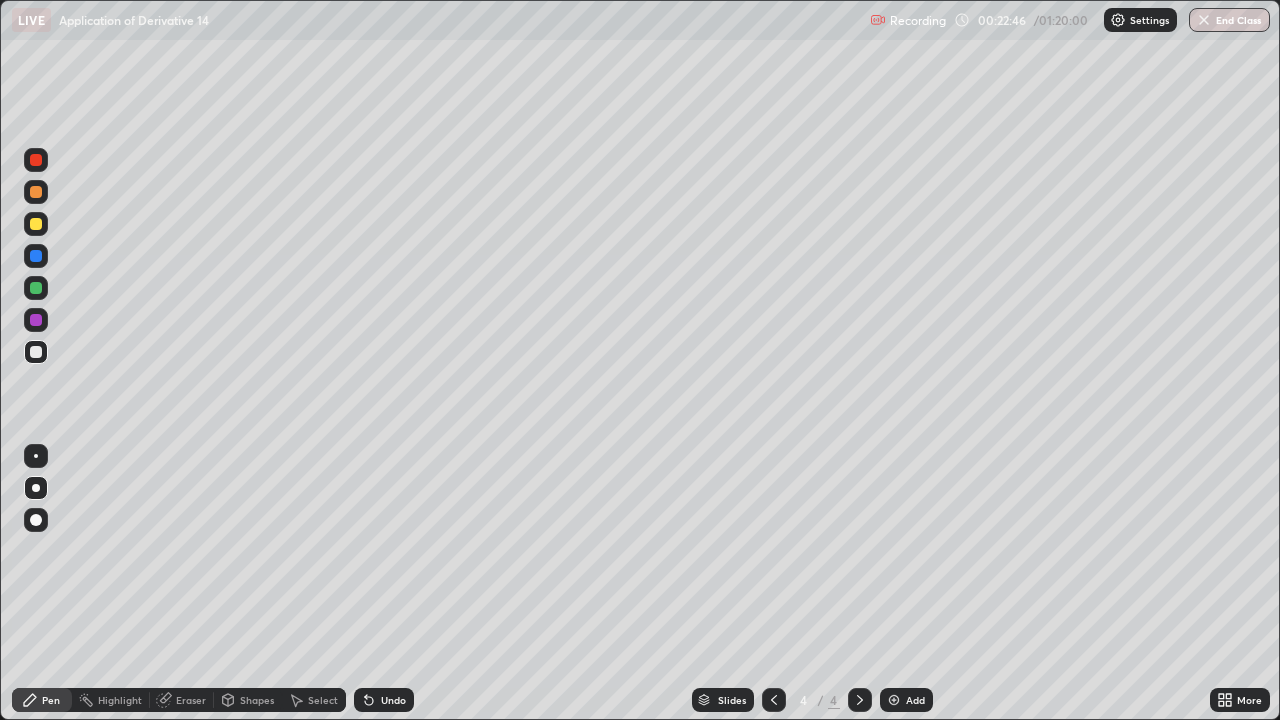 click on "Undo" at bounding box center (393, 700) 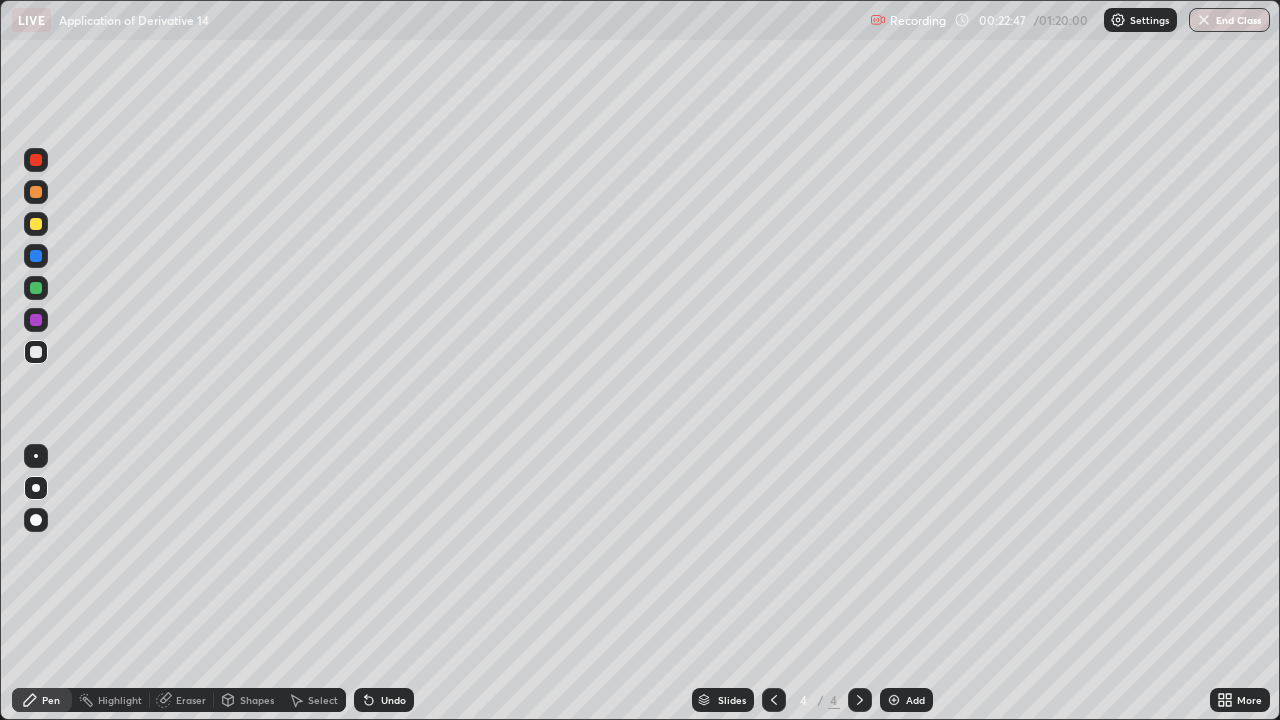 click on "Undo" at bounding box center (393, 700) 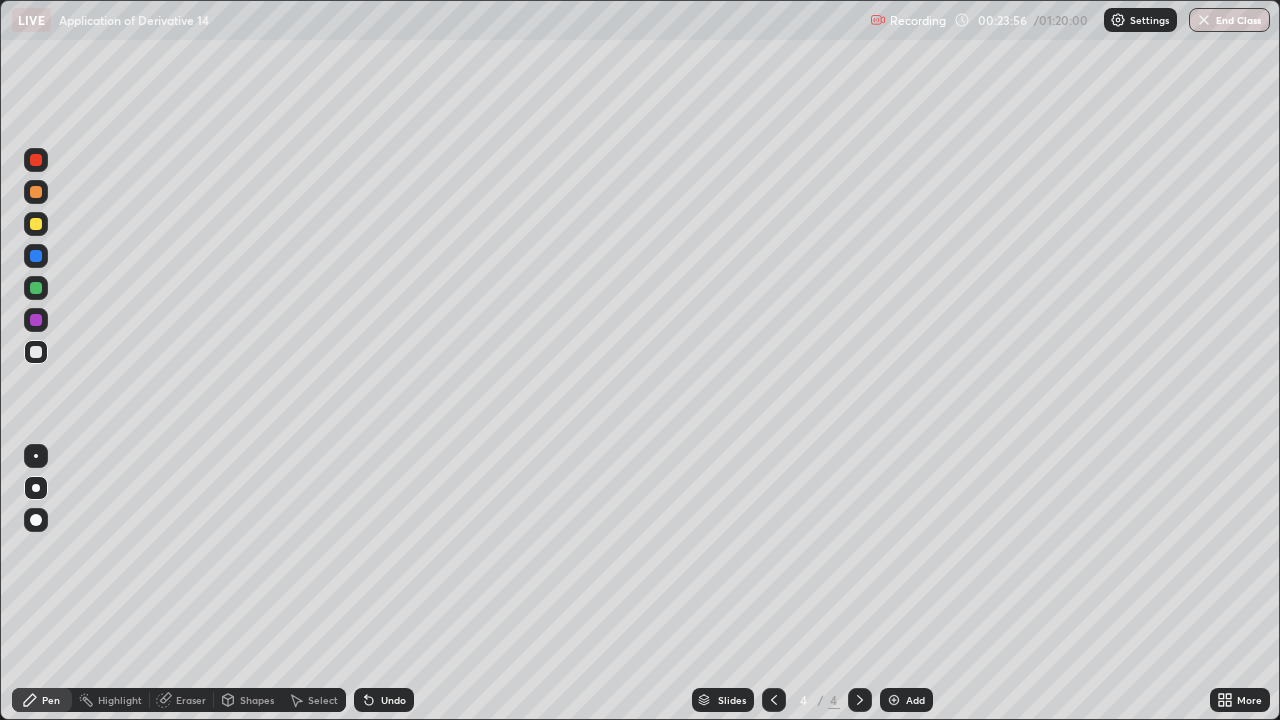 click on "Eraser" at bounding box center [191, 700] 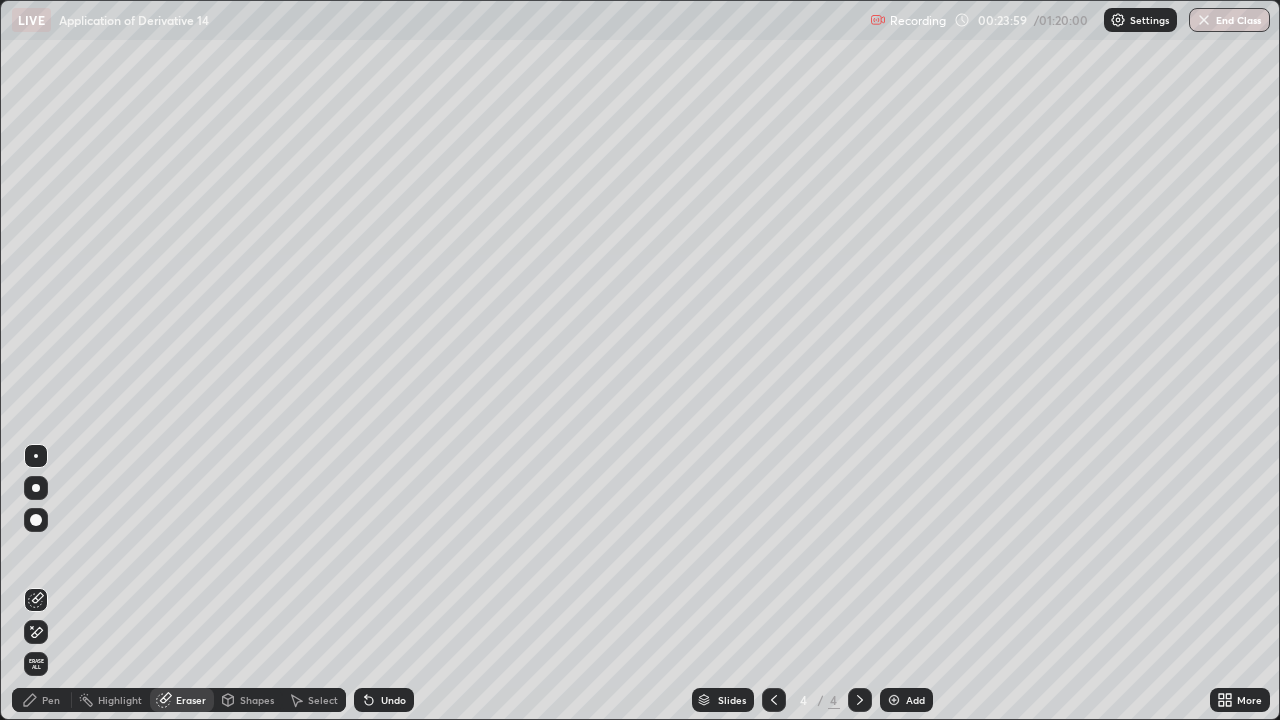click on "Pen" at bounding box center (51, 700) 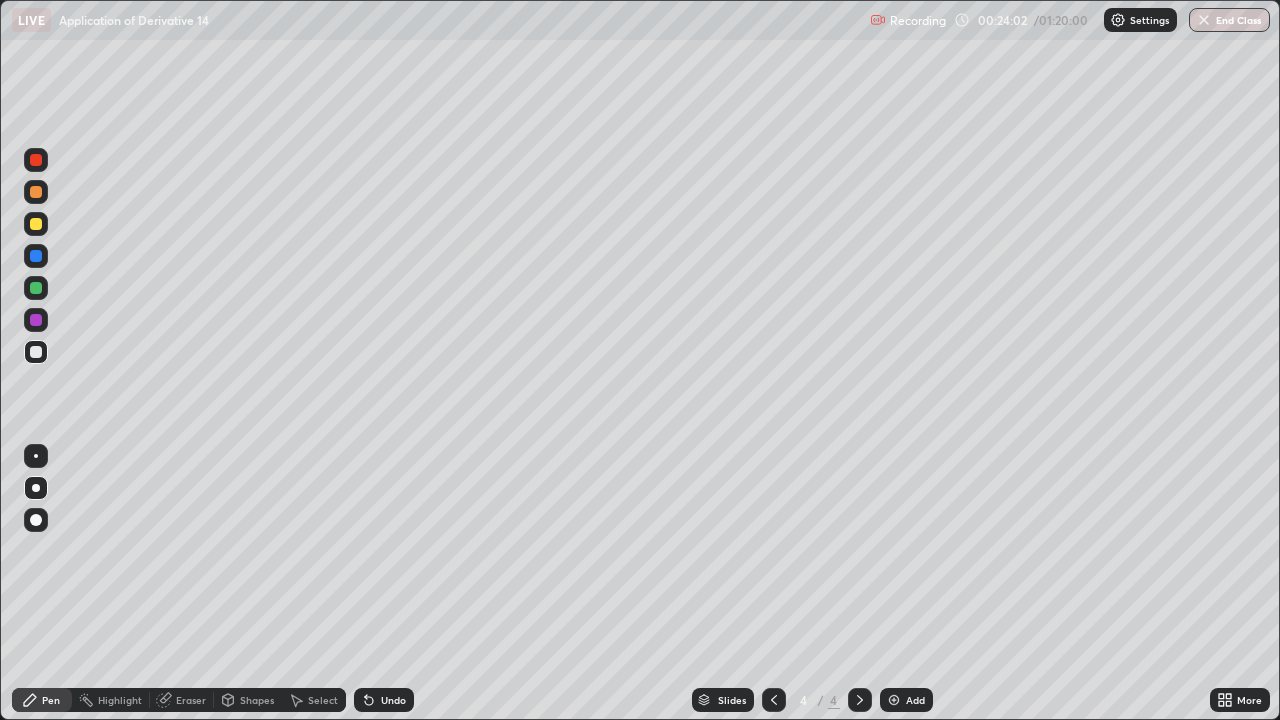 click on "Eraser" at bounding box center (191, 700) 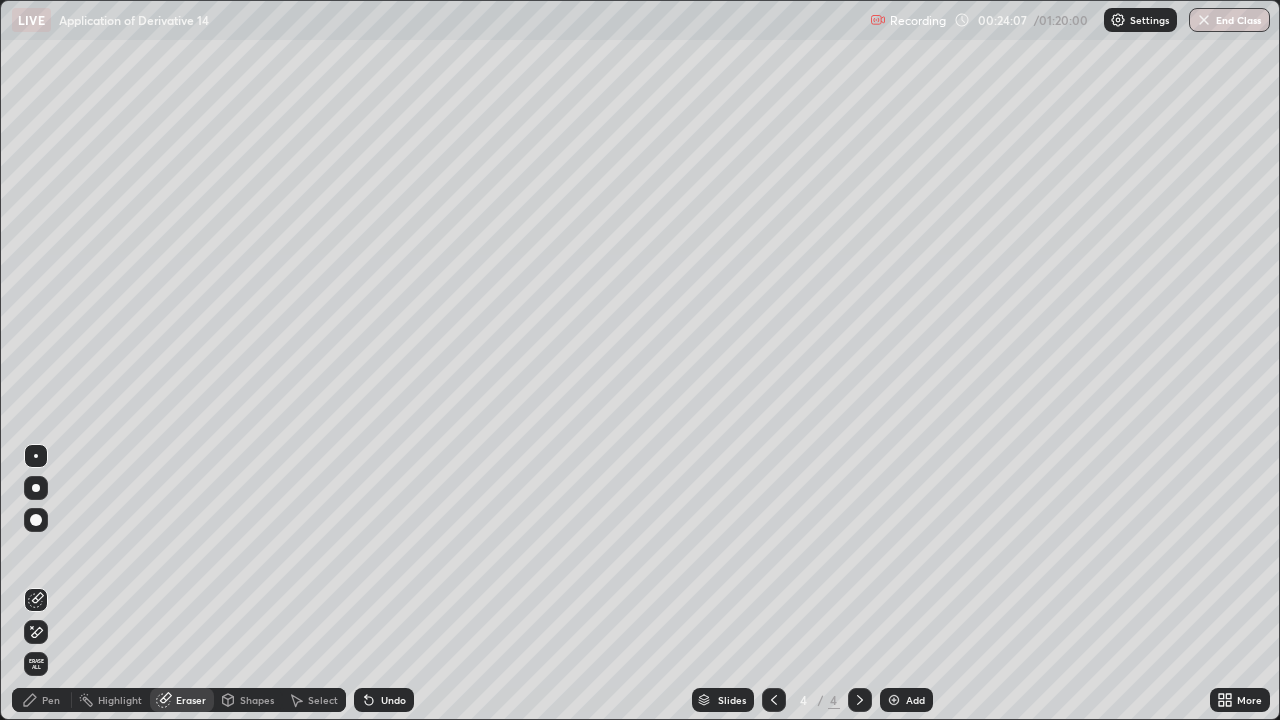 click on "Pen" at bounding box center (51, 700) 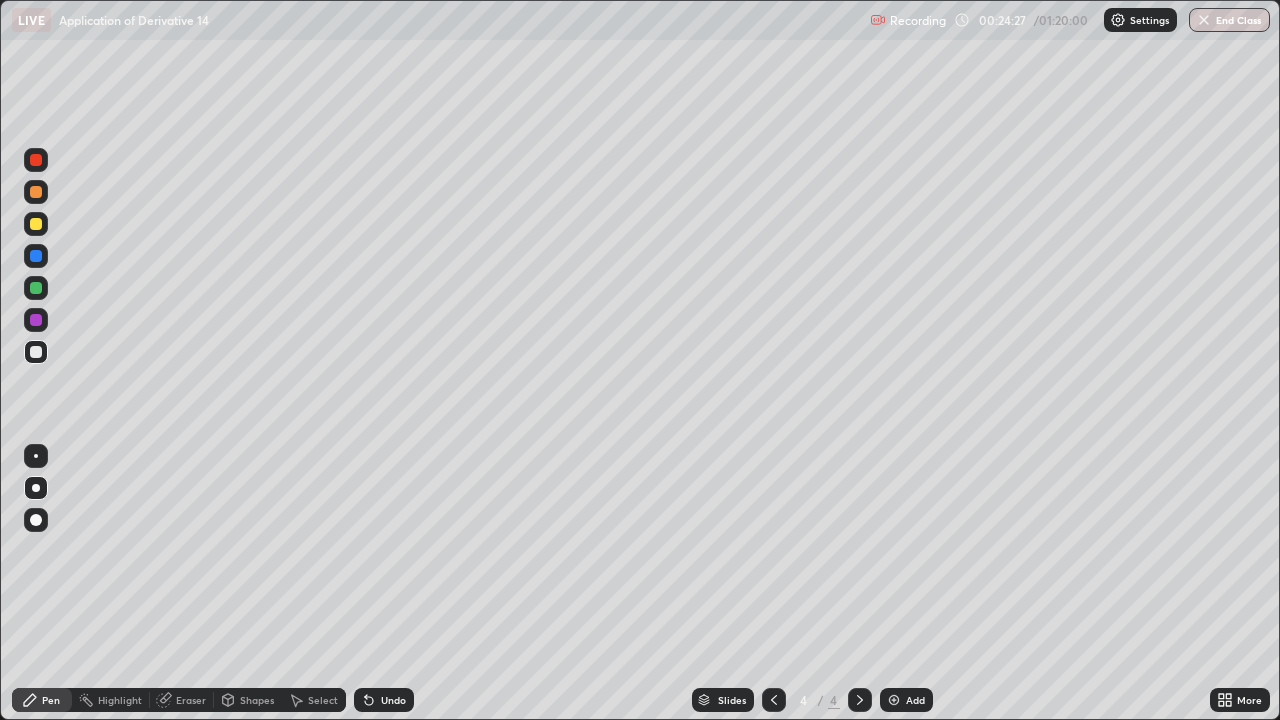 click on "Eraser" at bounding box center [191, 700] 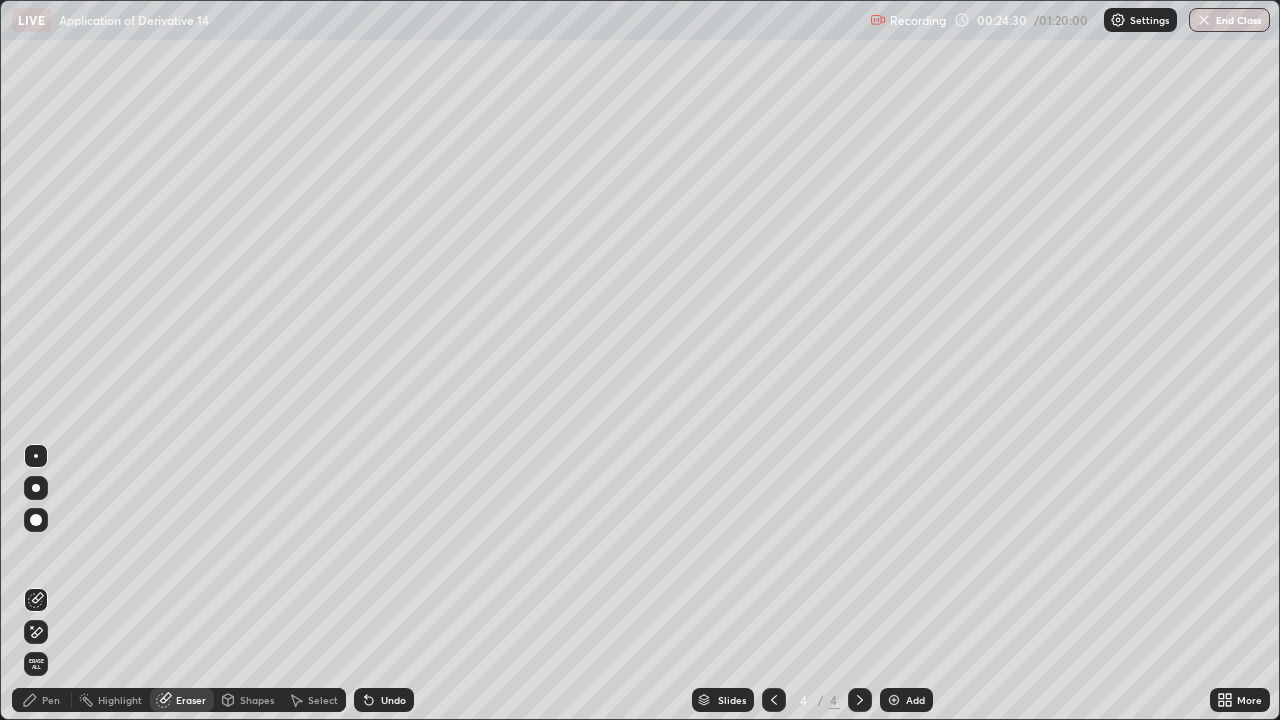 click on "Pen" at bounding box center (42, 700) 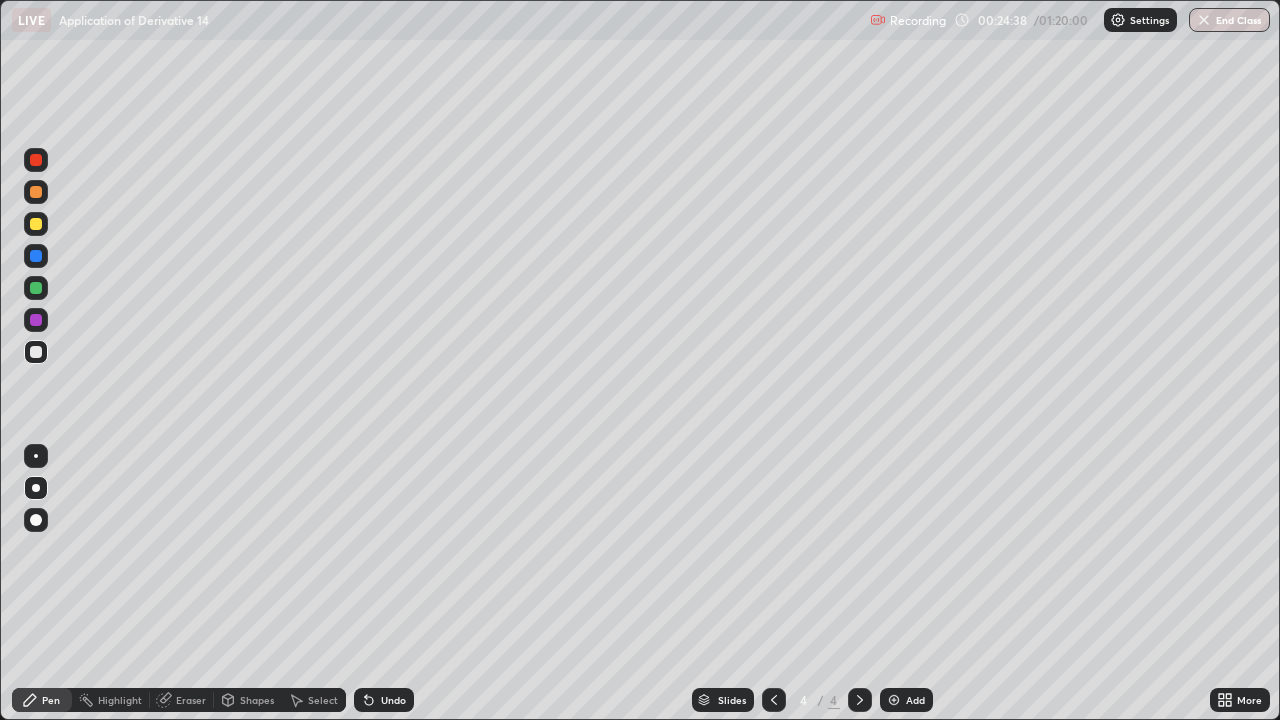 click on "Eraser" at bounding box center [191, 700] 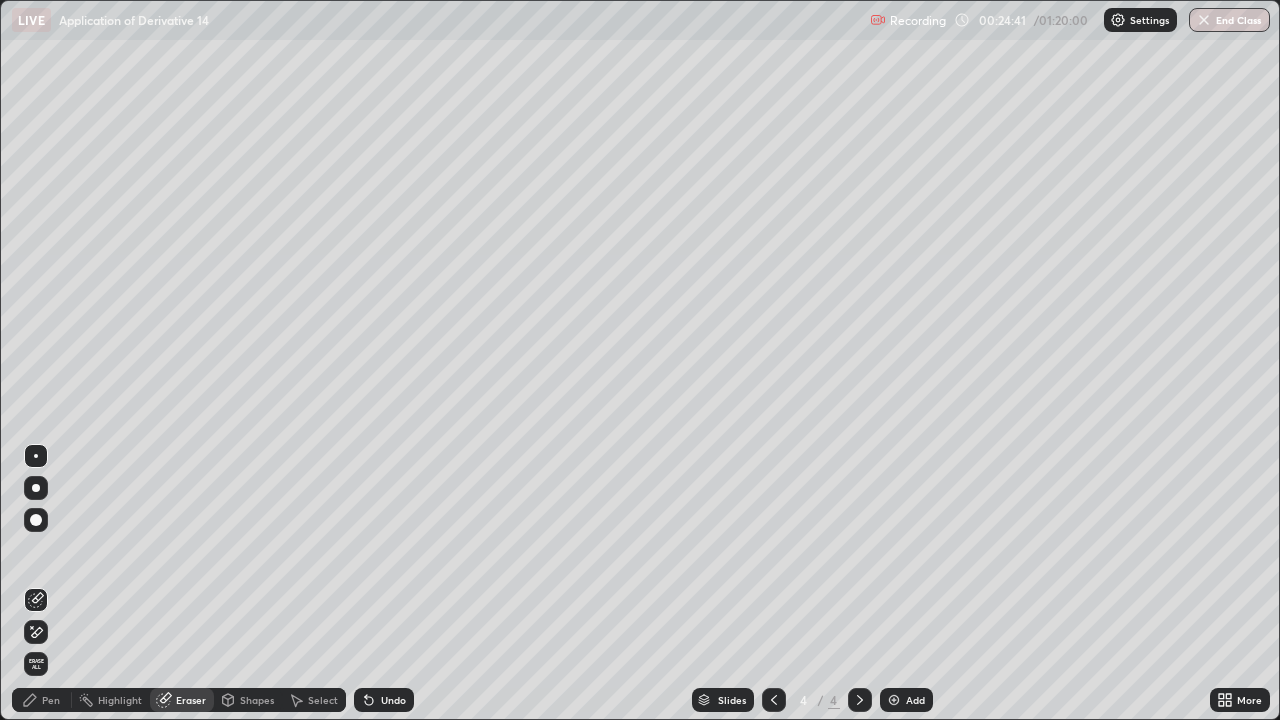 click on "Pen" at bounding box center (51, 700) 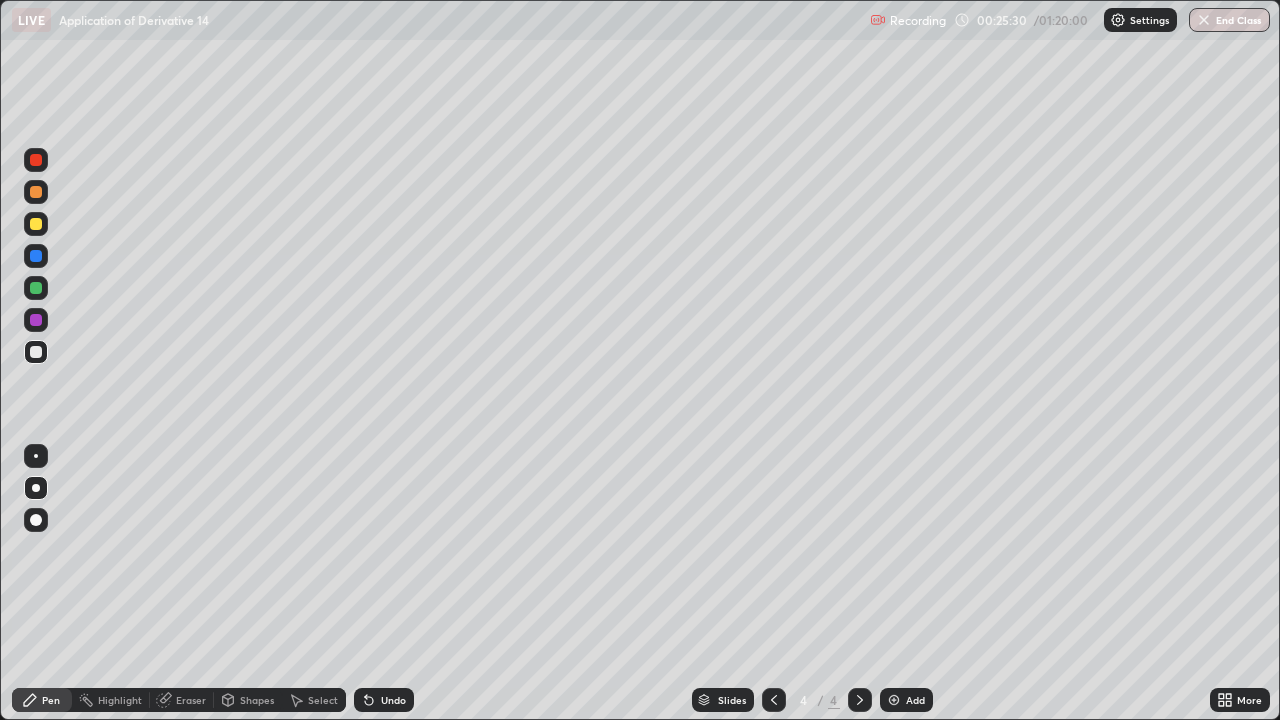 click on "Eraser" at bounding box center [182, 700] 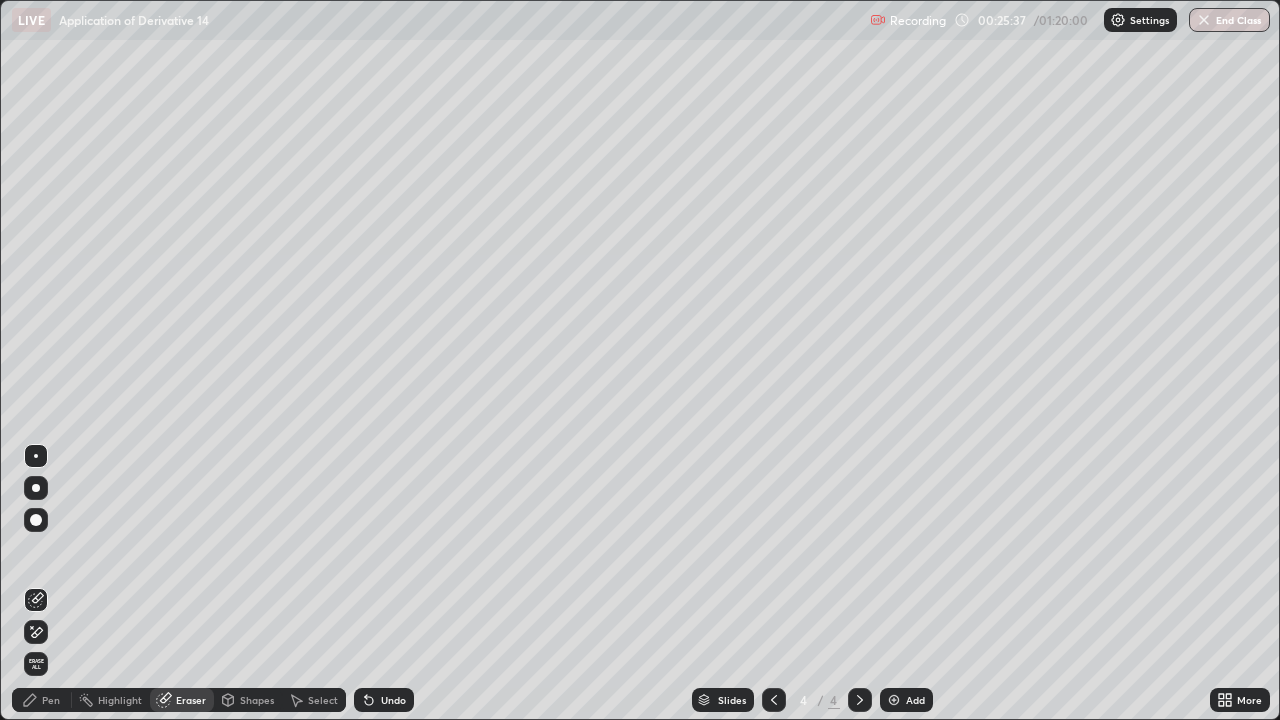 click on "Eraser" at bounding box center (191, 700) 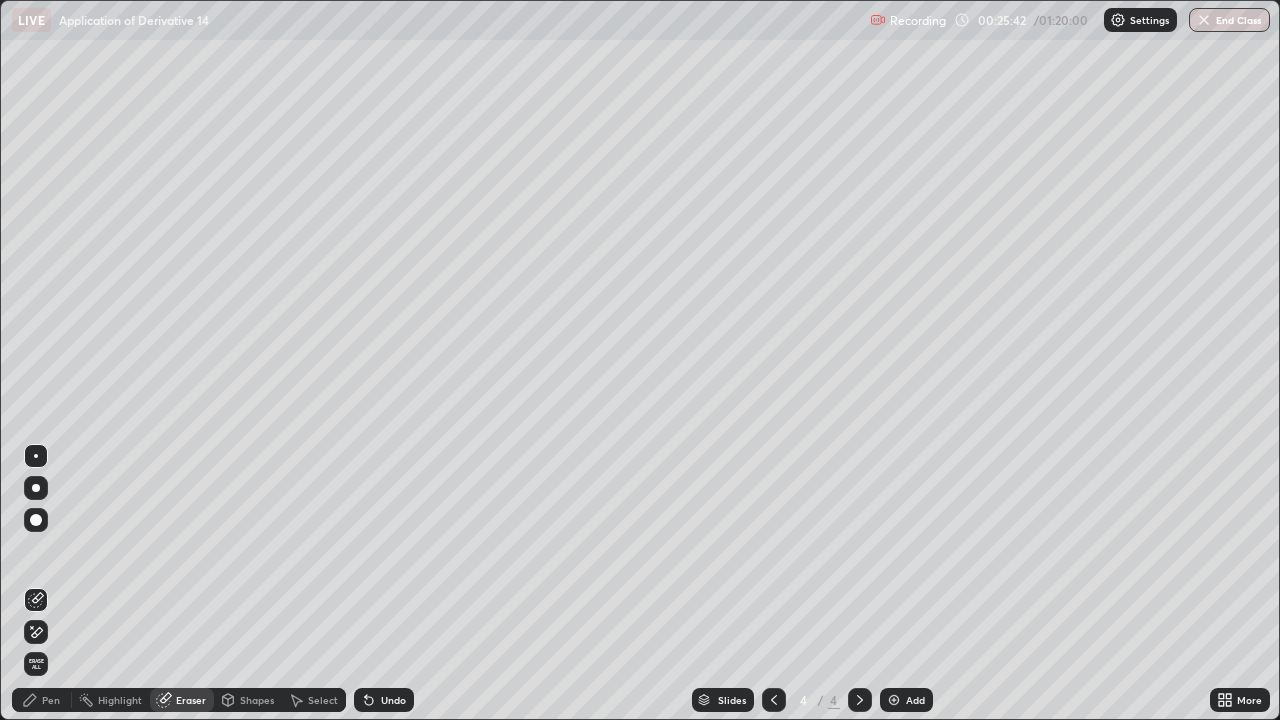click on "Pen" at bounding box center (51, 700) 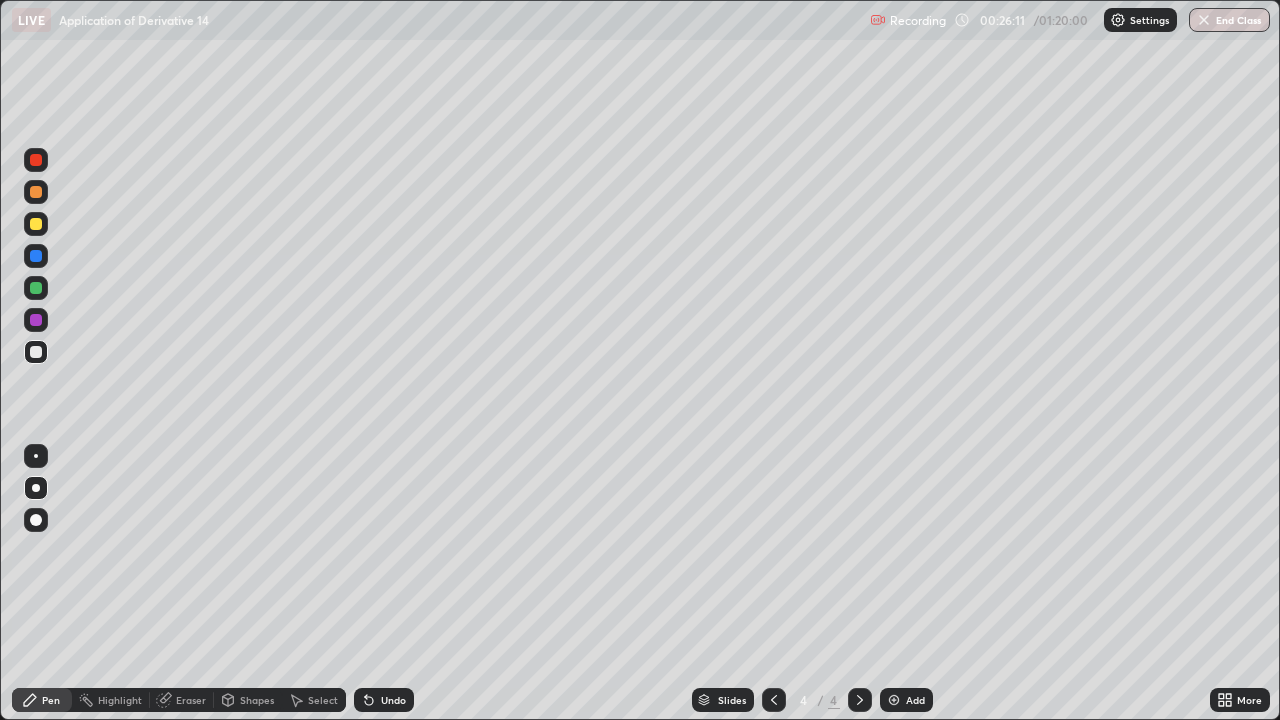 click at bounding box center (36, 160) 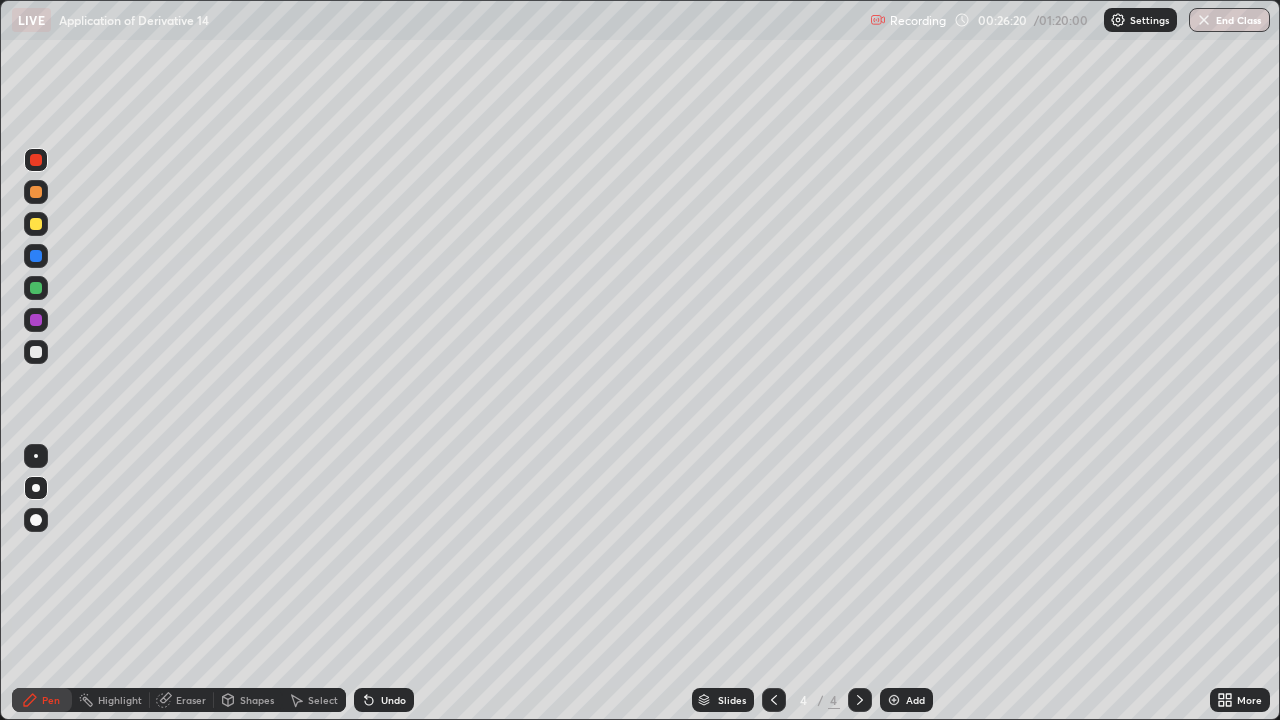 click on "Eraser" at bounding box center (182, 700) 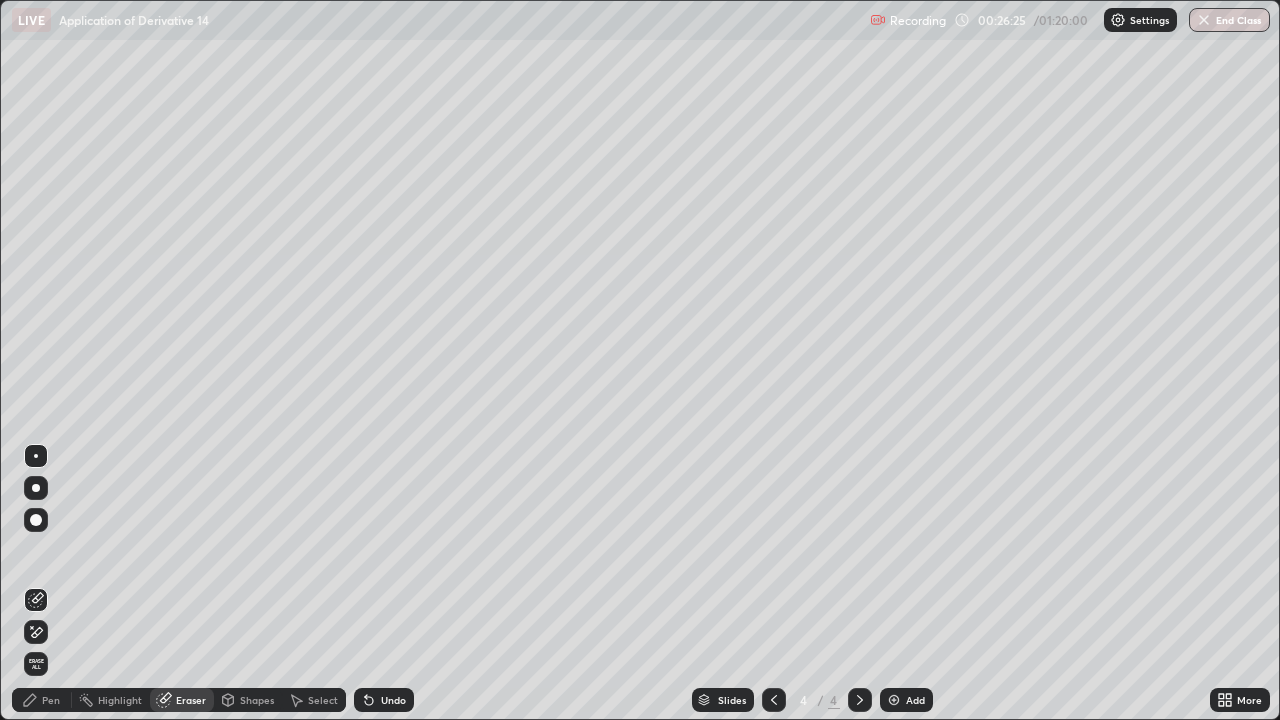 click on "Pen" at bounding box center (42, 700) 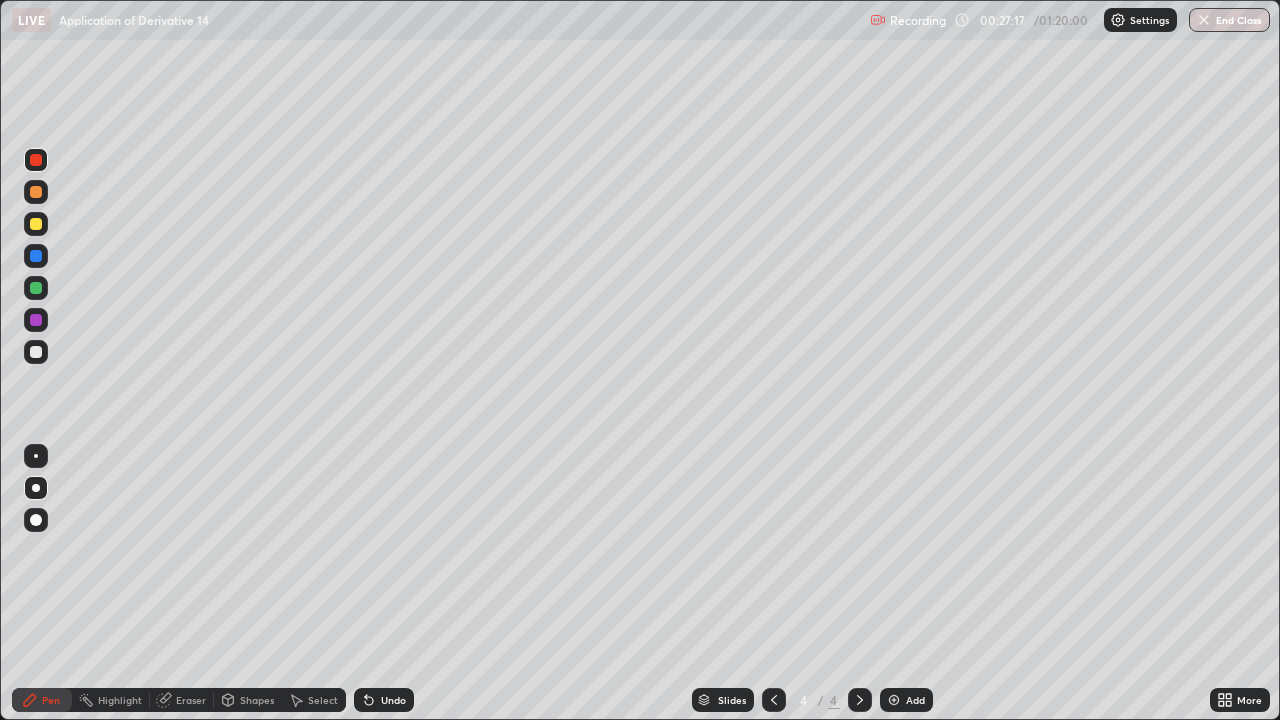 click on "Slides 4 / 4 Add" at bounding box center (812, 700) 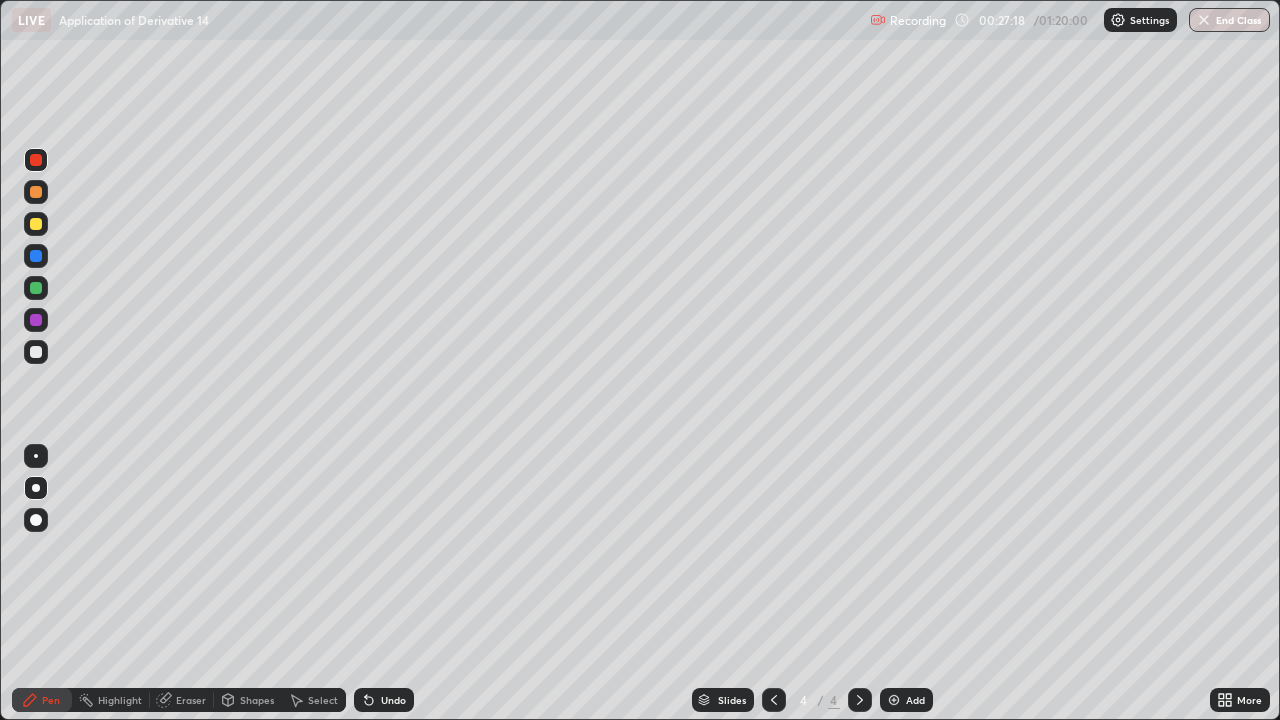 click on "Slides 4 / 4 Add" at bounding box center [812, 700] 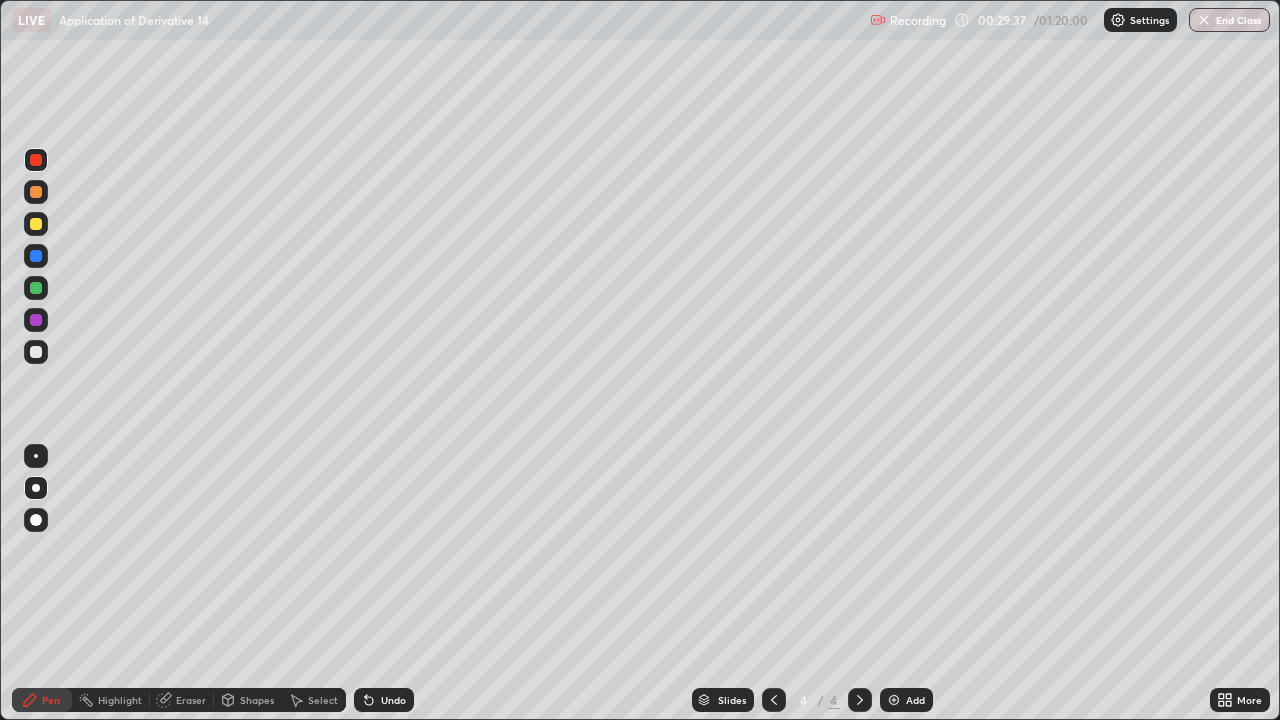click at bounding box center (36, 224) 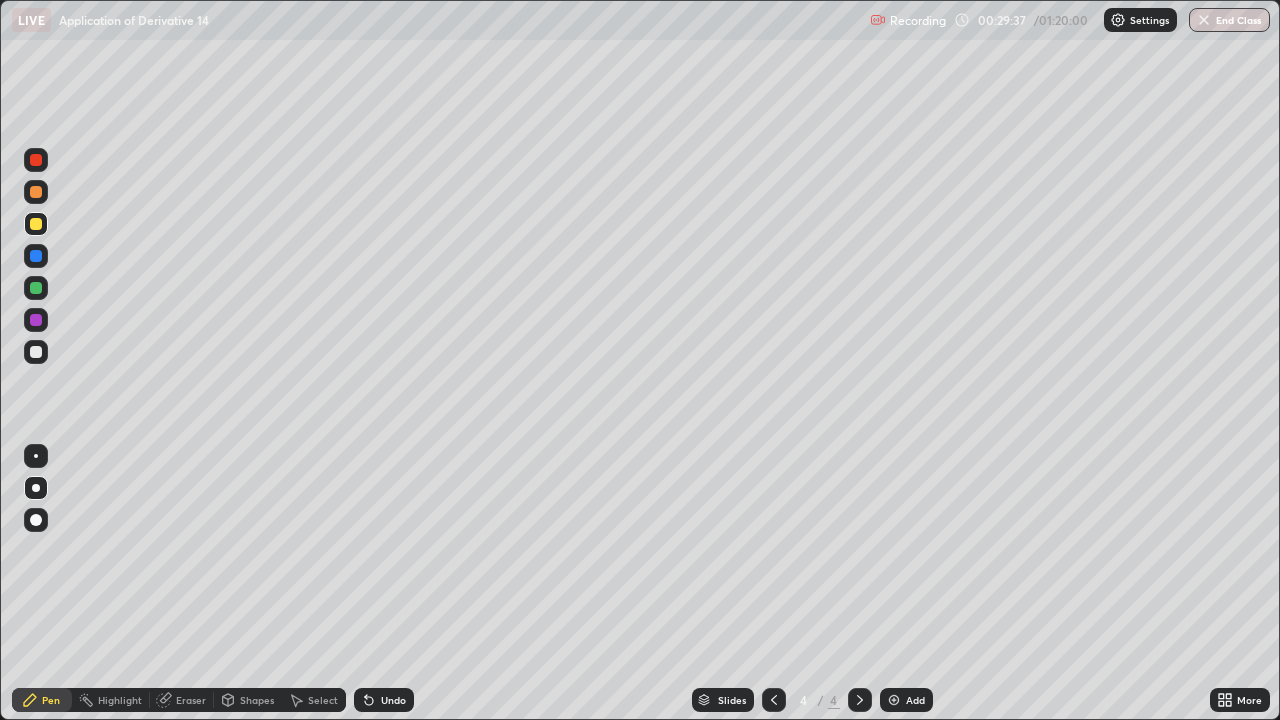 click at bounding box center (36, 488) 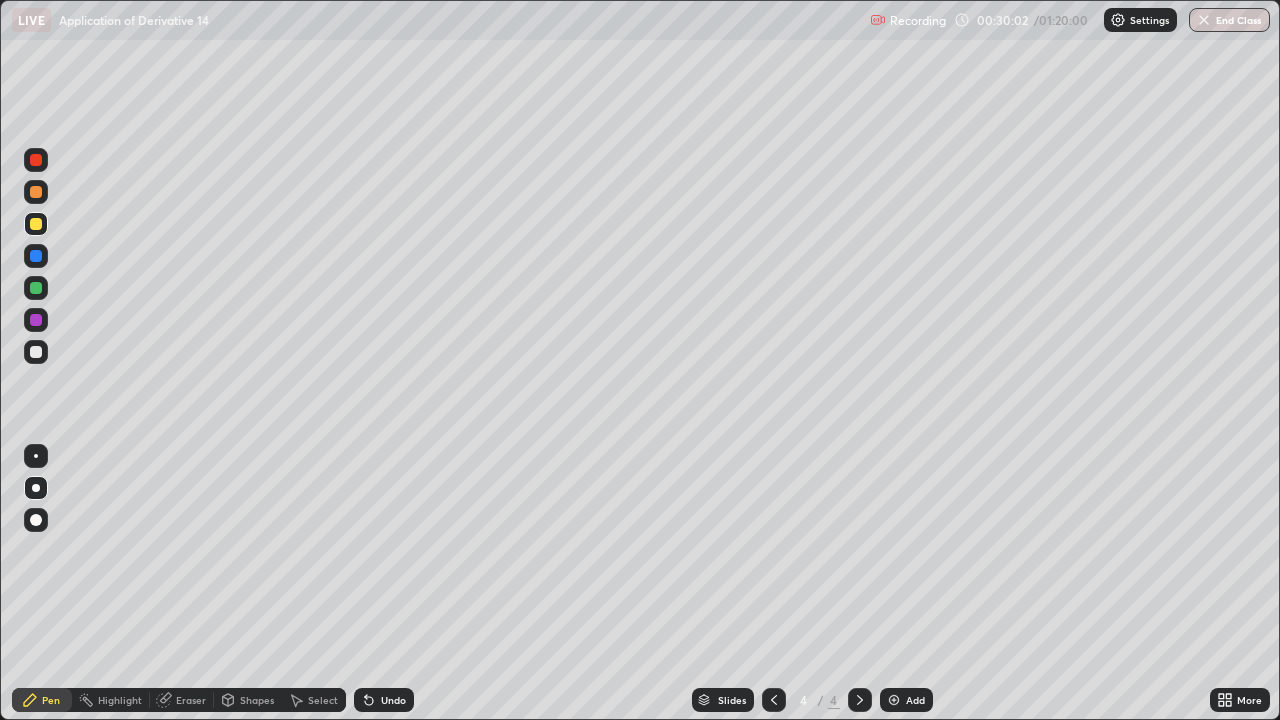 click 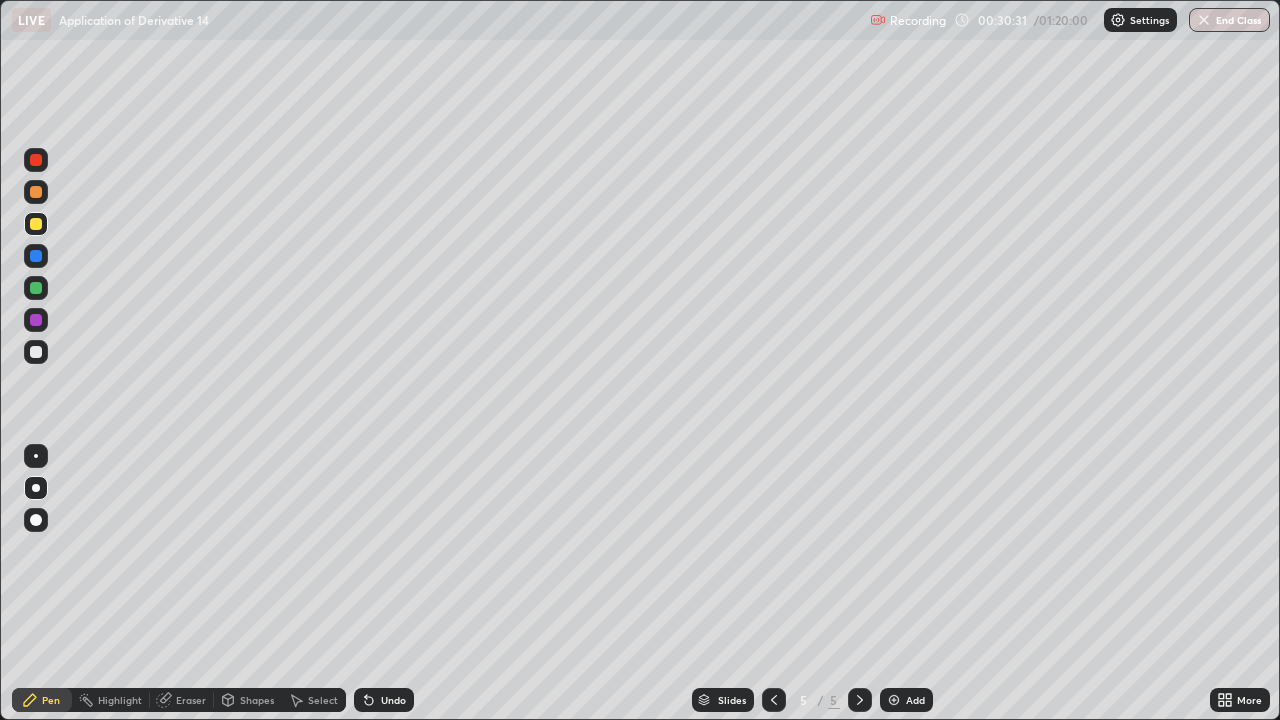 click on "Eraser" at bounding box center [191, 700] 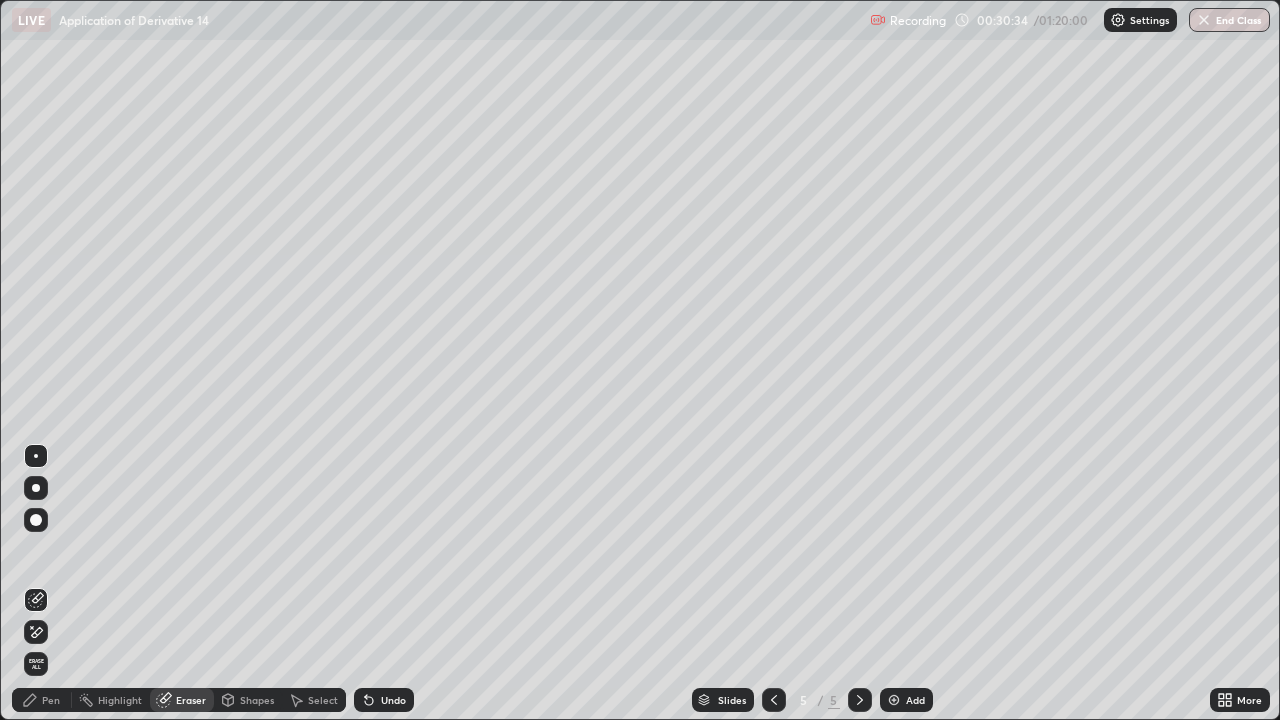 click on "Pen" at bounding box center [51, 700] 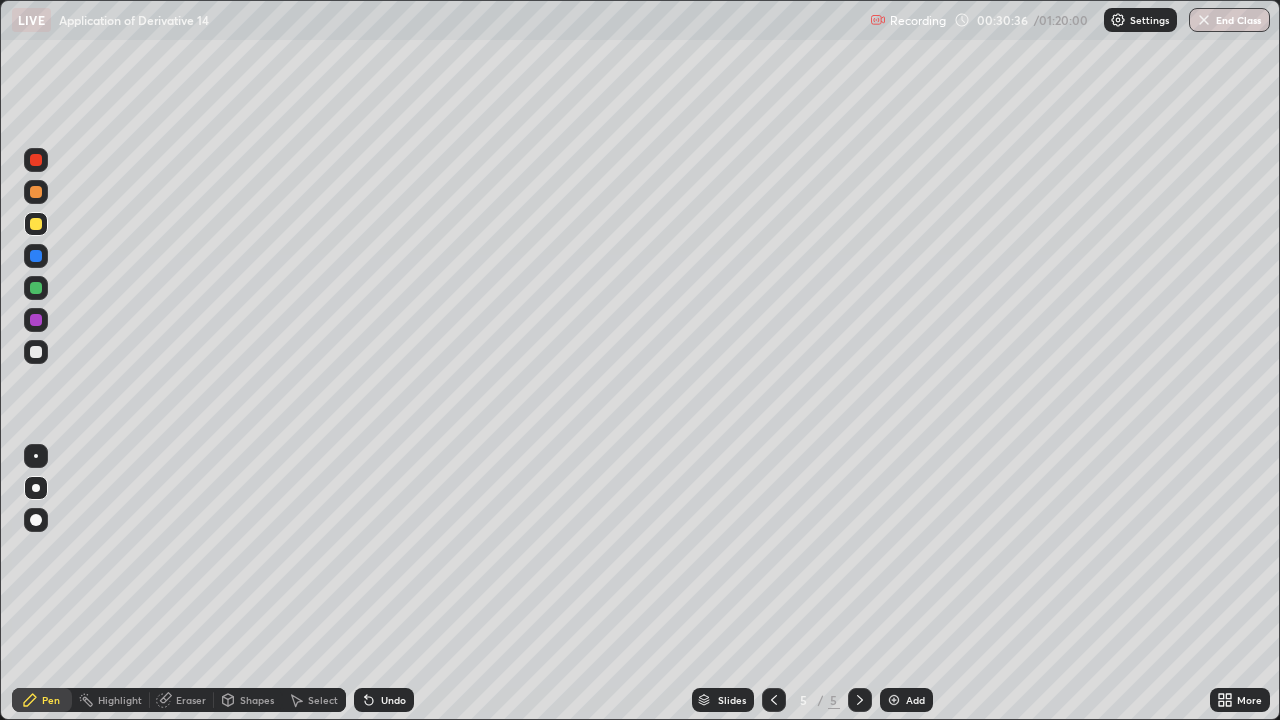 click on "Eraser" at bounding box center [191, 700] 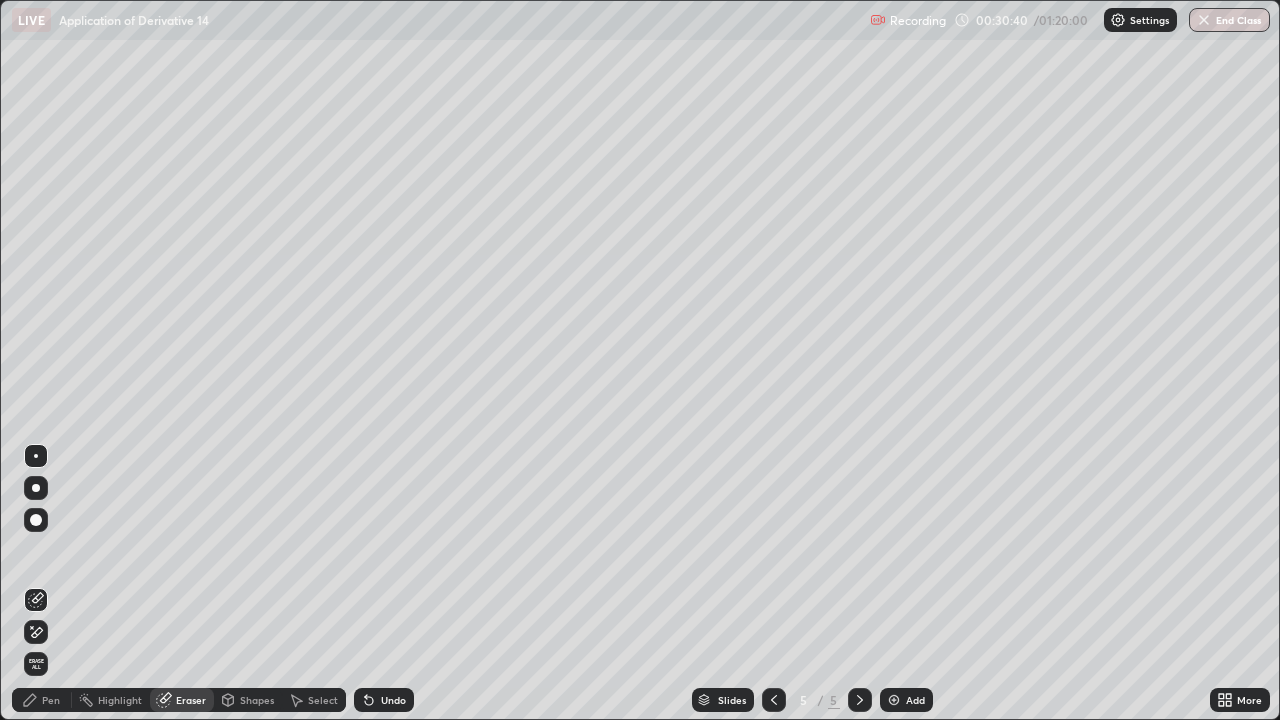 click on "Pen" at bounding box center (51, 700) 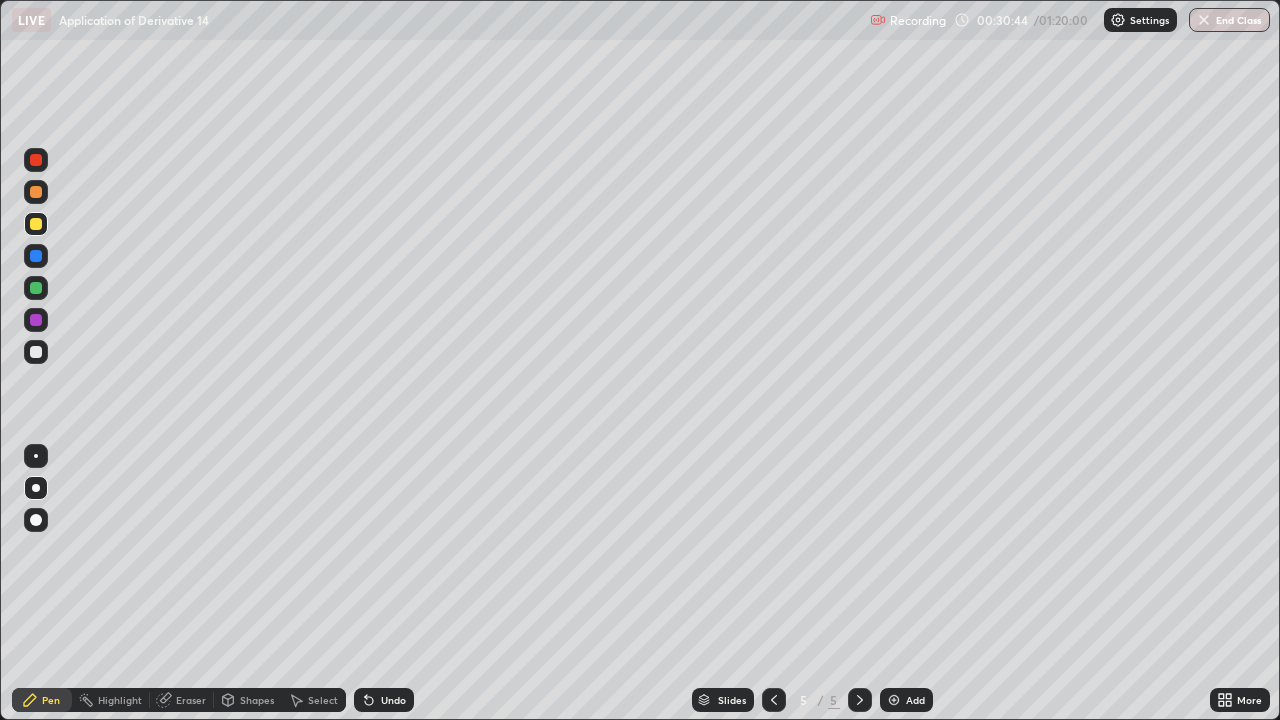 click on "Undo" at bounding box center (393, 700) 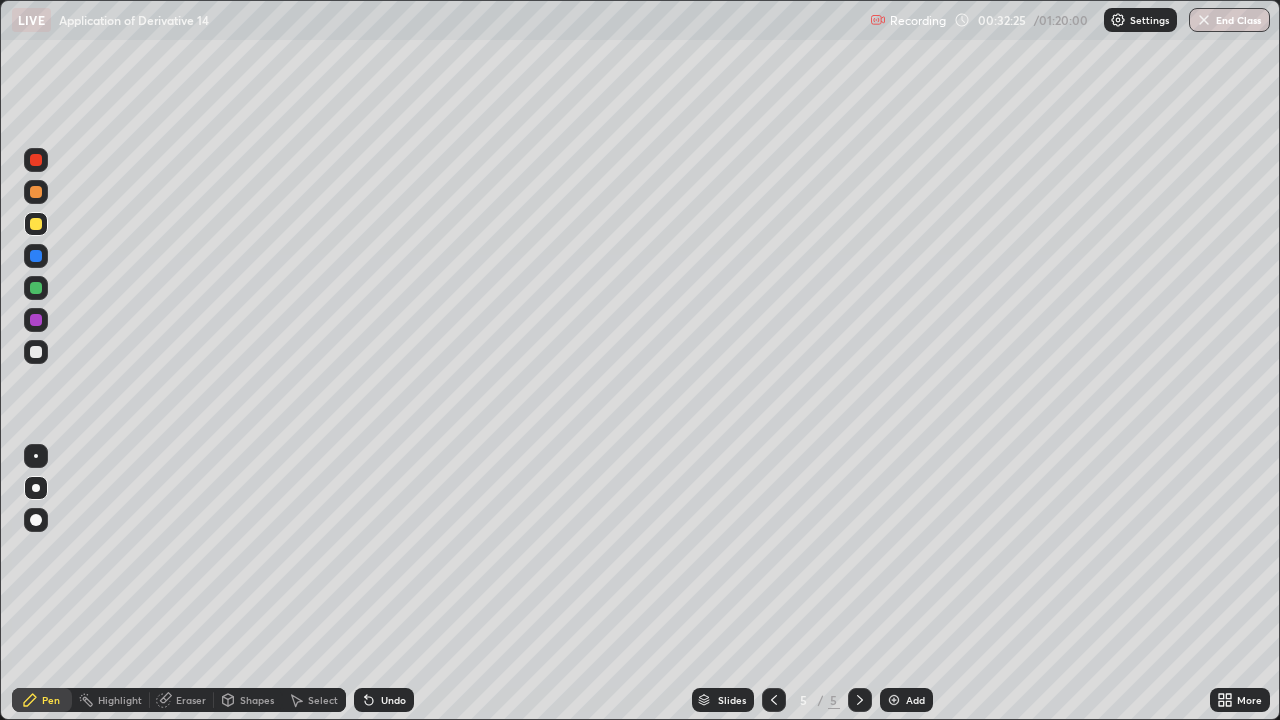 click on "Undo" at bounding box center (384, 700) 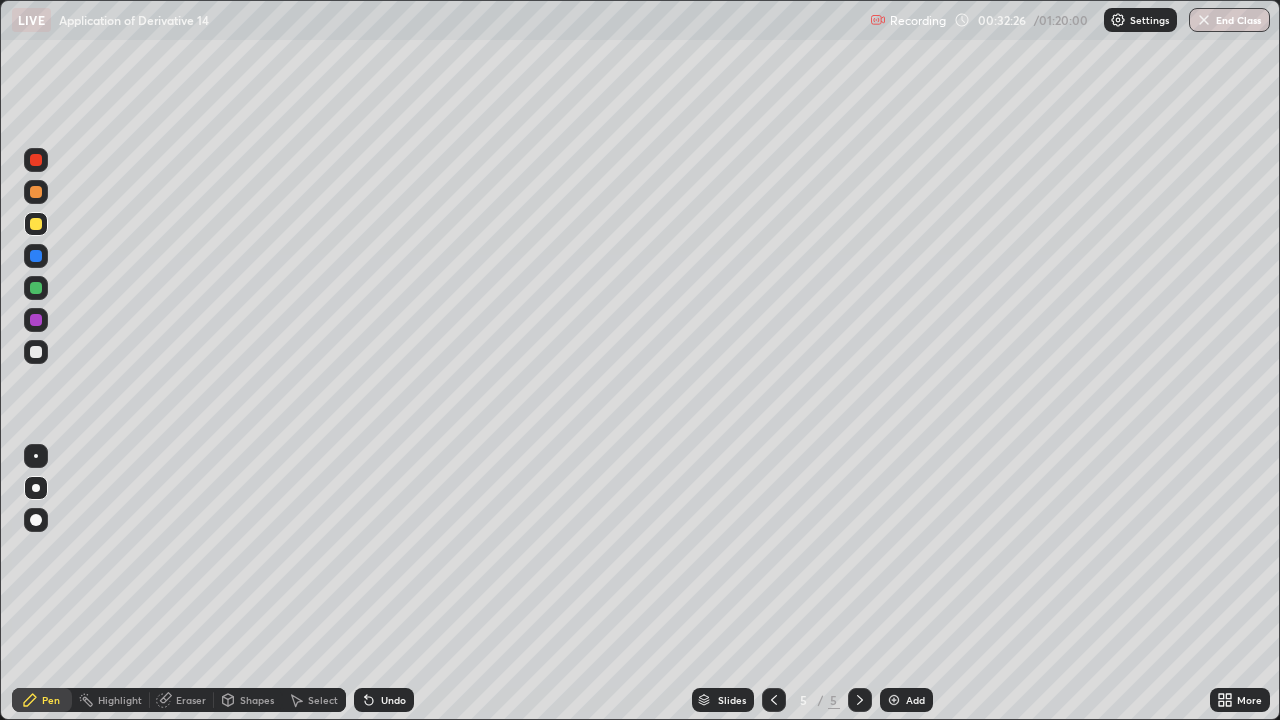 click 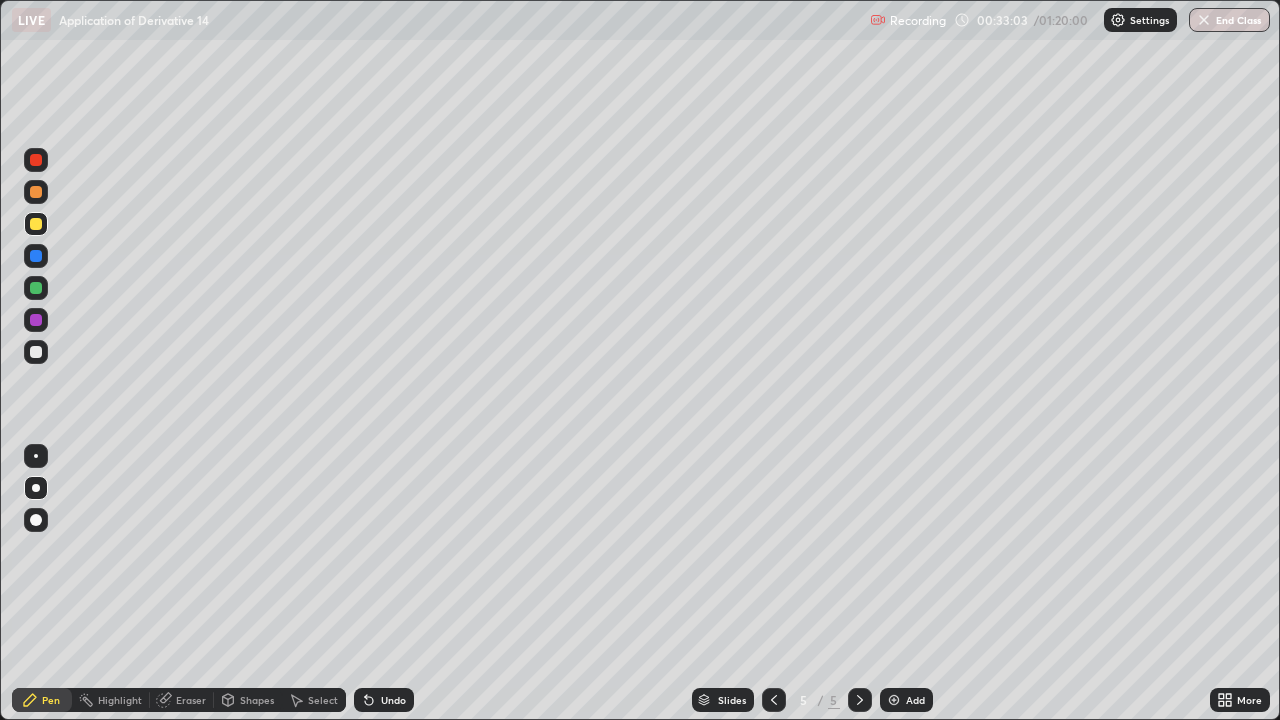 click on "Undo" at bounding box center (393, 700) 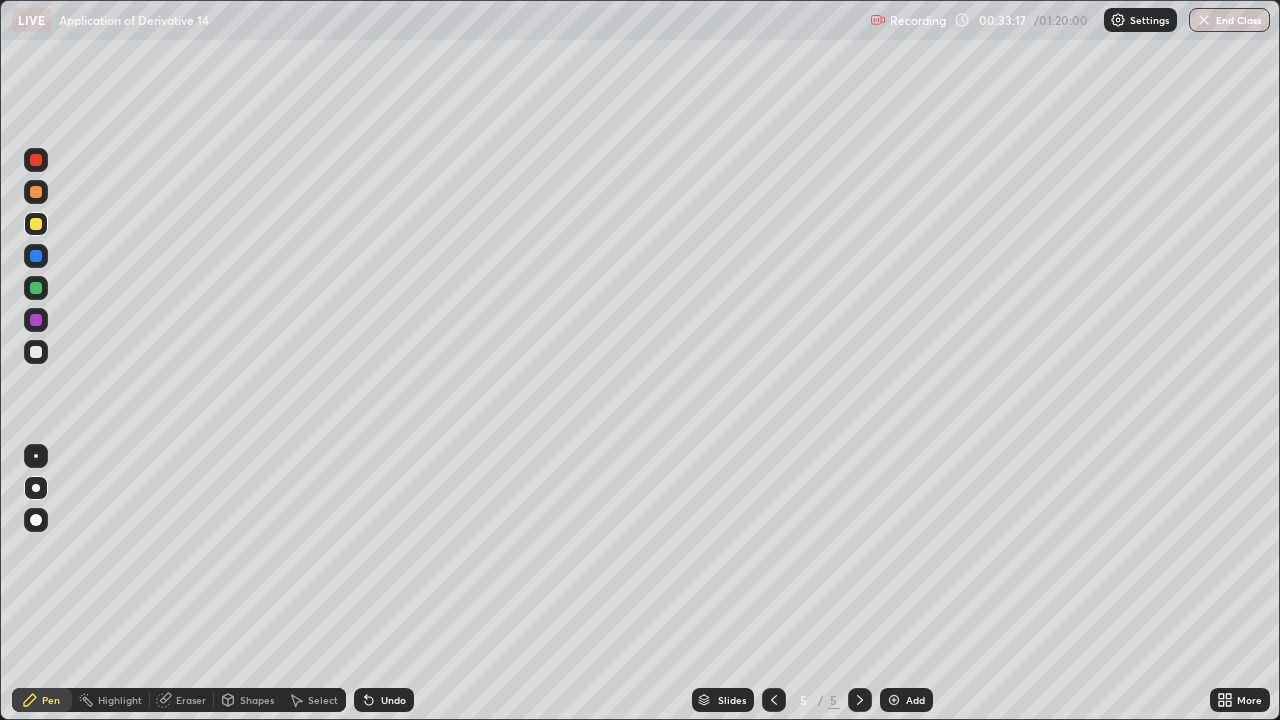 click on "Undo" at bounding box center [393, 700] 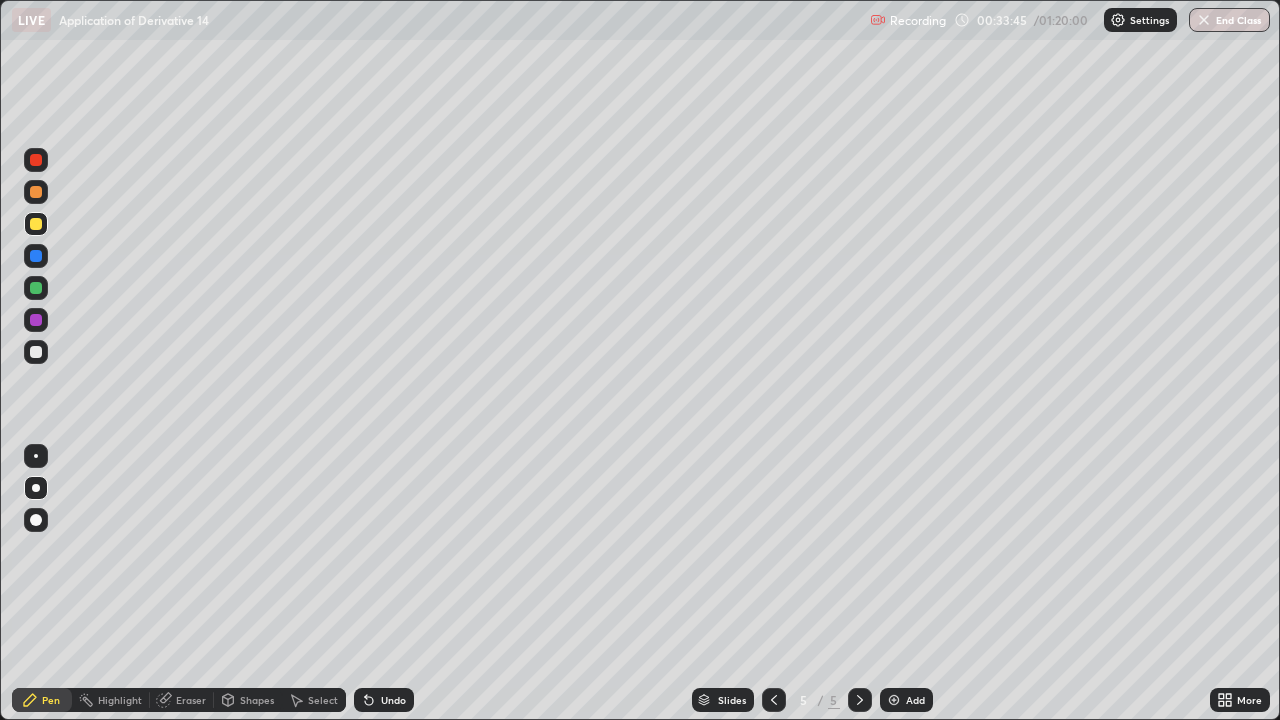 click at bounding box center (36, 352) 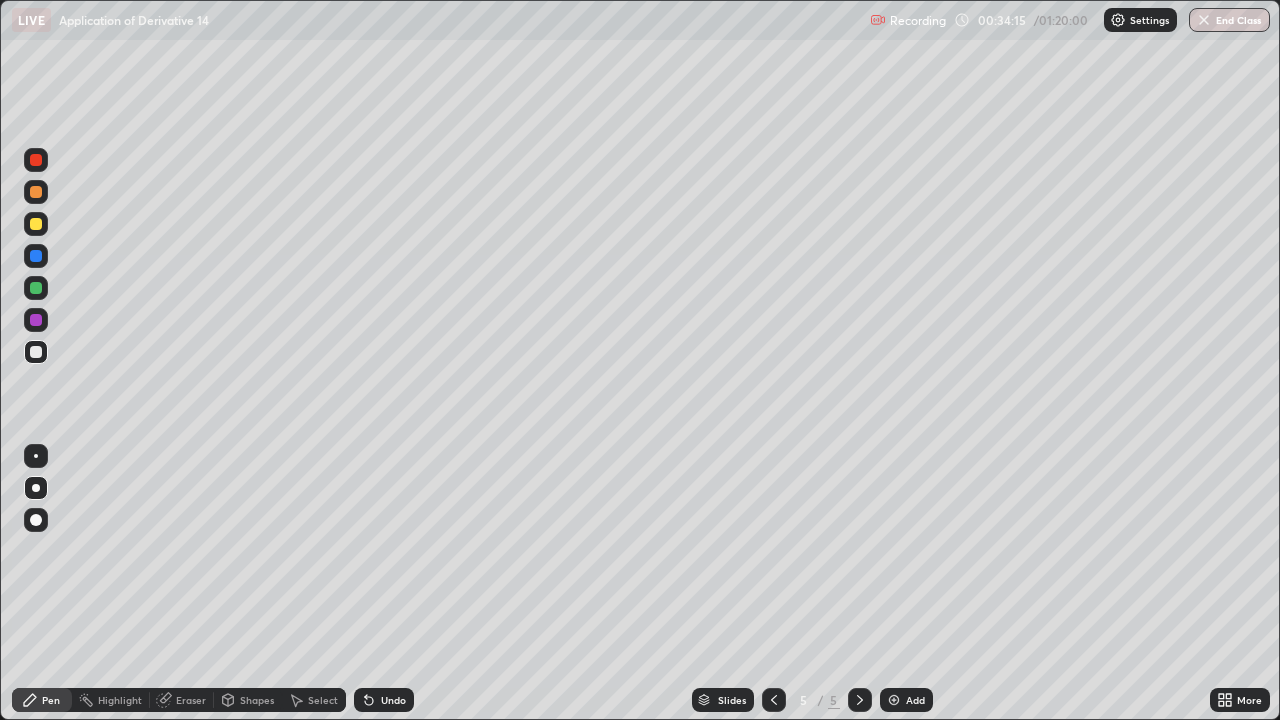 click at bounding box center (36, 320) 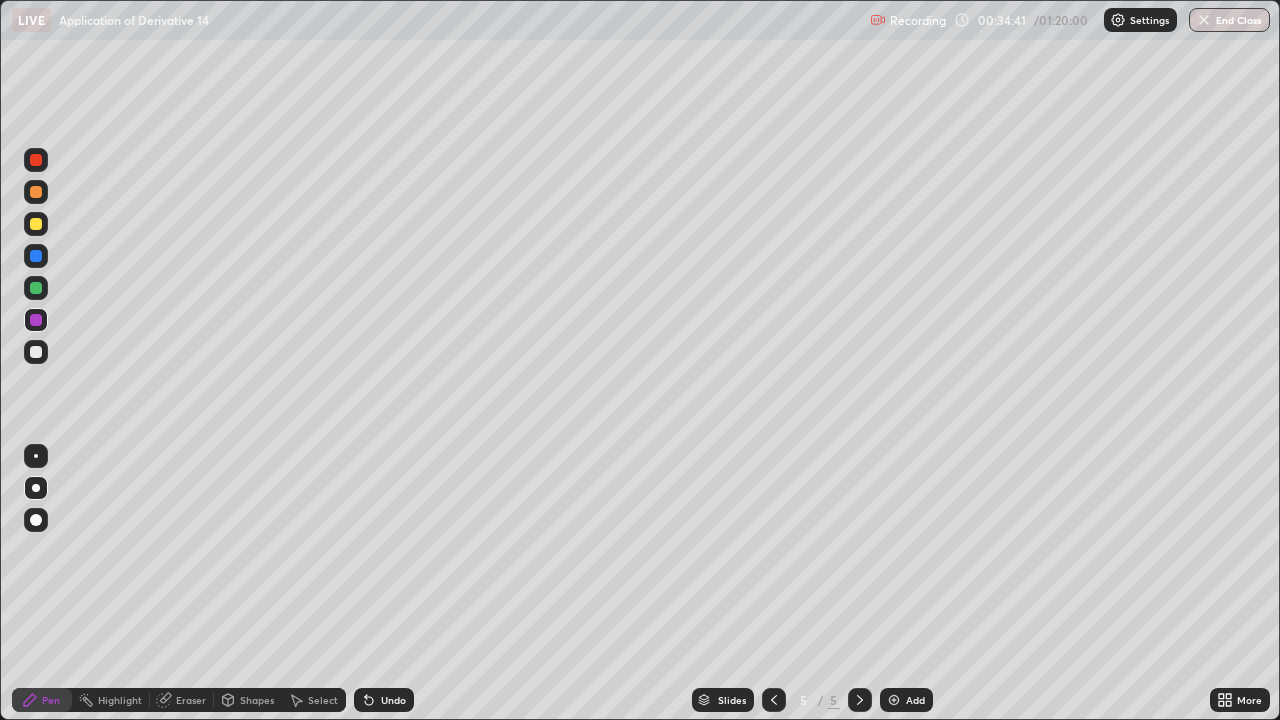 click at bounding box center [36, 288] 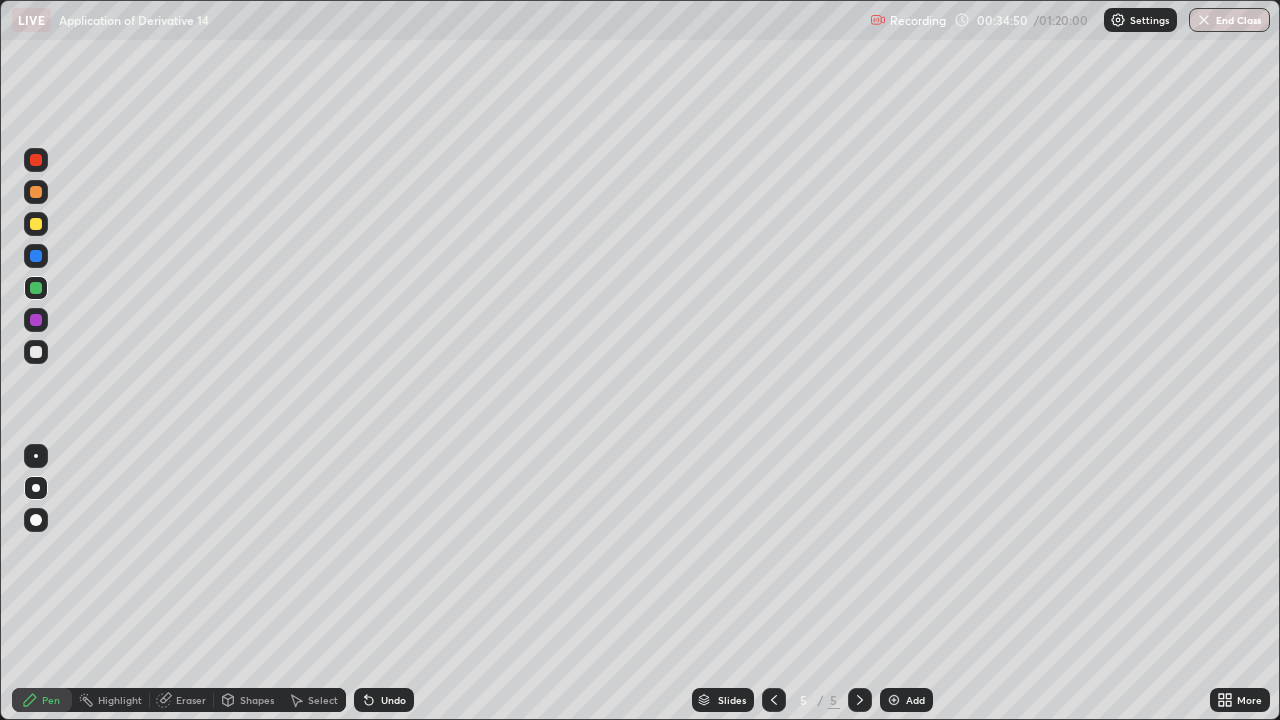 click on "Undo" at bounding box center [393, 700] 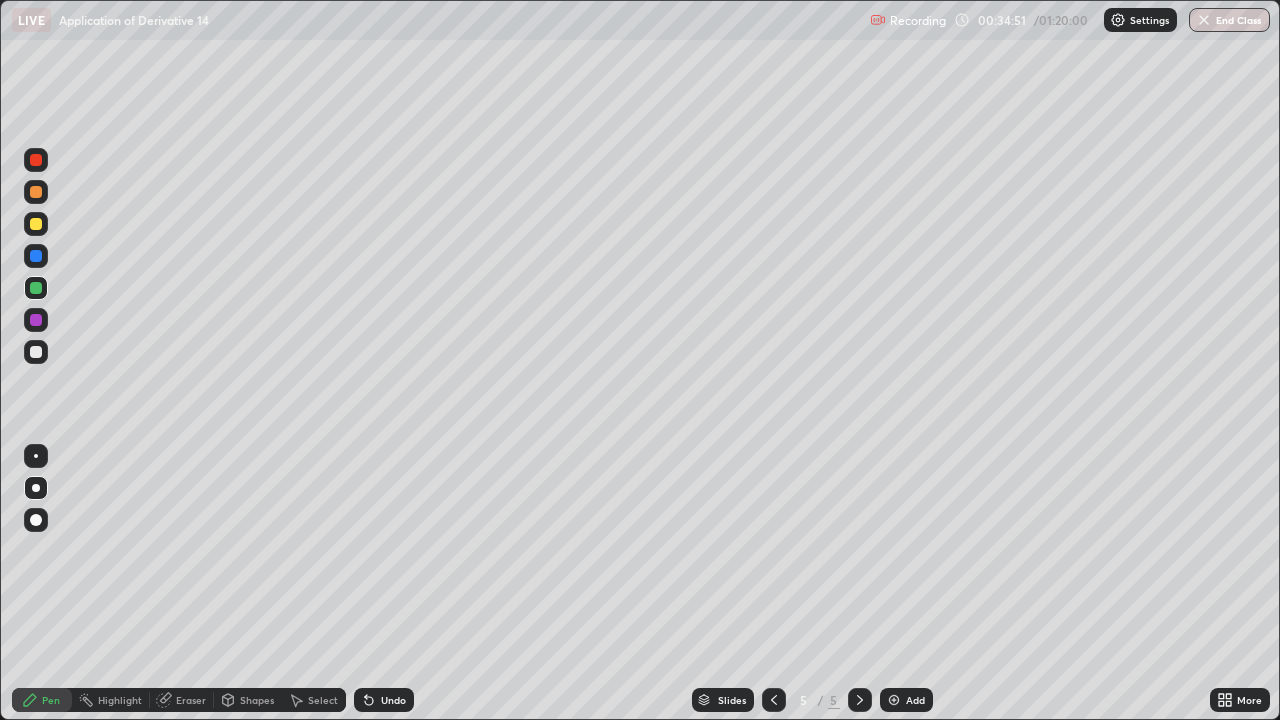 click on "Undo" at bounding box center (393, 700) 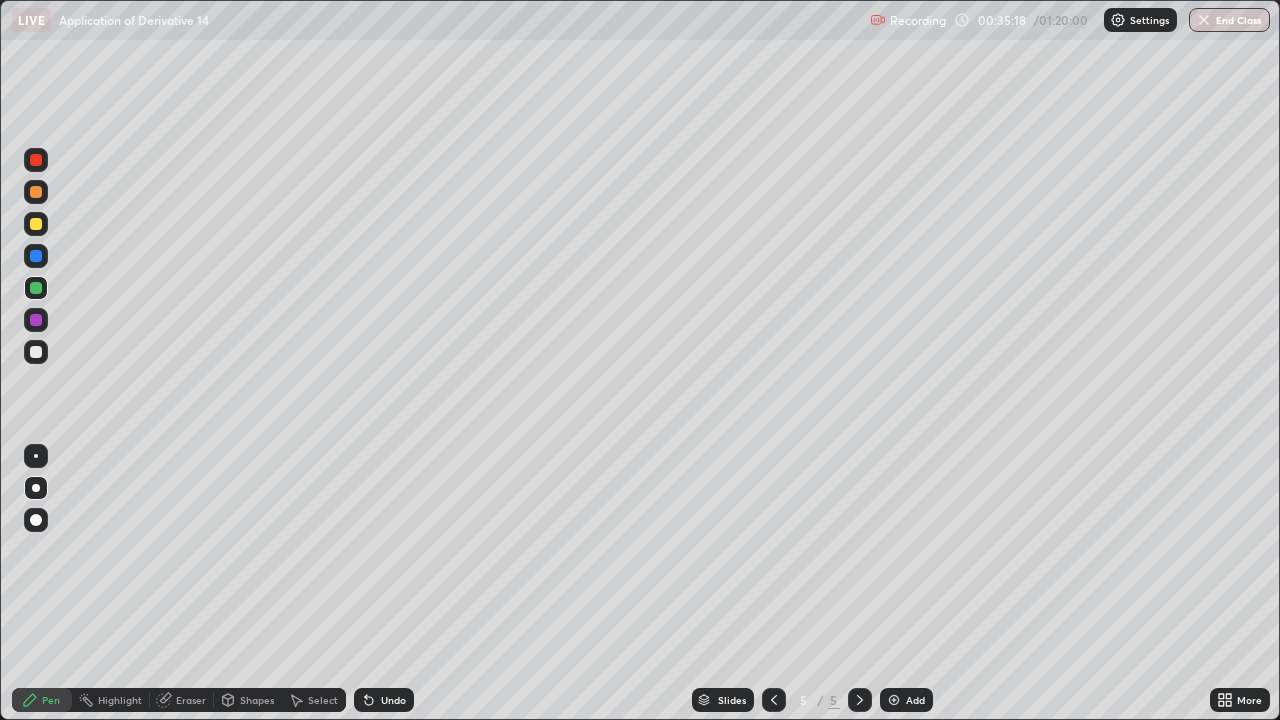 click at bounding box center (36, 352) 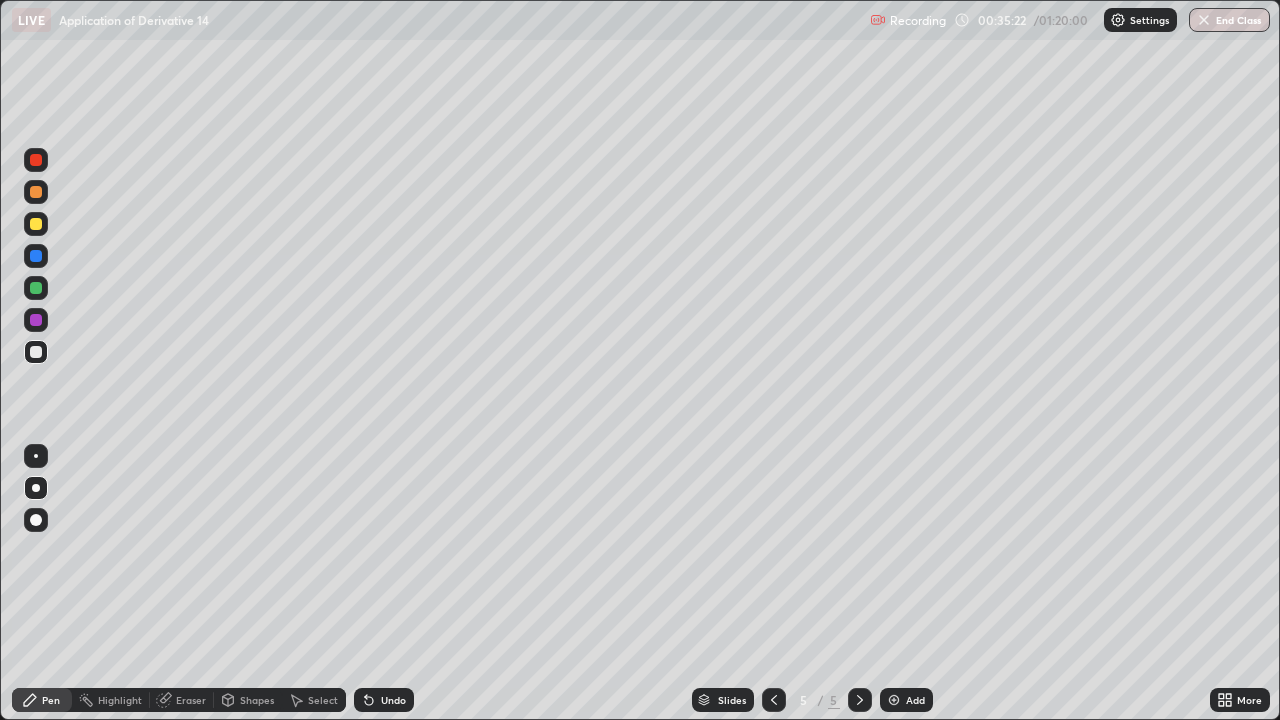 click at bounding box center [36, 352] 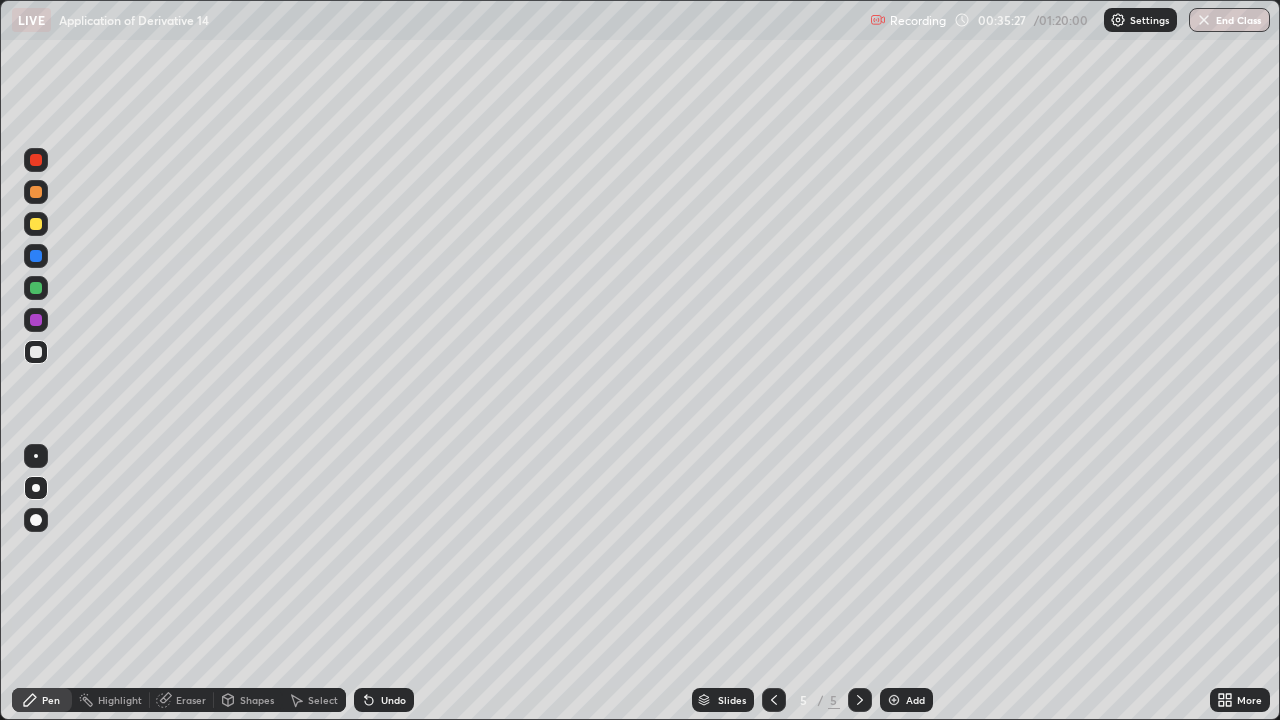 click at bounding box center (36, 160) 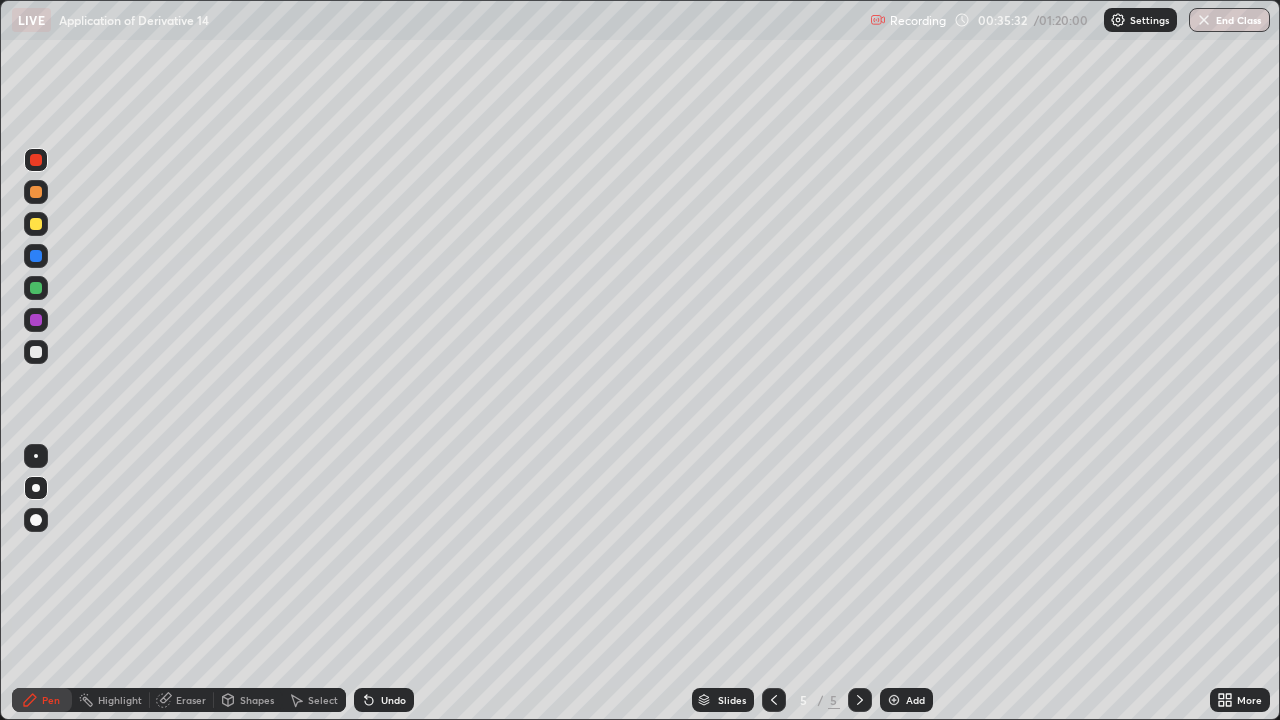click at bounding box center [36, 288] 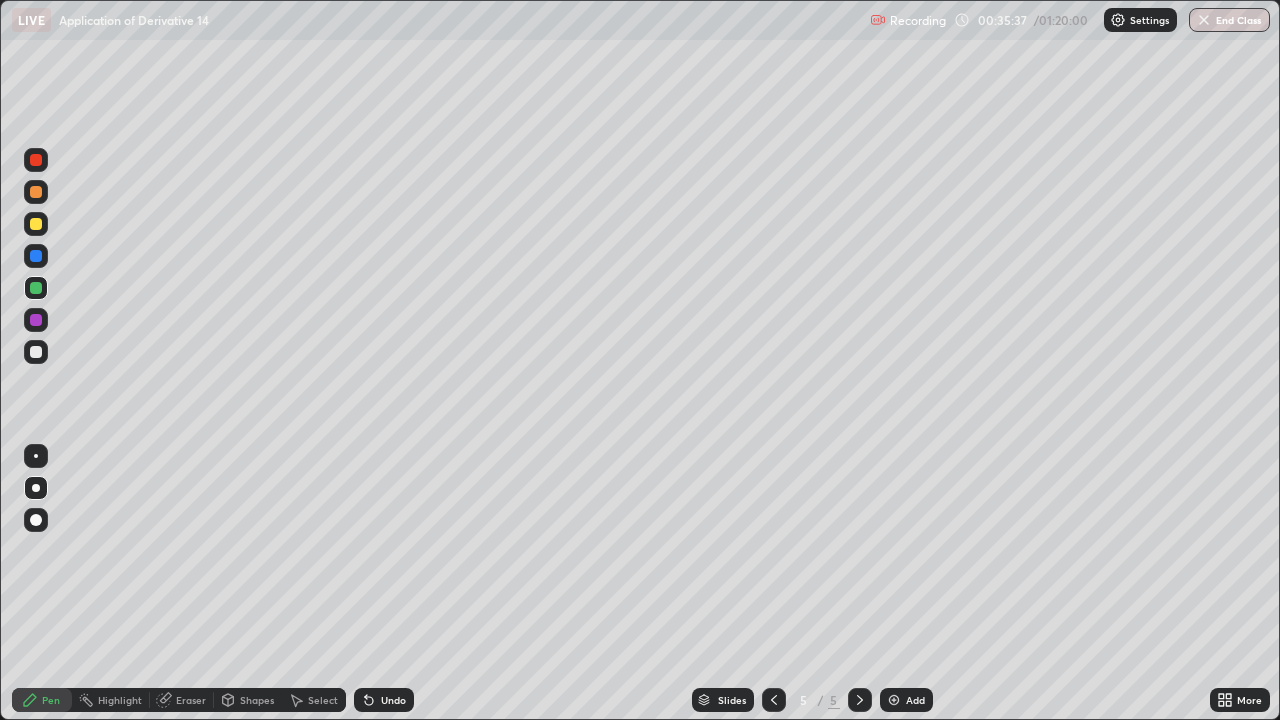 click at bounding box center [36, 256] 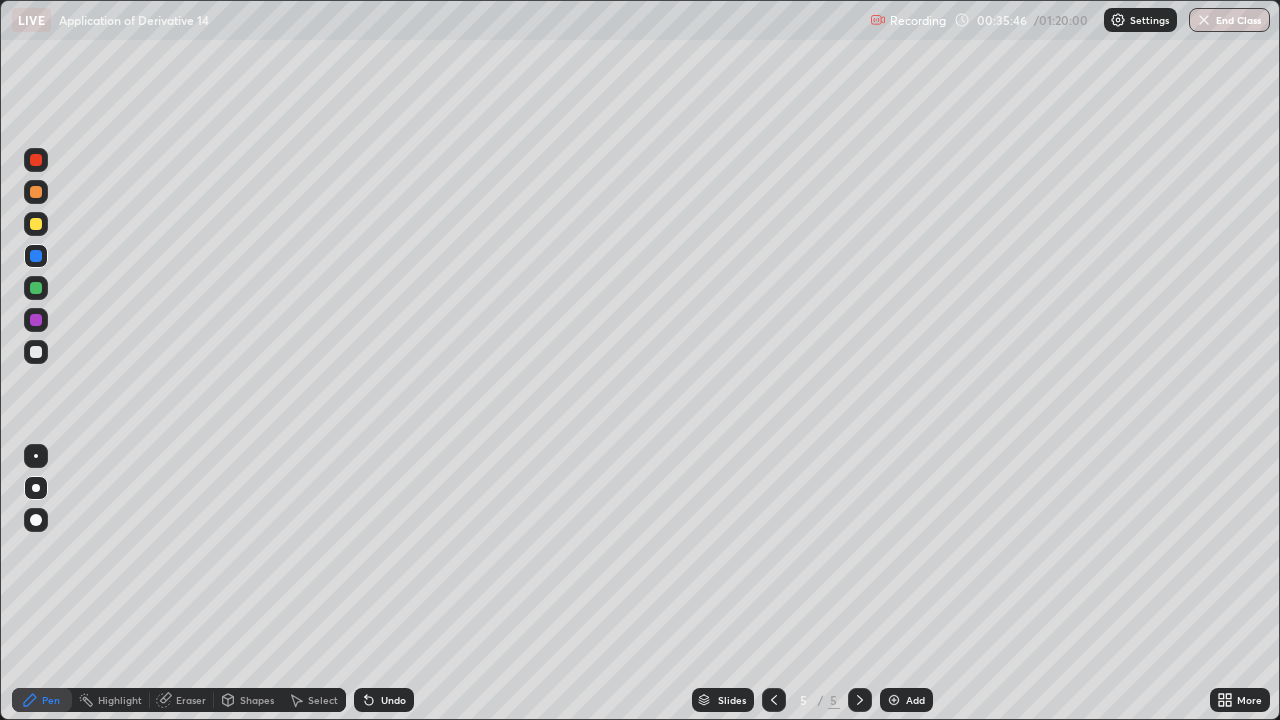 click 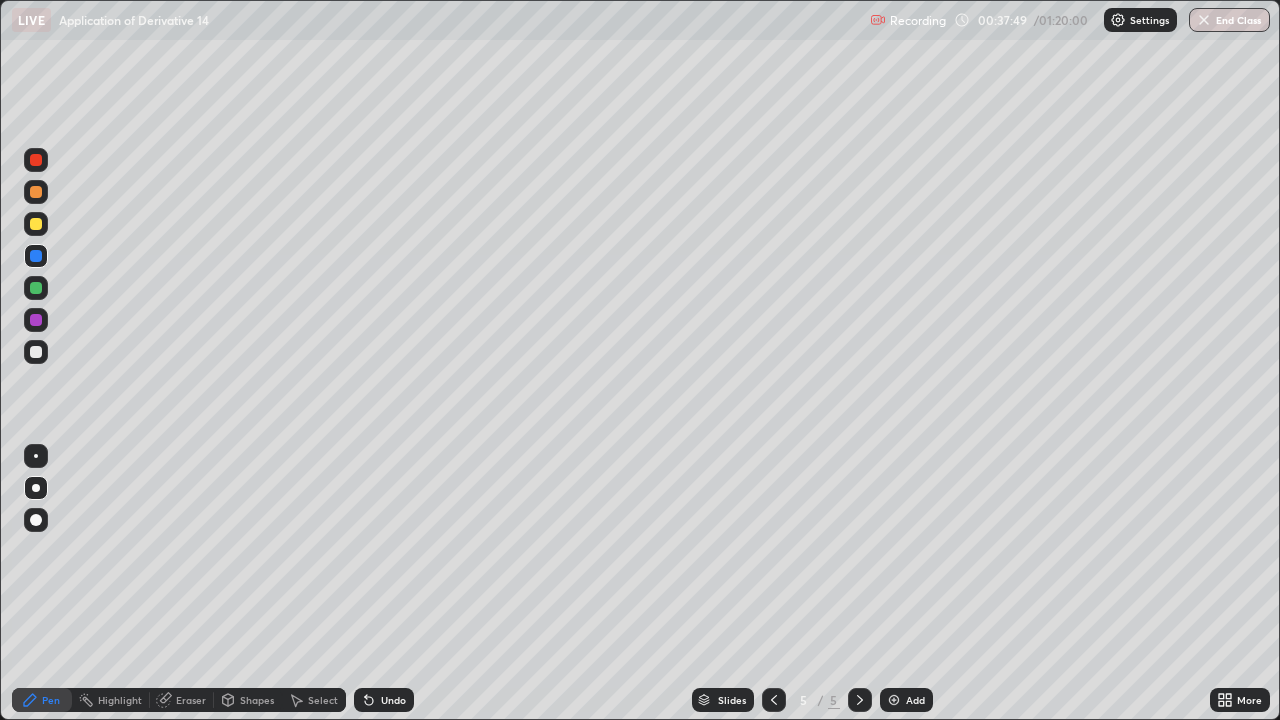 click at bounding box center [36, 352] 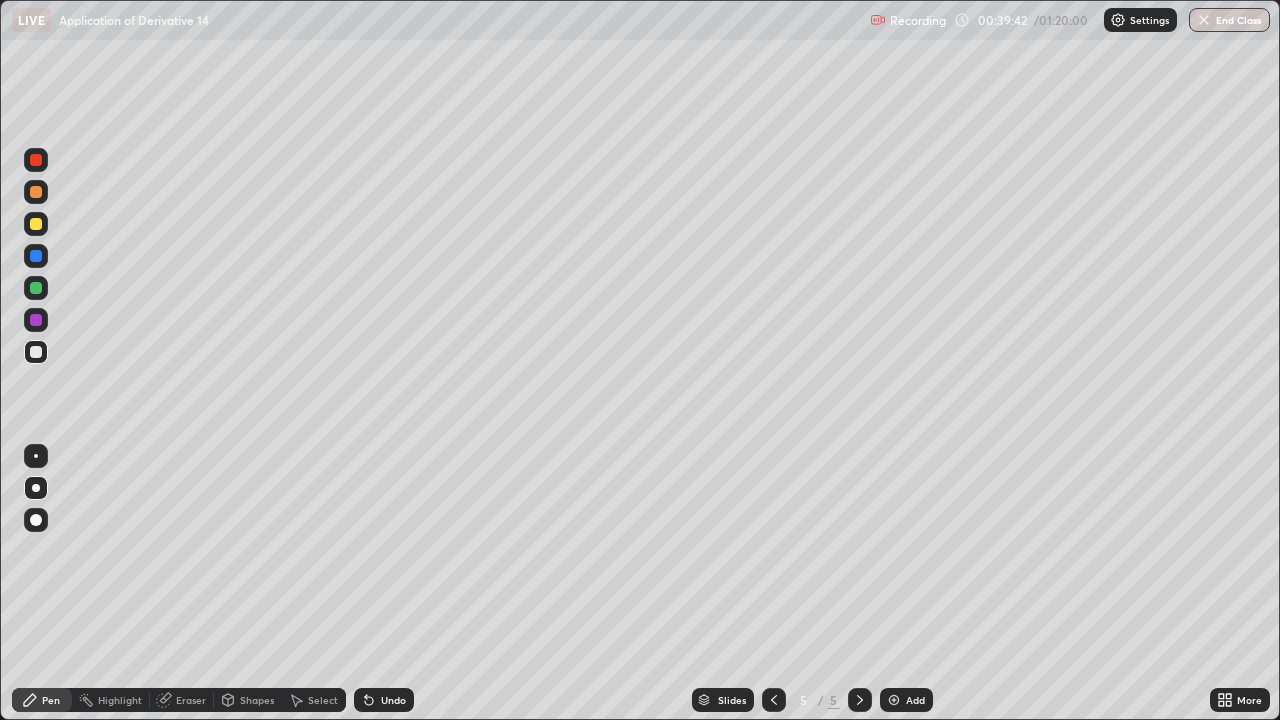 click on "Eraser" at bounding box center (191, 700) 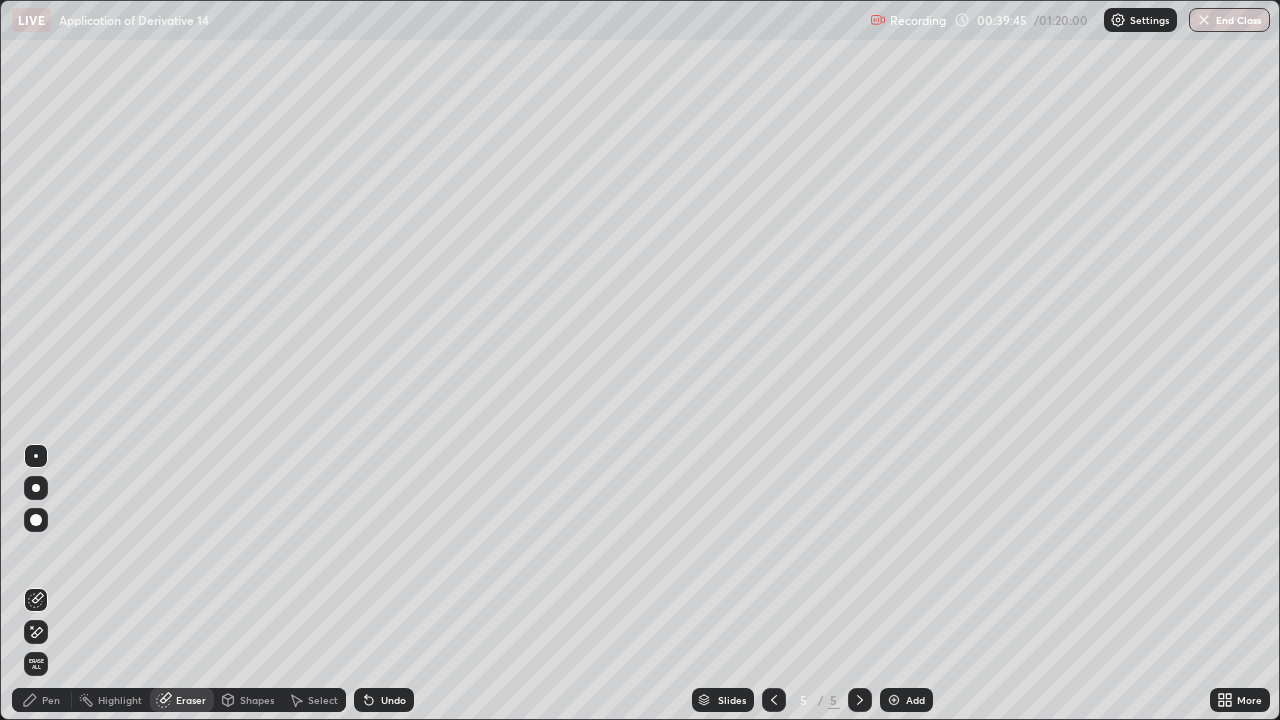 click 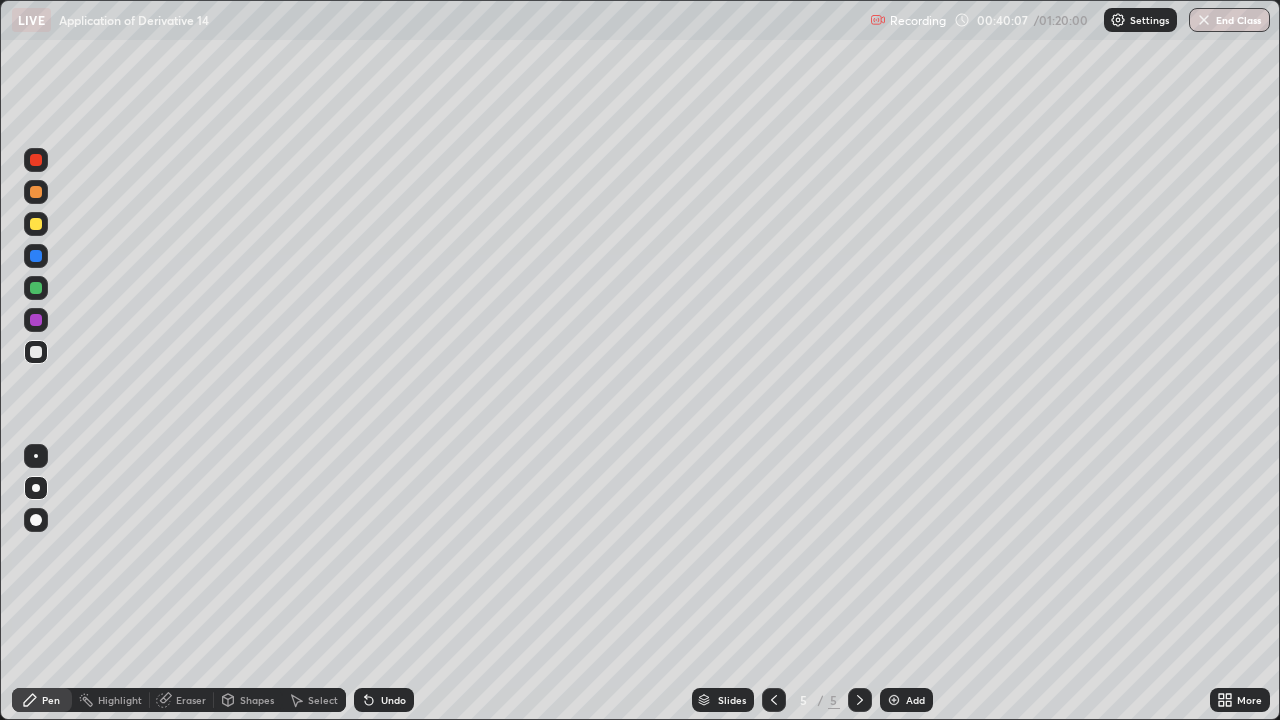 click at bounding box center [36, 320] 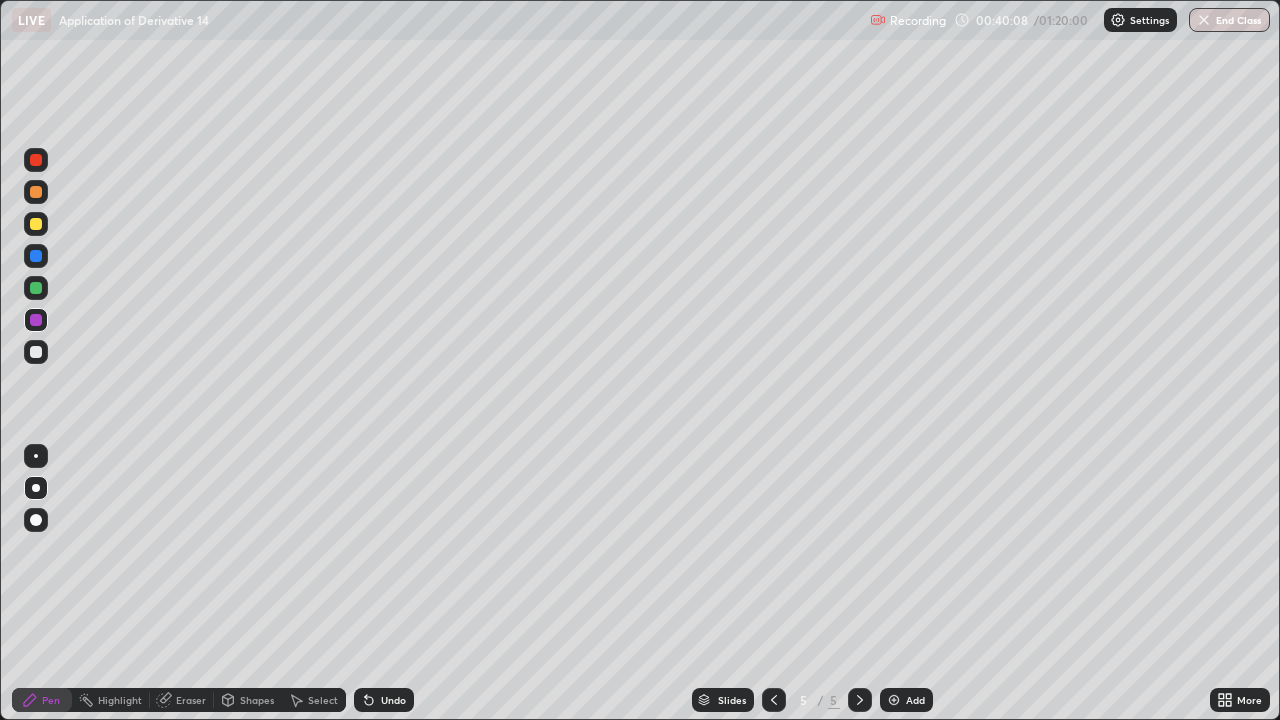 click at bounding box center [36, 160] 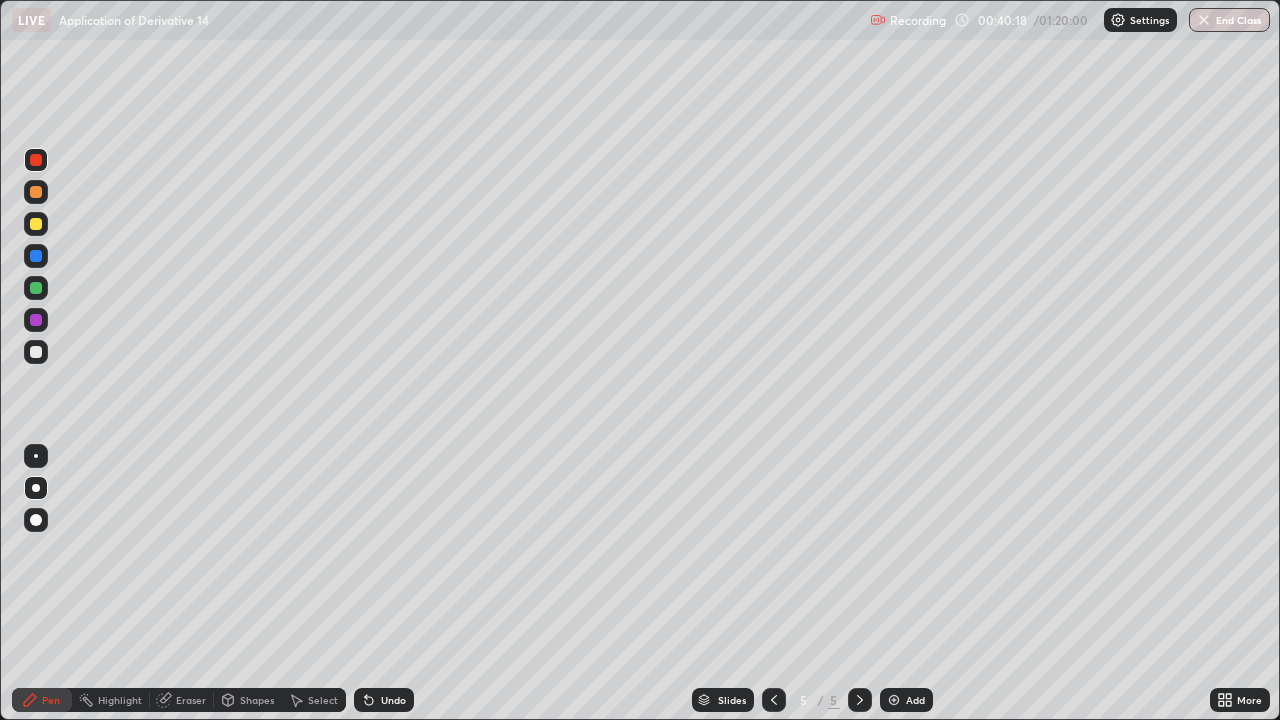 click on "Undo" at bounding box center [393, 700] 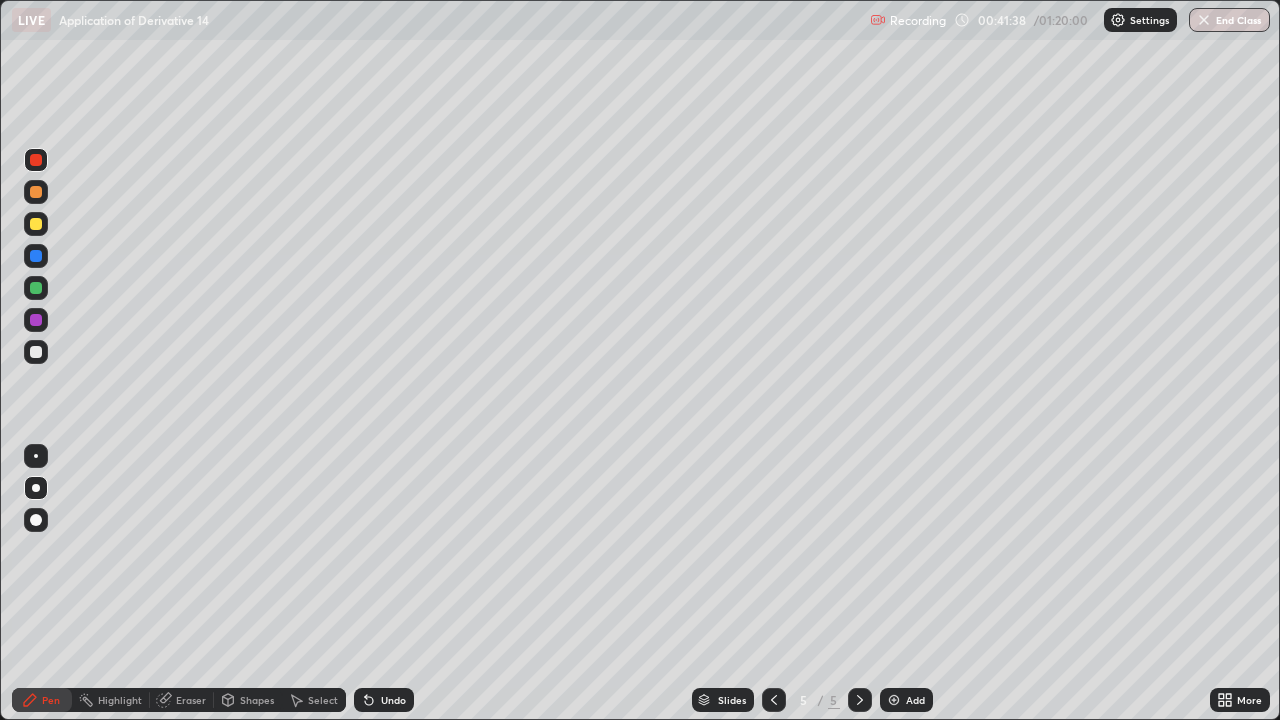 click at bounding box center [36, 352] 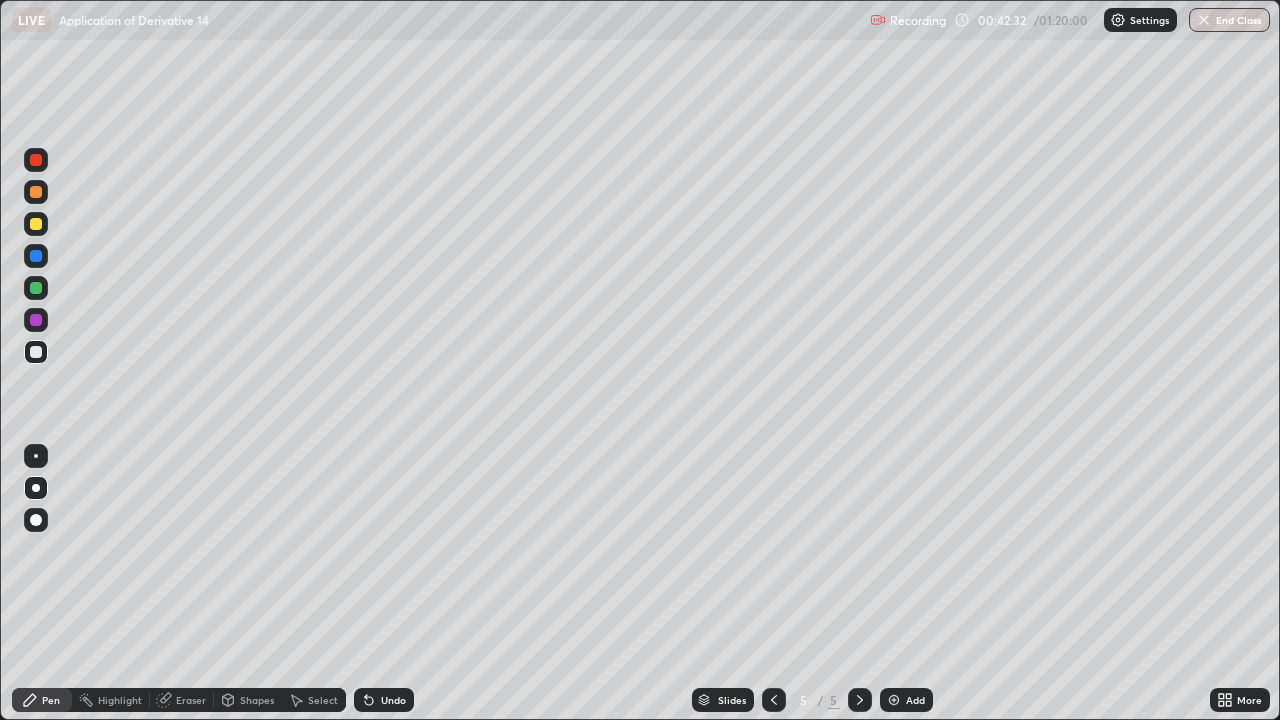 click on "Undo" at bounding box center (393, 700) 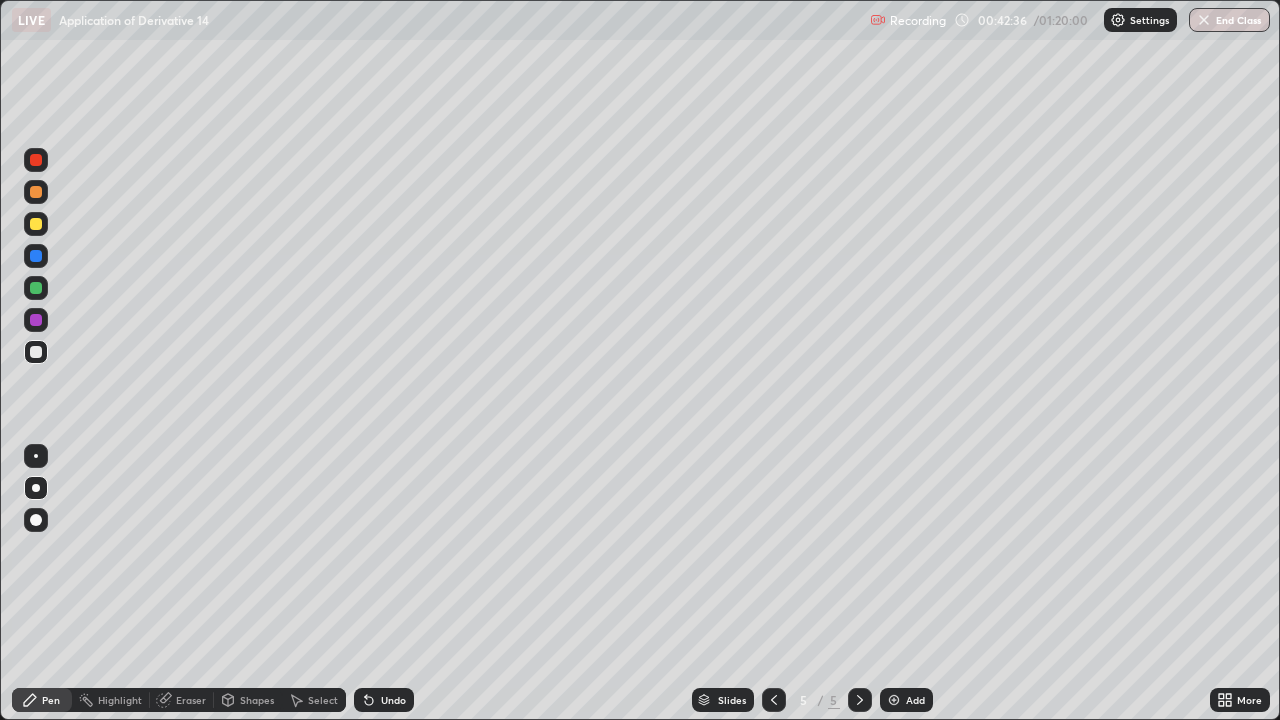 click on "Undo" at bounding box center [393, 700] 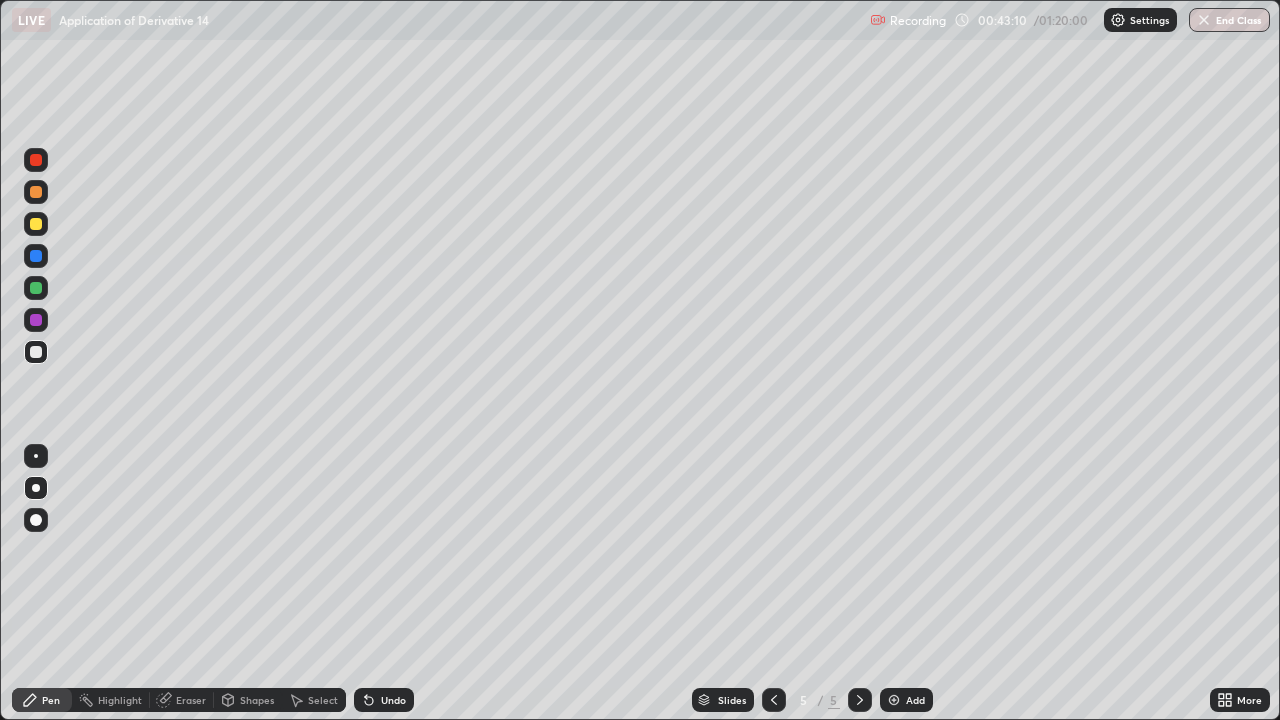 click on "Undo" at bounding box center (393, 700) 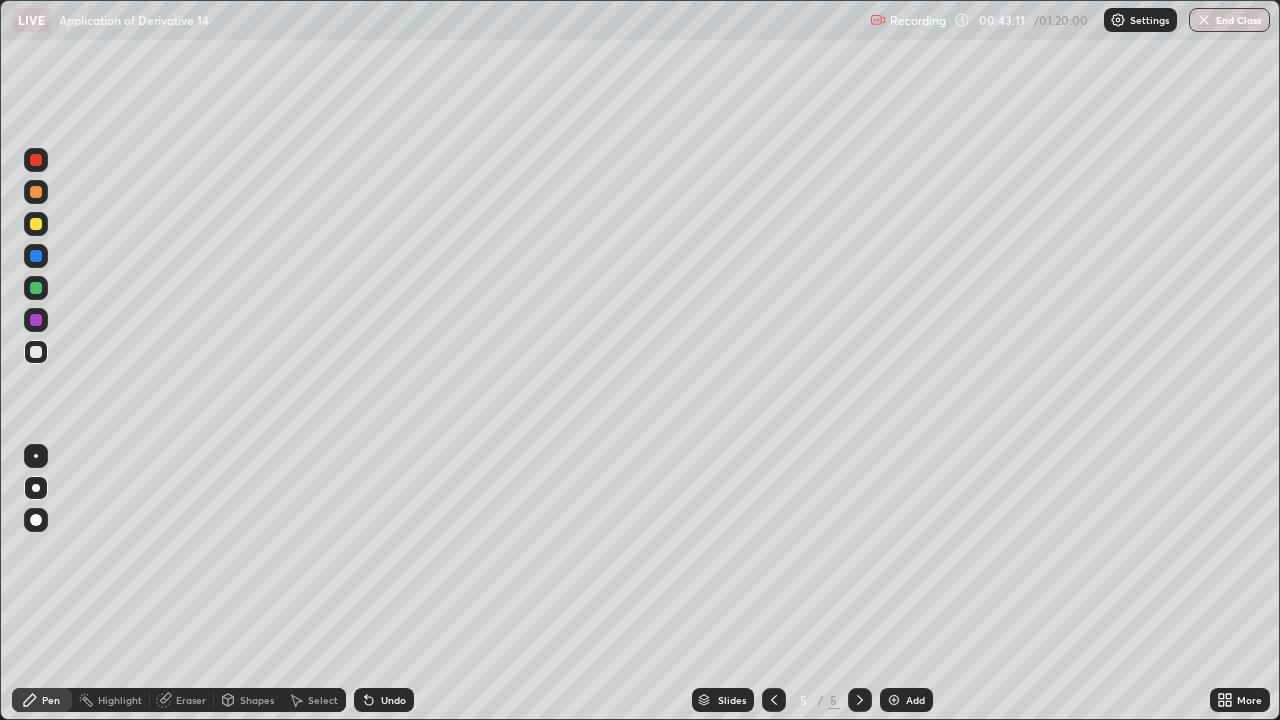 click on "Undo" at bounding box center [393, 700] 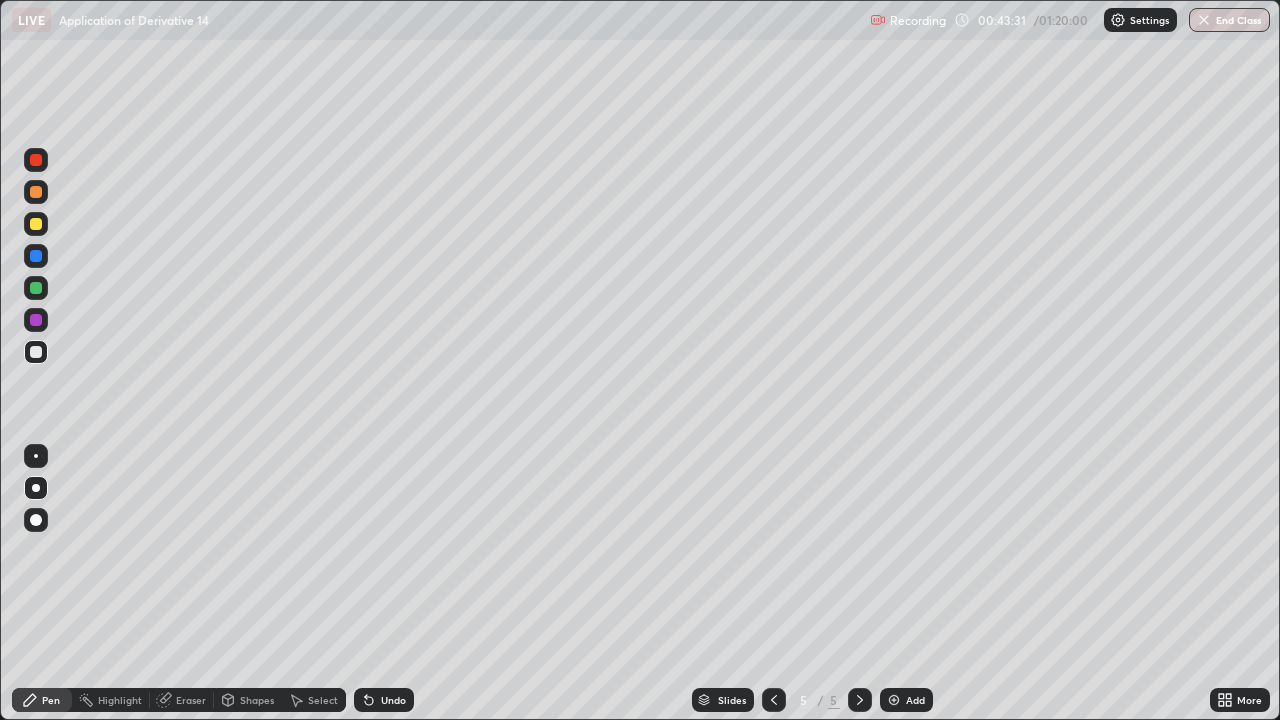 click on "Eraser" at bounding box center [191, 700] 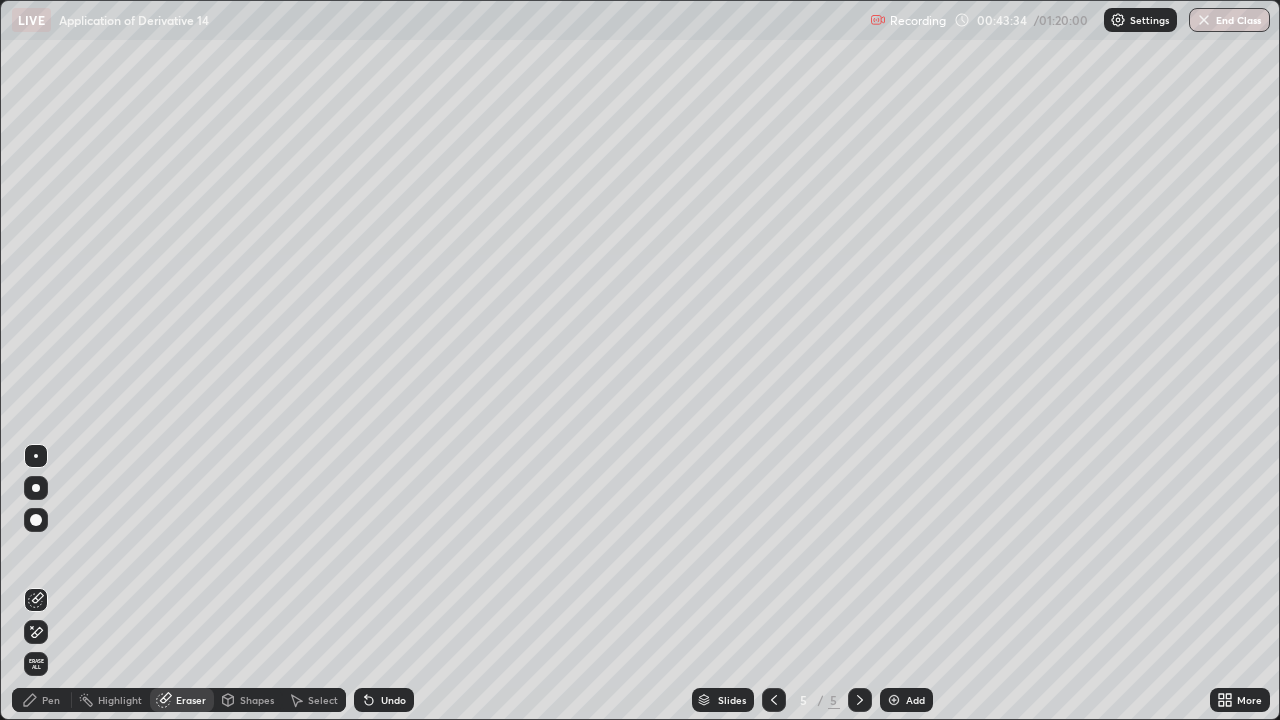 click on "Pen" at bounding box center [51, 700] 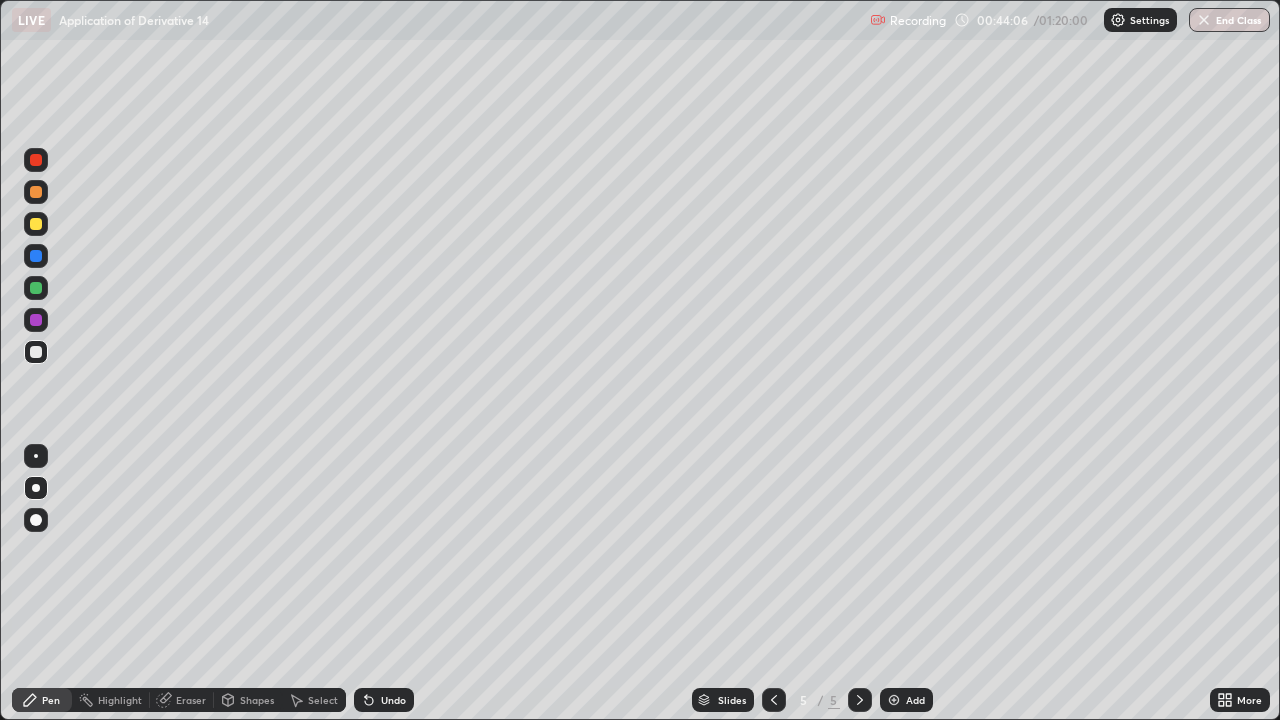 click on "Undo" at bounding box center (393, 700) 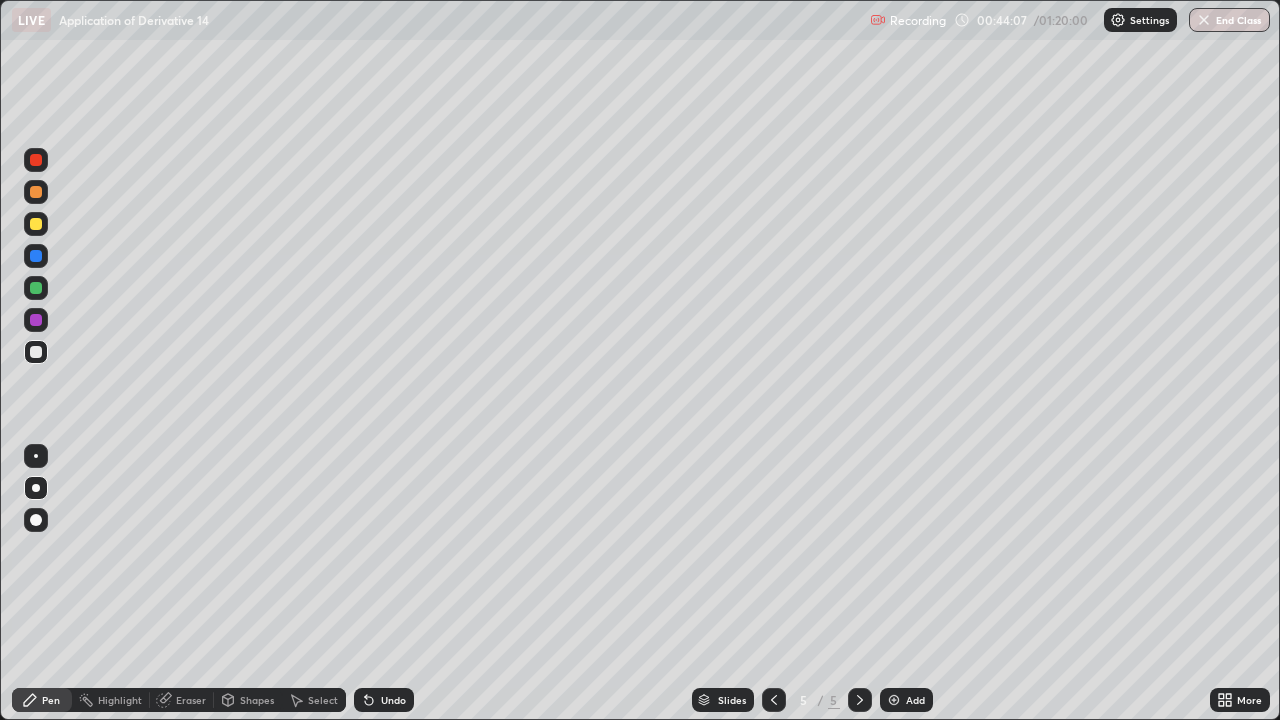 click on "Undo" at bounding box center (380, 700) 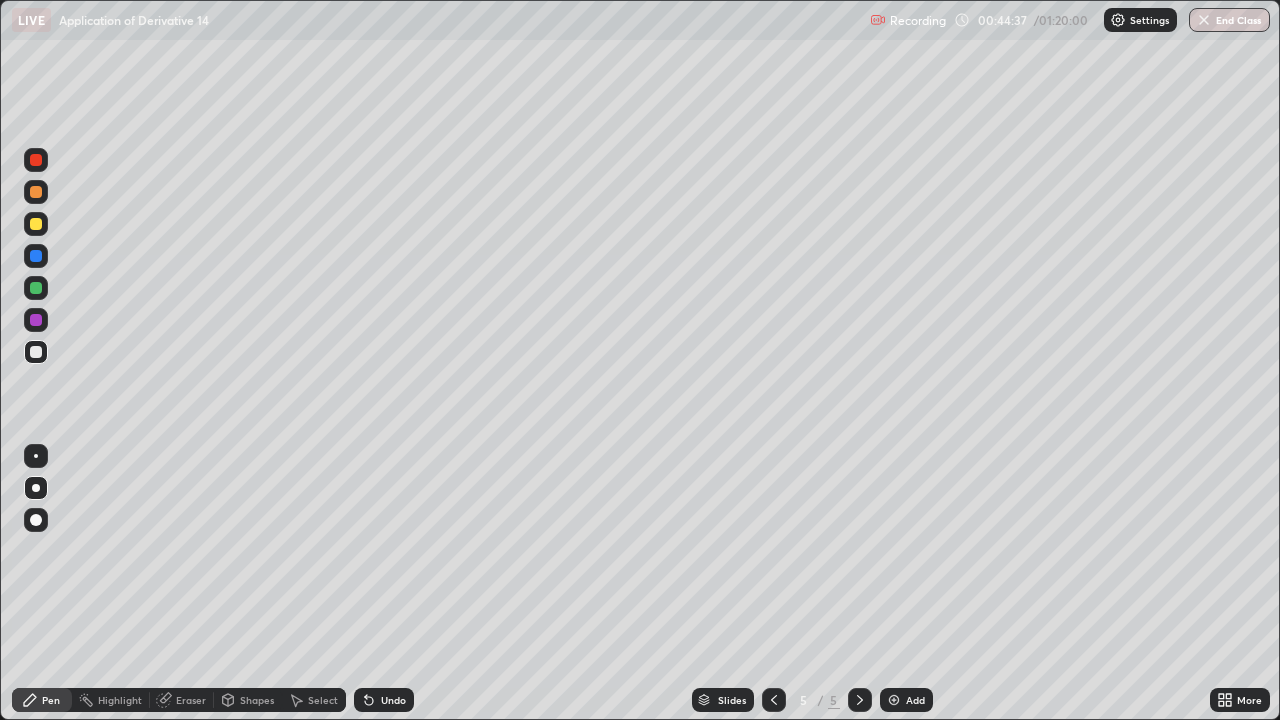 click on "Eraser" at bounding box center [191, 700] 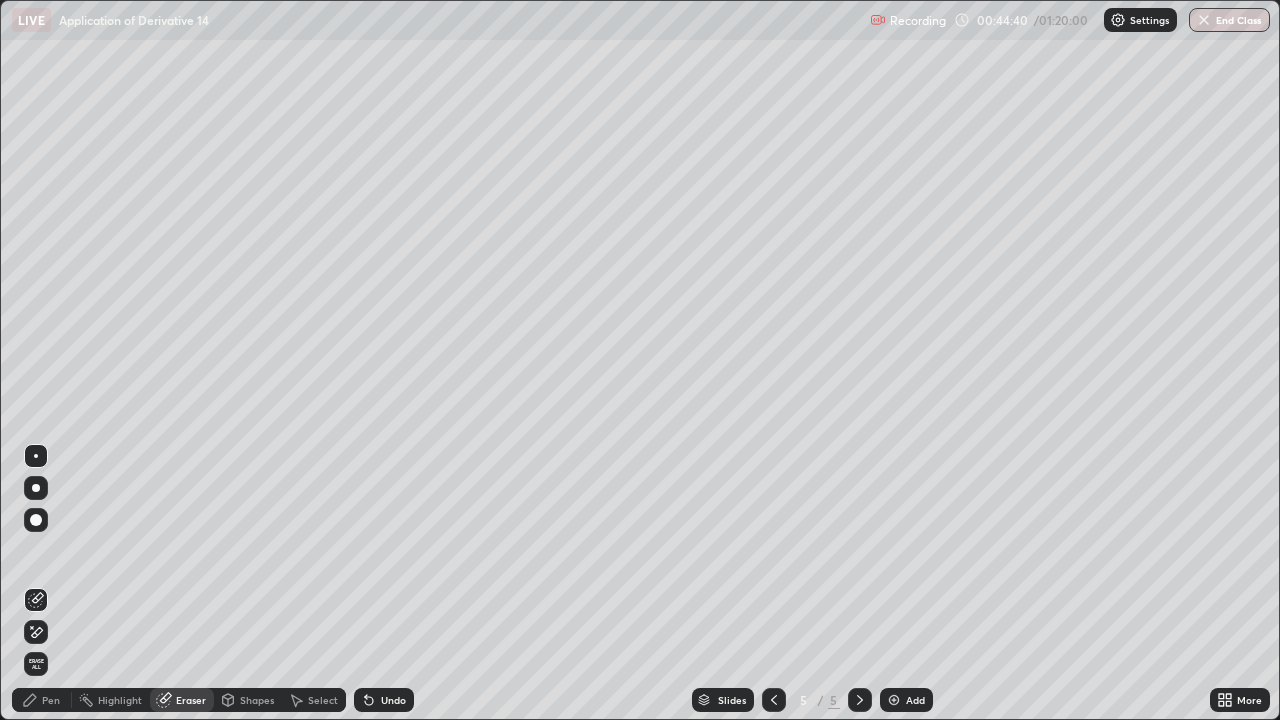 click on "Pen" at bounding box center (51, 700) 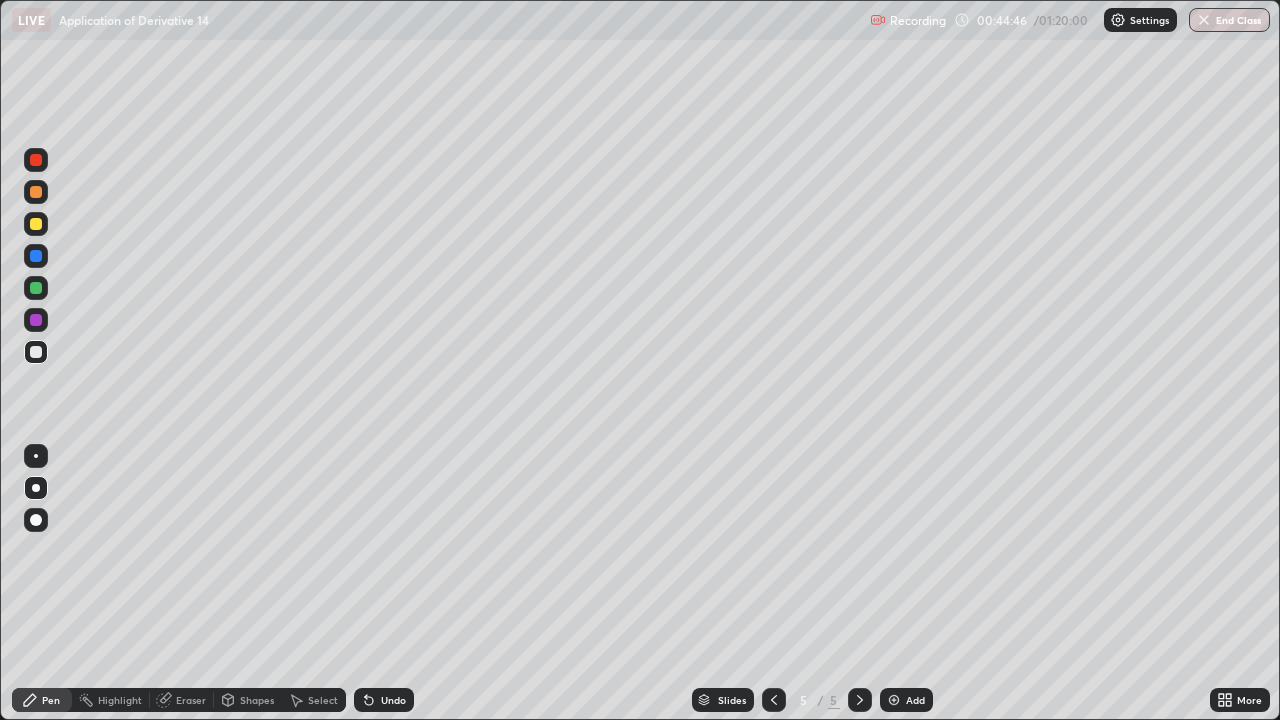 click on "Undo" at bounding box center [393, 700] 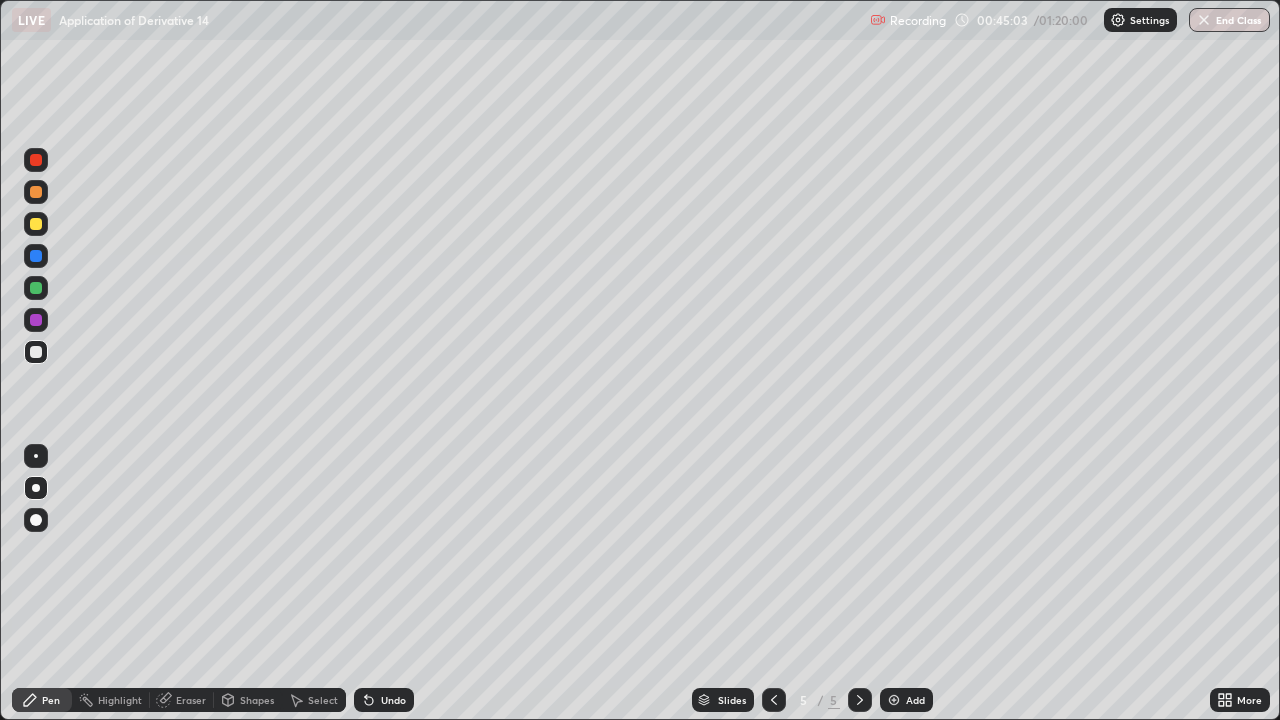 click at bounding box center [36, 288] 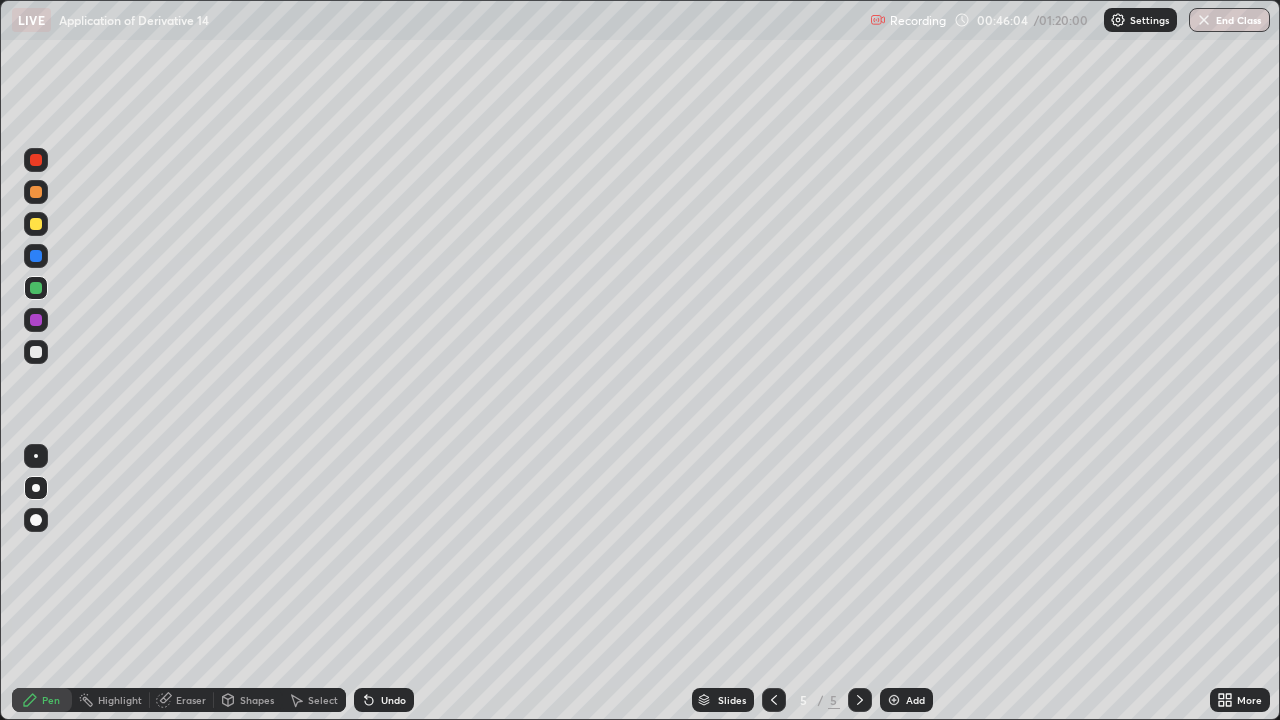 click at bounding box center (36, 352) 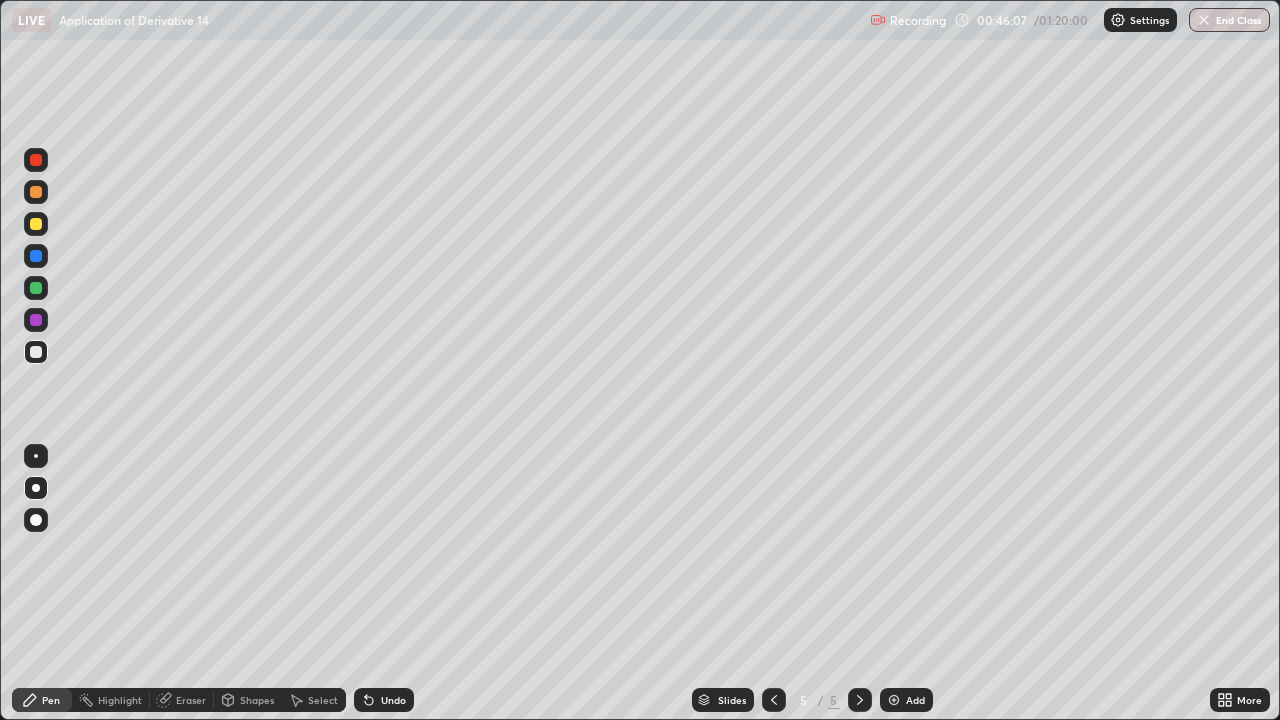 click at bounding box center (36, 160) 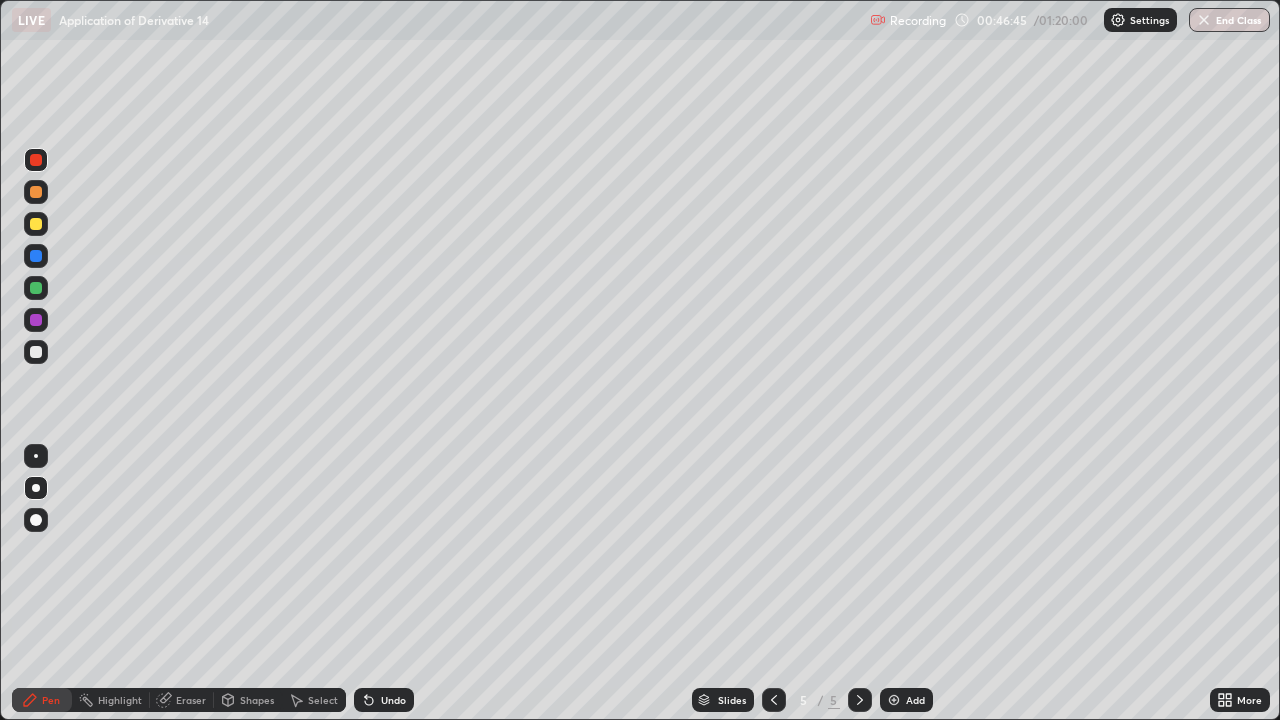 click on "Eraser" at bounding box center (191, 700) 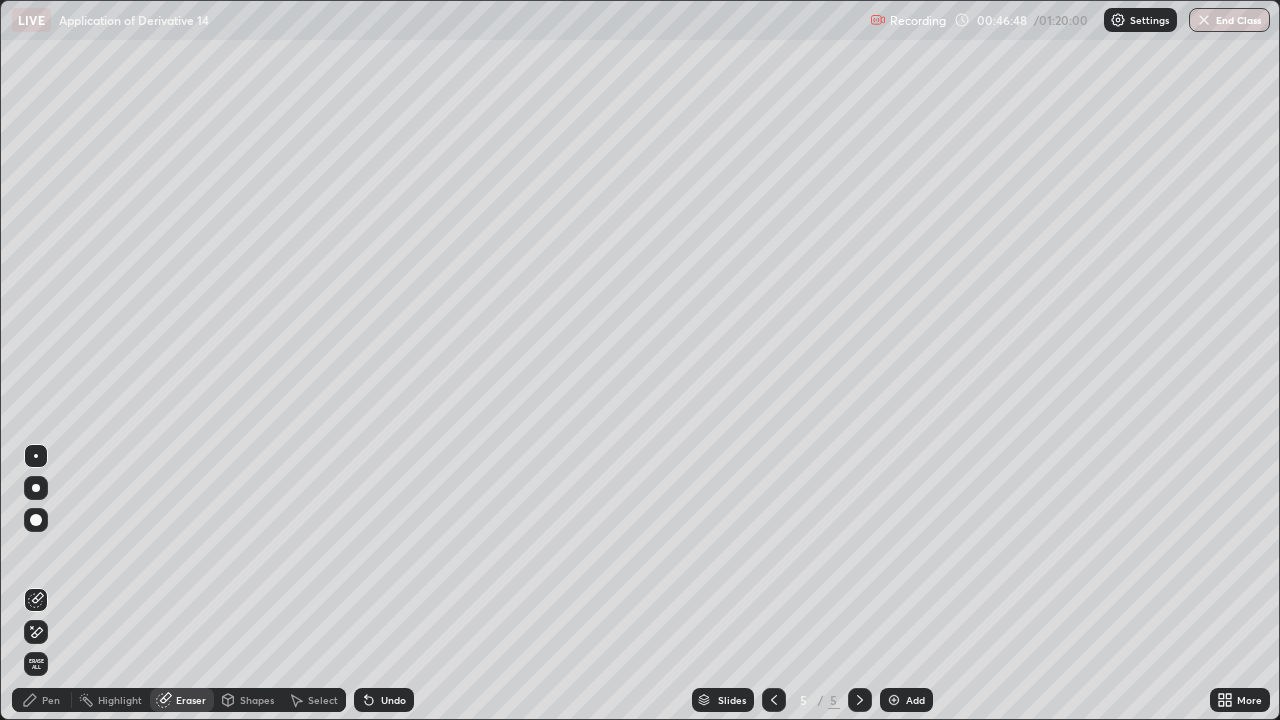 click on "Pen" at bounding box center (51, 700) 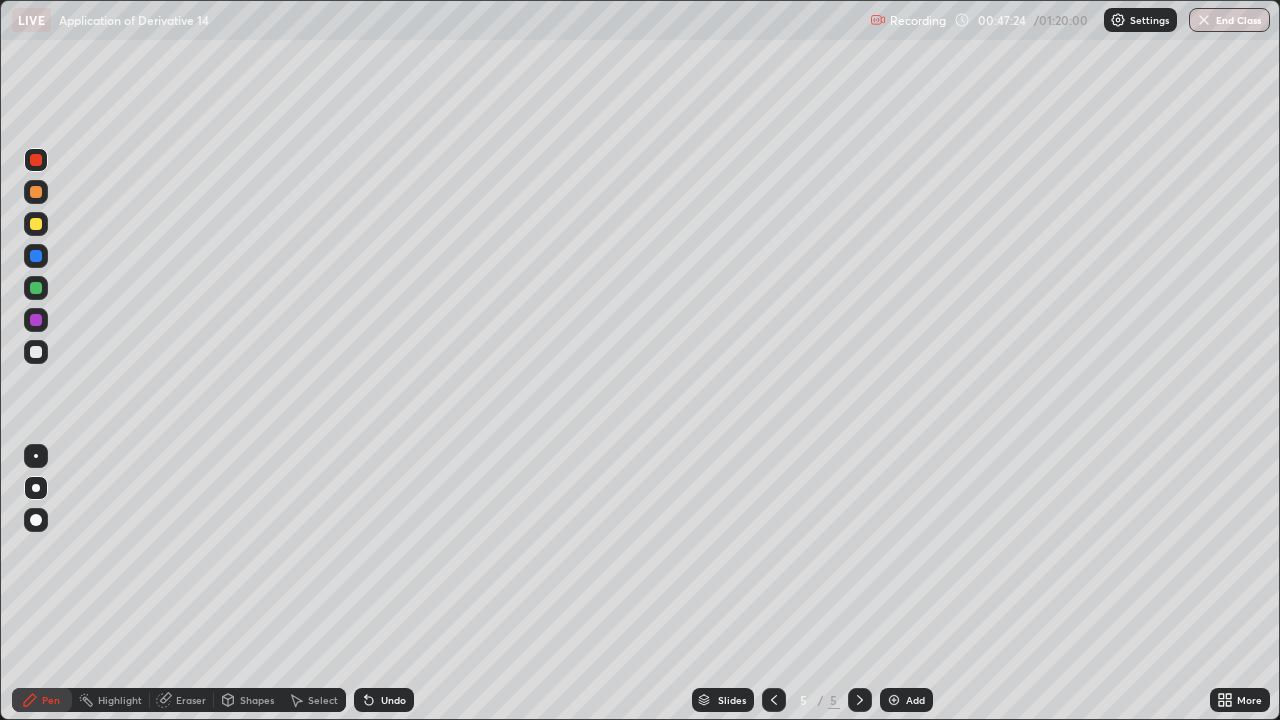 click at bounding box center [36, 320] 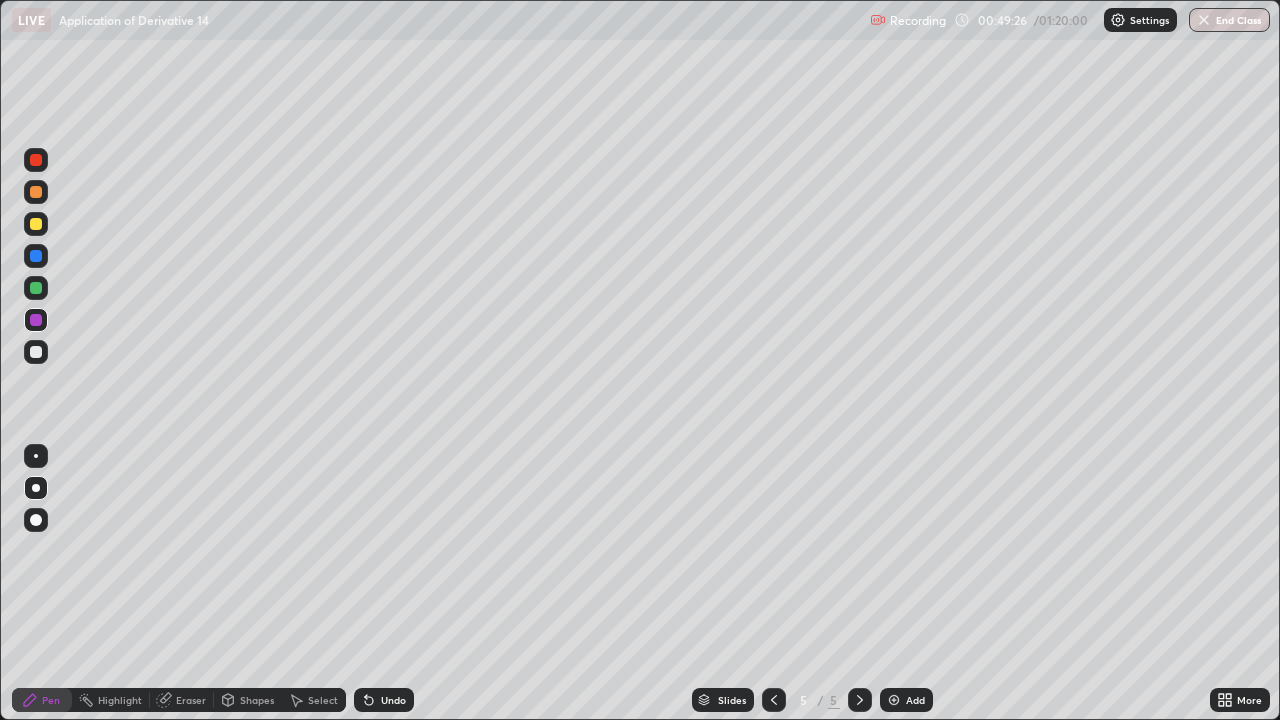 click at bounding box center (36, 224) 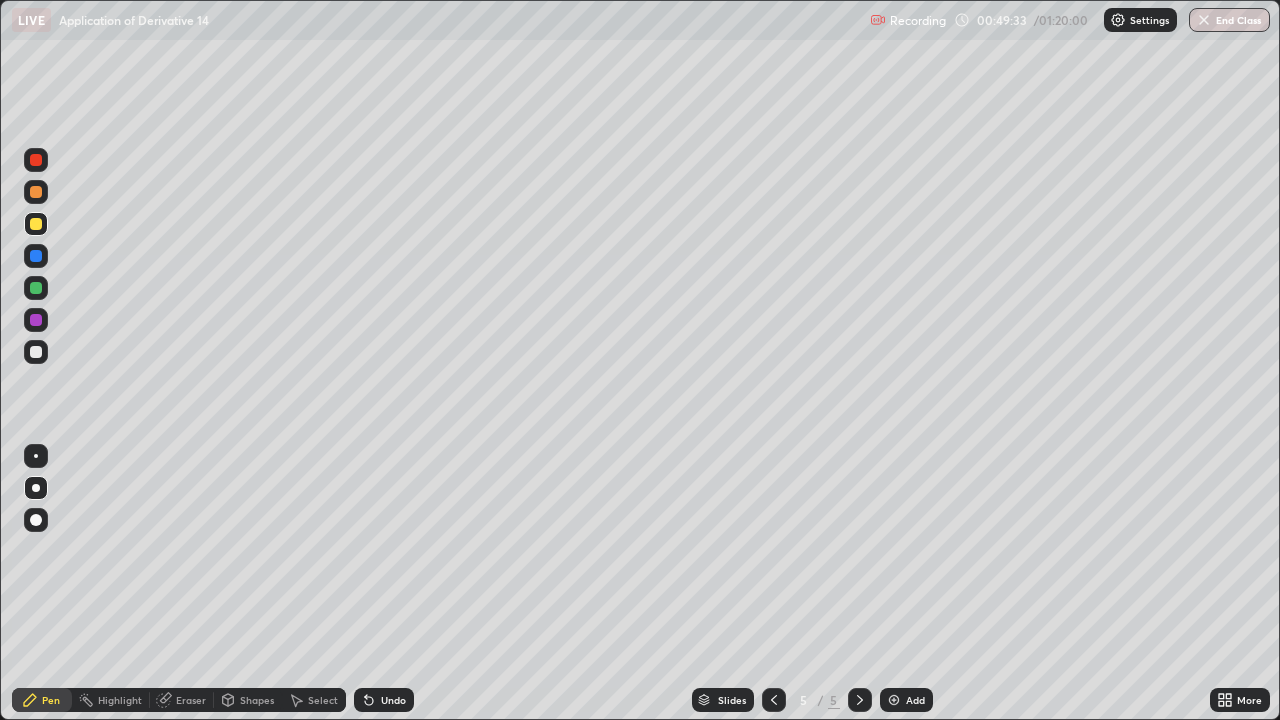 click 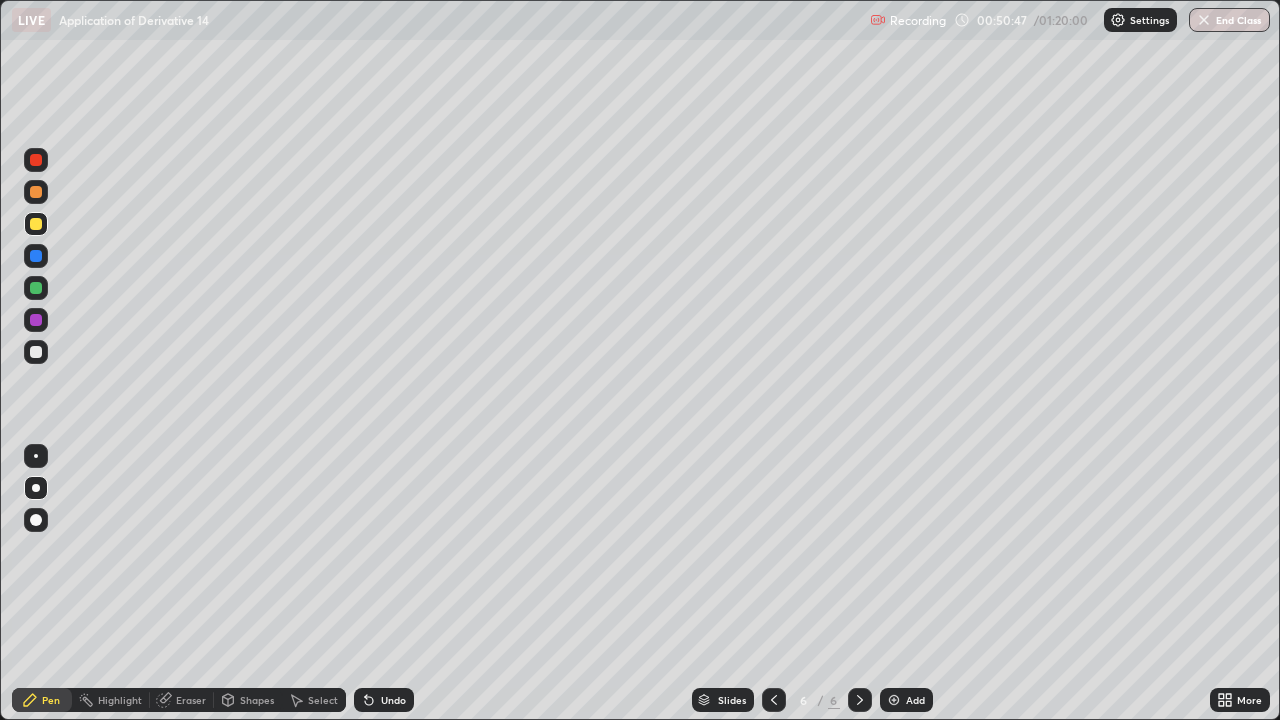 click on "Undo" at bounding box center [393, 700] 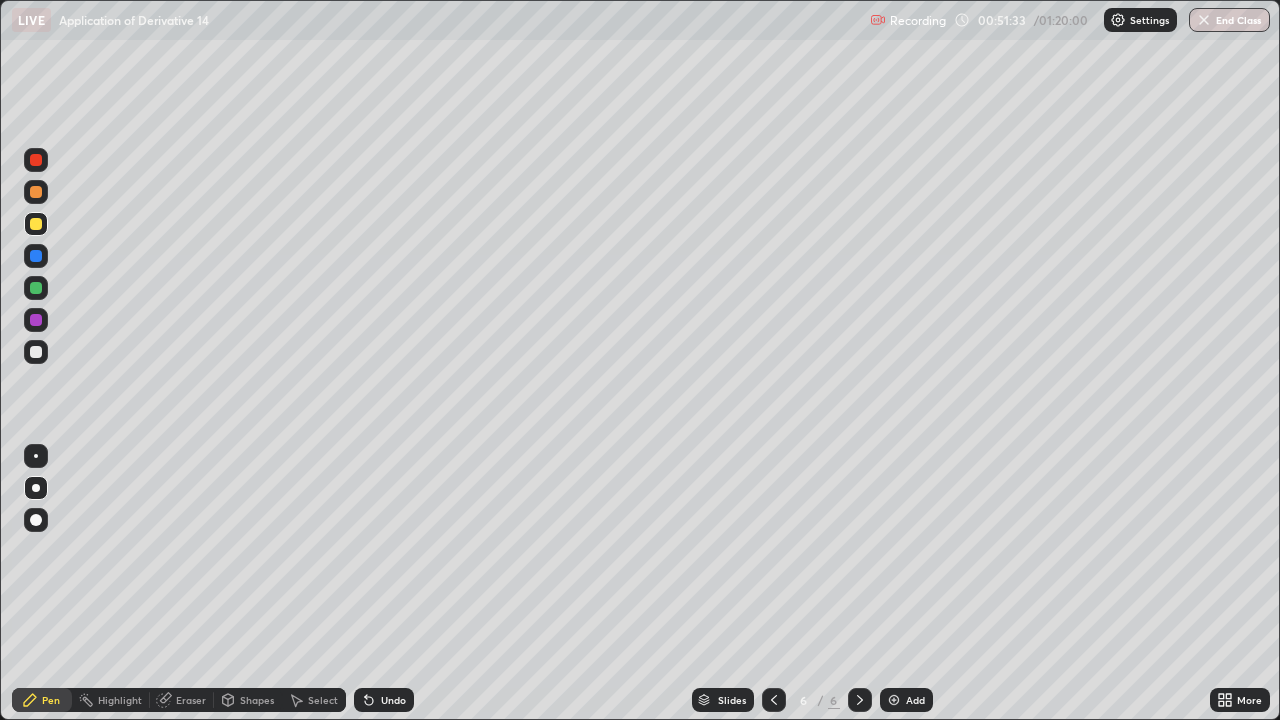 click at bounding box center (36, 352) 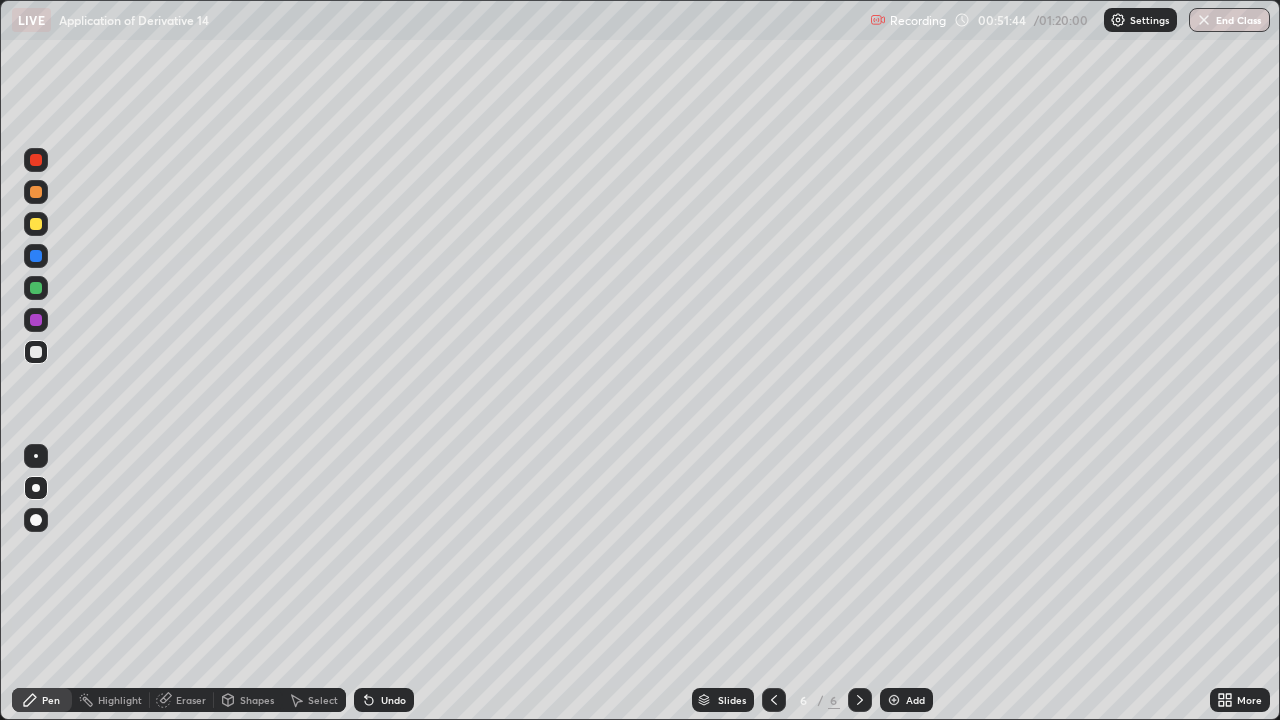 click on "Undo" at bounding box center (393, 700) 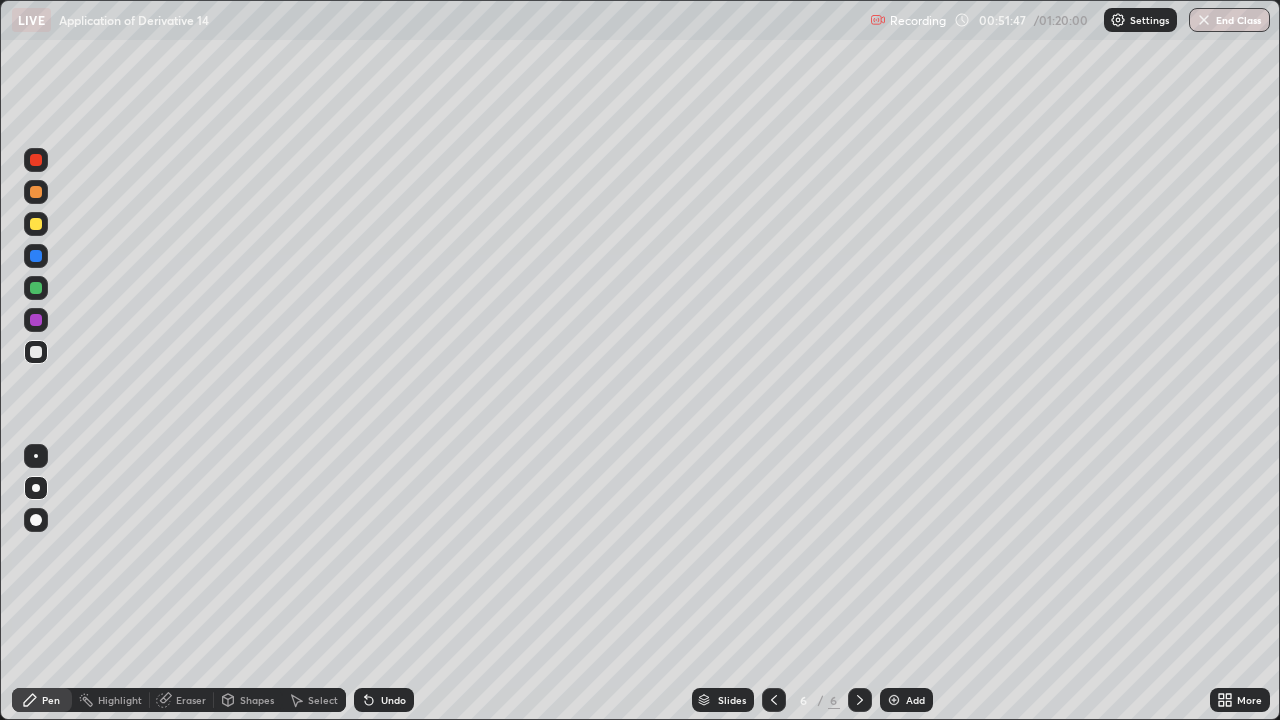 click at bounding box center (36, 288) 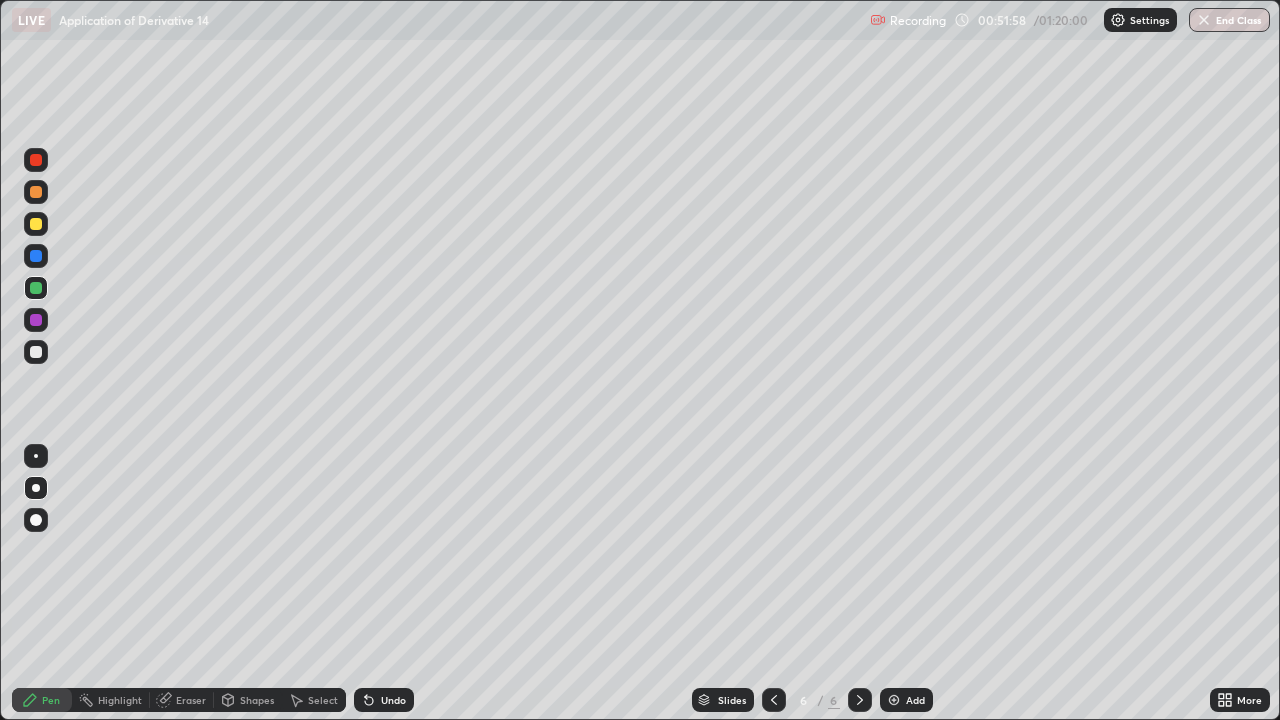 click at bounding box center (36, 224) 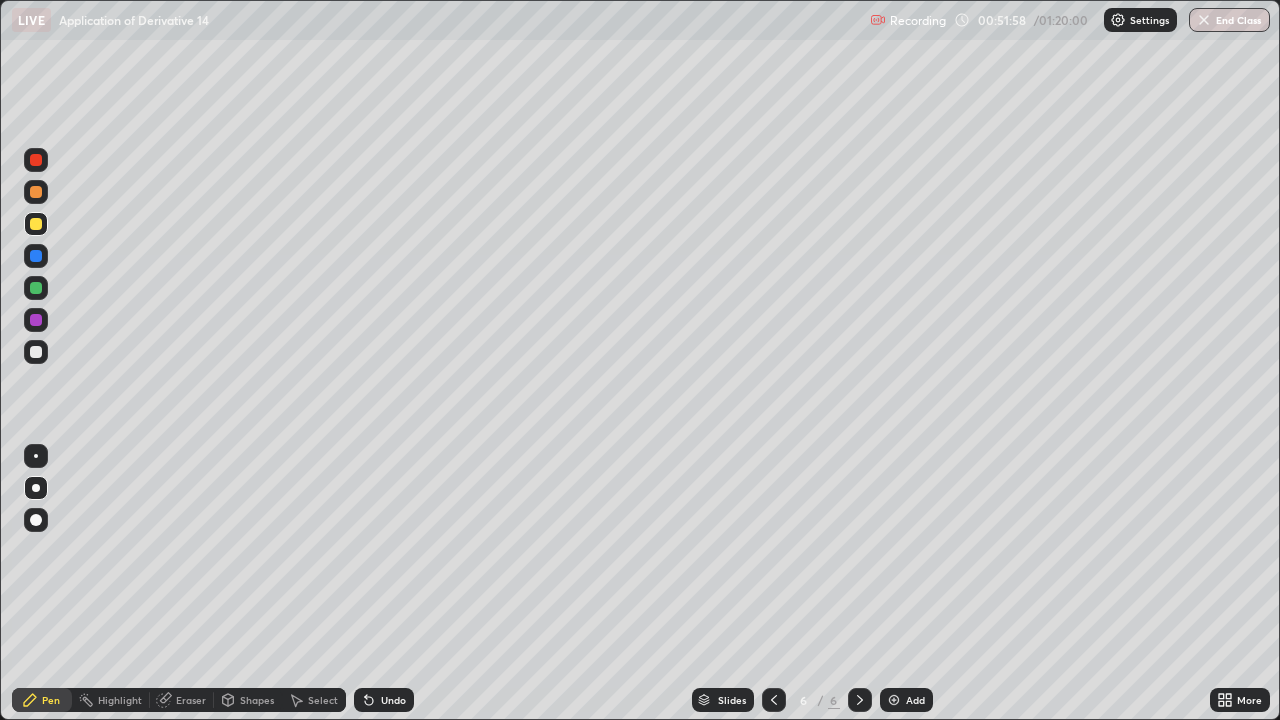 click at bounding box center [36, 160] 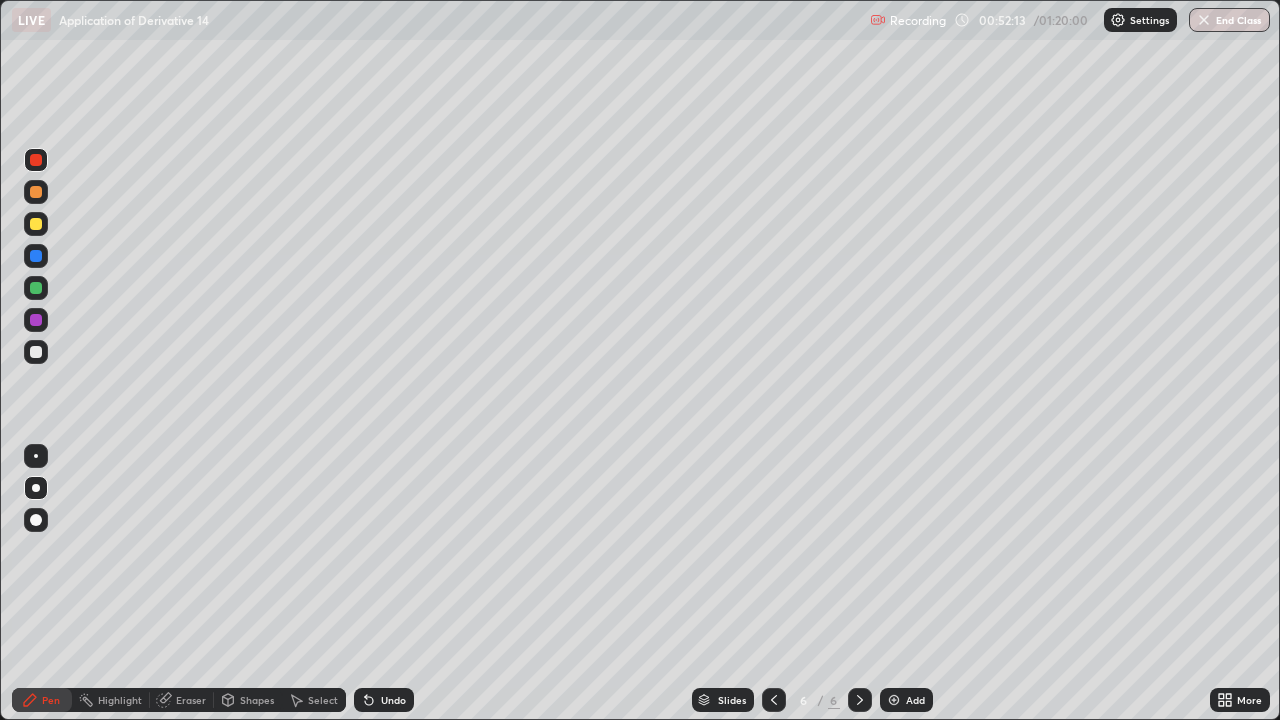 click 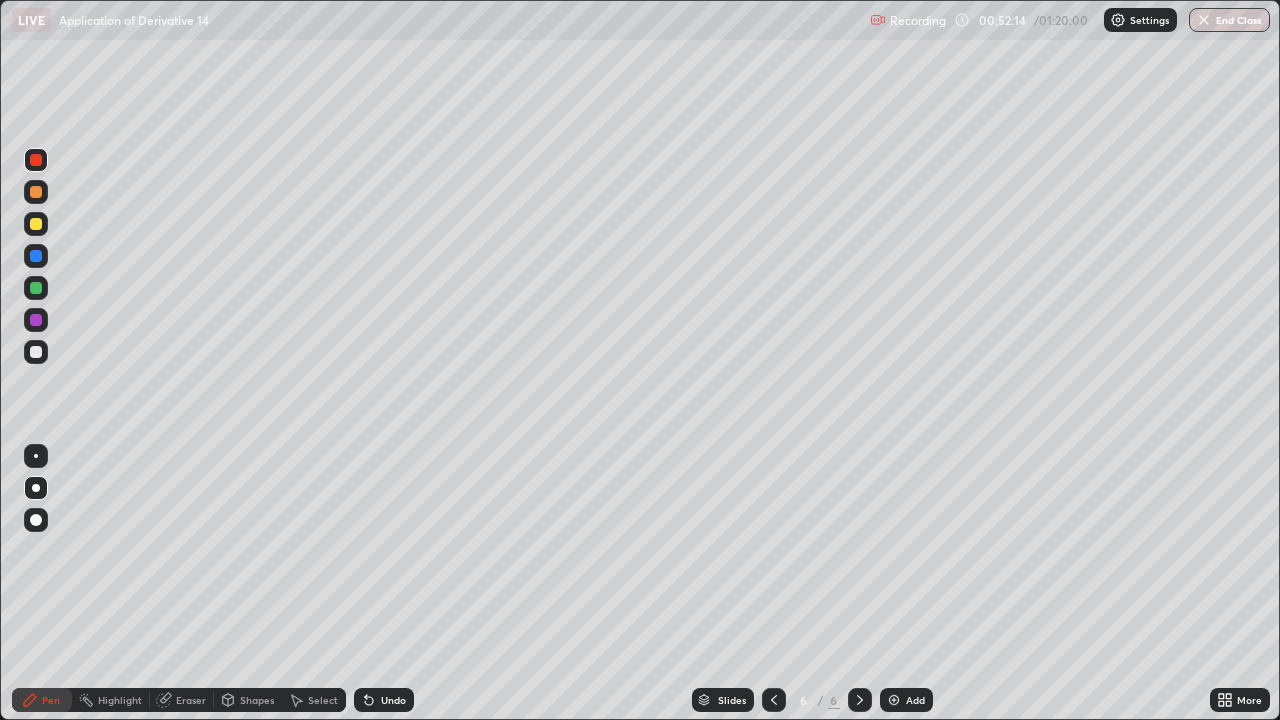 click on "Undo" at bounding box center [384, 700] 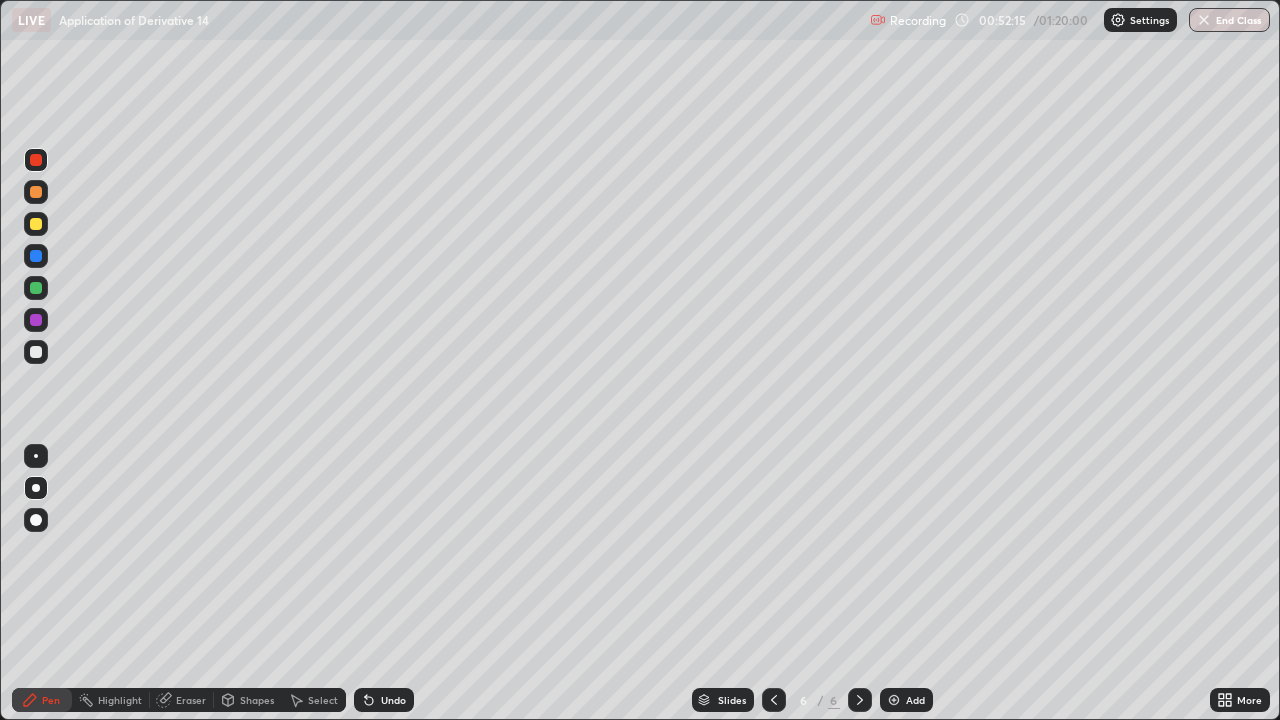 click on "Undo" at bounding box center [384, 700] 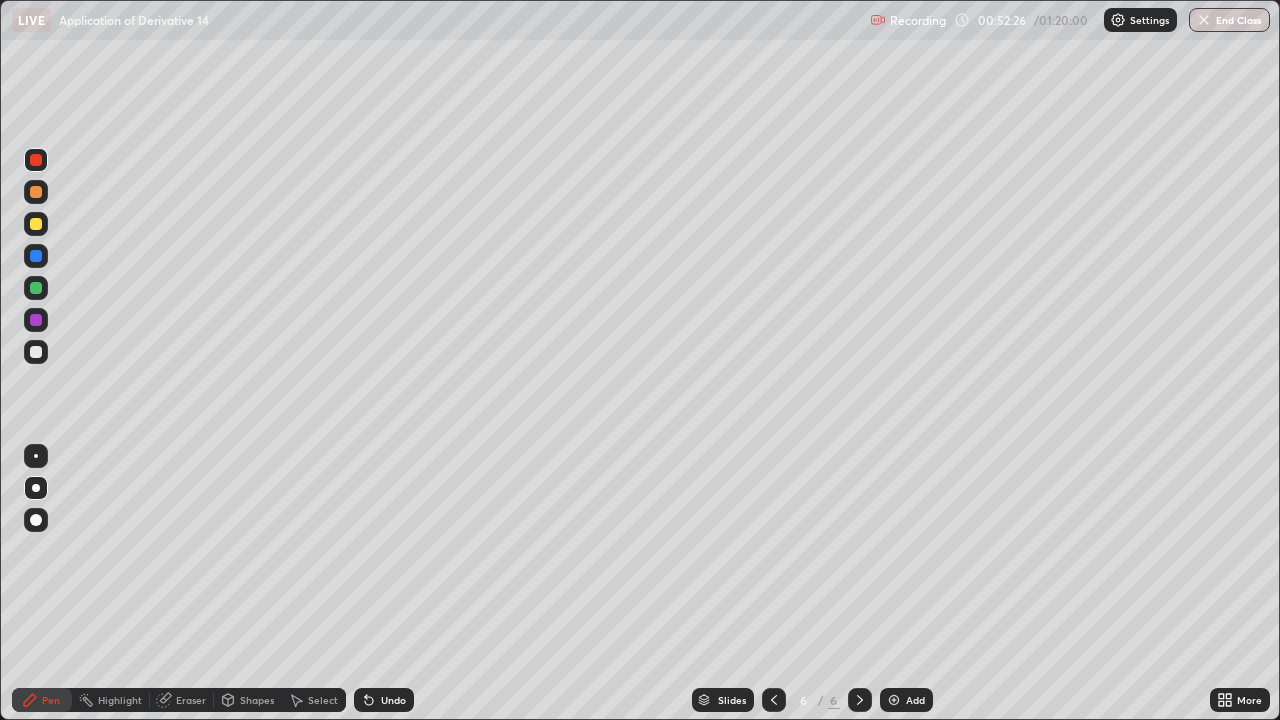 click at bounding box center [36, 352] 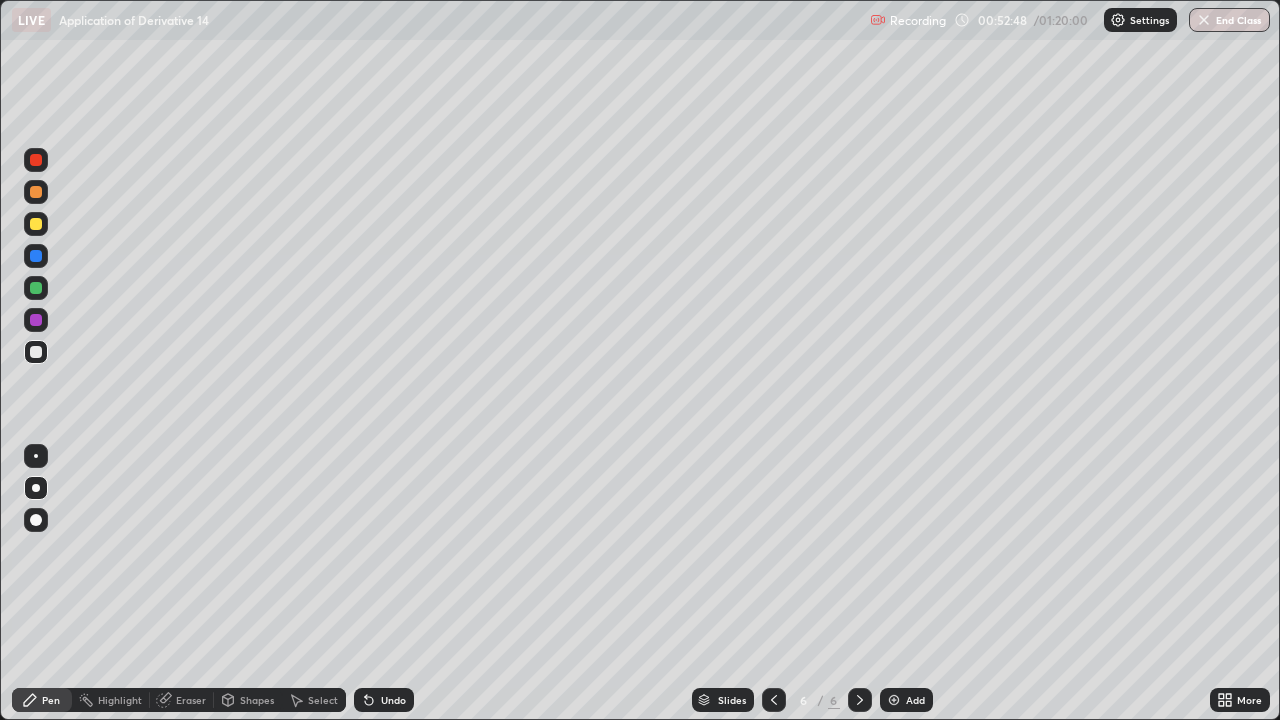 click at bounding box center [36, 288] 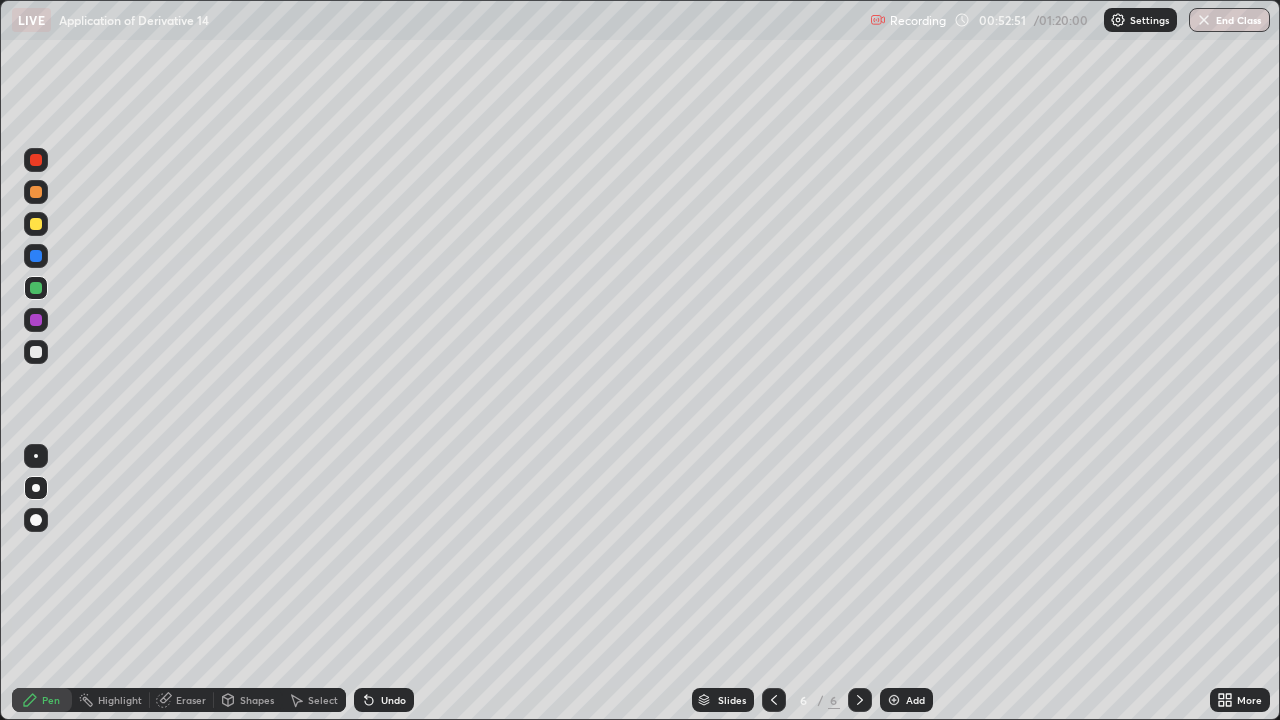 click at bounding box center [36, 320] 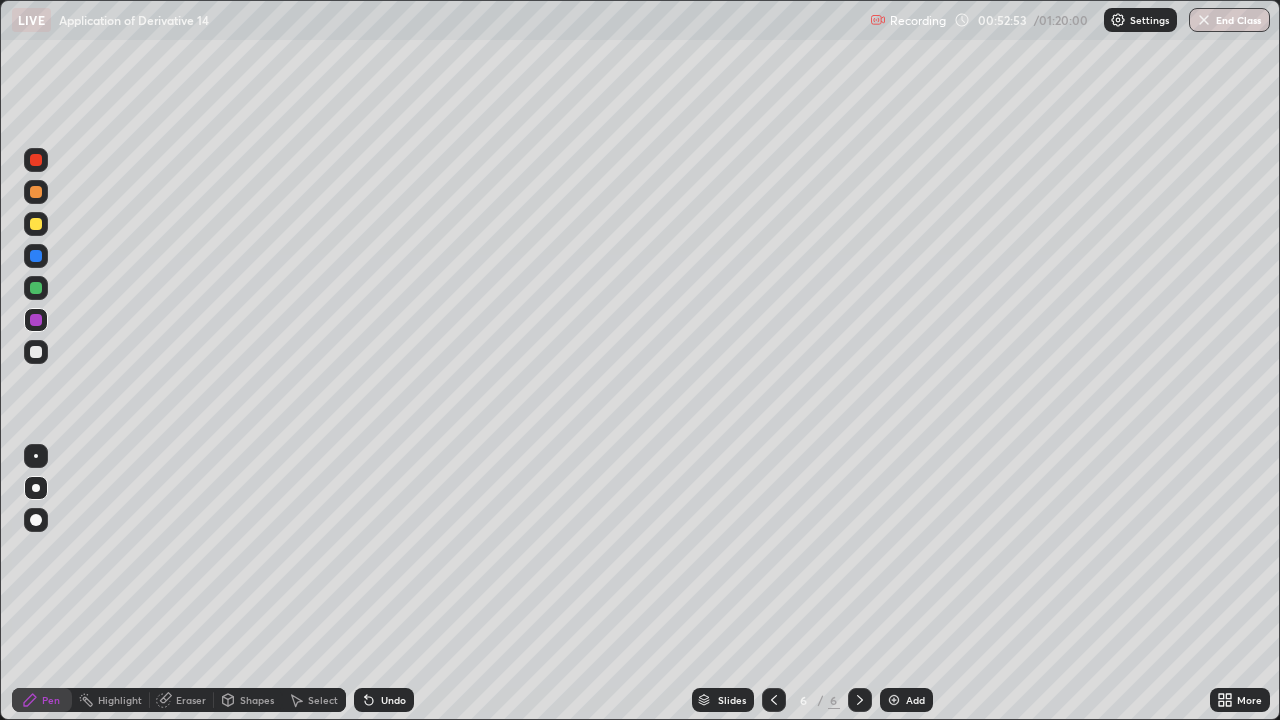 click on "Undo" at bounding box center (393, 700) 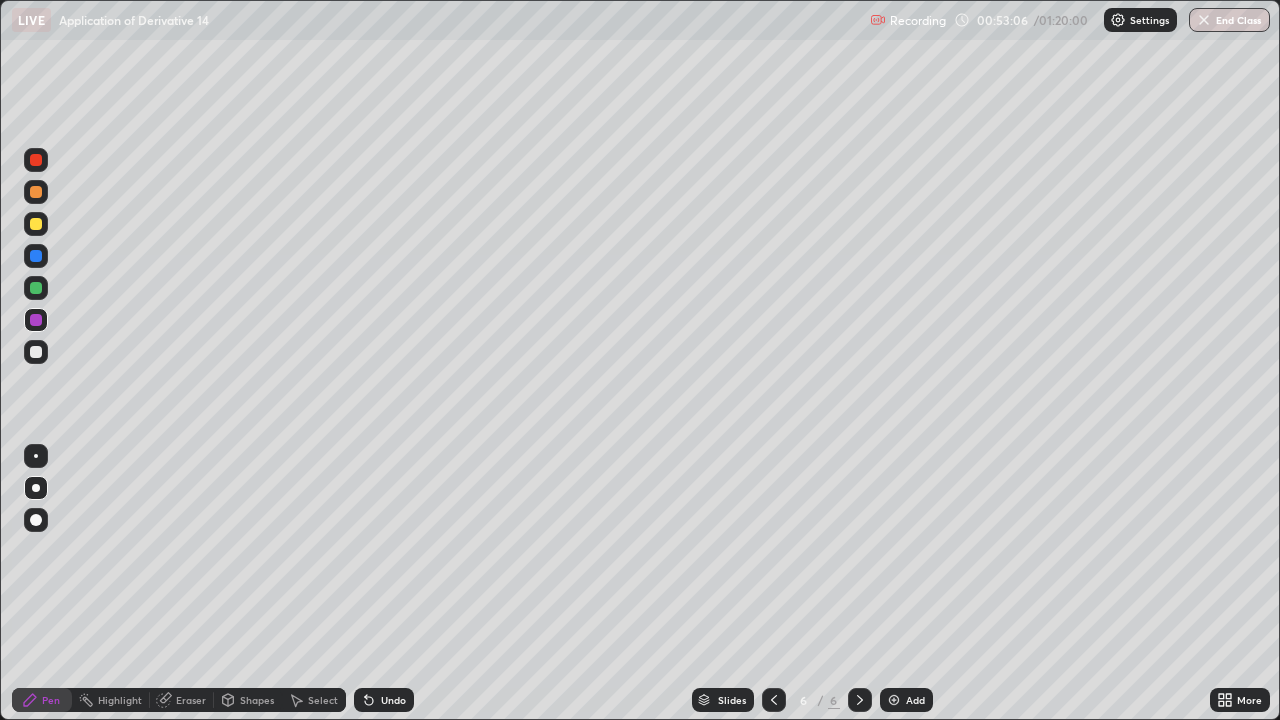 click on "Undo" at bounding box center (393, 700) 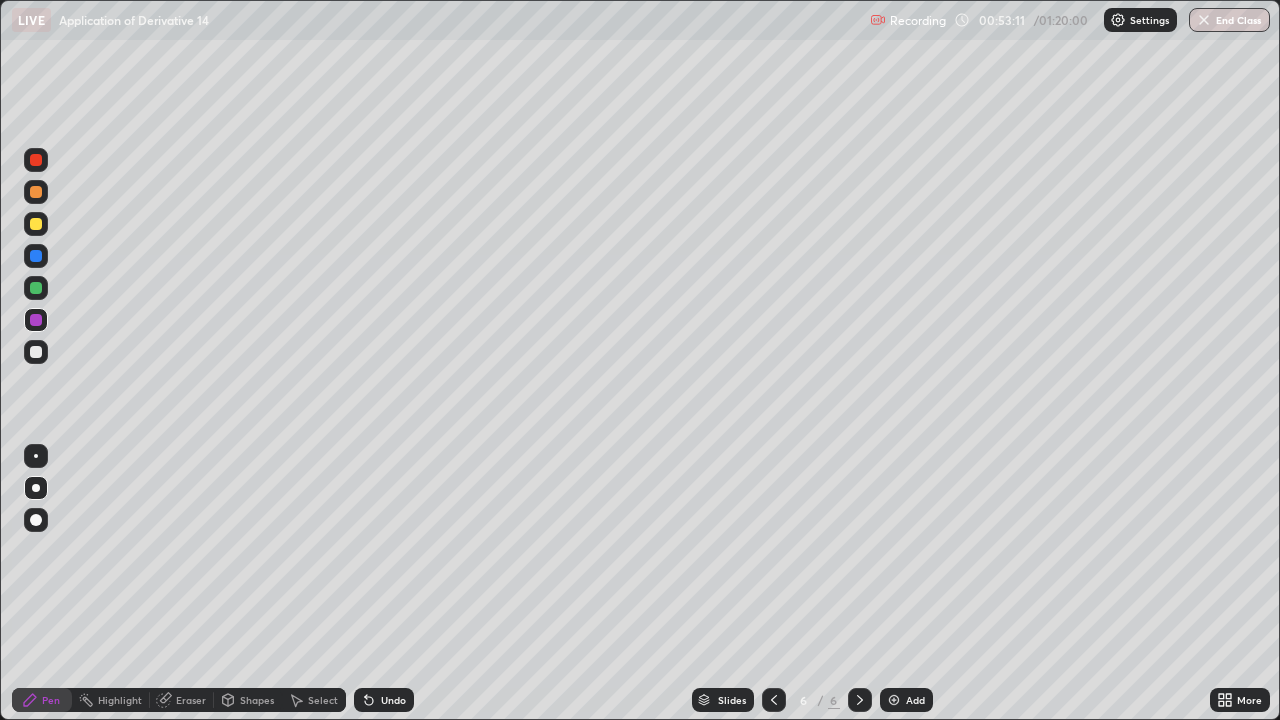 click on "Undo" at bounding box center [393, 700] 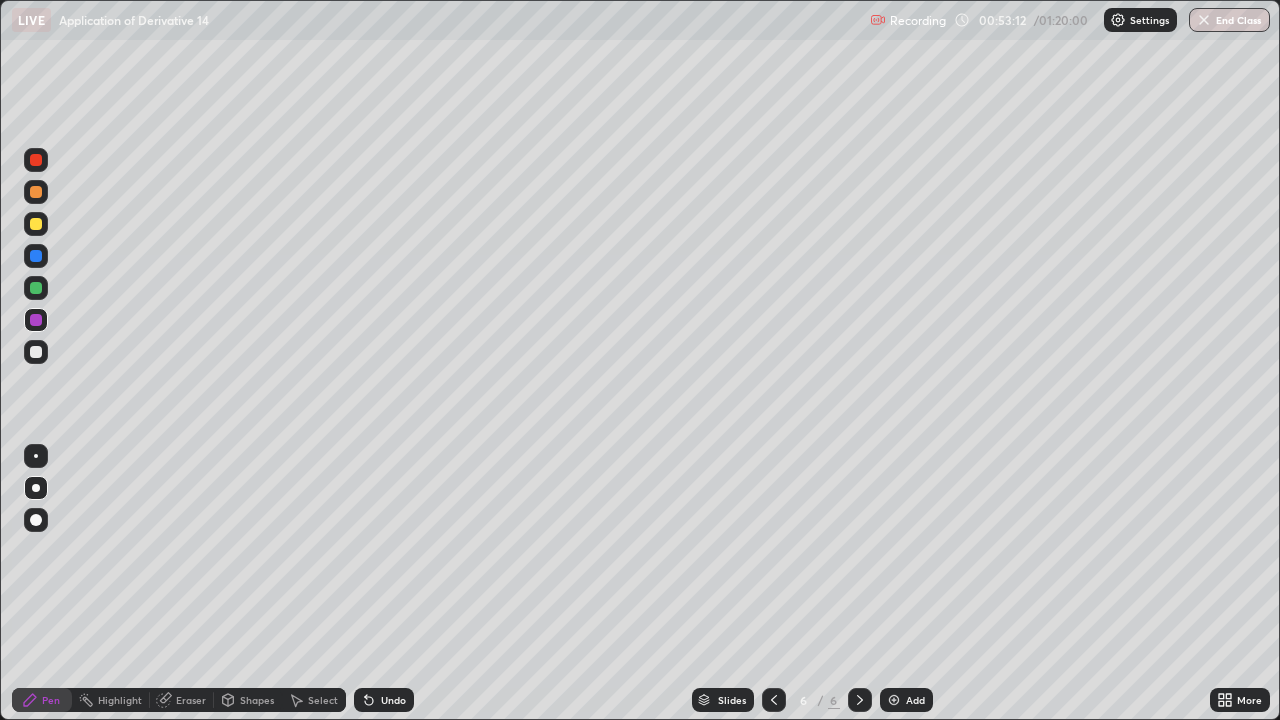 click on "Undo" at bounding box center [384, 700] 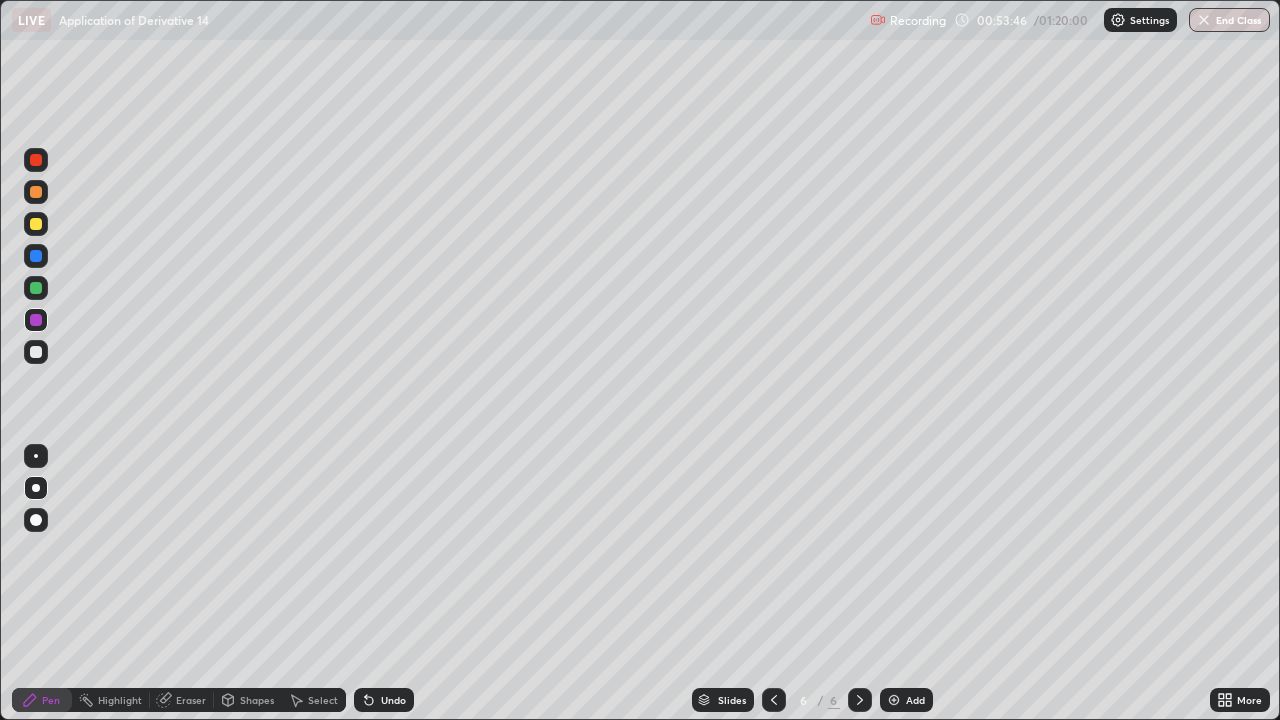 click at bounding box center (36, 352) 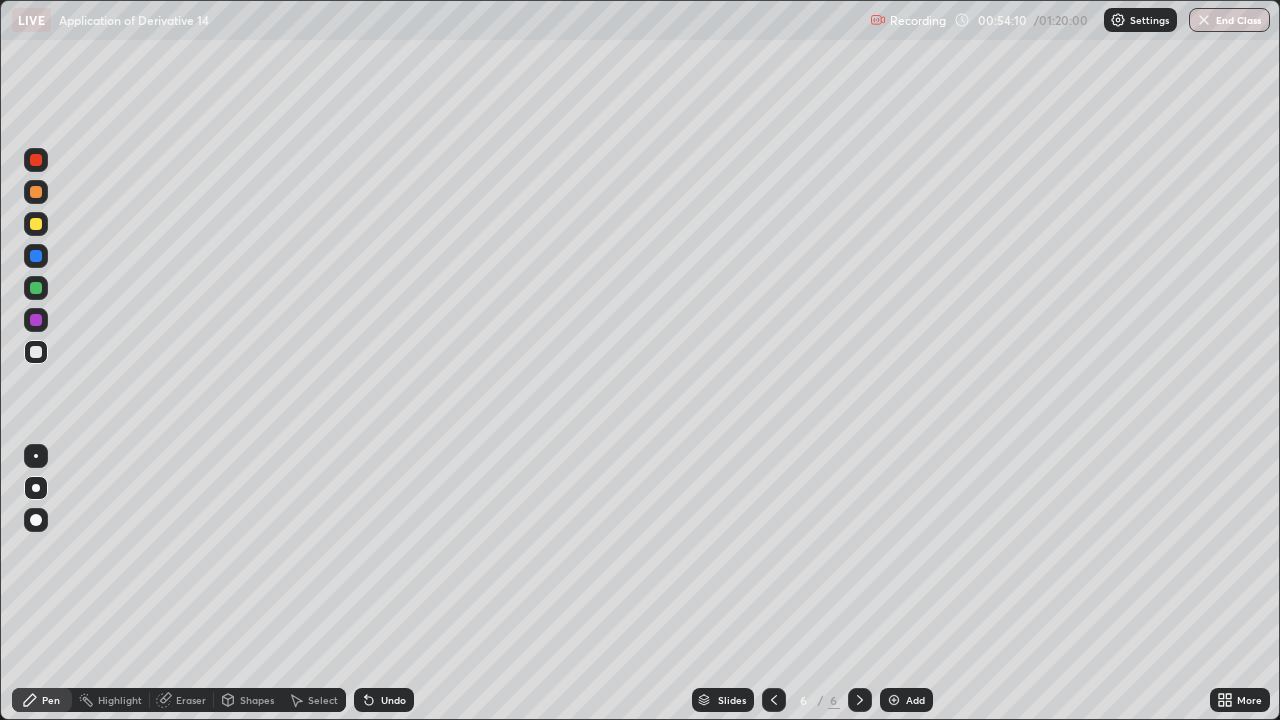 click on "Undo" at bounding box center [393, 700] 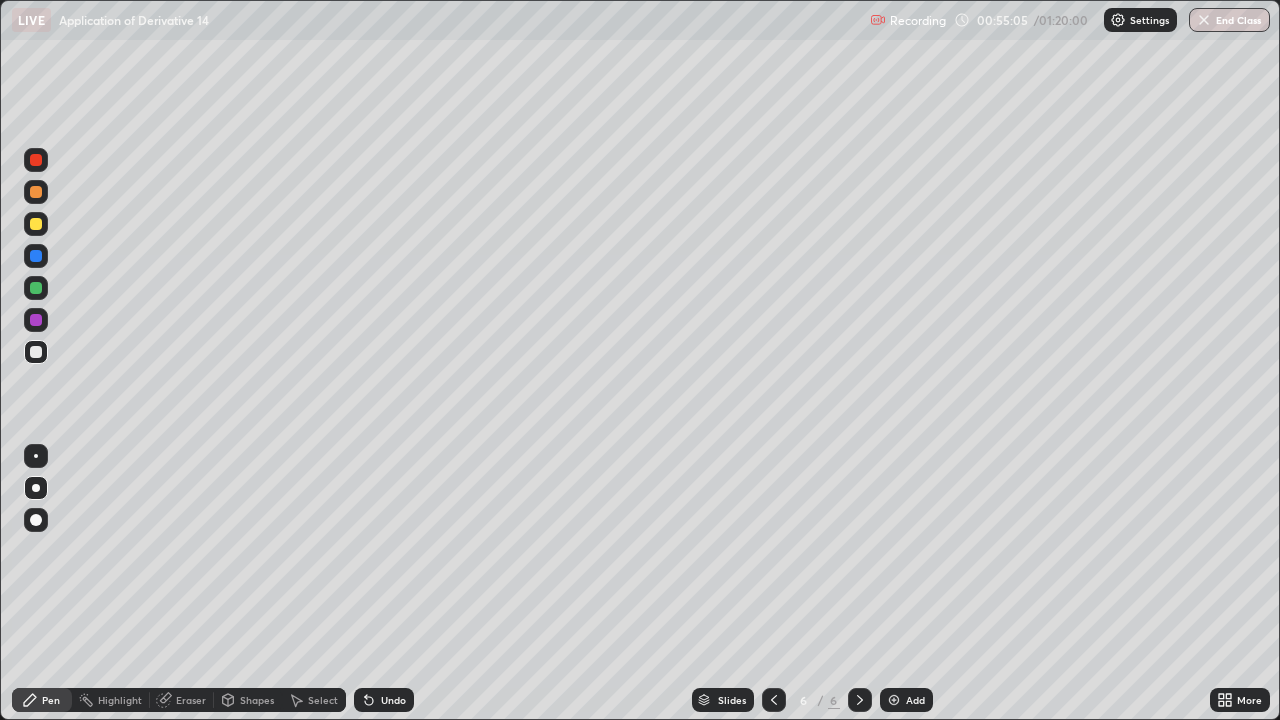 click on "Undo" at bounding box center (384, 700) 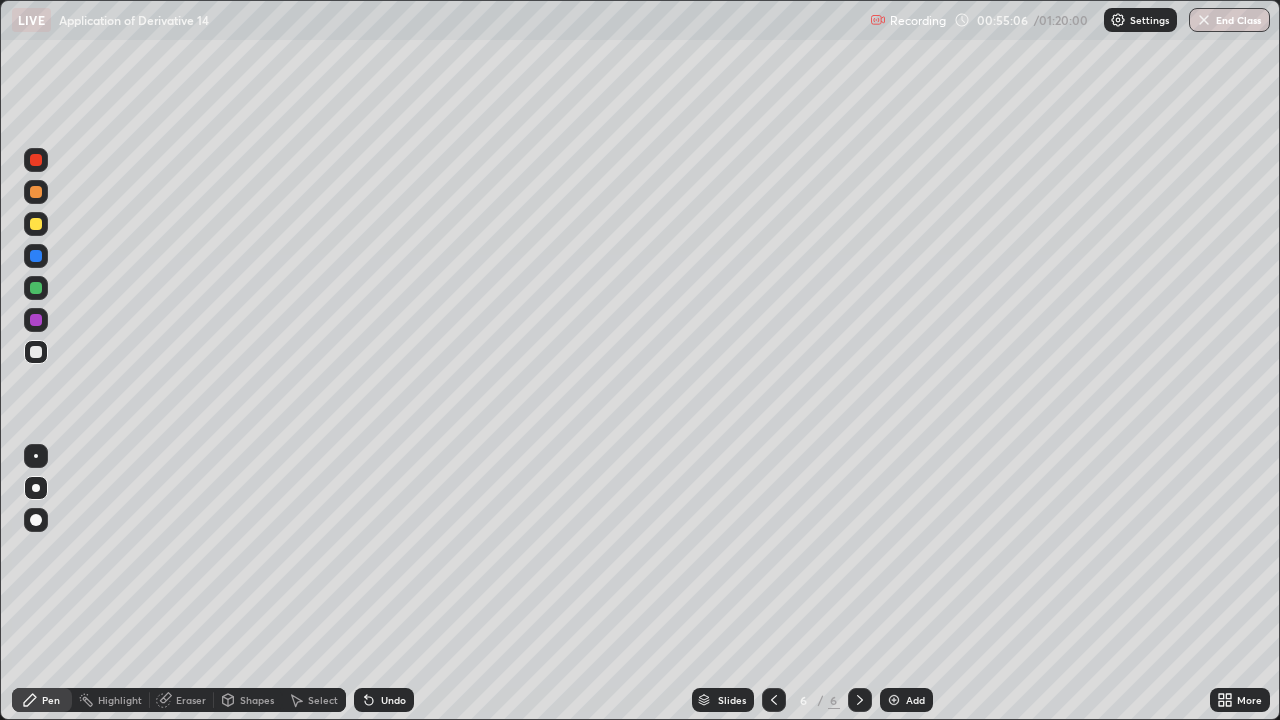 click on "Undo" at bounding box center [384, 700] 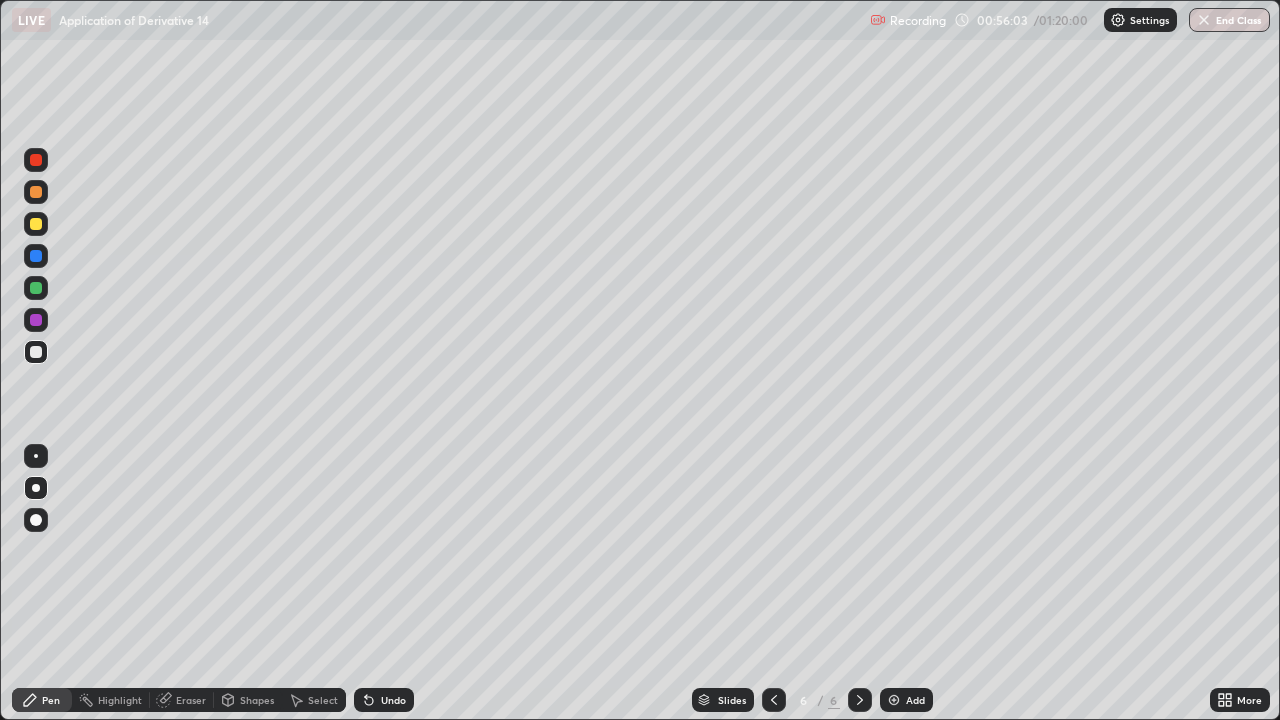 click at bounding box center (36, 288) 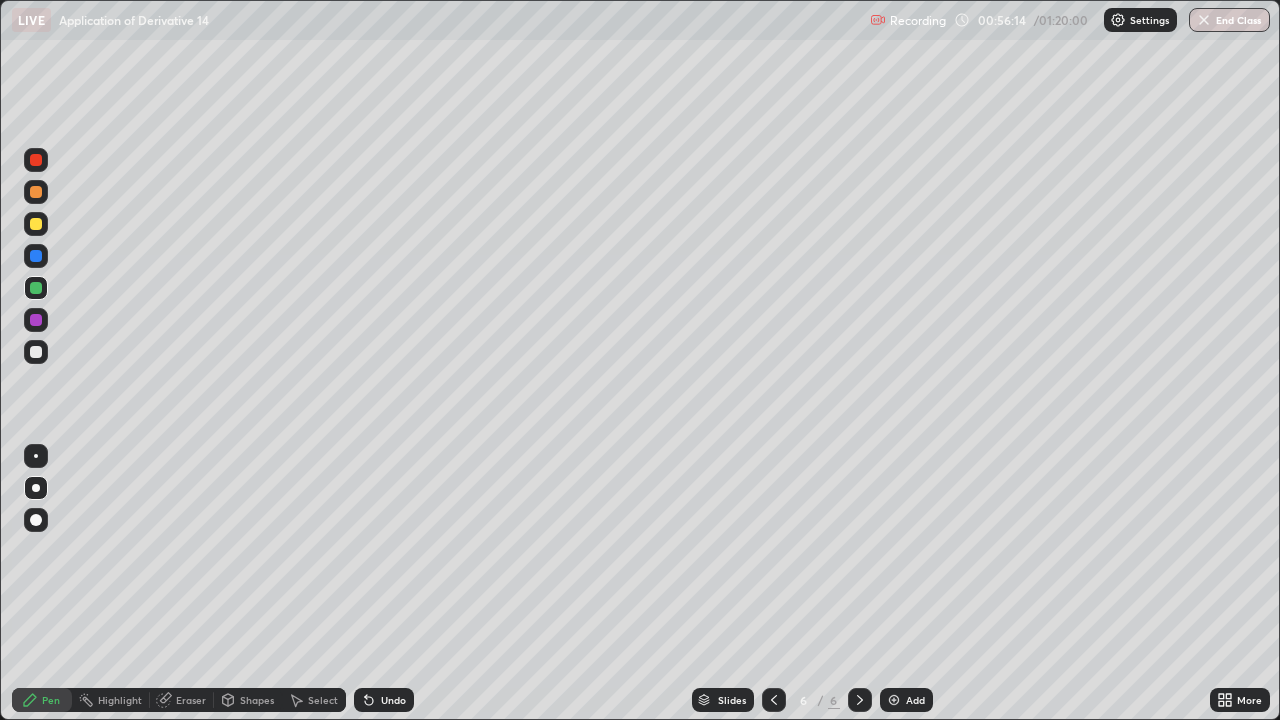 click on "Eraser" at bounding box center [191, 700] 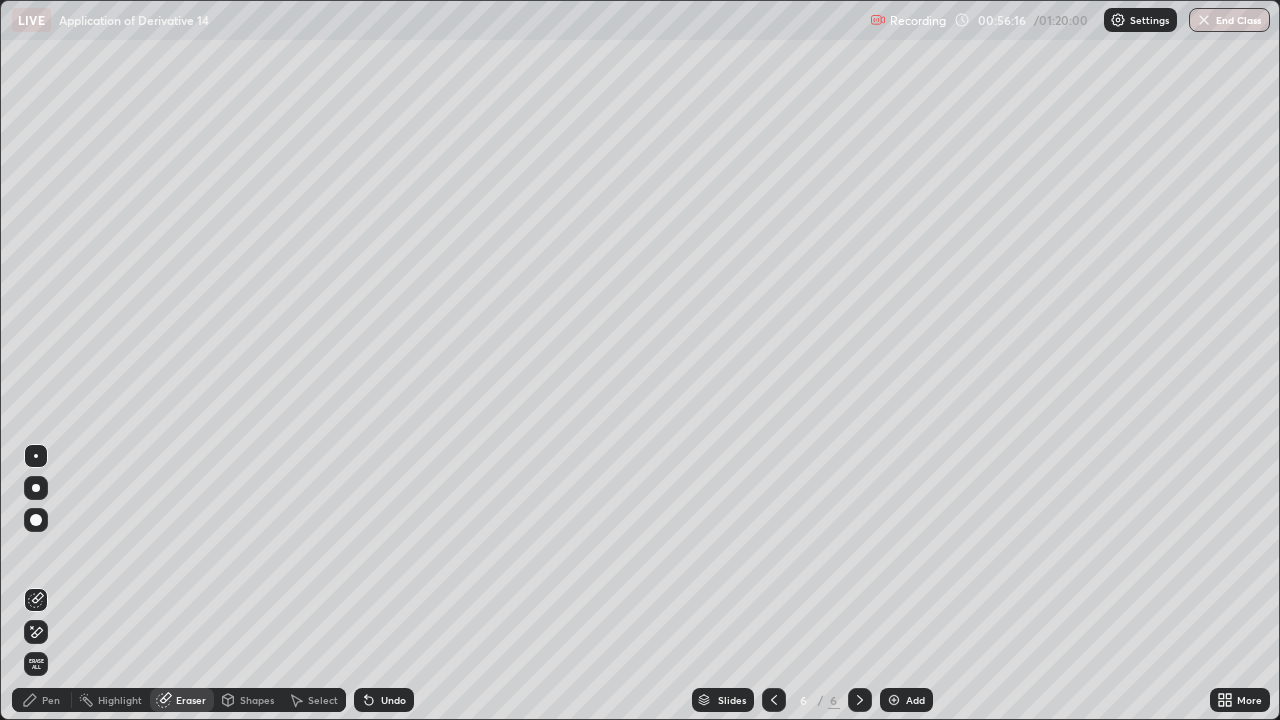 click on "Pen" at bounding box center [51, 700] 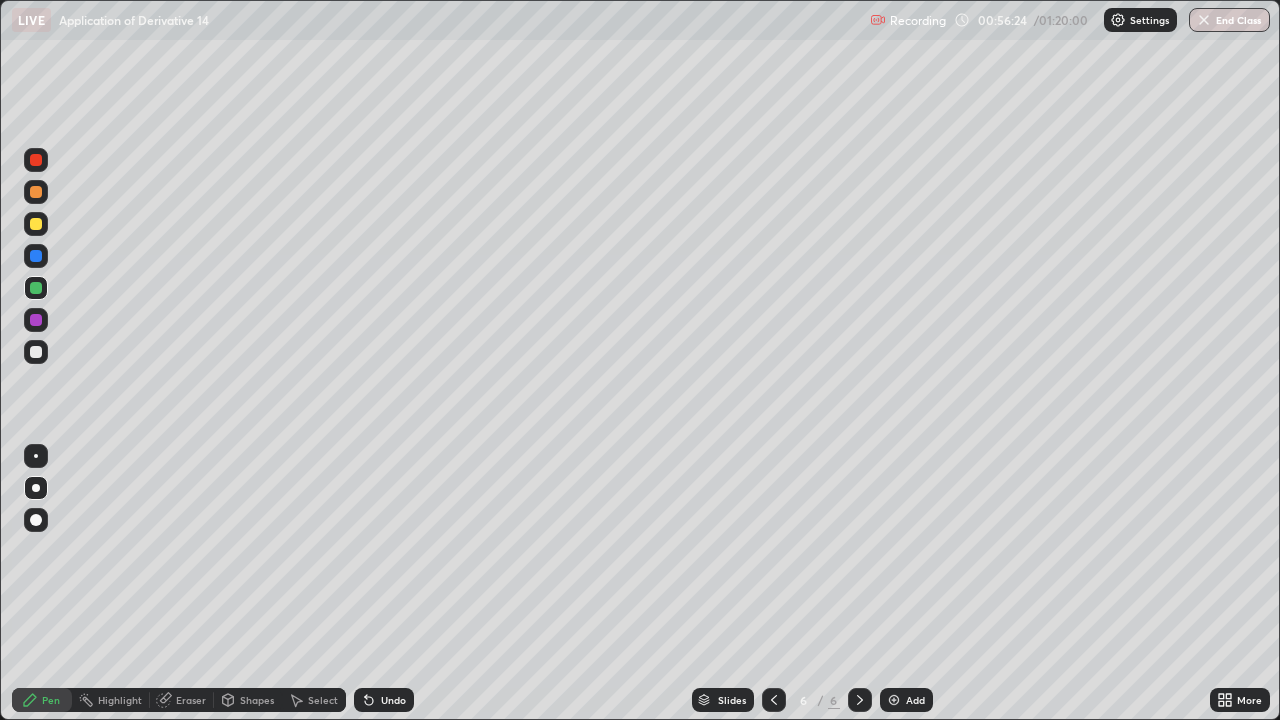 click on "Eraser" at bounding box center [191, 700] 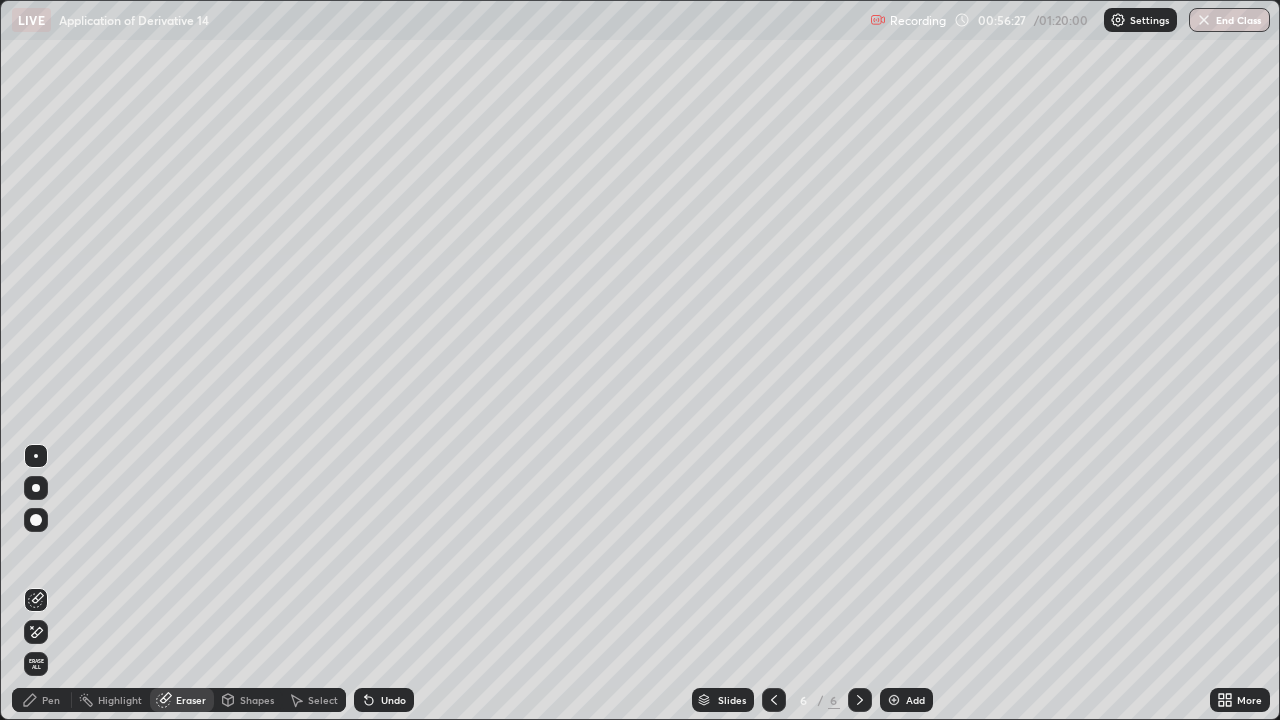 click on "Pen" at bounding box center [51, 700] 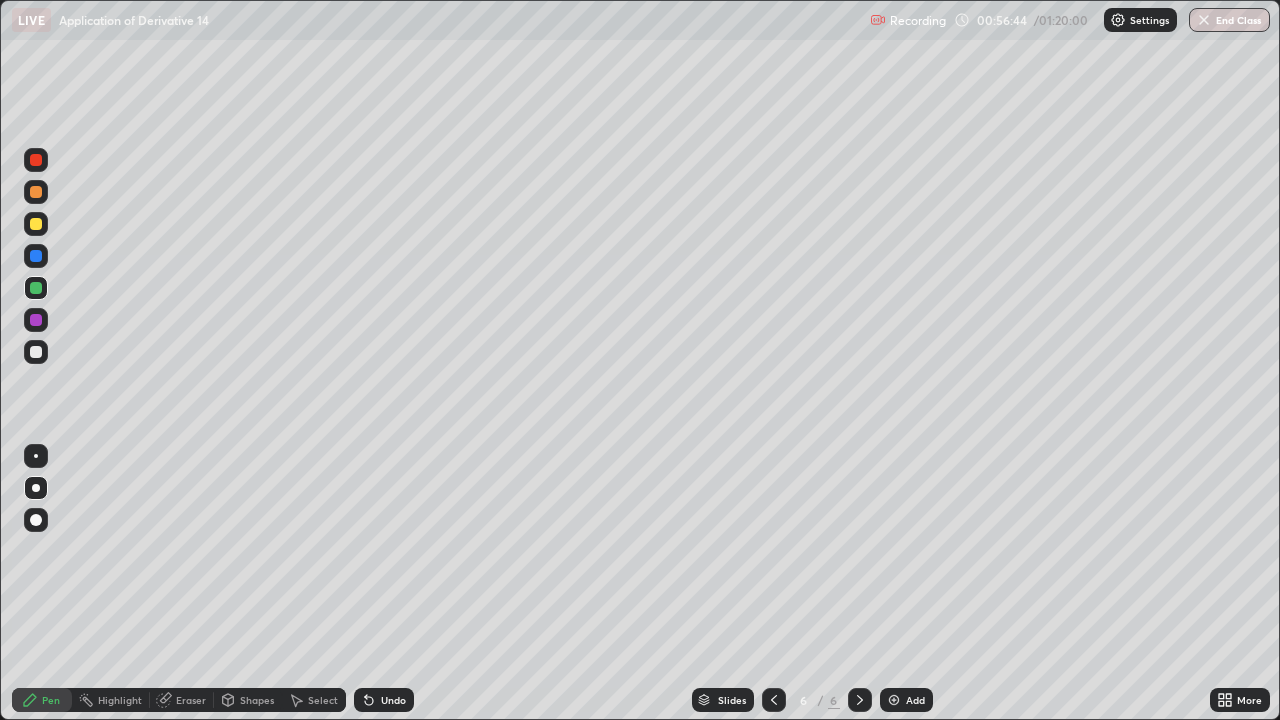 click at bounding box center [36, 352] 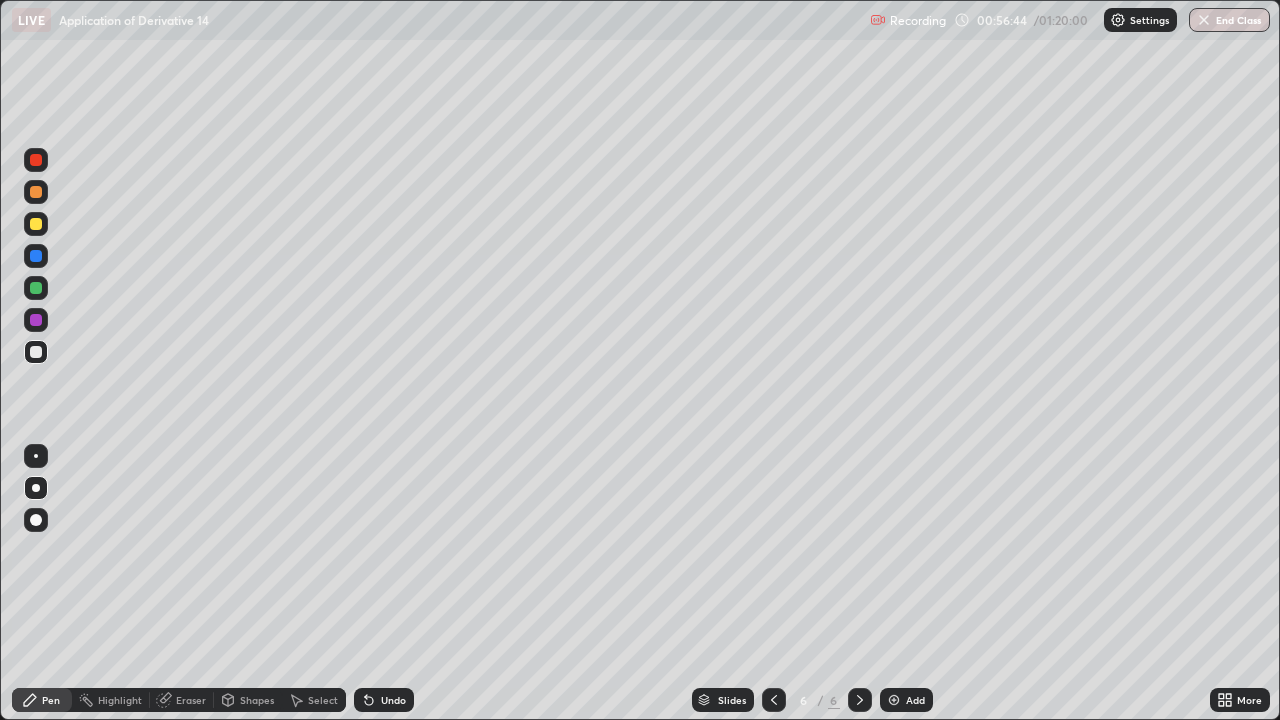 click at bounding box center [36, 320] 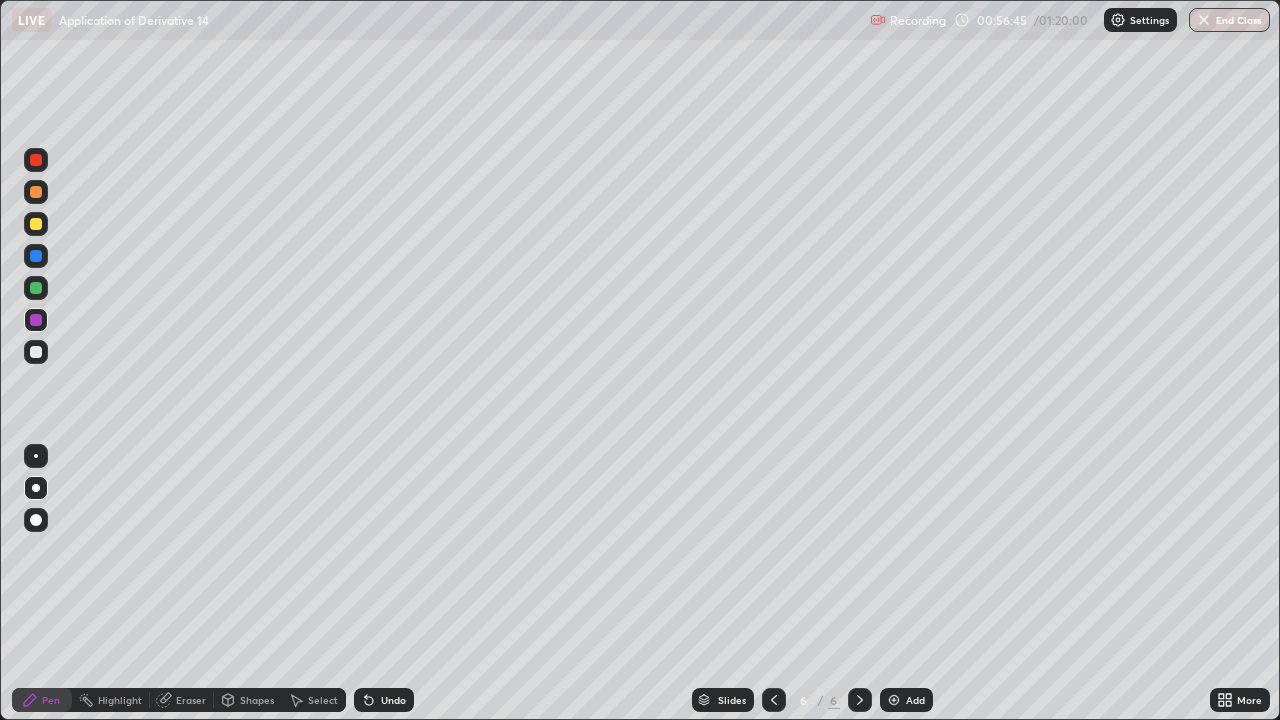 click at bounding box center [36, 352] 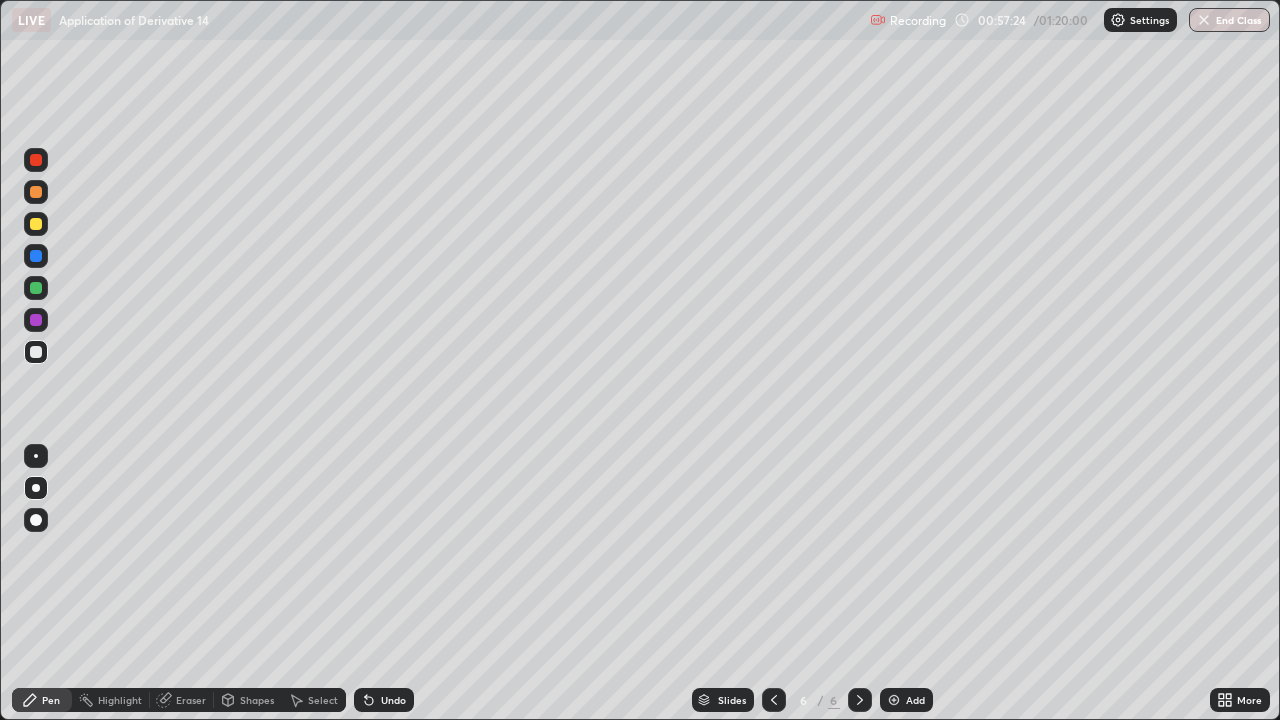 click at bounding box center (36, 288) 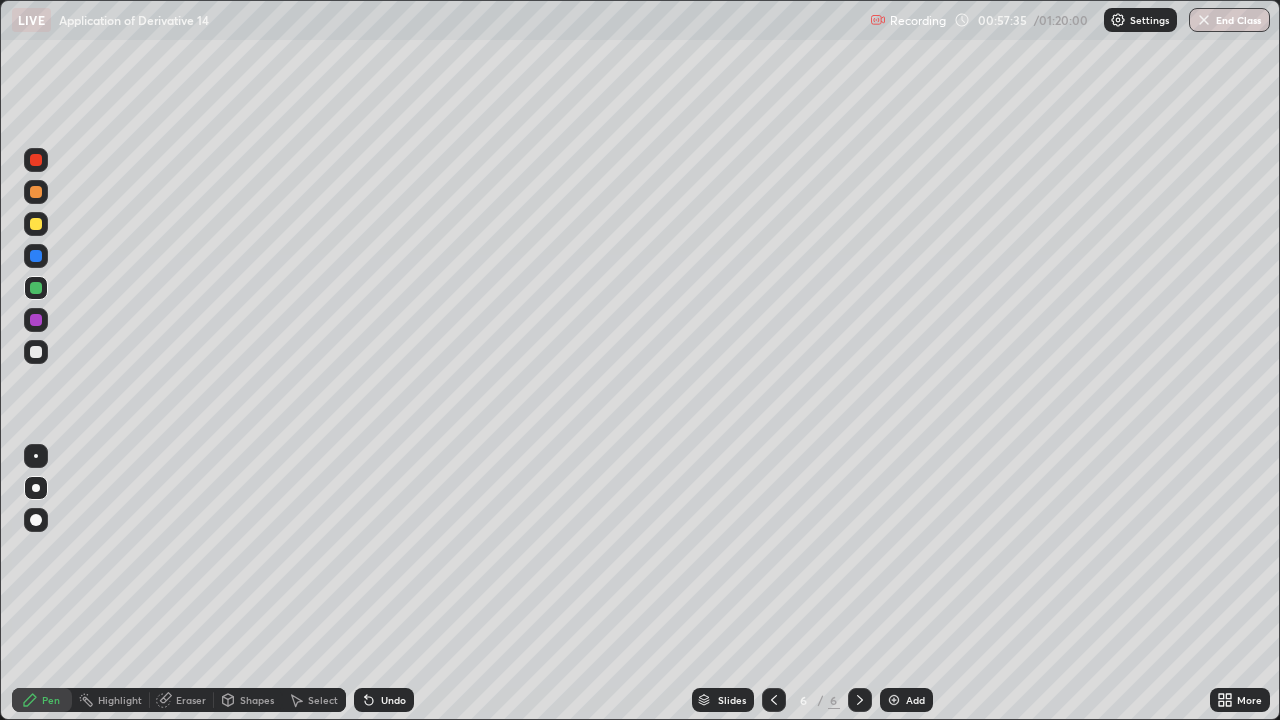 click on "Eraser" at bounding box center [191, 700] 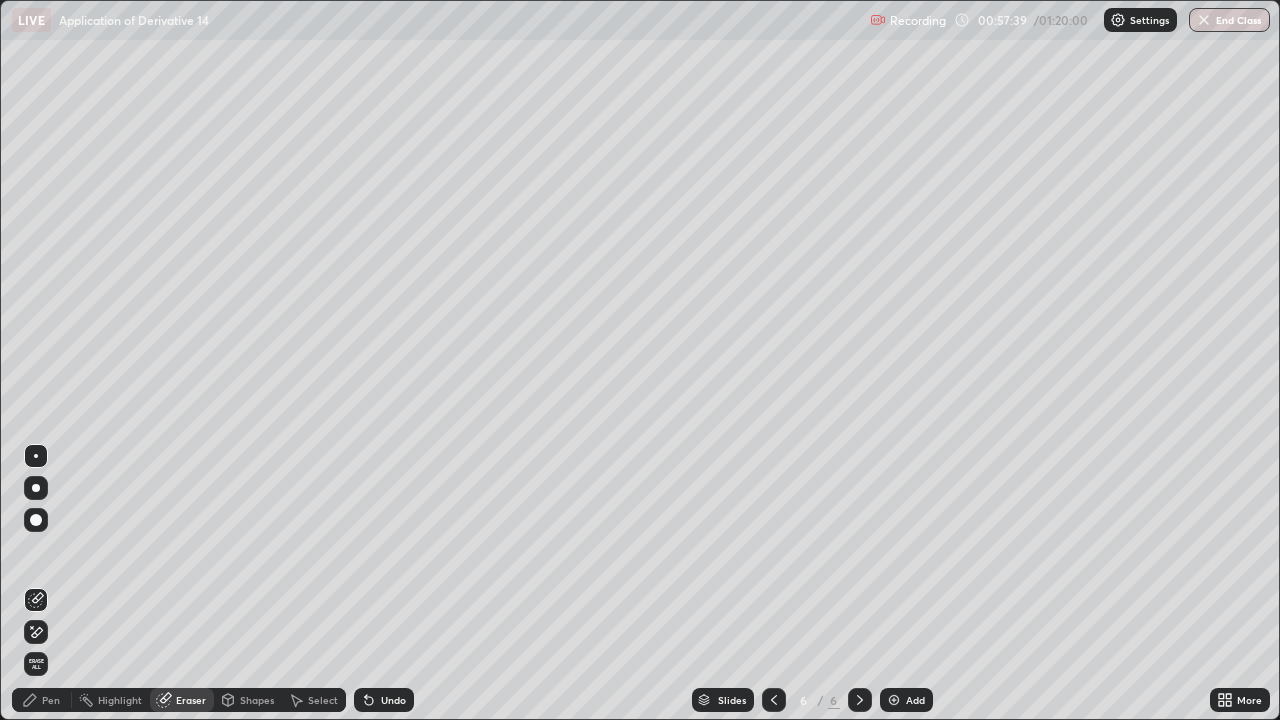 click on "Pen" at bounding box center [51, 700] 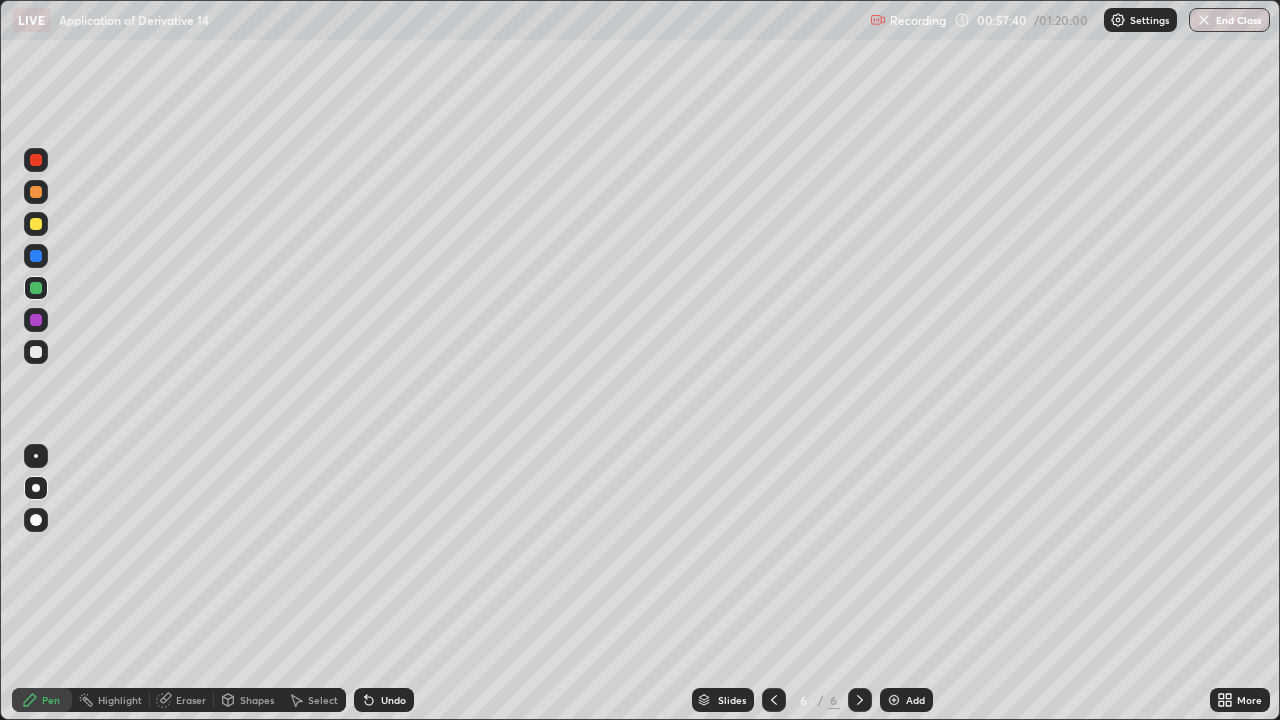 click at bounding box center [36, 352] 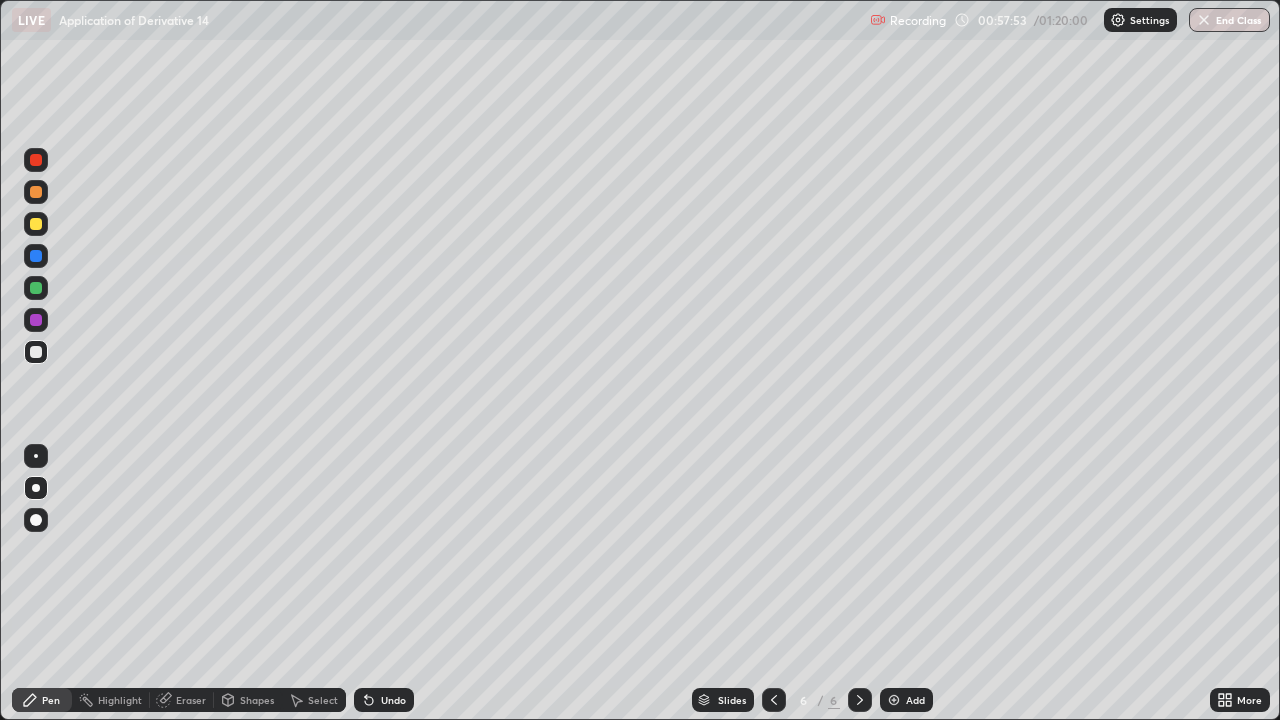 click on "Eraser" at bounding box center (191, 700) 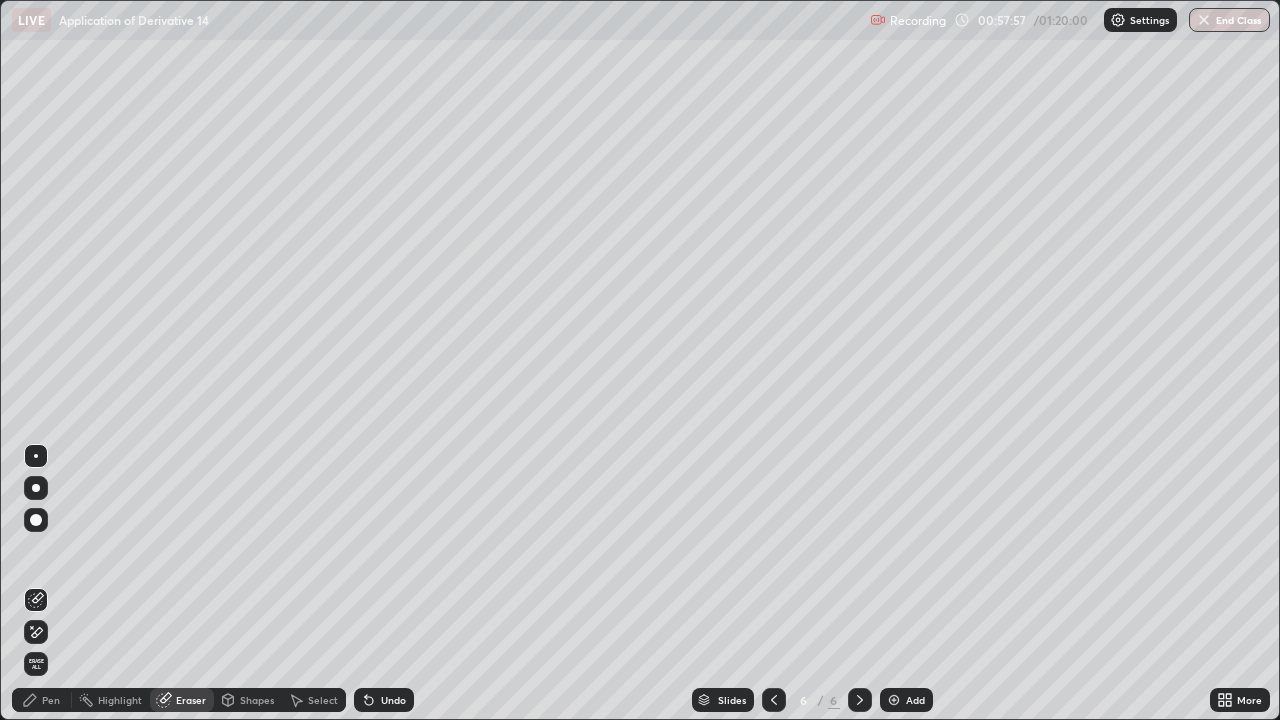 click on "Pen" at bounding box center [51, 700] 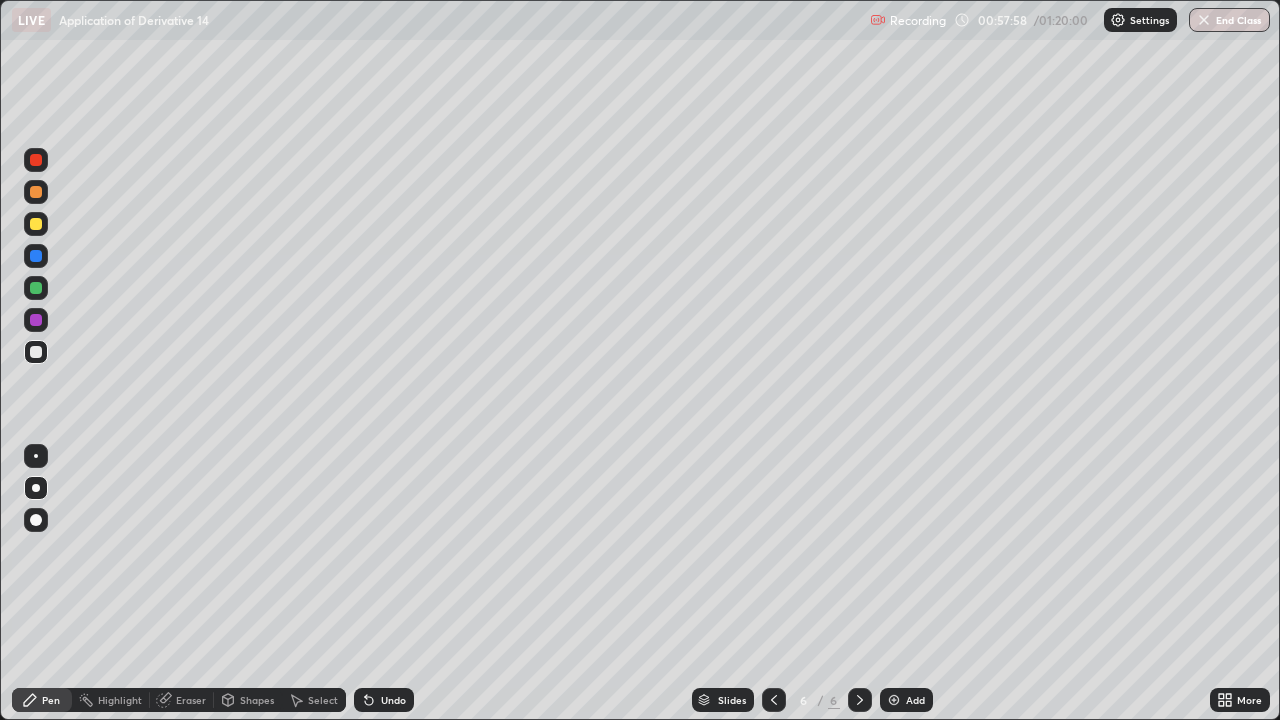click at bounding box center [36, 288] 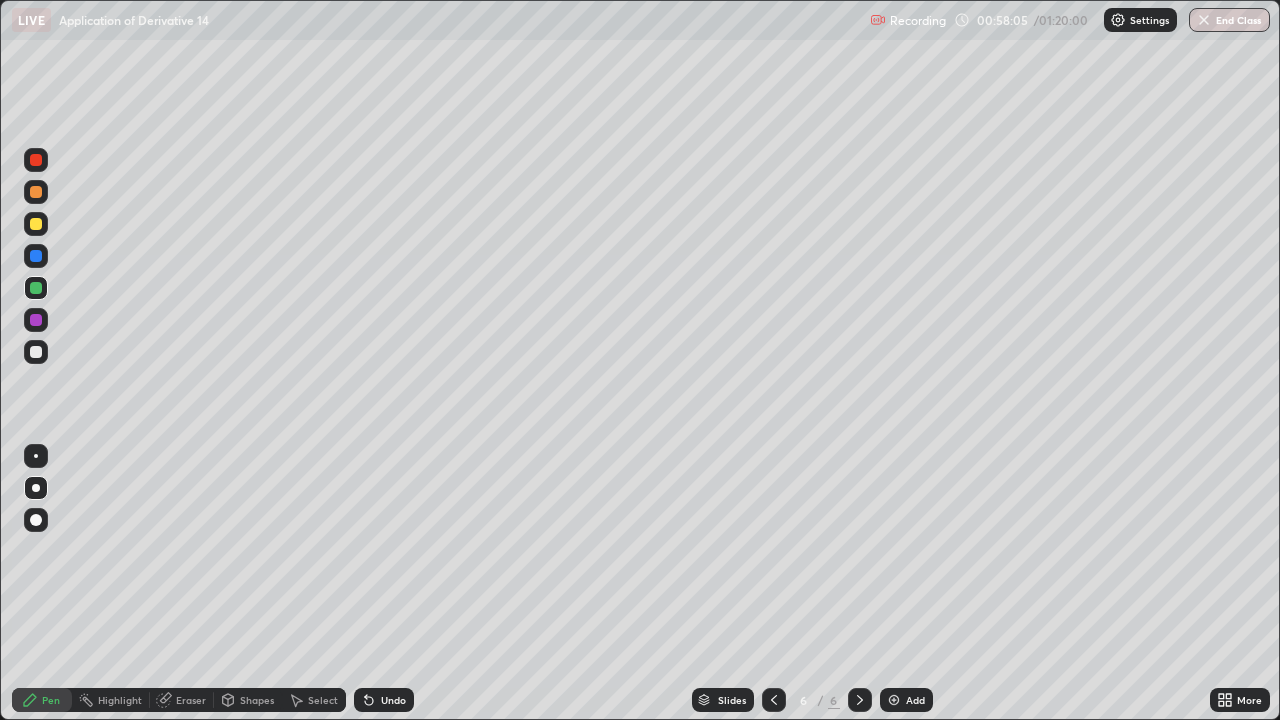 click on "Undo" at bounding box center (393, 700) 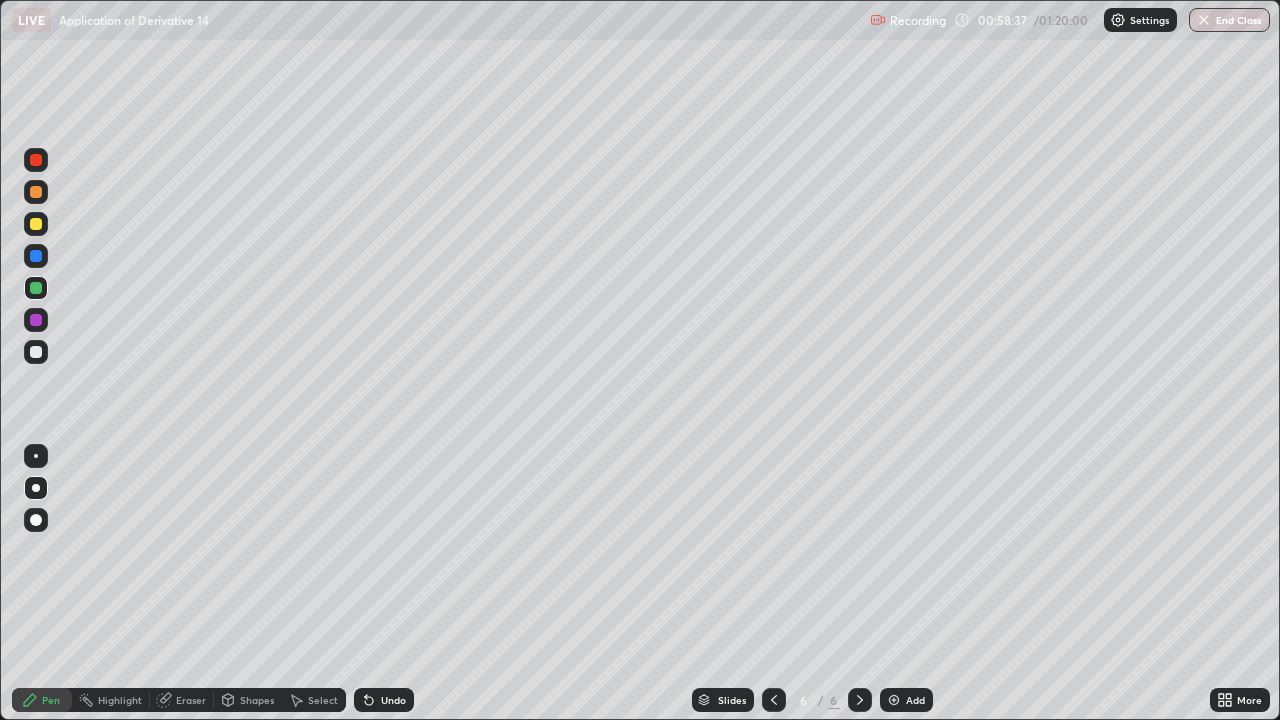 click on "Eraser" at bounding box center (191, 700) 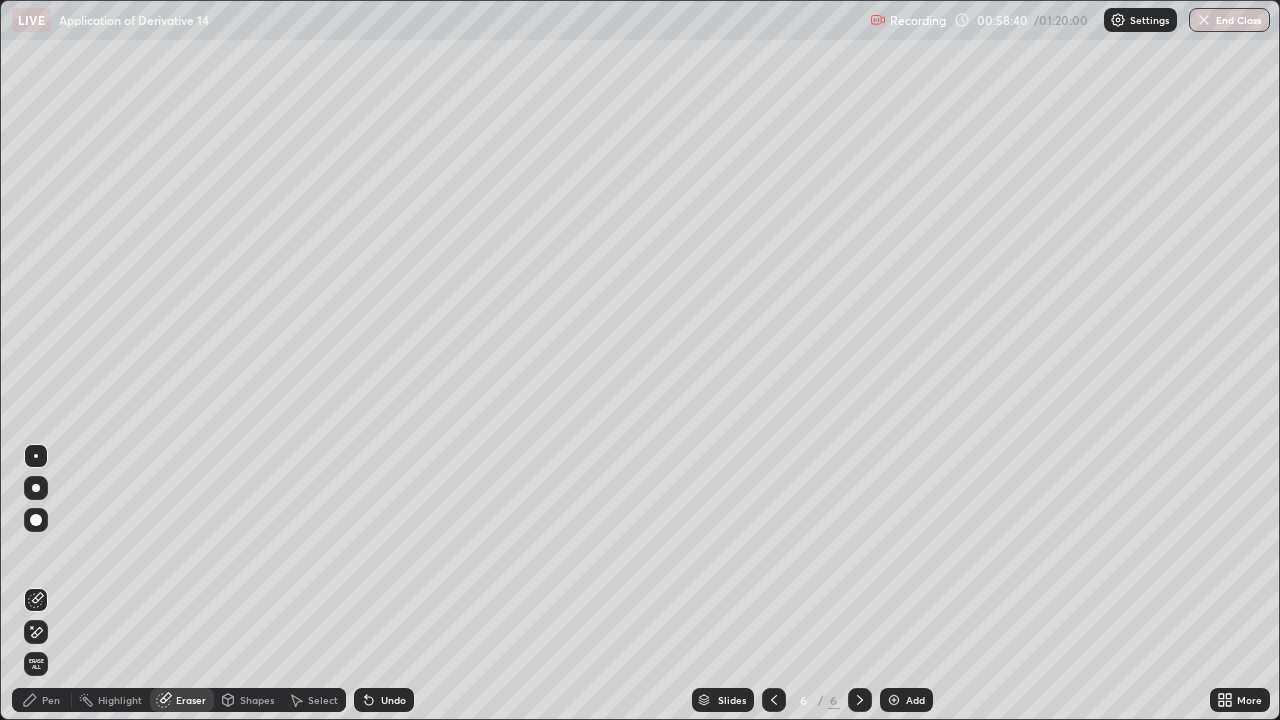 click on "Pen" at bounding box center [51, 700] 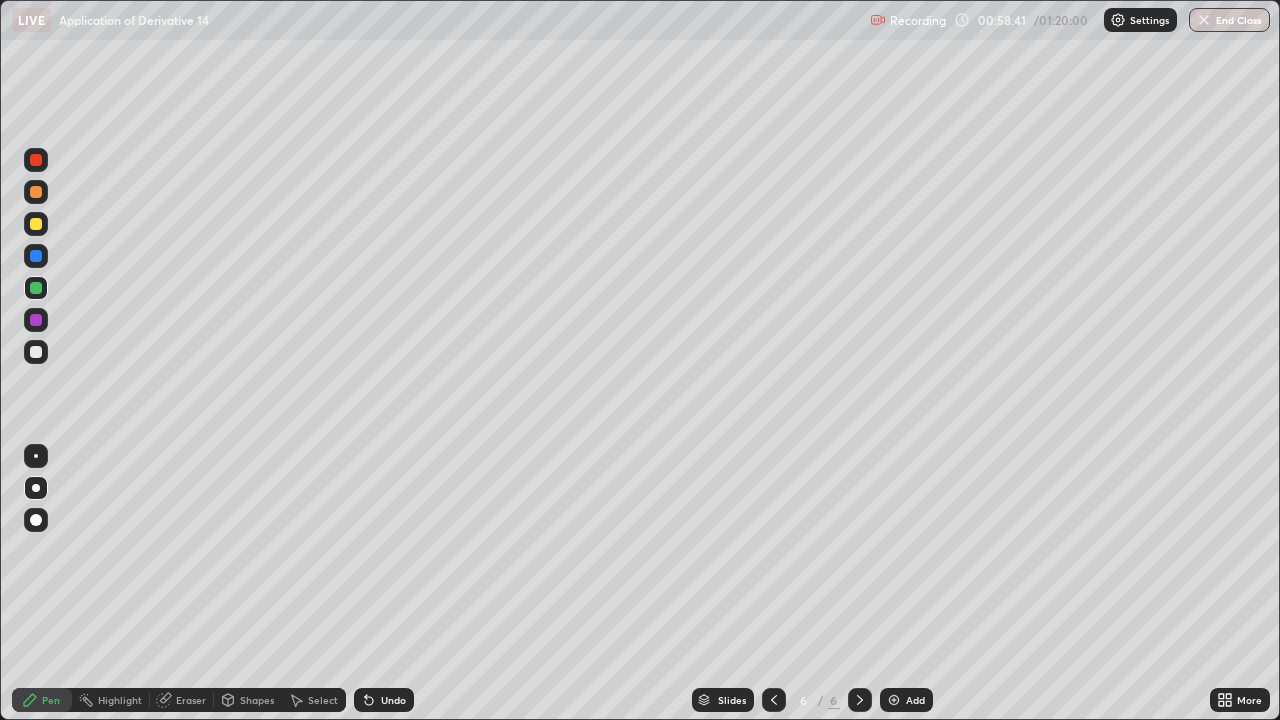 click at bounding box center (36, 320) 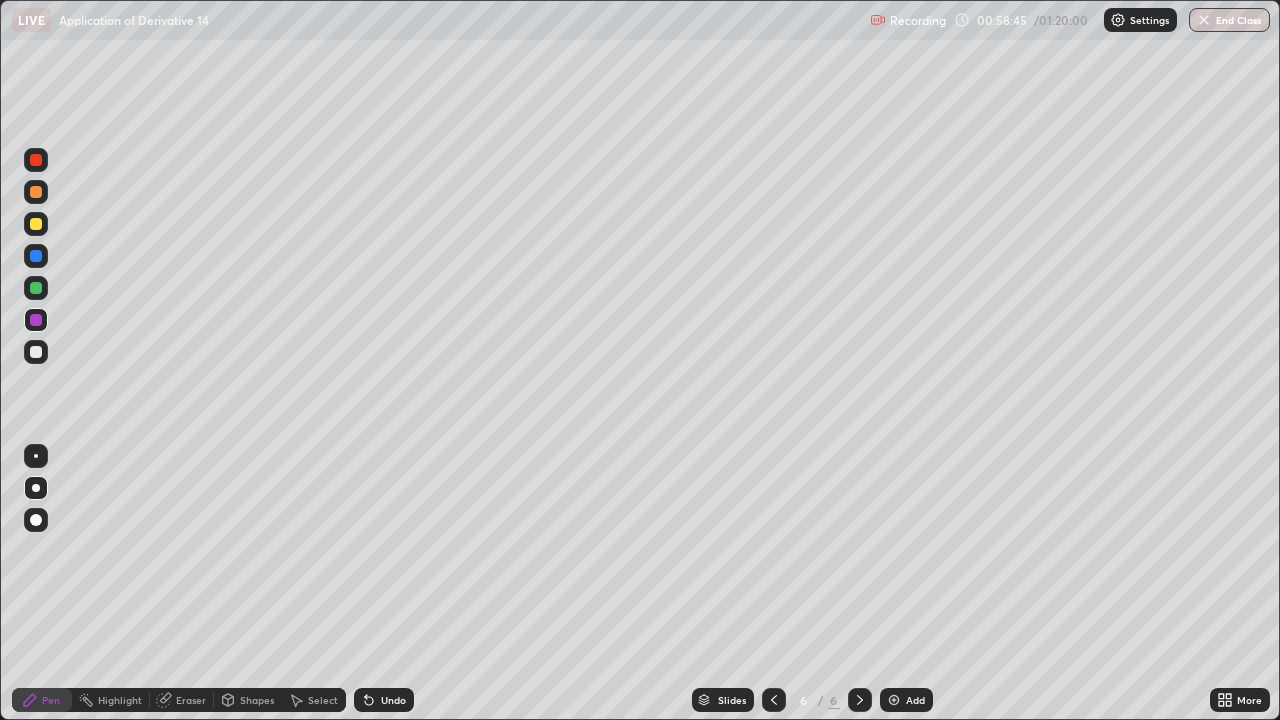 click on "Eraser" at bounding box center [191, 700] 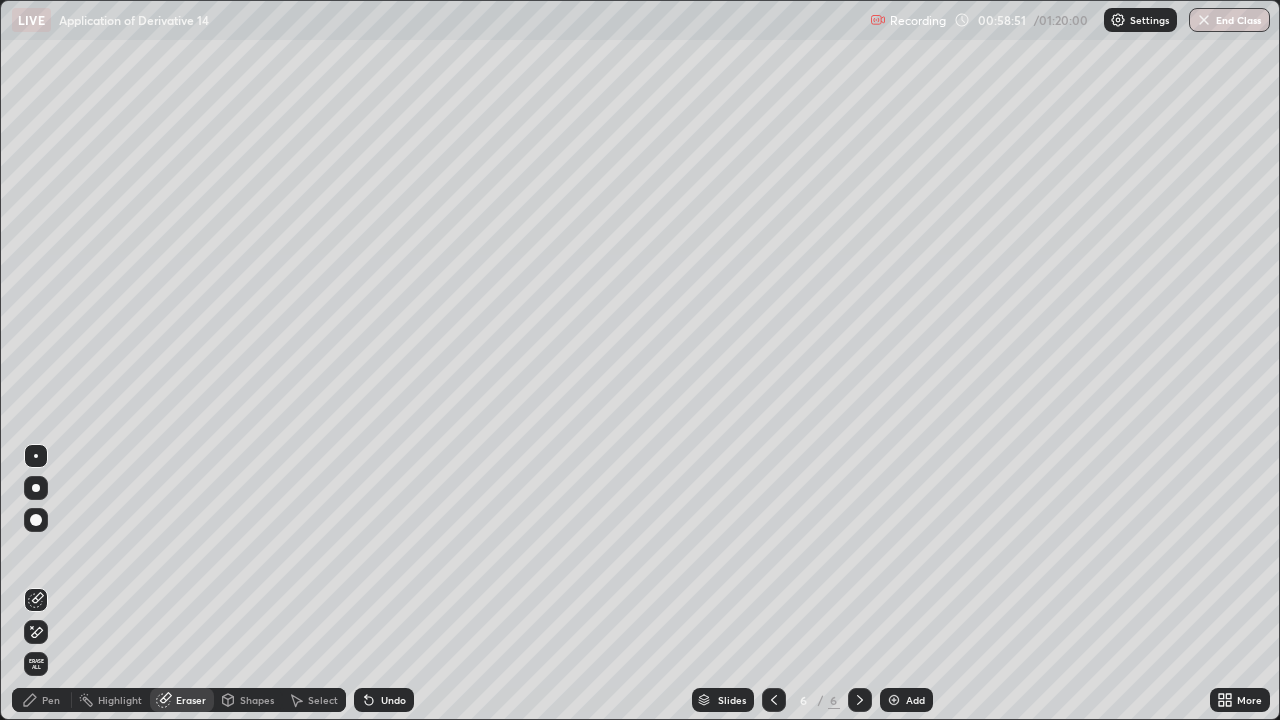 click on "Select" at bounding box center (314, 700) 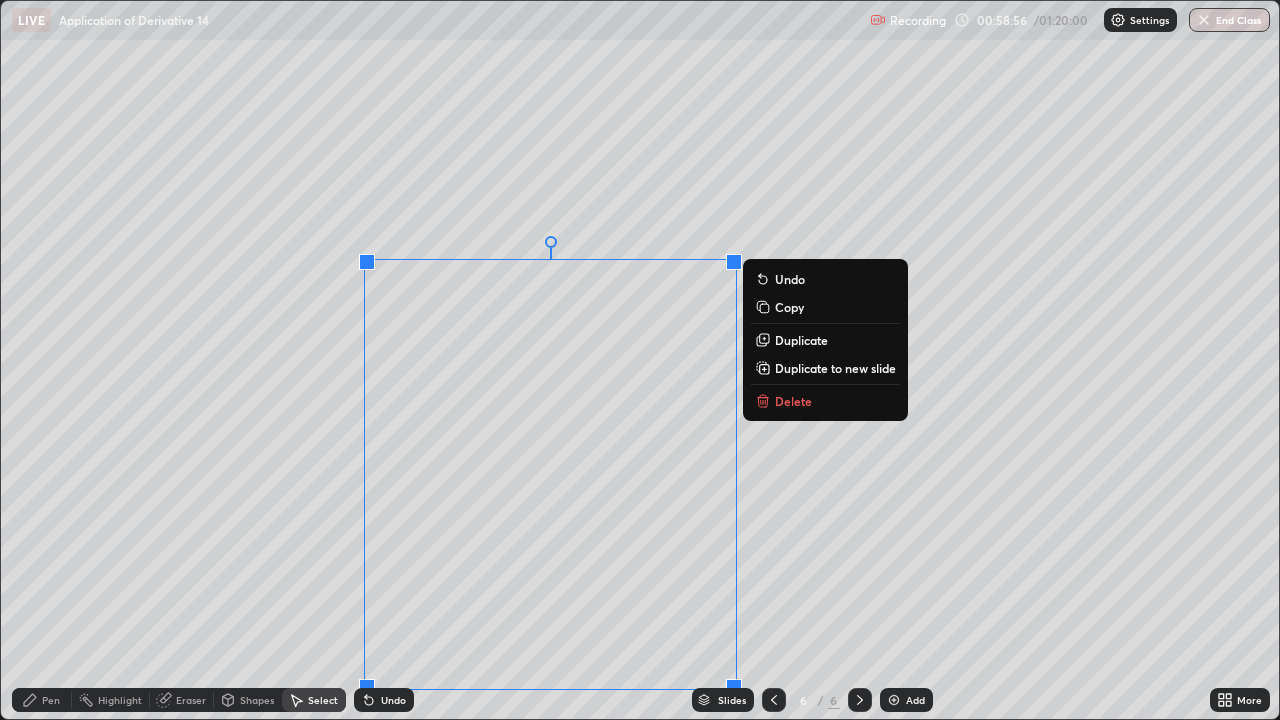 click on "Delete" at bounding box center (793, 401) 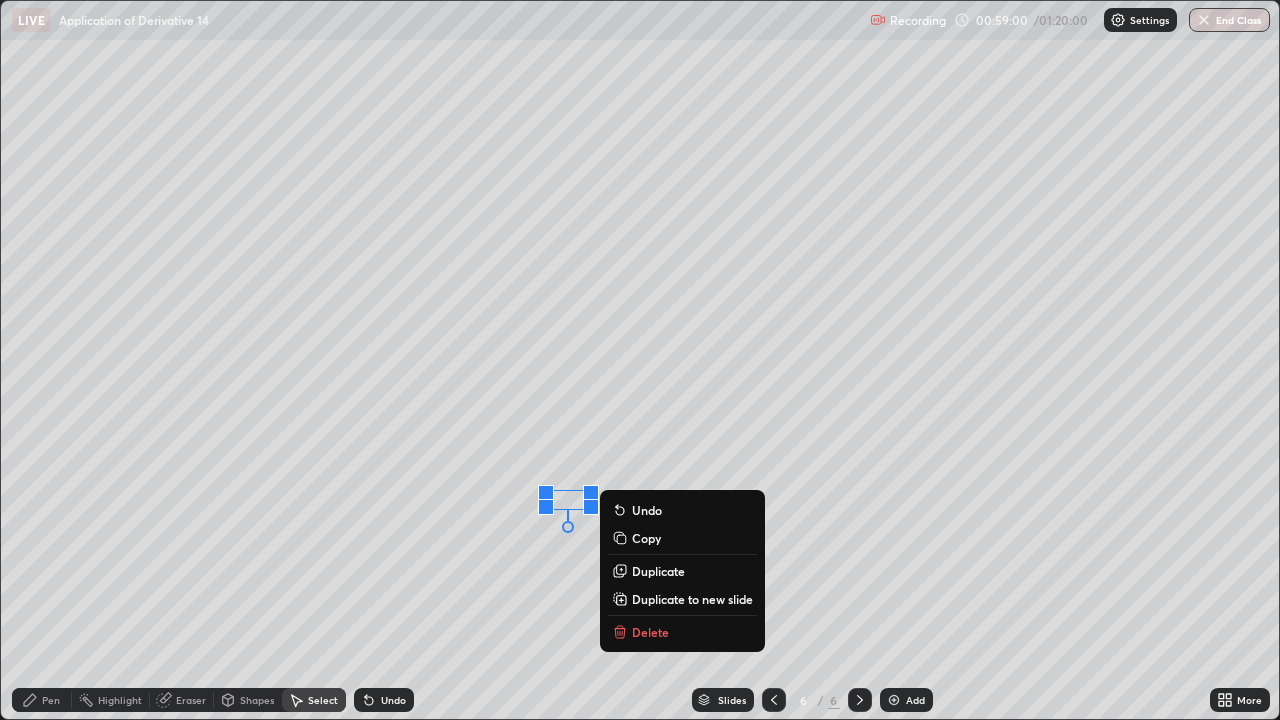 click on "Delete" at bounding box center [650, 632] 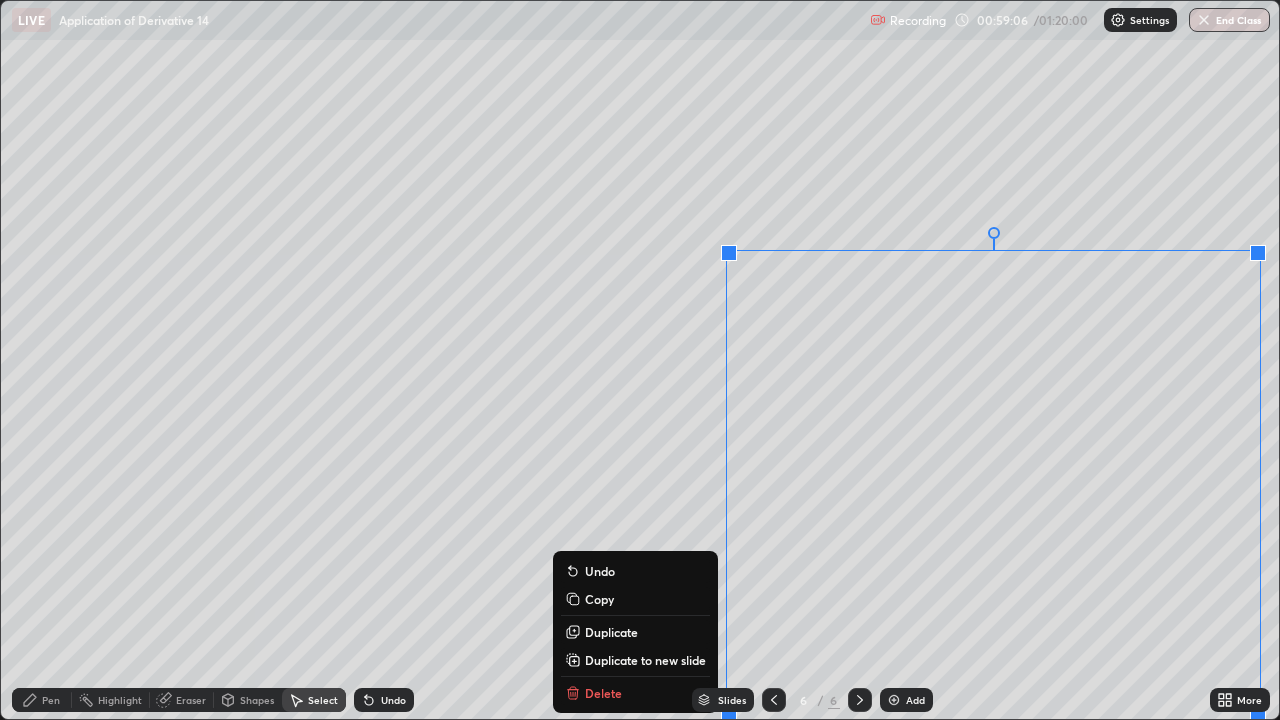 click on "Slides 6 / 6 Add" at bounding box center [812, 700] 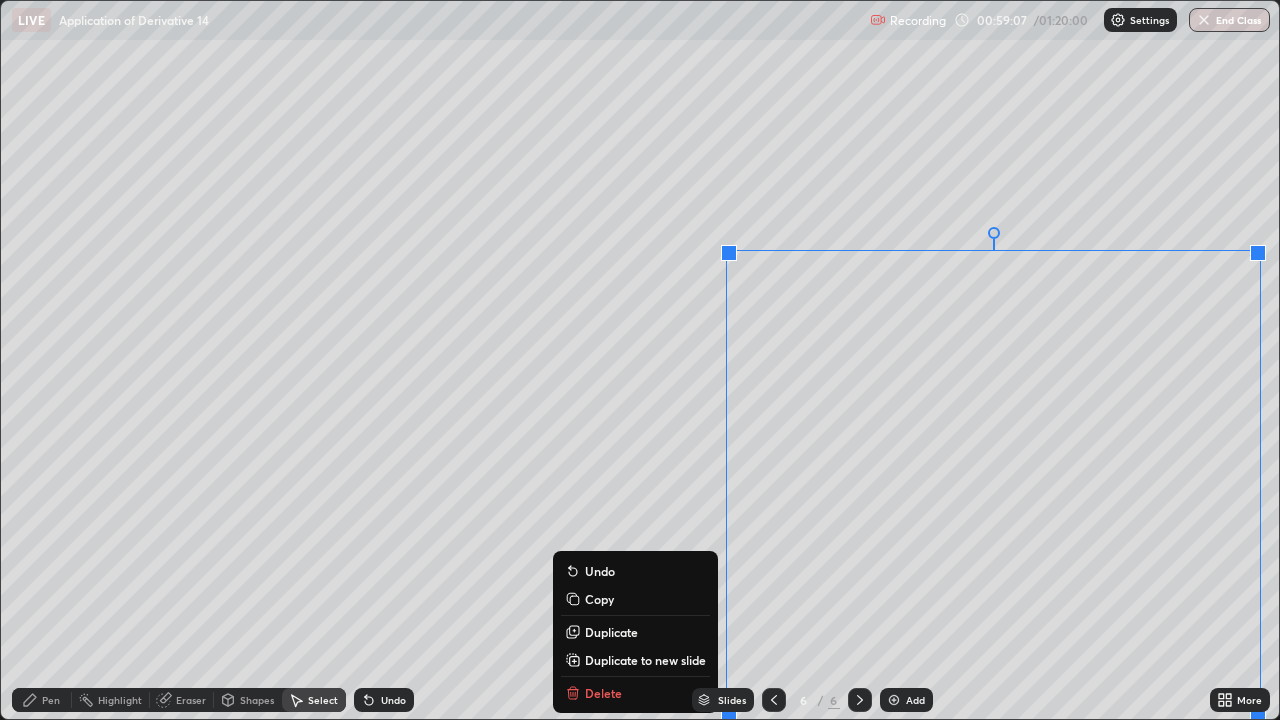 click on "Slides 6 / 6 Add" at bounding box center [812, 700] 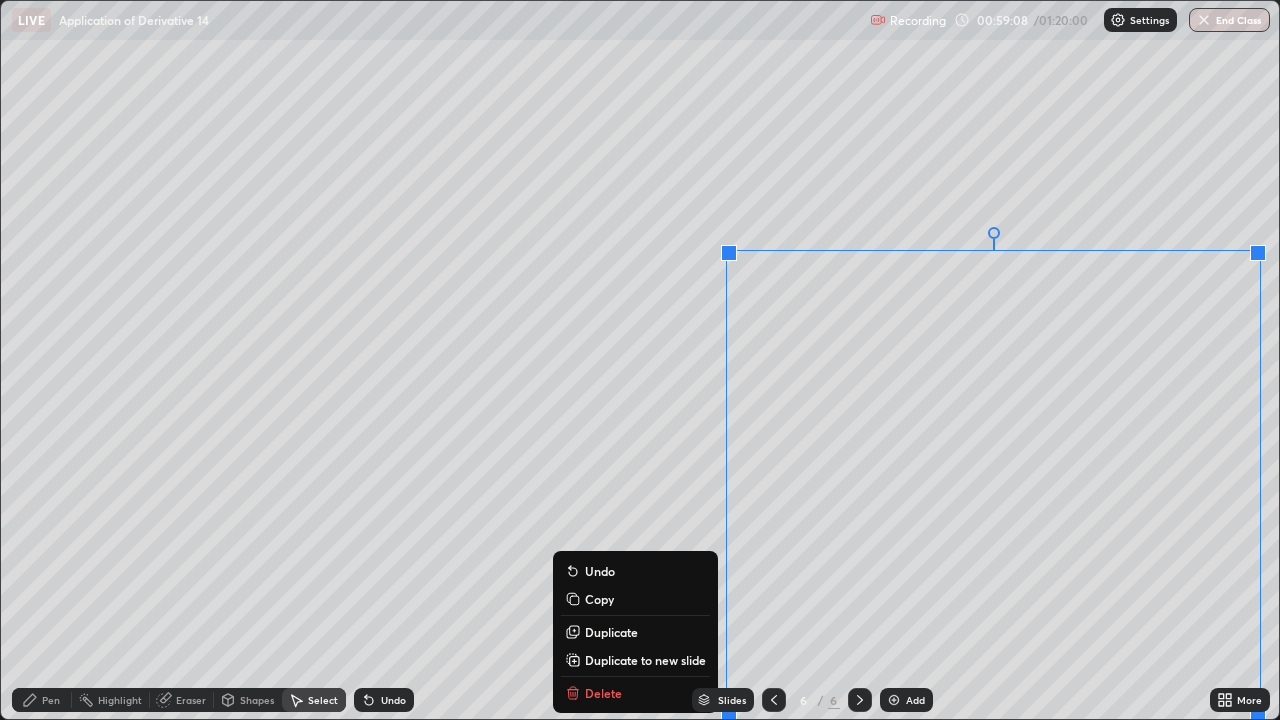 click on "Slides 6 / 6 Add" at bounding box center (812, 700) 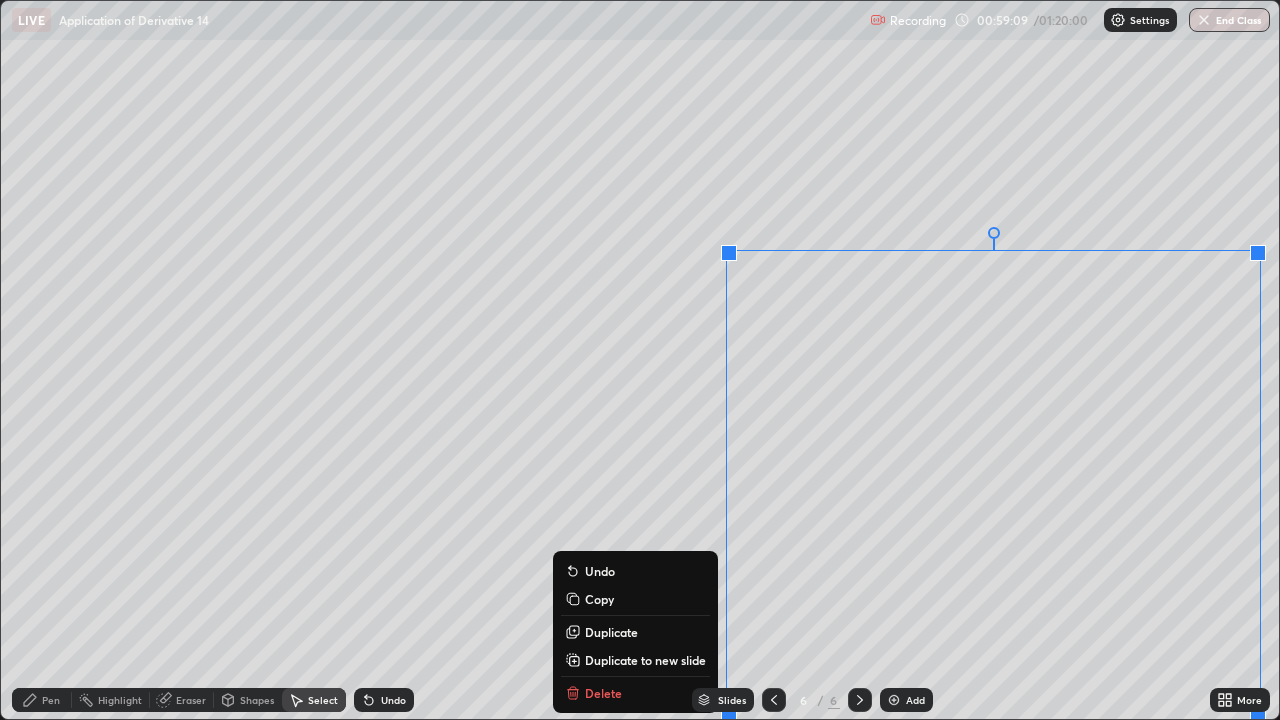 click on "Slides 6 / 6 Add" at bounding box center (812, 700) 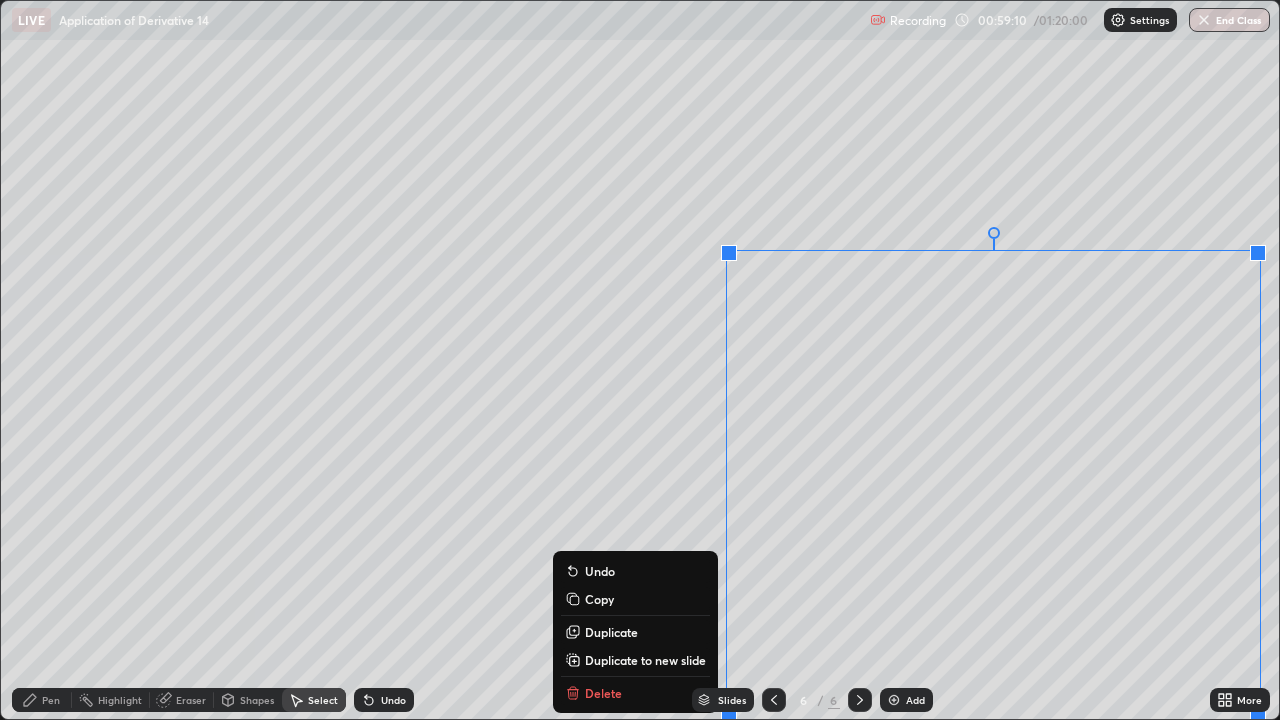 click on "0 ° Undo Copy Duplicate Duplicate to new slide Delete" at bounding box center (640, 360) 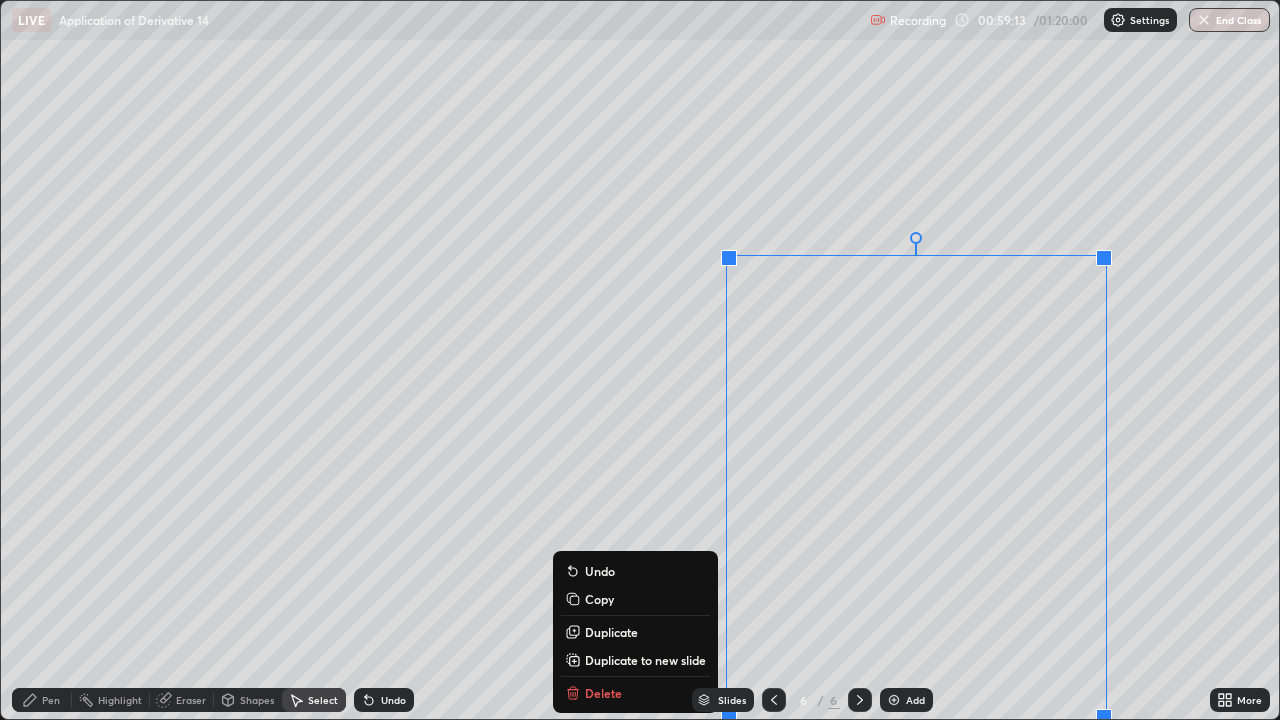 click on "Slides 6 / 6 Add" at bounding box center [812, 700] 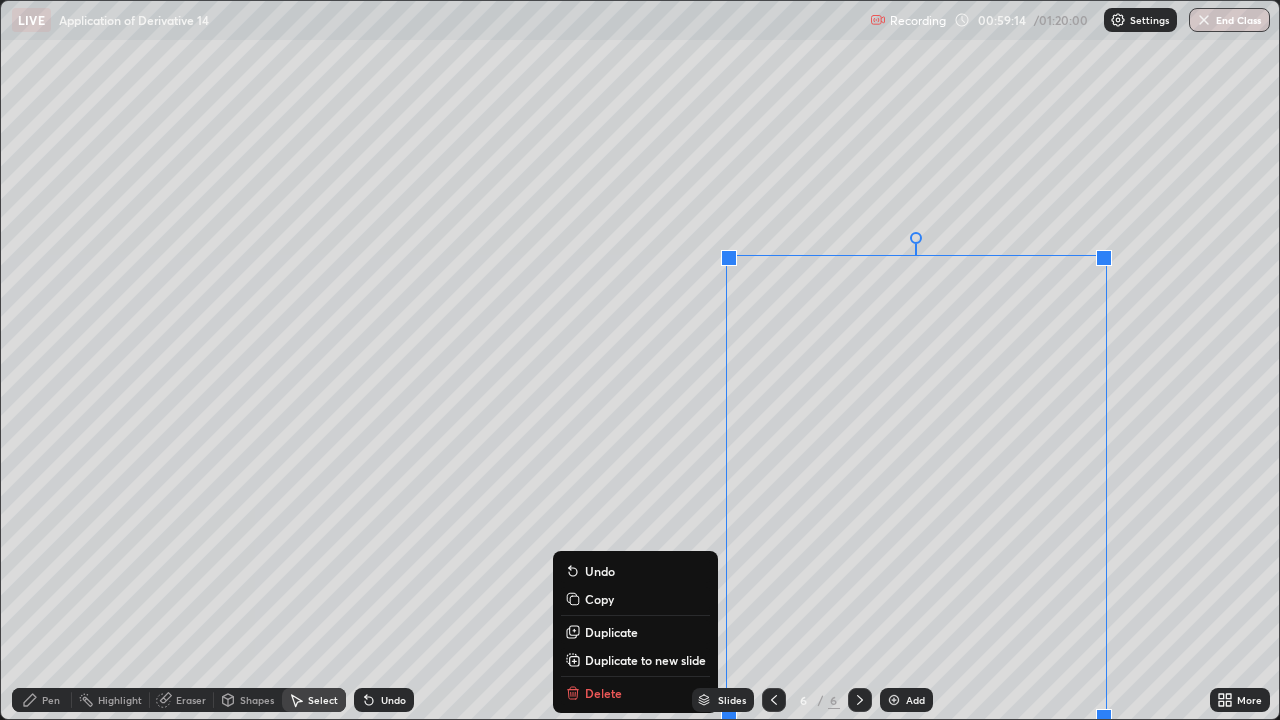 click on "Slides 6 / 6 Add" at bounding box center (812, 700) 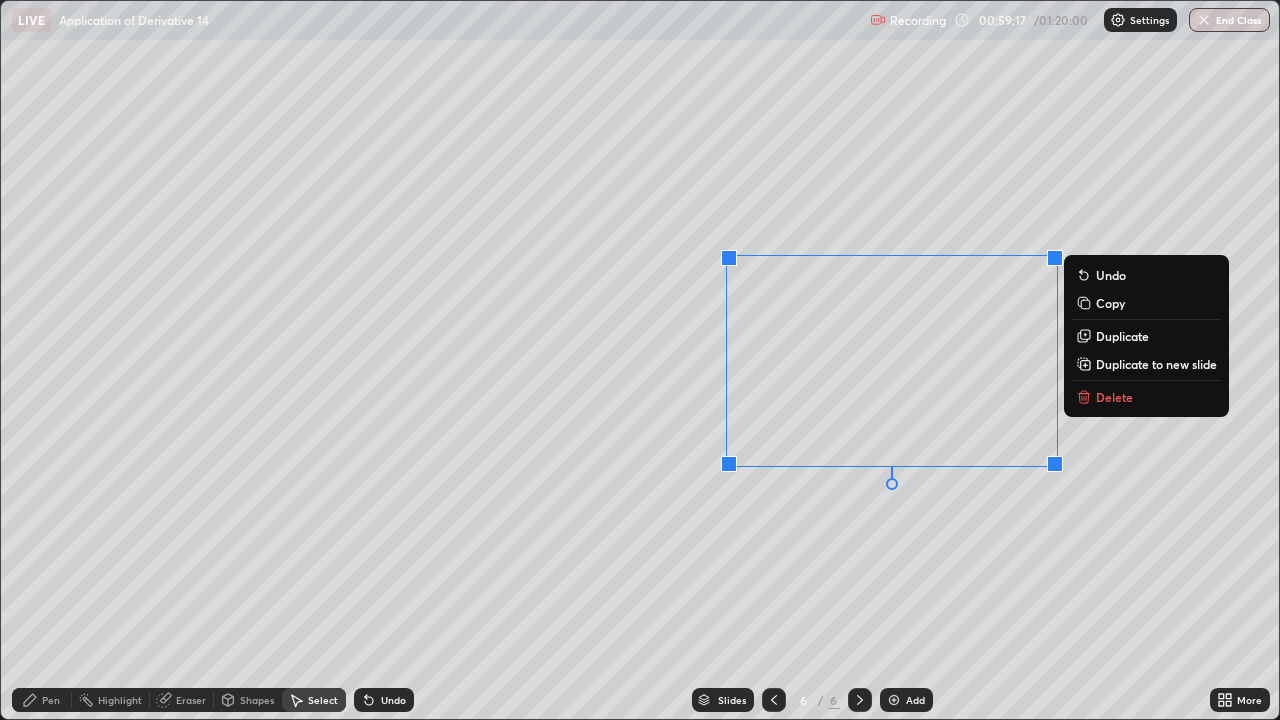 click 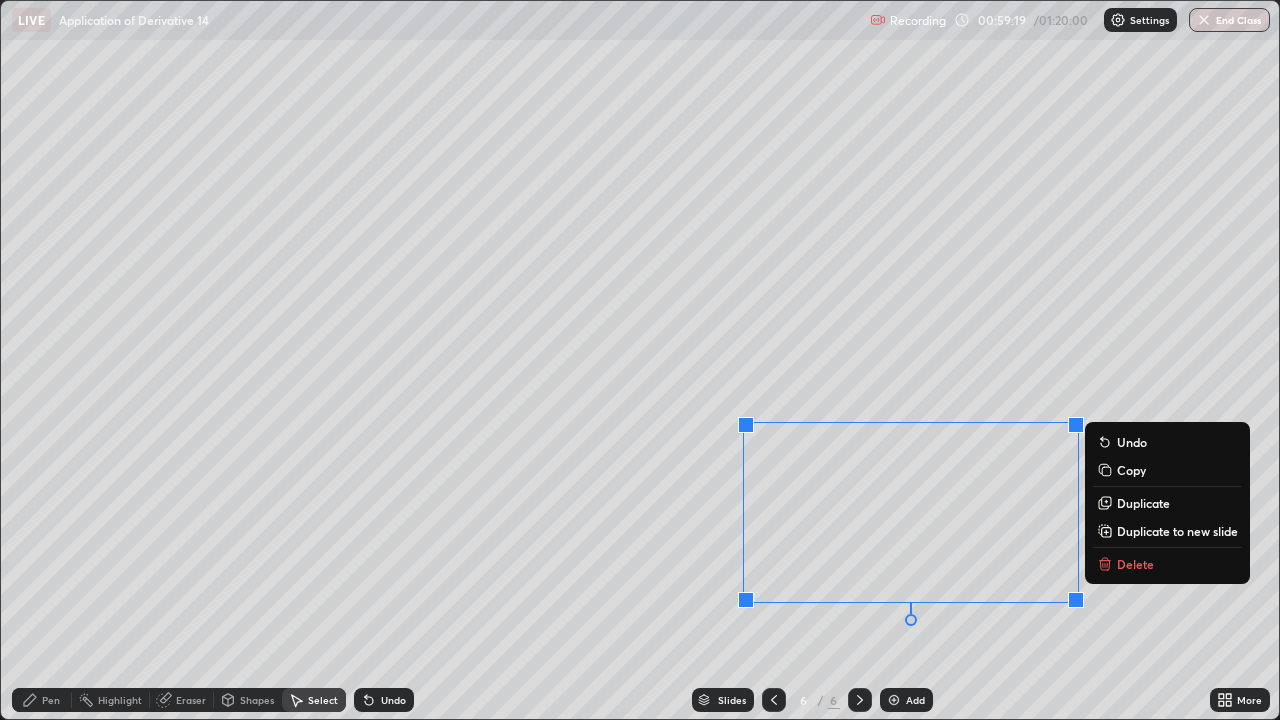 click on "Delete" at bounding box center [1135, 564] 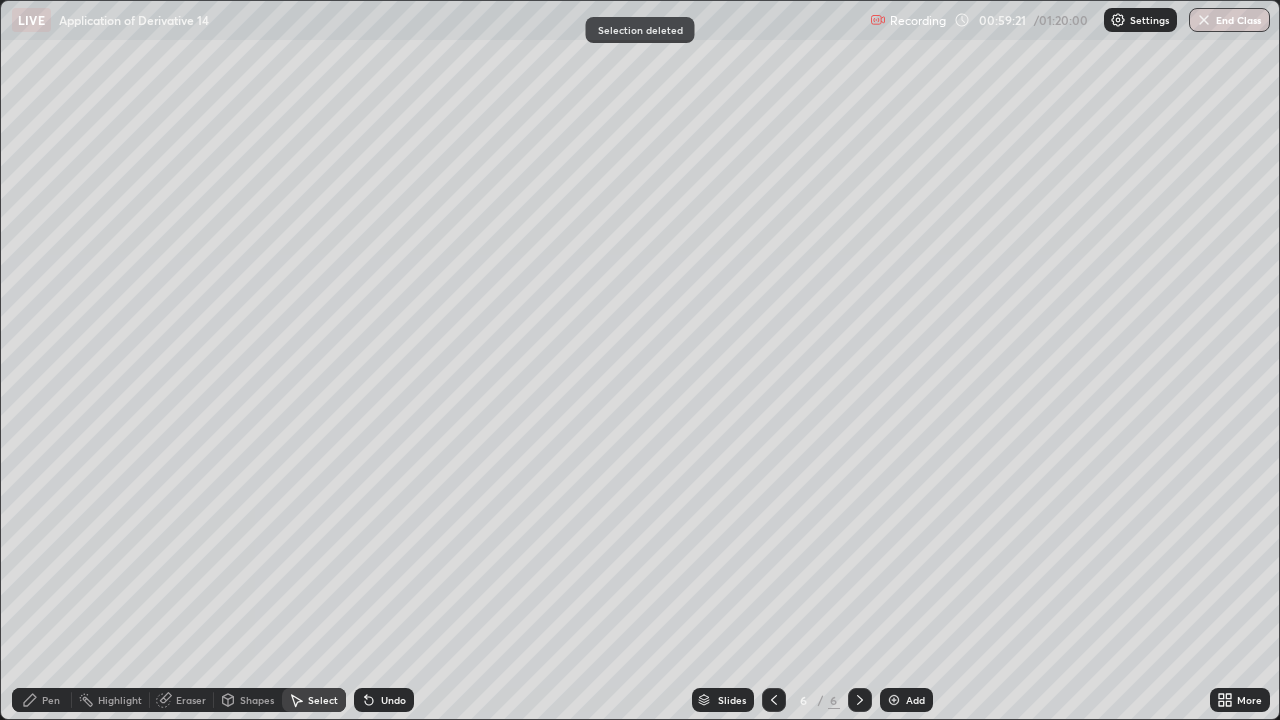 click on "Eraser" at bounding box center [191, 700] 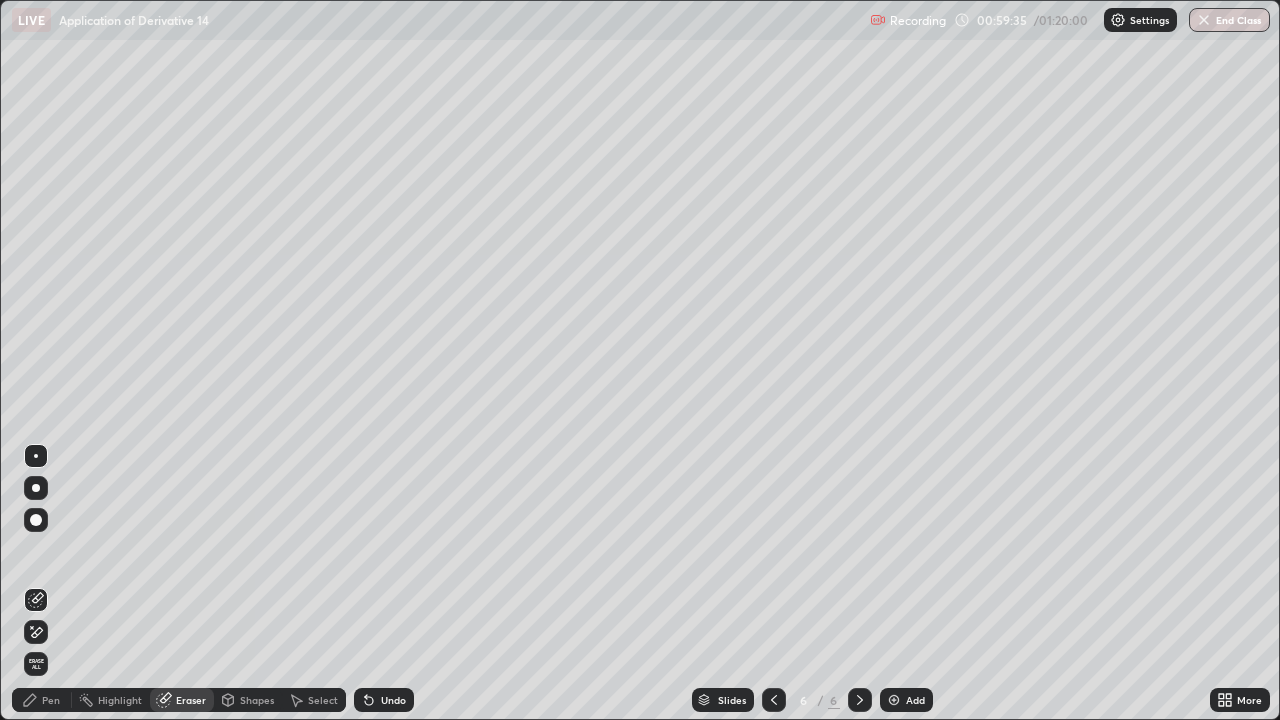 click on "Pen" at bounding box center (42, 700) 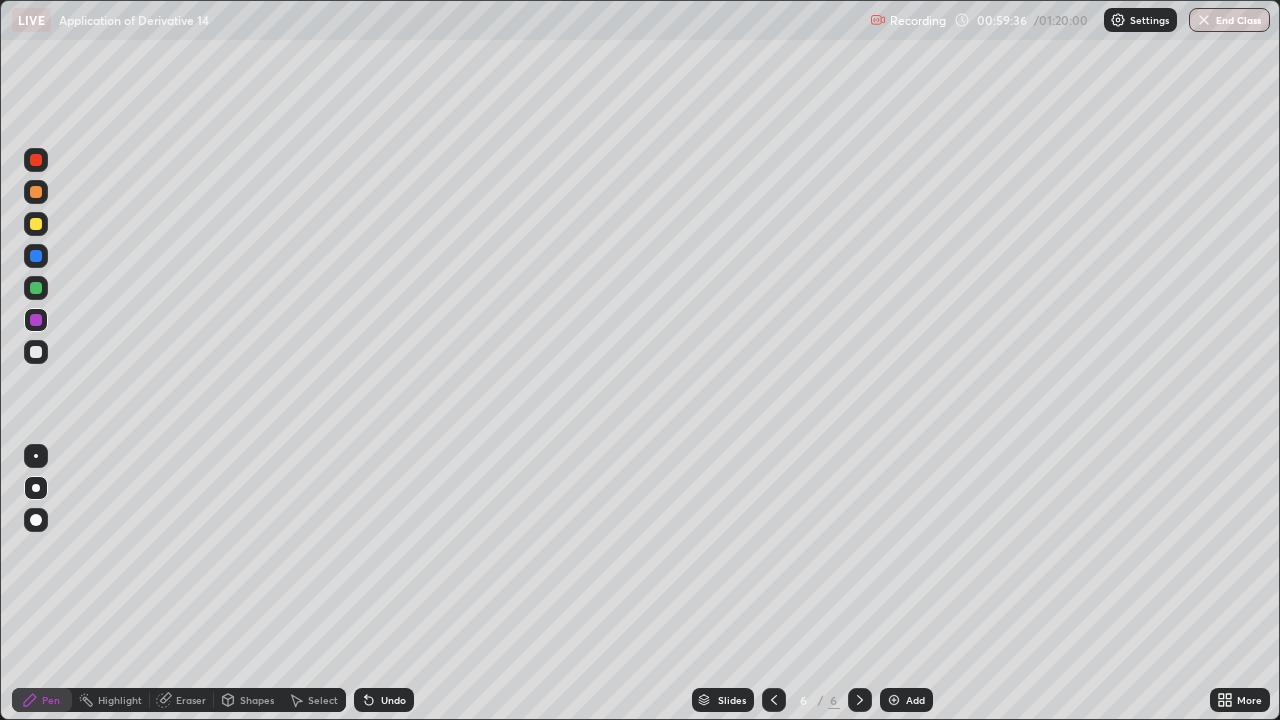 click on "Pen" at bounding box center (42, 700) 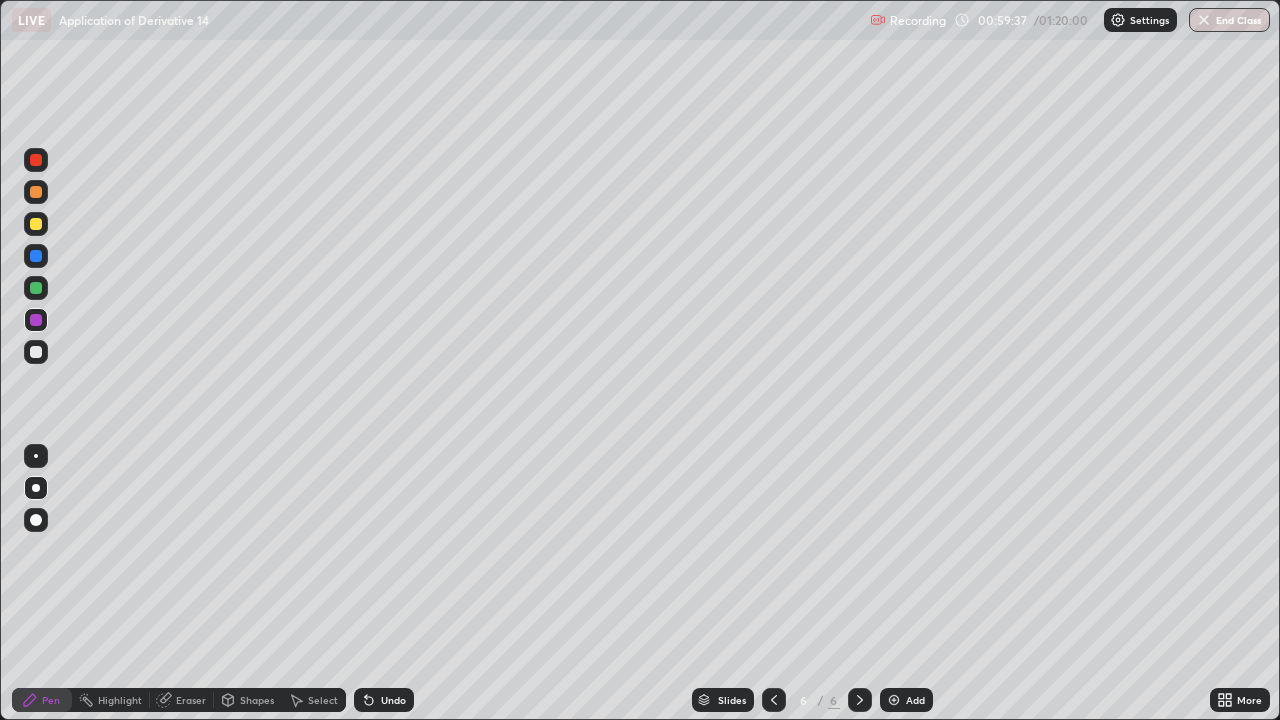 click at bounding box center [36, 320] 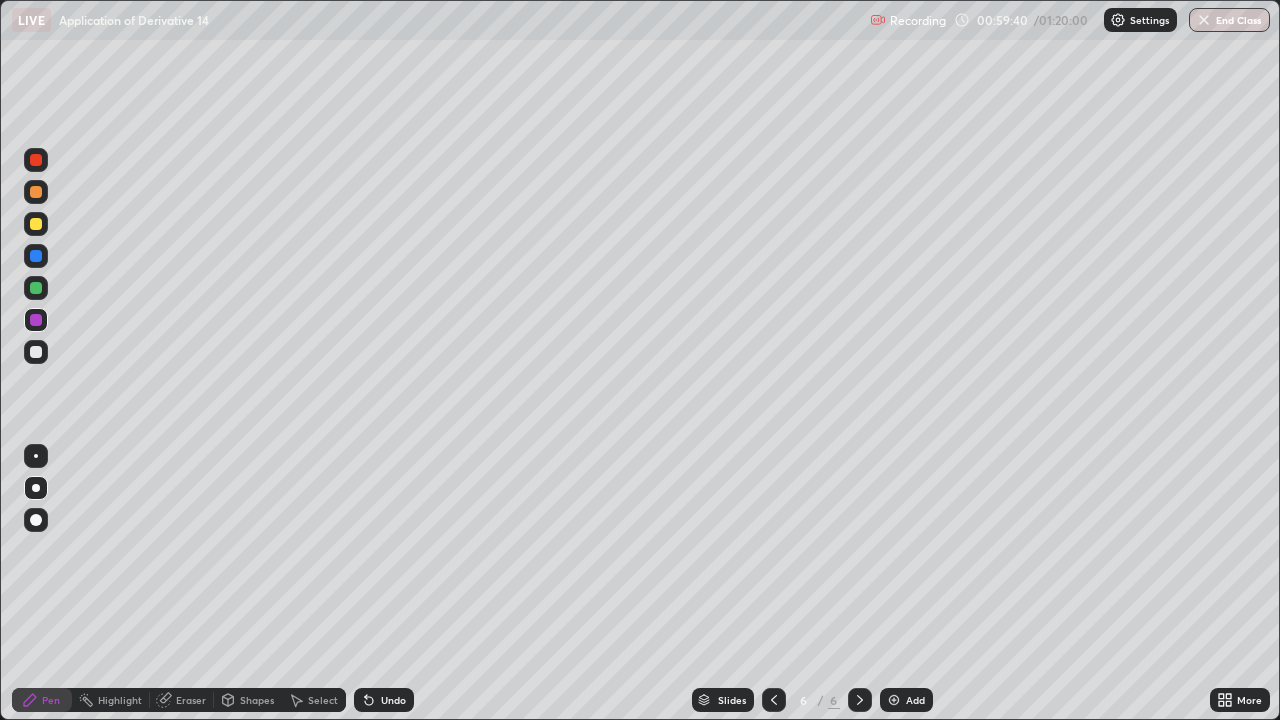 click at bounding box center [36, 192] 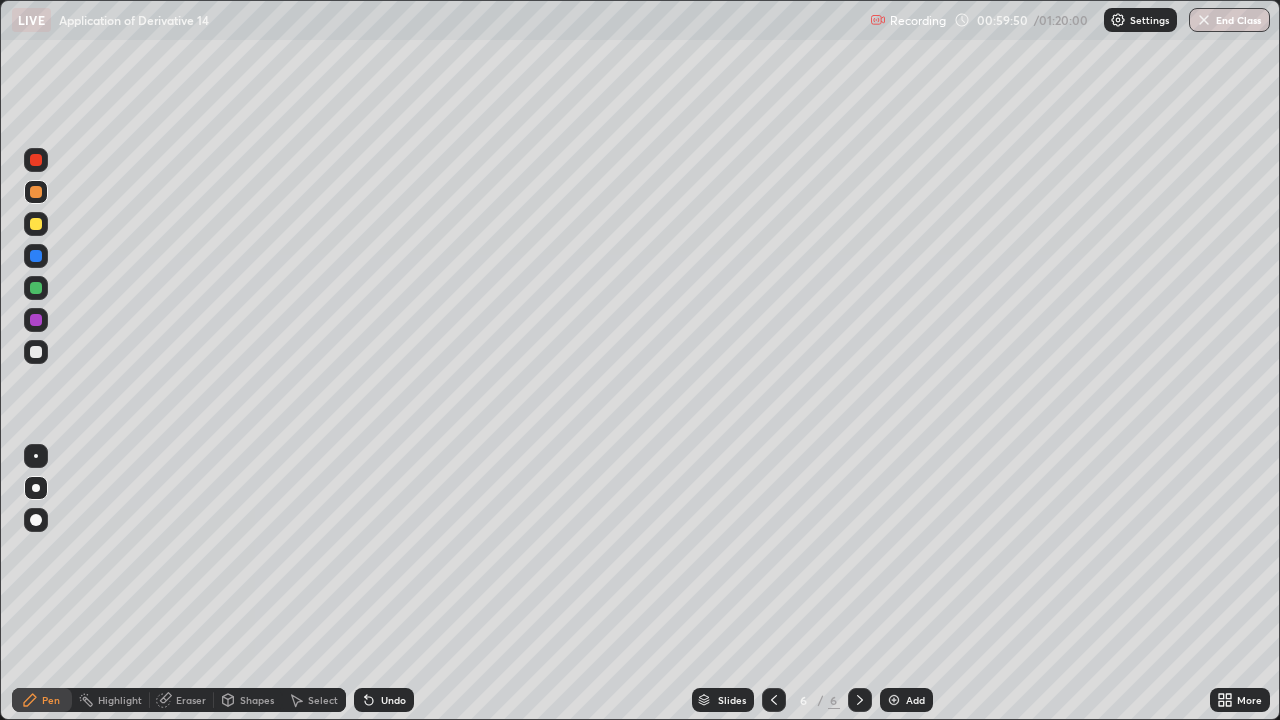 click on "Eraser" at bounding box center (191, 700) 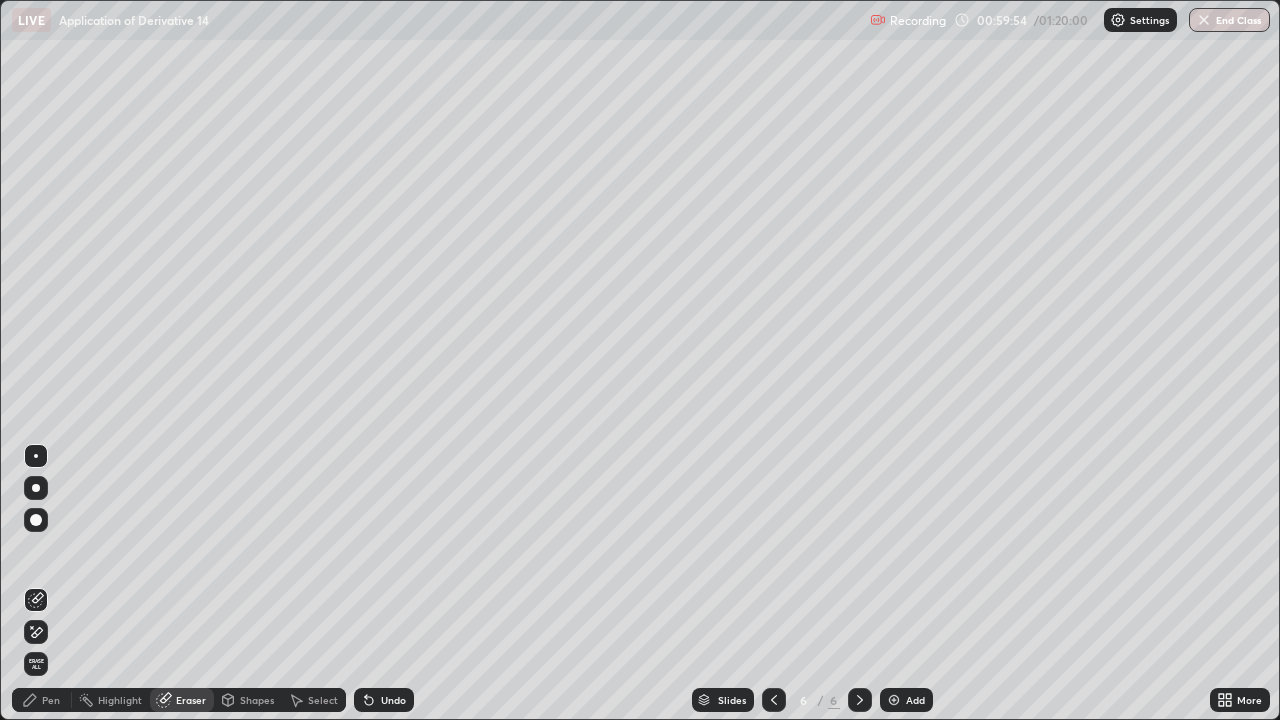 click 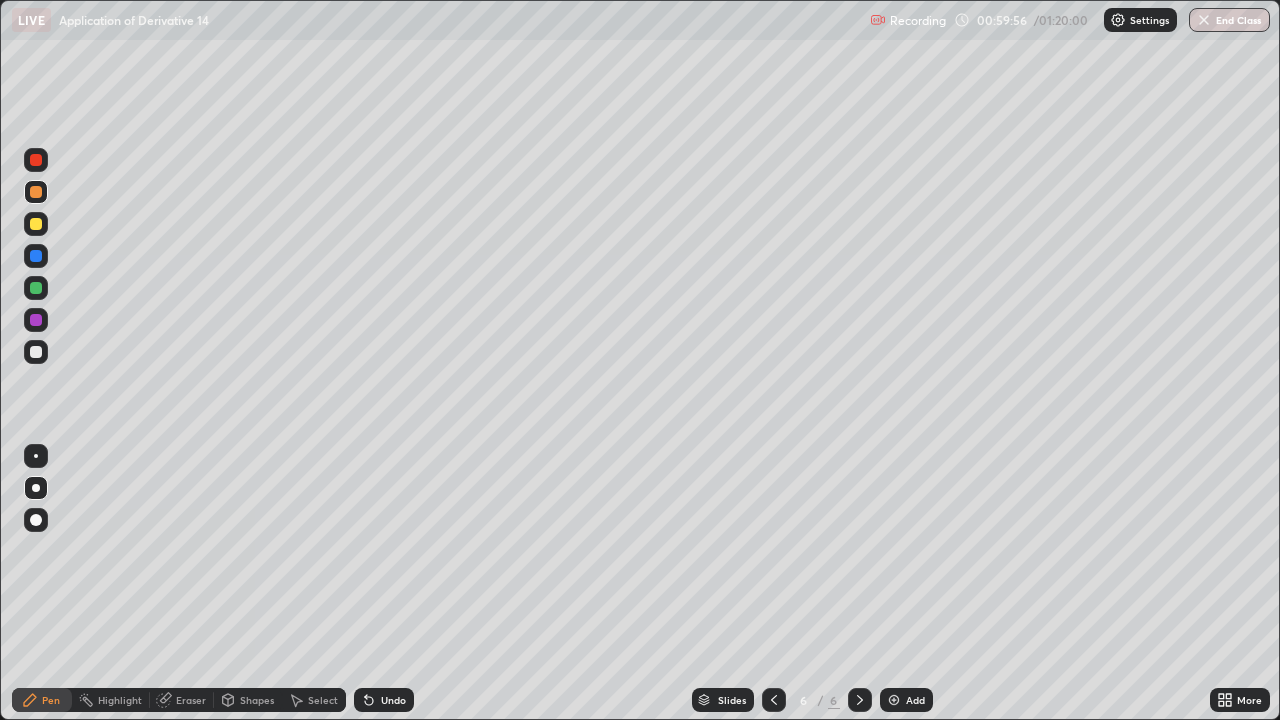 click at bounding box center (36, 320) 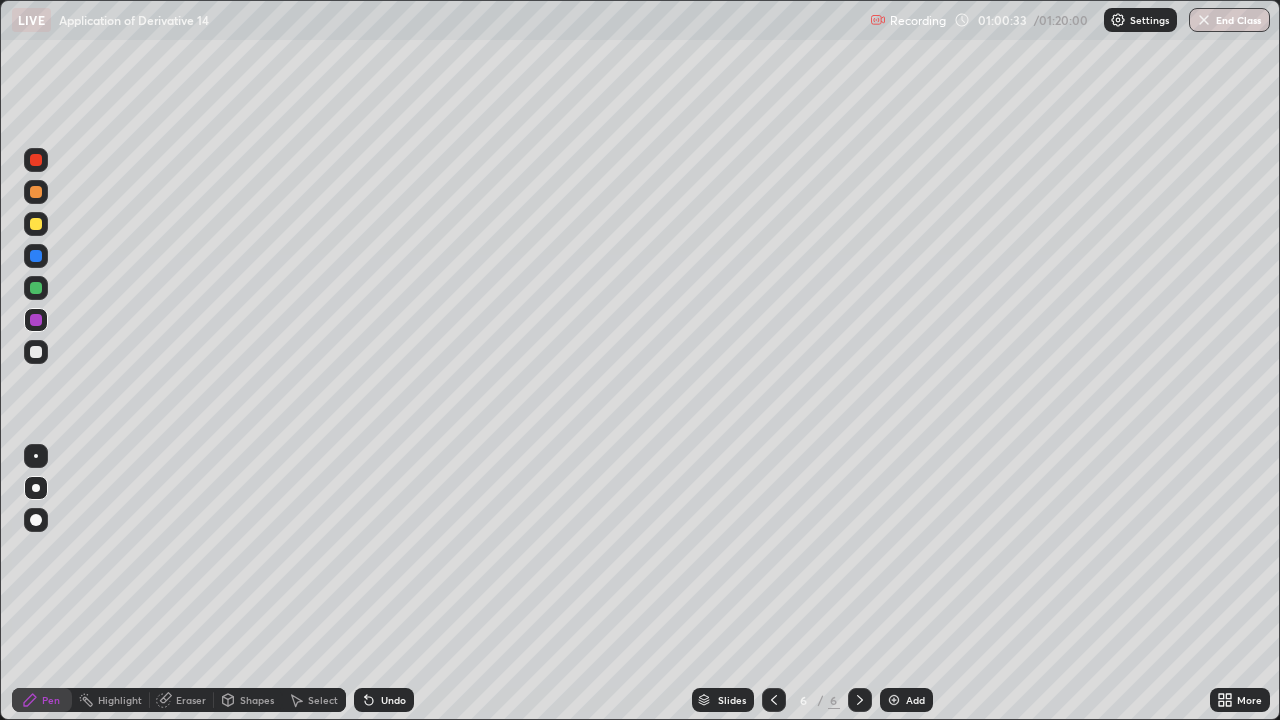 click at bounding box center (36, 160) 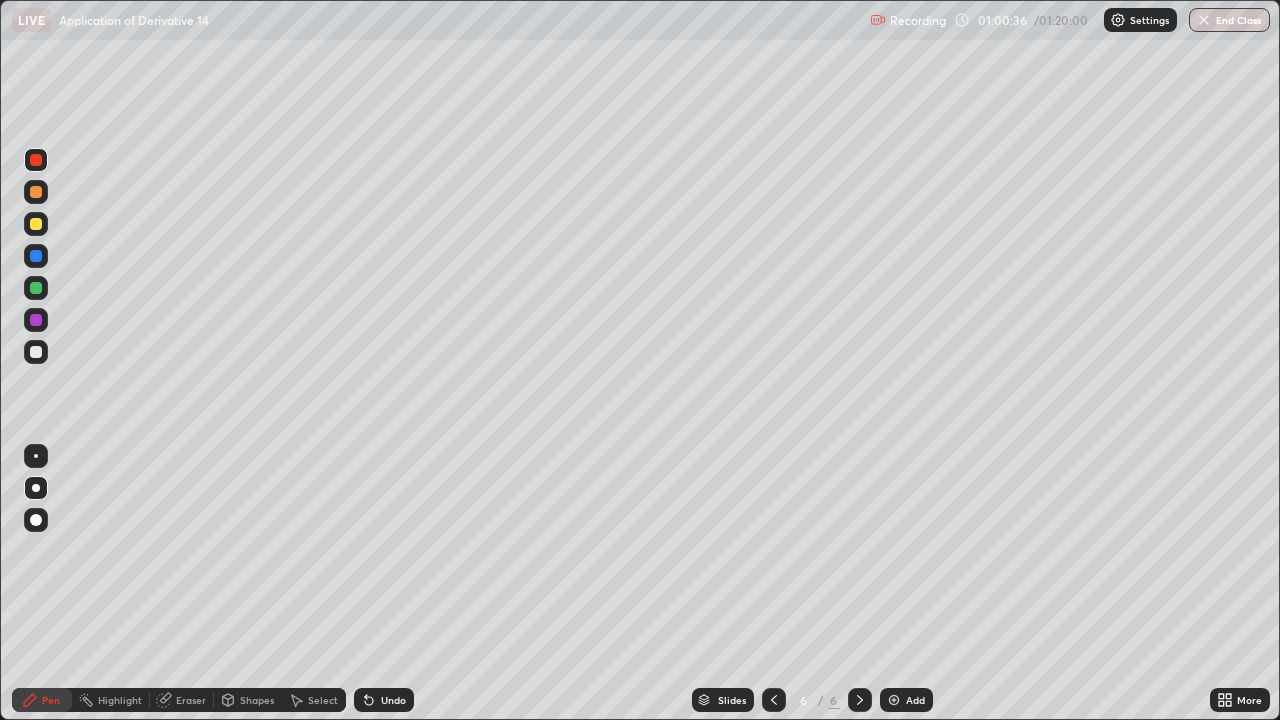click at bounding box center (36, 352) 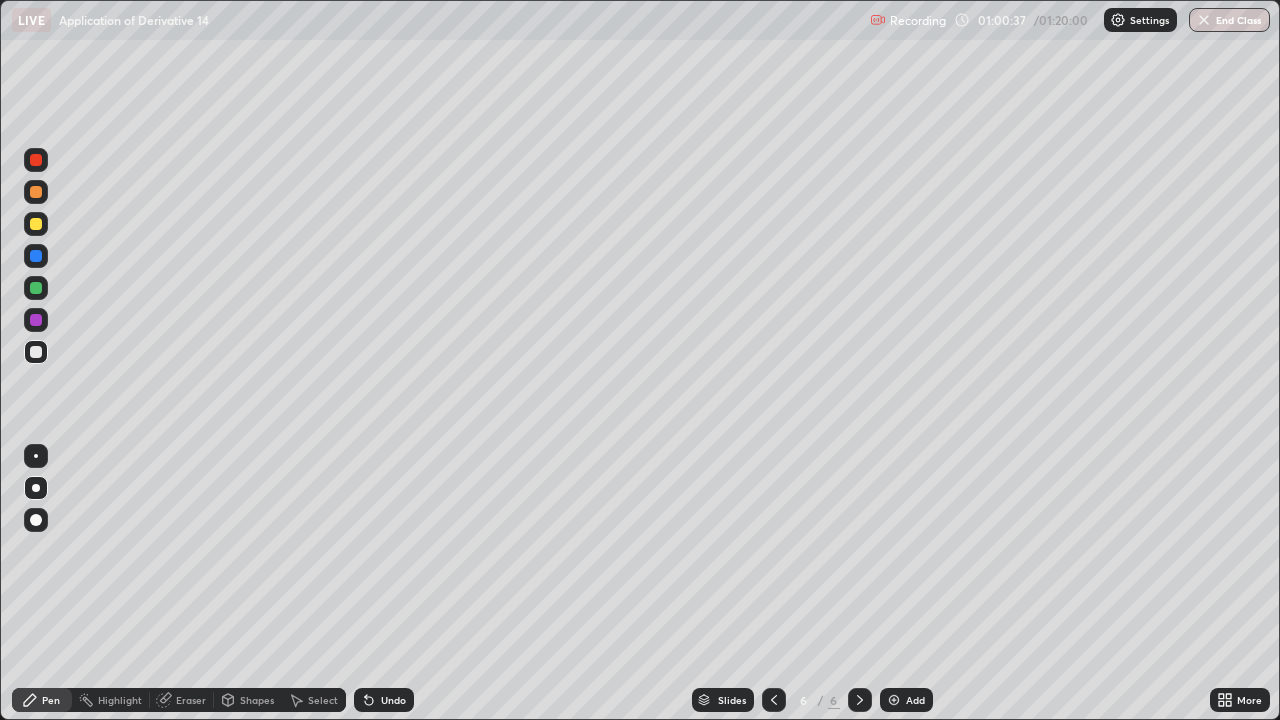 click at bounding box center [36, 320] 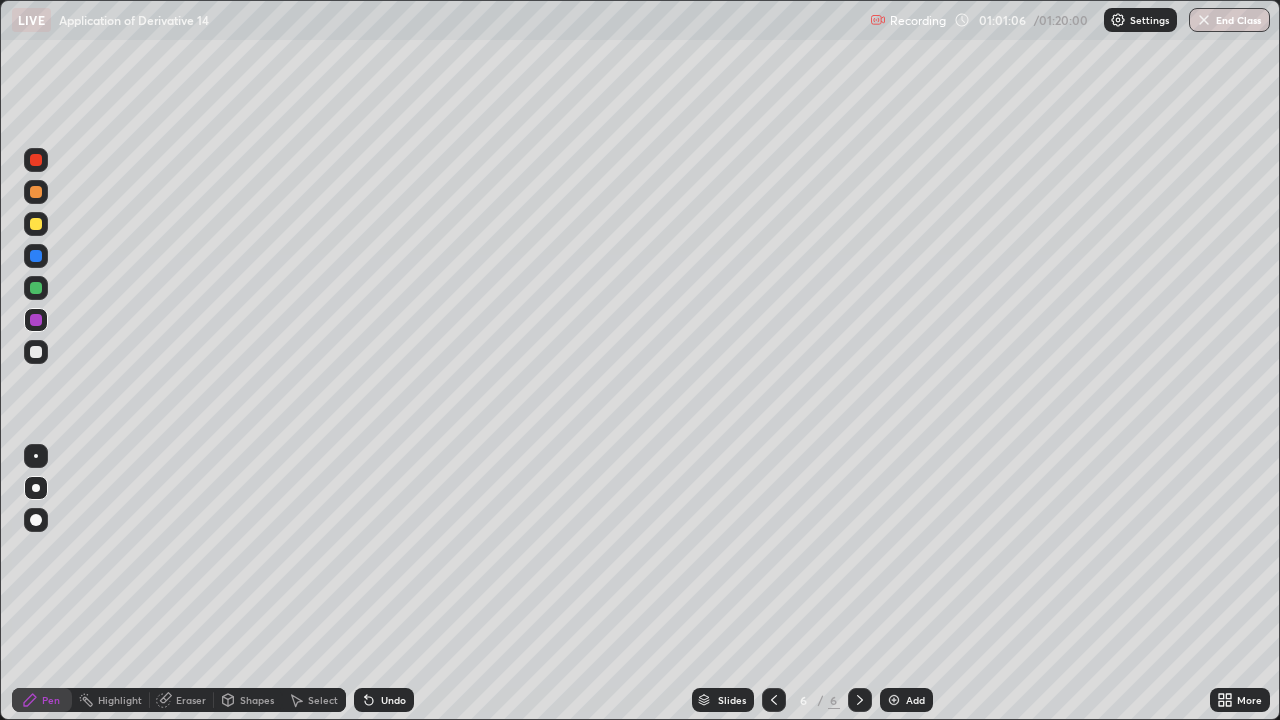 click on "Eraser" at bounding box center (182, 700) 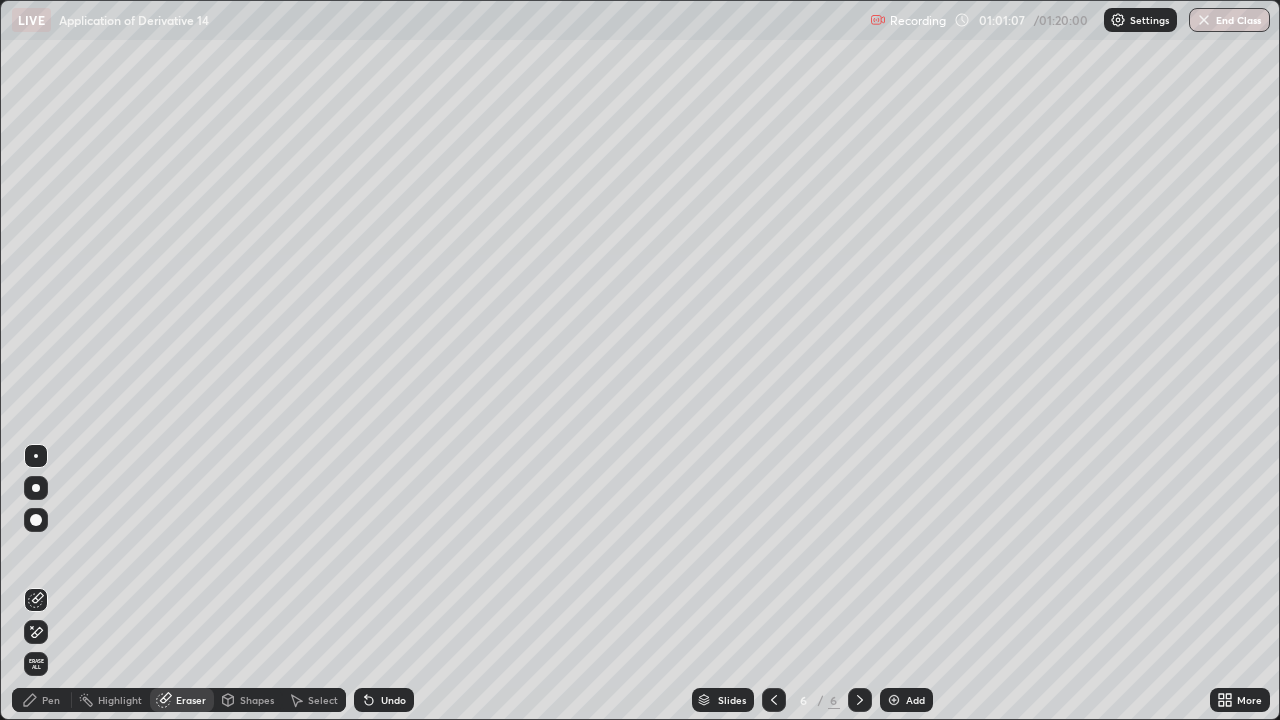 click on "Pen" at bounding box center [51, 700] 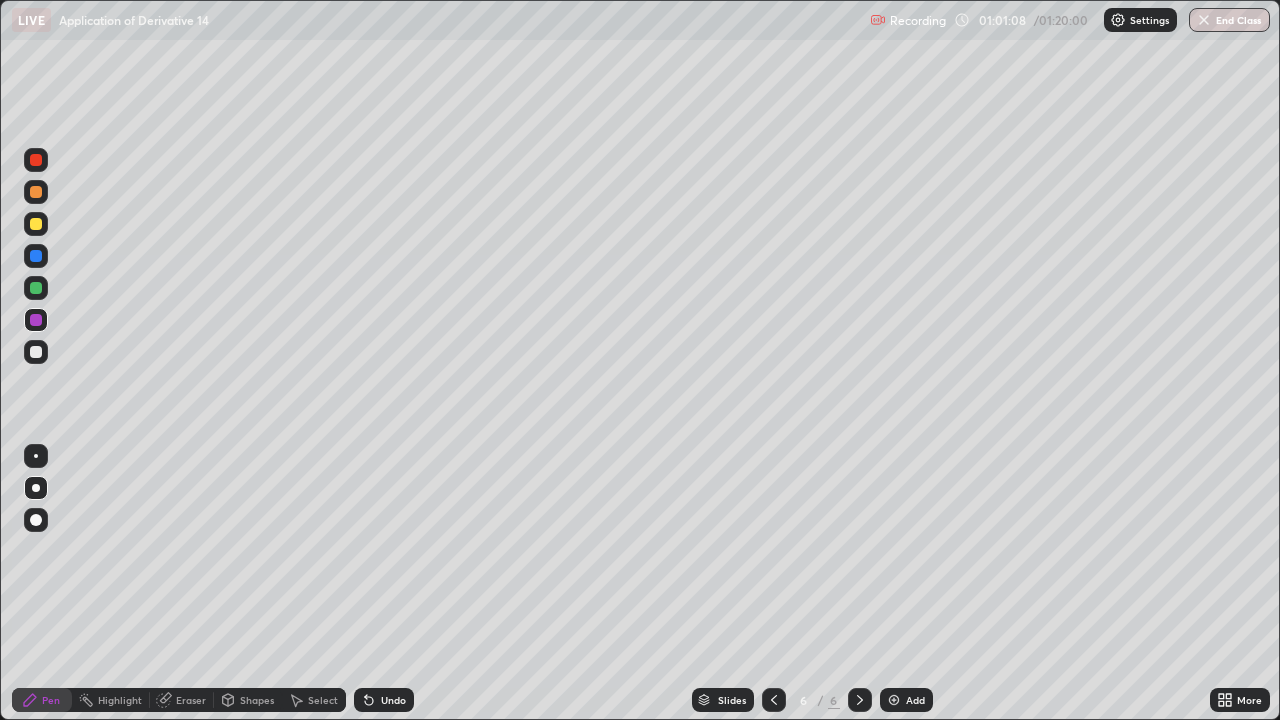 click on "Pen" at bounding box center [51, 700] 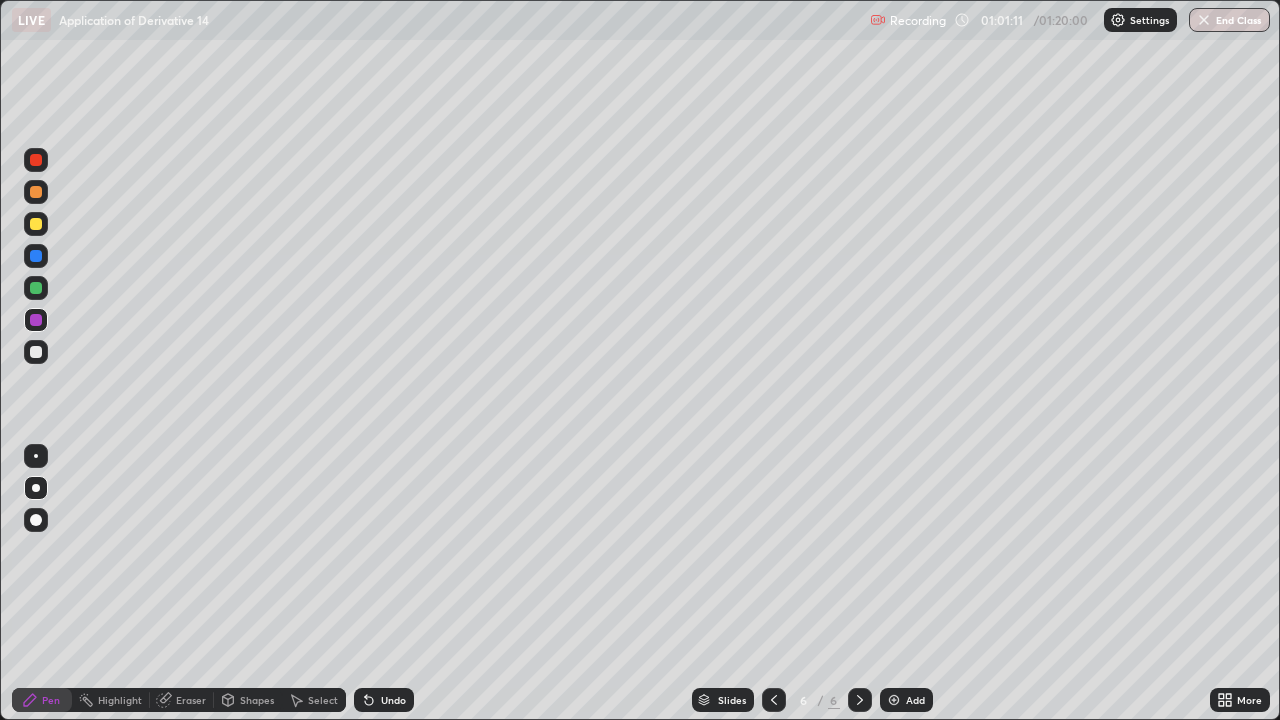 click at bounding box center [36, 352] 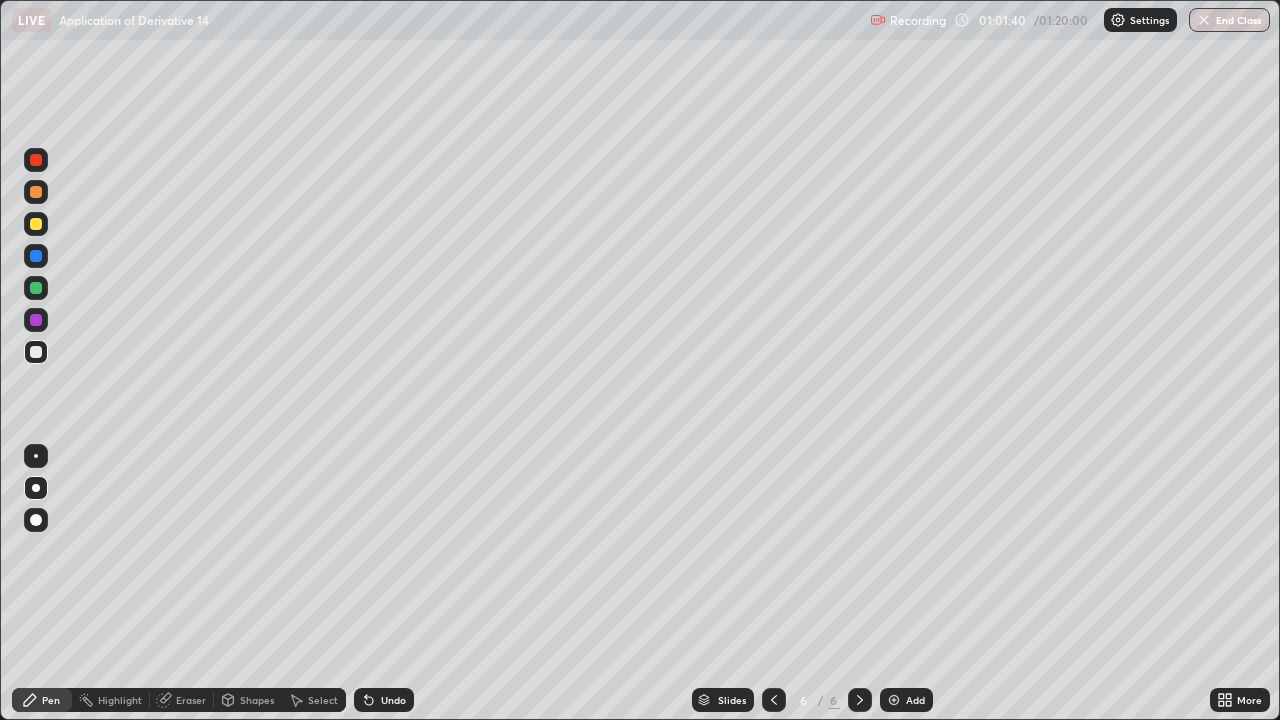 click on "Eraser" at bounding box center (191, 700) 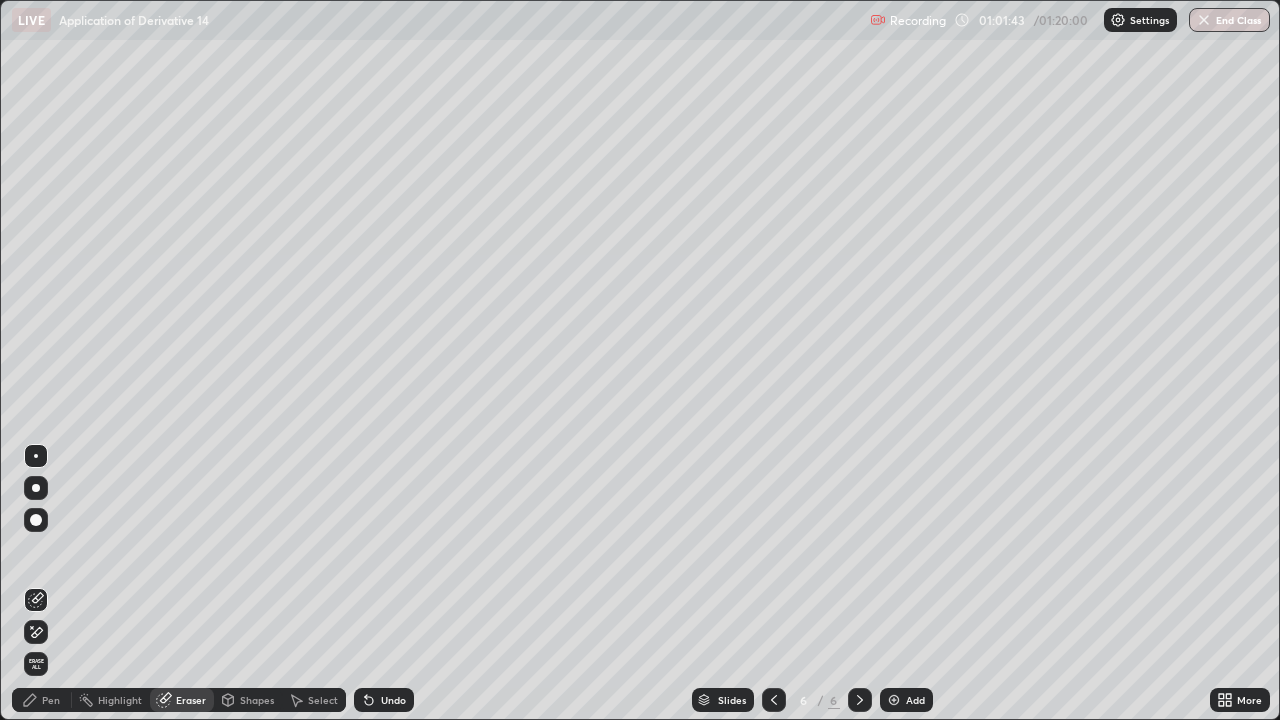 click on "Pen" at bounding box center (51, 700) 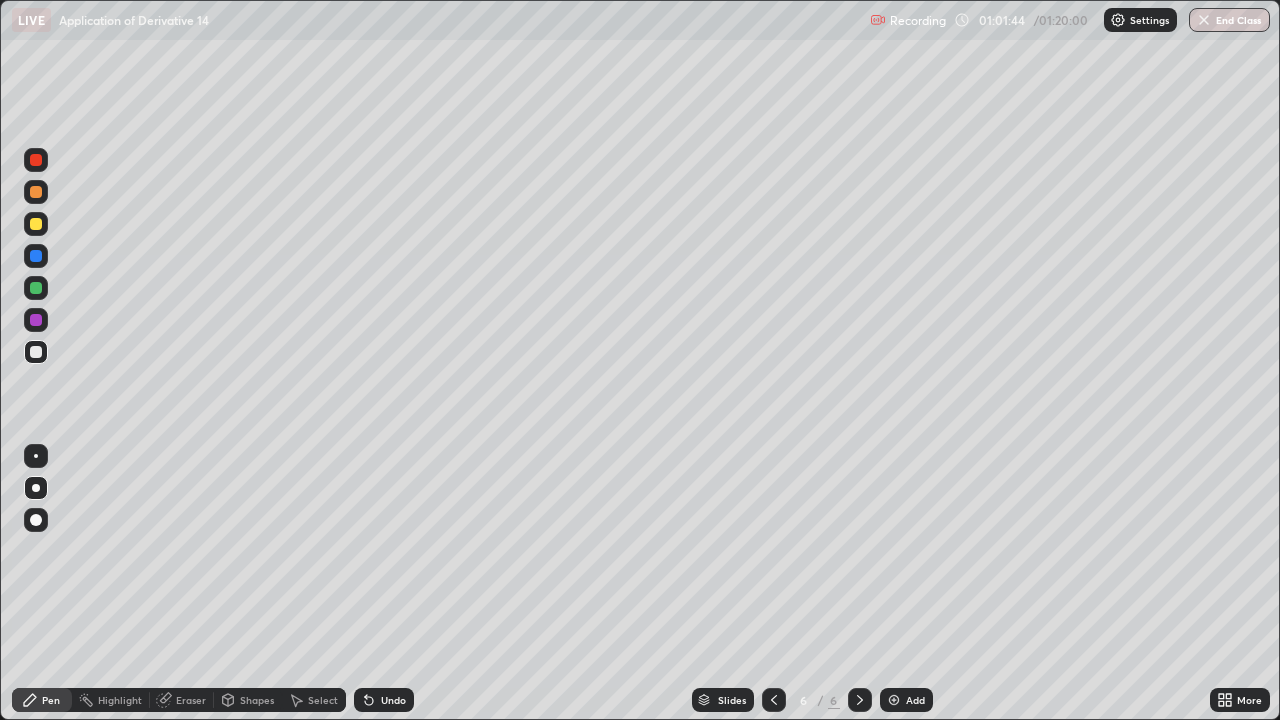 click on "Pen" at bounding box center [51, 700] 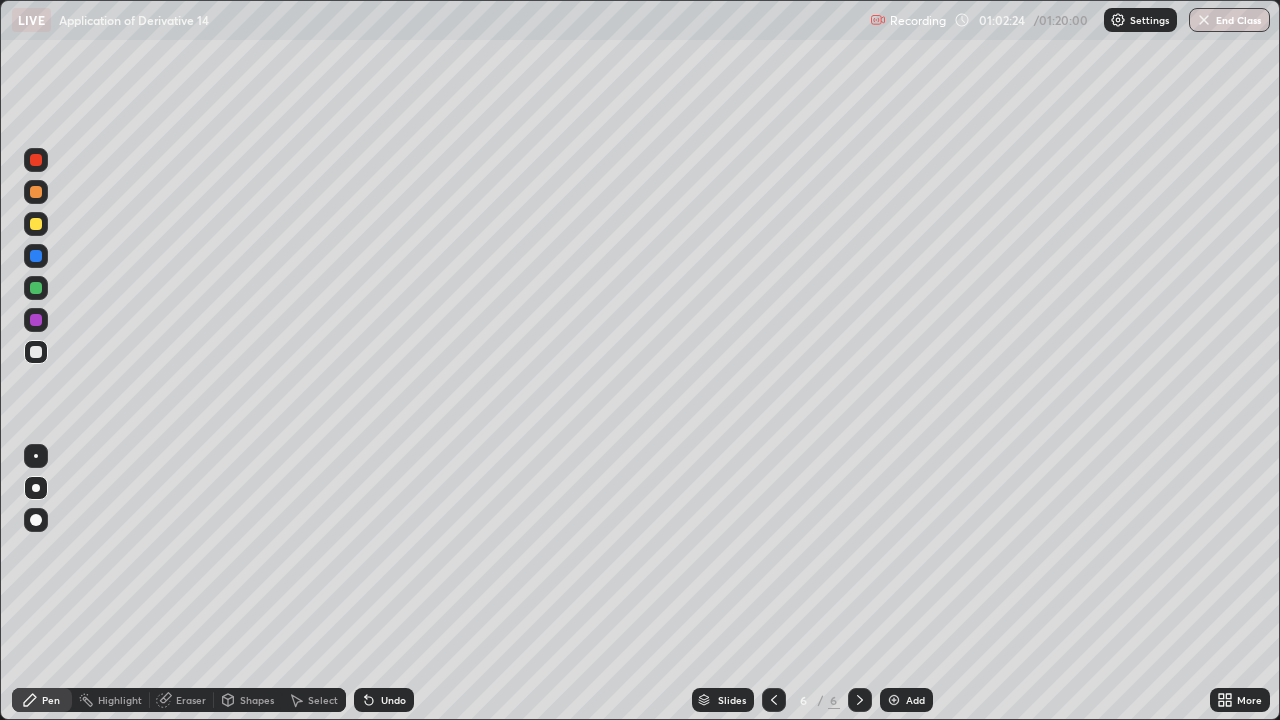 click on "Eraser" at bounding box center (191, 700) 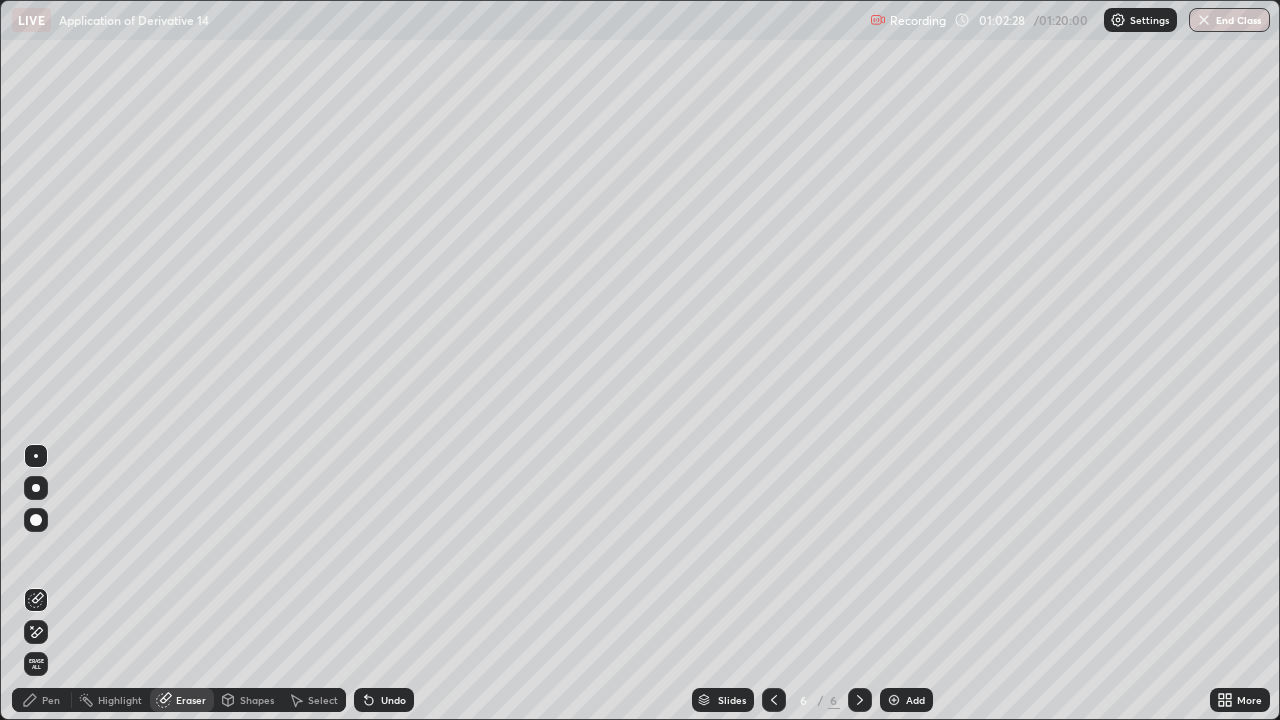 click 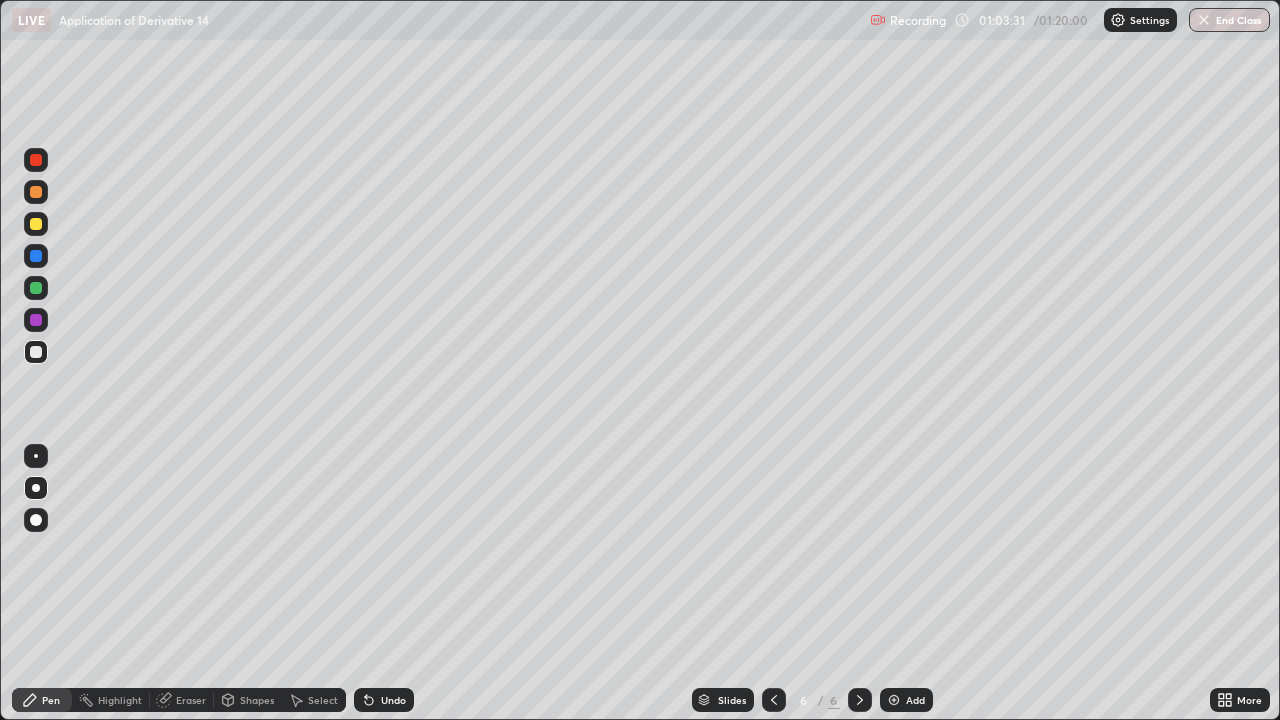 click on "Eraser" at bounding box center (191, 700) 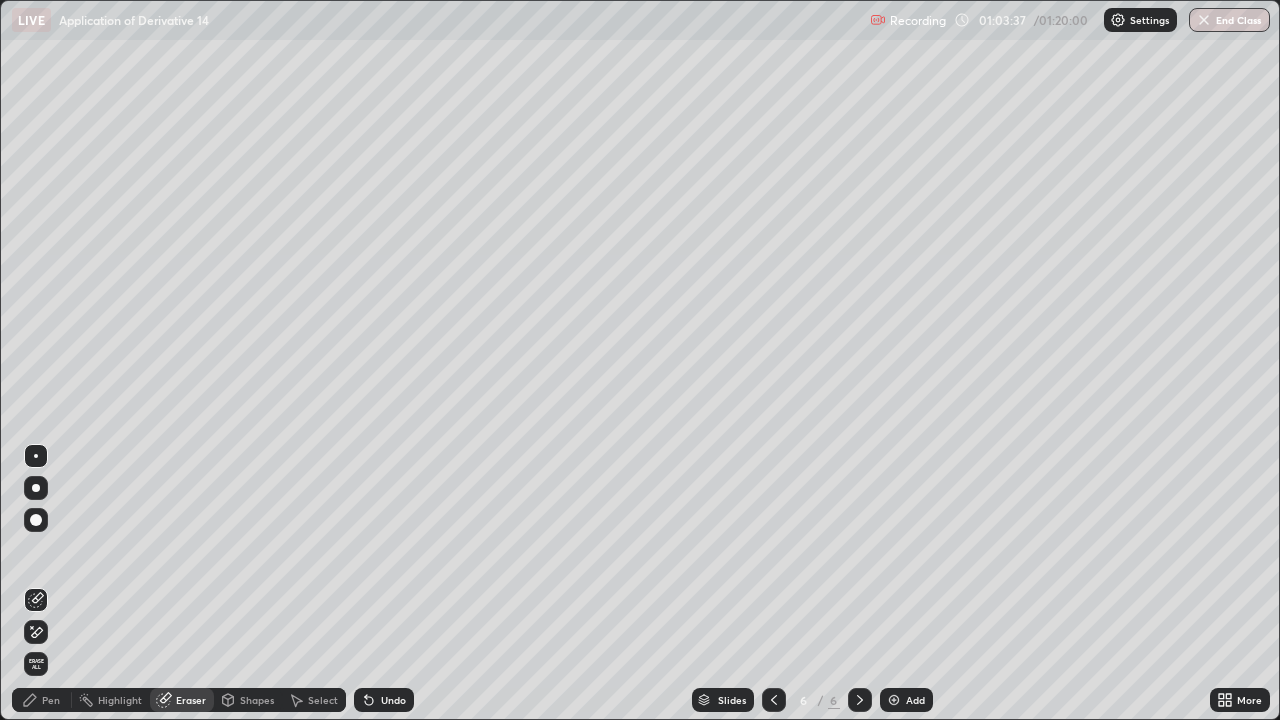 click on "Pen" at bounding box center [51, 700] 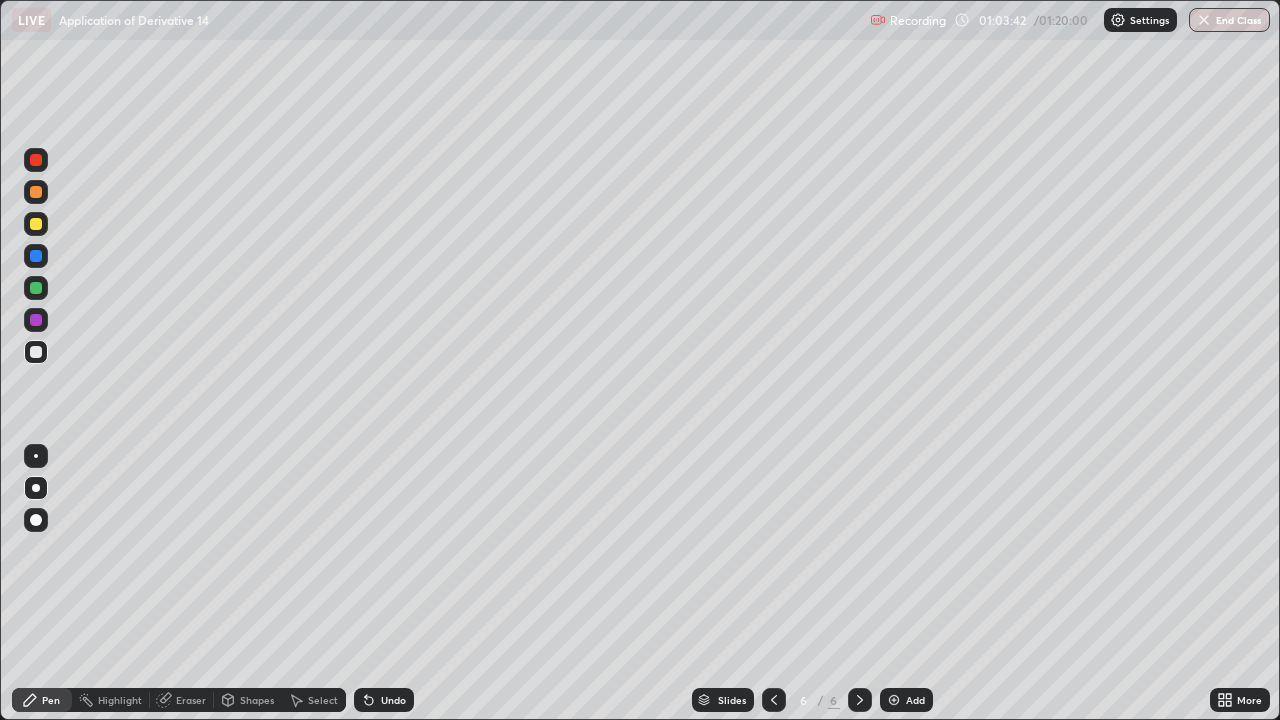 click on "Eraser" at bounding box center (191, 700) 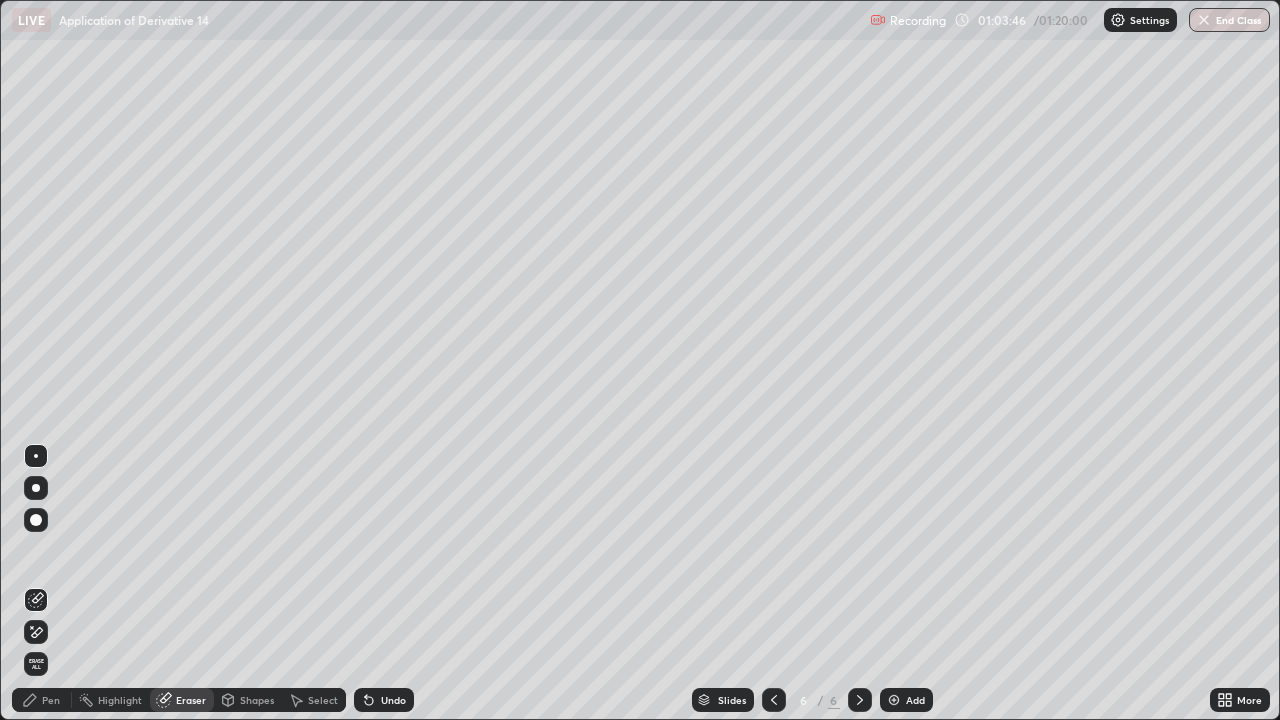 click on "Pen" at bounding box center [51, 700] 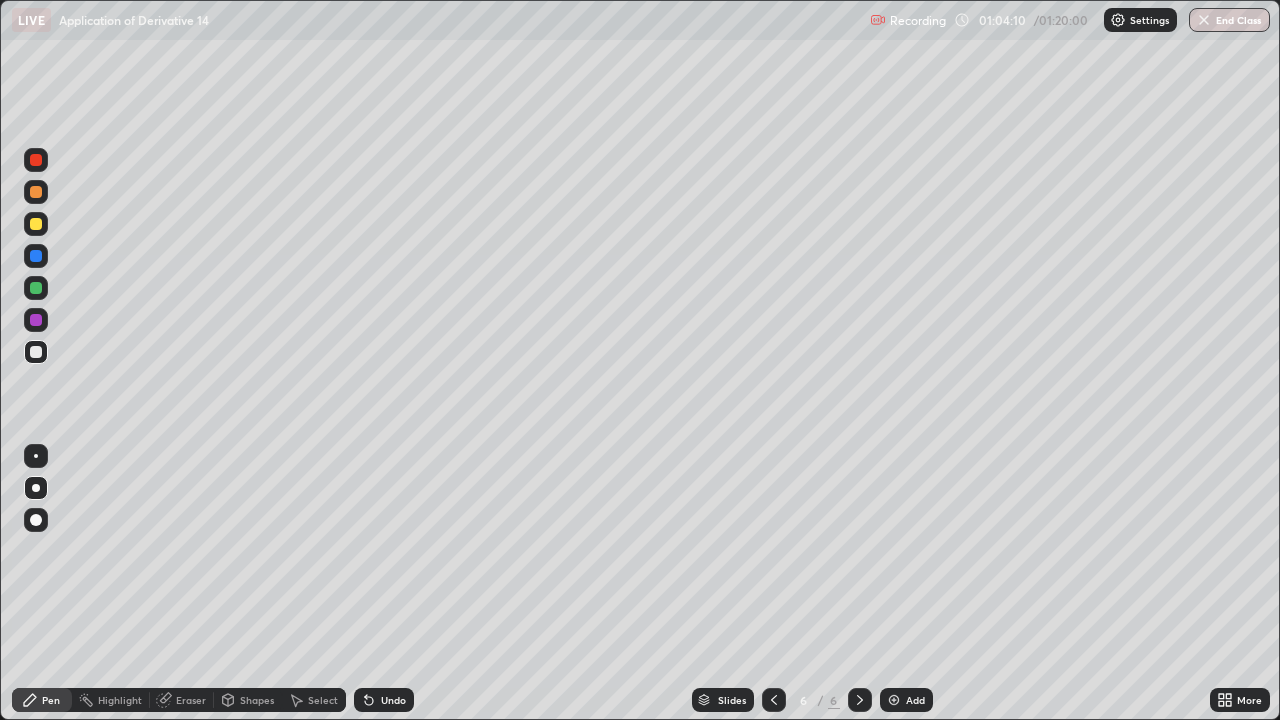 click on "Eraser" at bounding box center (191, 700) 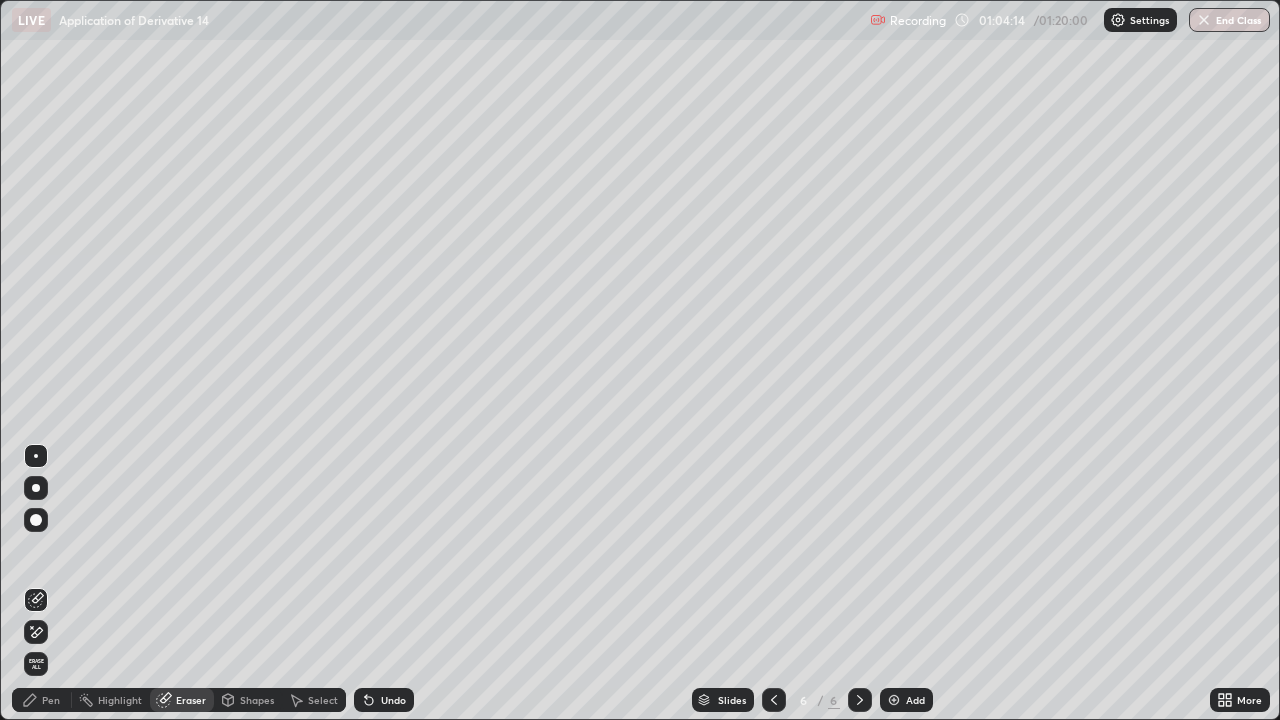 click on "Eraser" at bounding box center [191, 700] 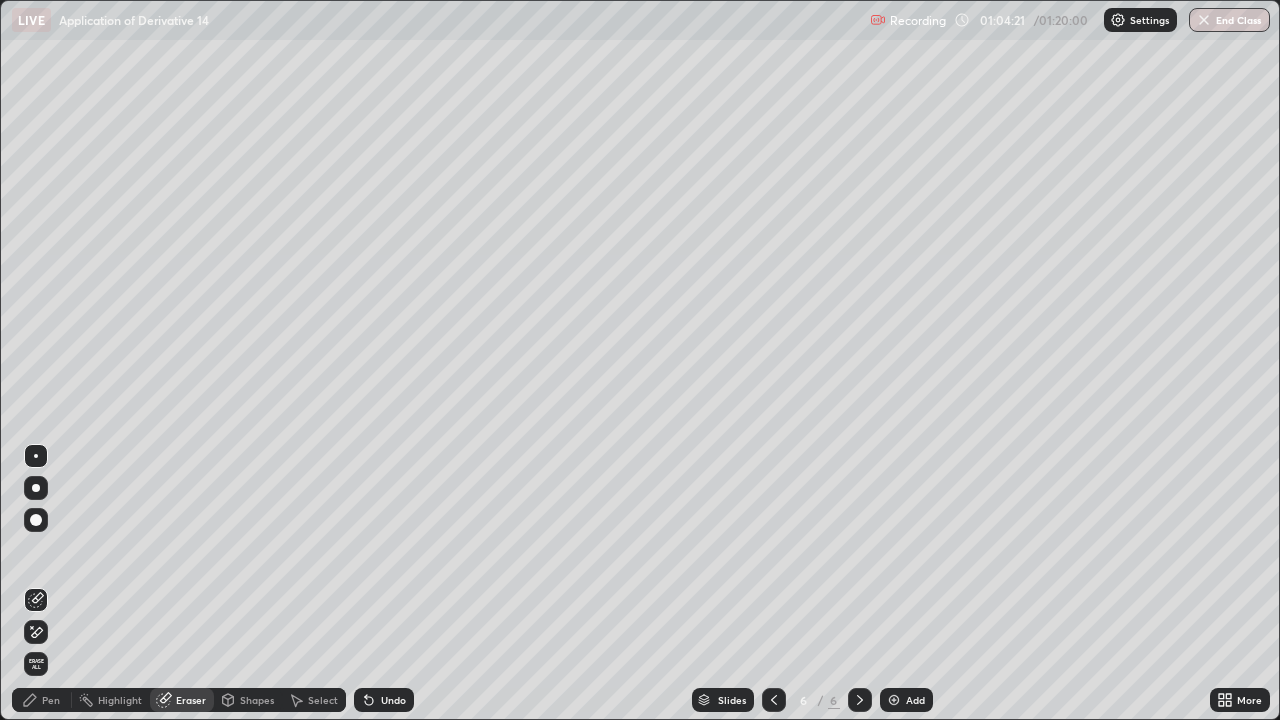 click on "Pen" at bounding box center [42, 700] 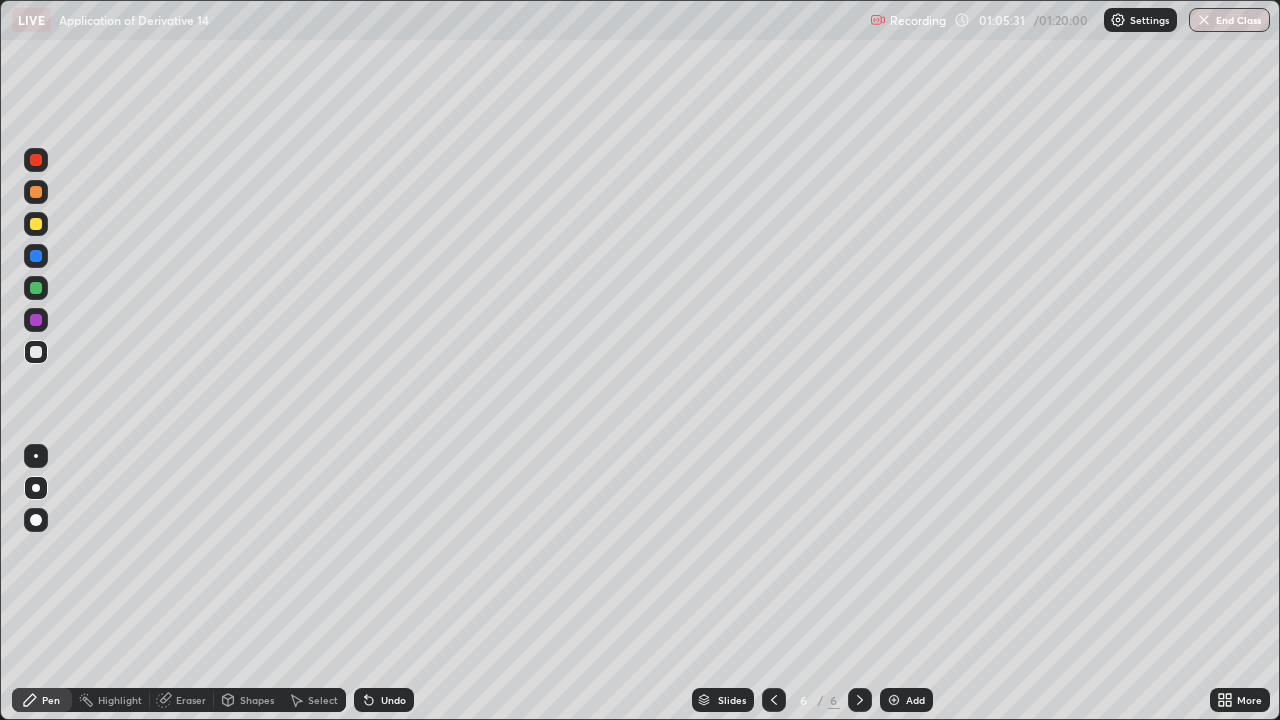 click on "Eraser" at bounding box center [191, 700] 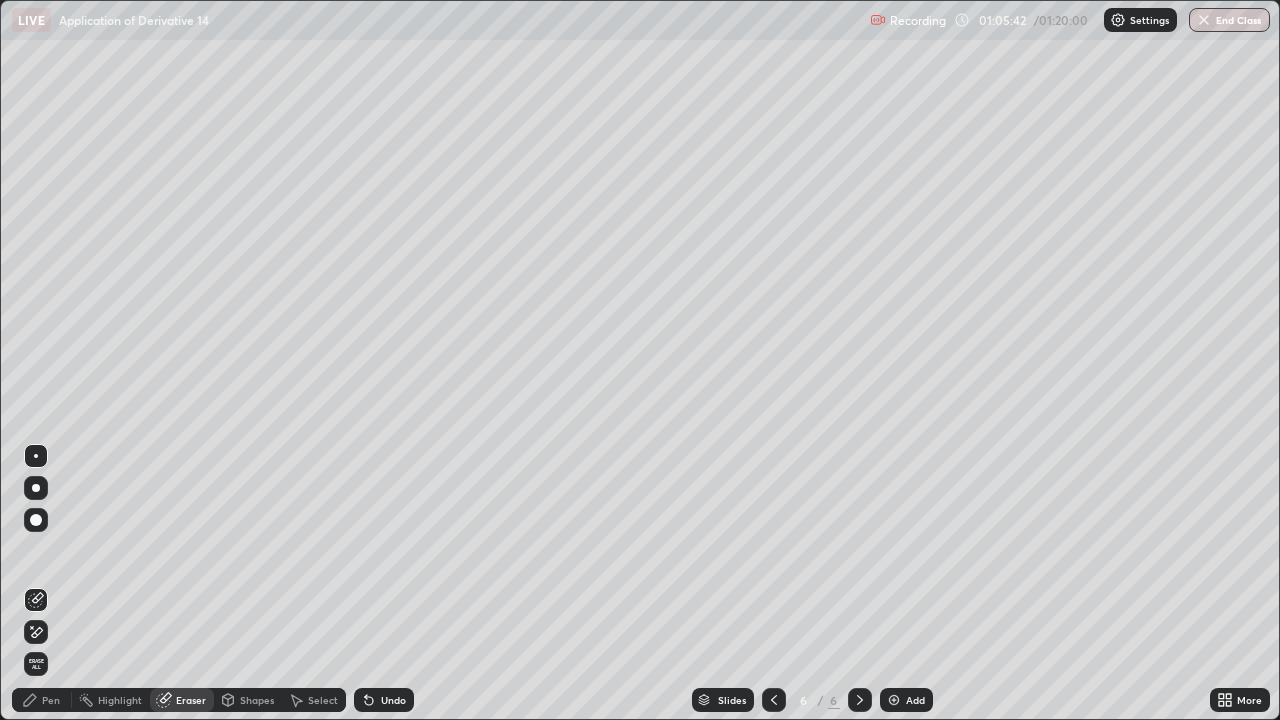click on "Select" at bounding box center [323, 700] 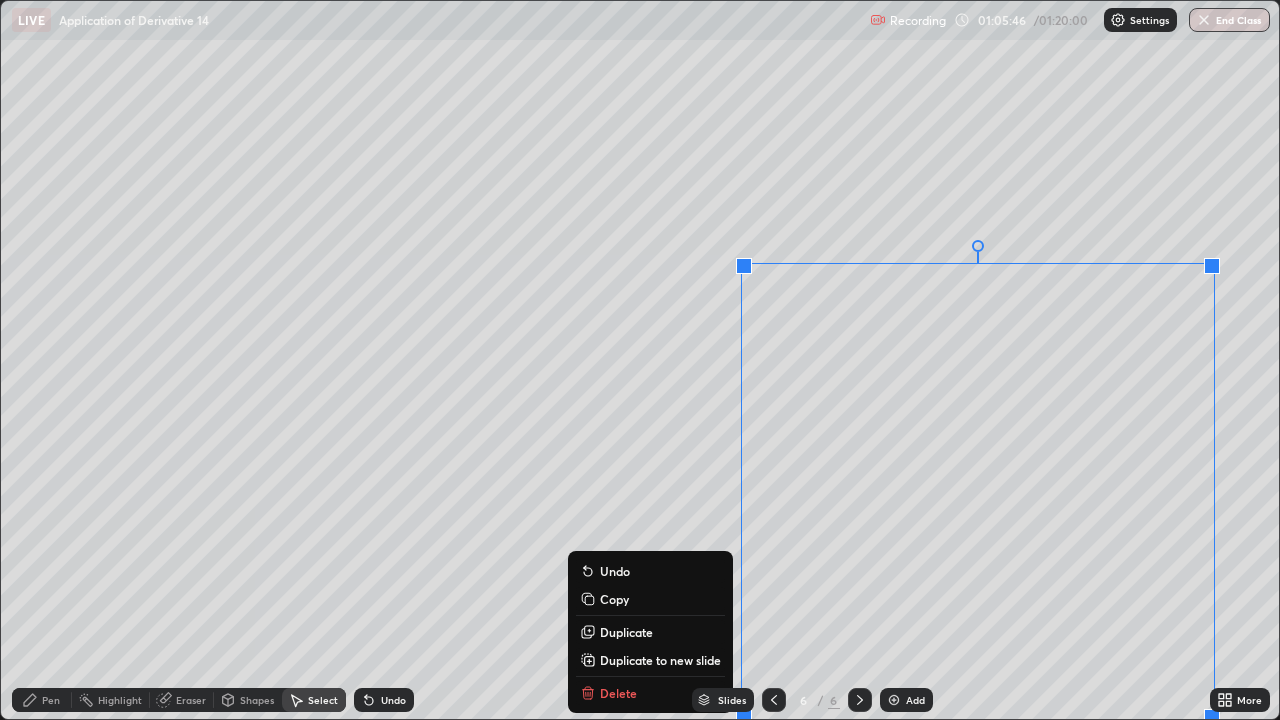 click on "Slides 6 / 6 Add" at bounding box center (812, 700) 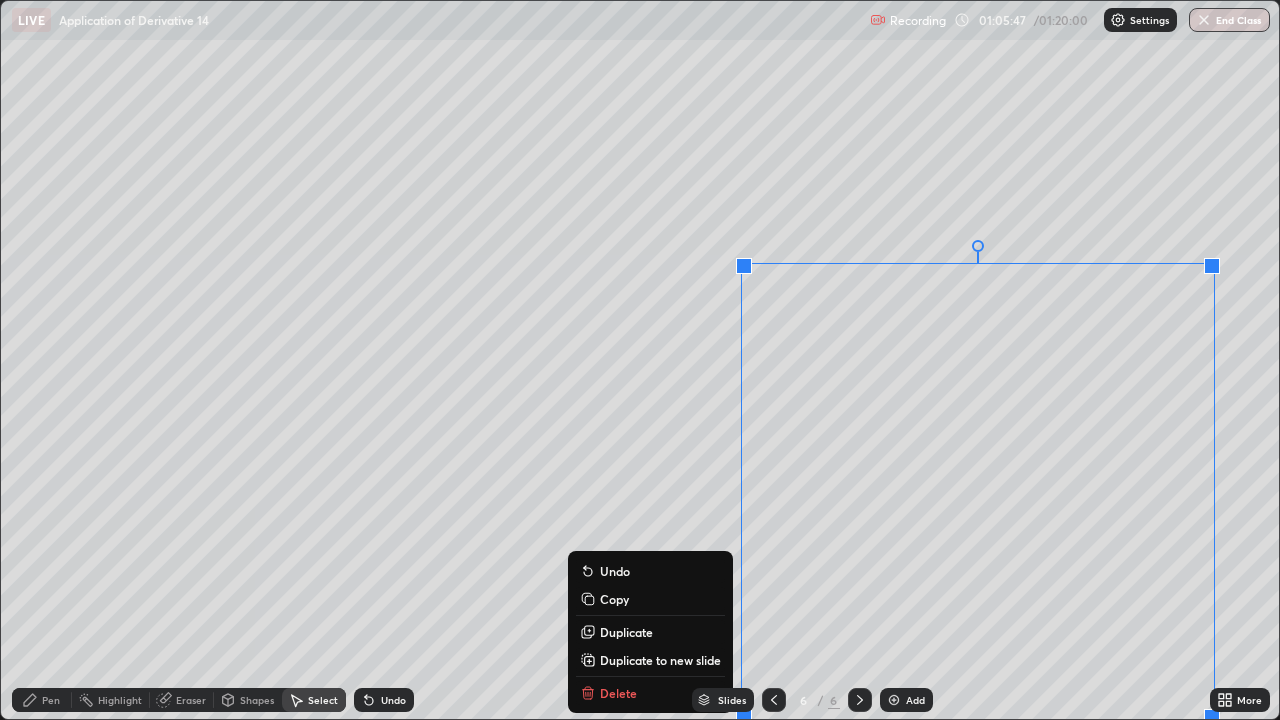 click on "Slides 6 / 6 Add" at bounding box center (812, 700) 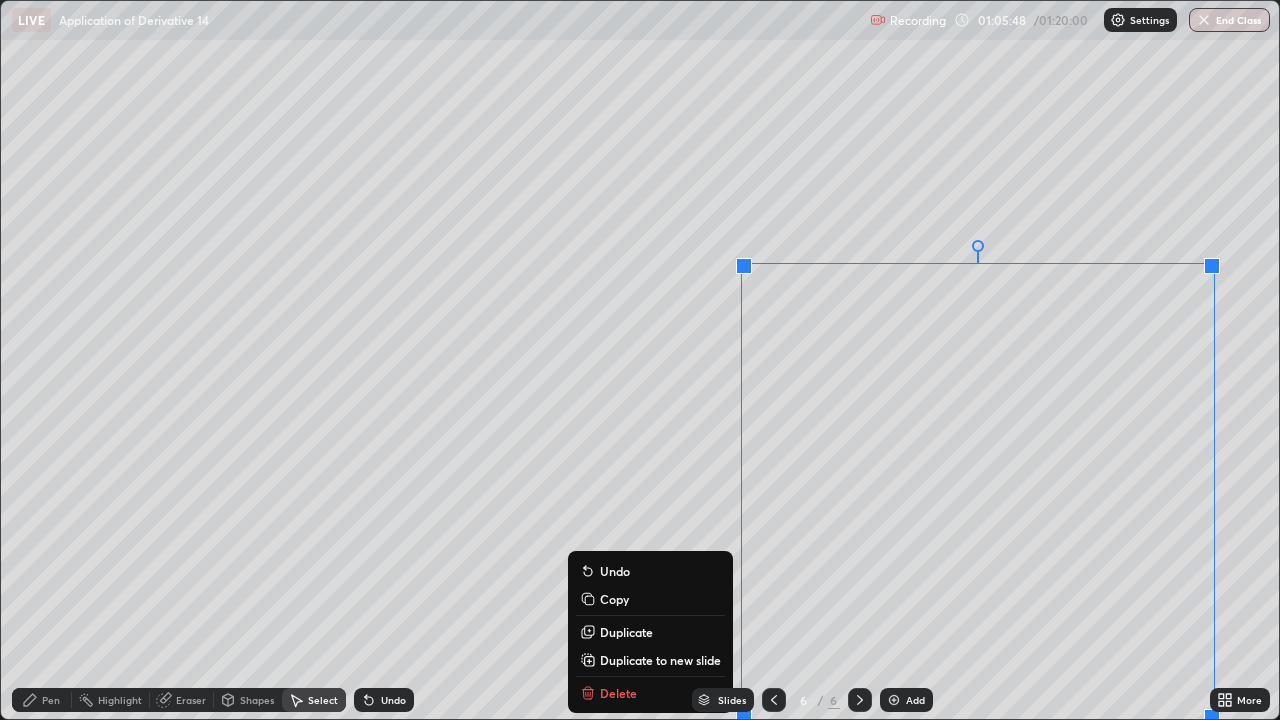 click on "0 ° Undo Copy Duplicate Duplicate to new slide Delete" at bounding box center [640, 360] 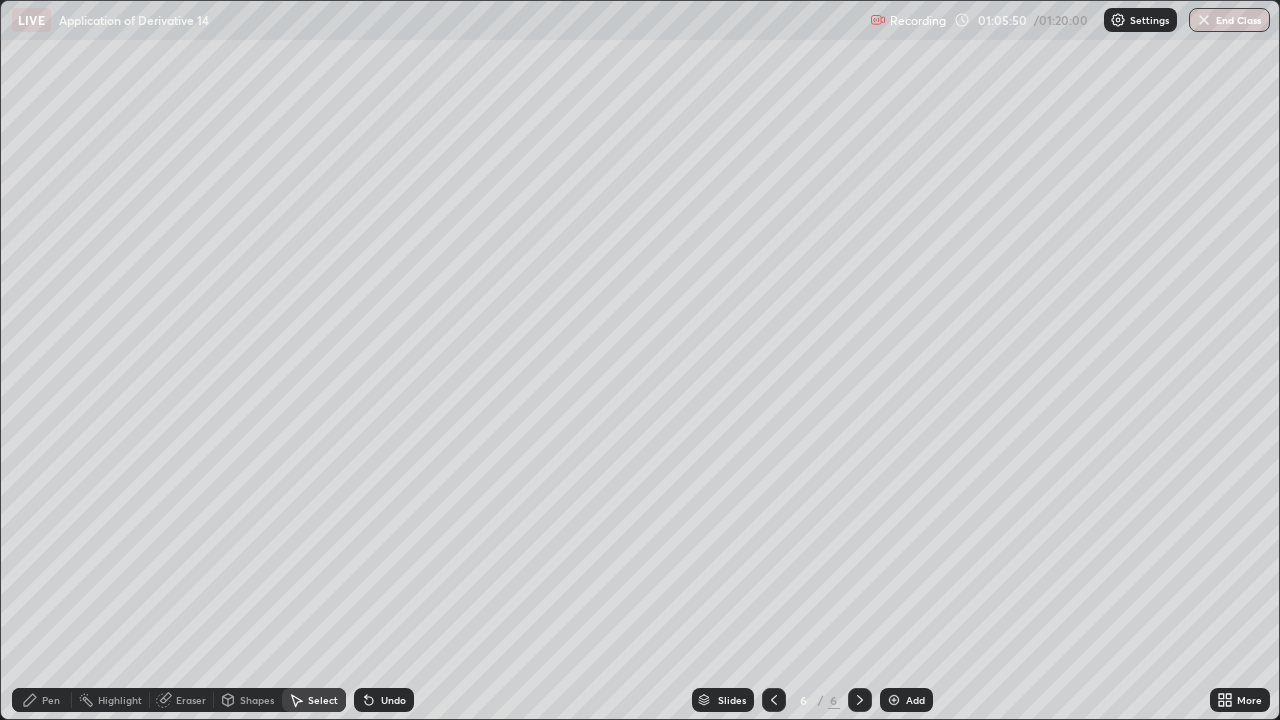 click on "Pen" at bounding box center [51, 700] 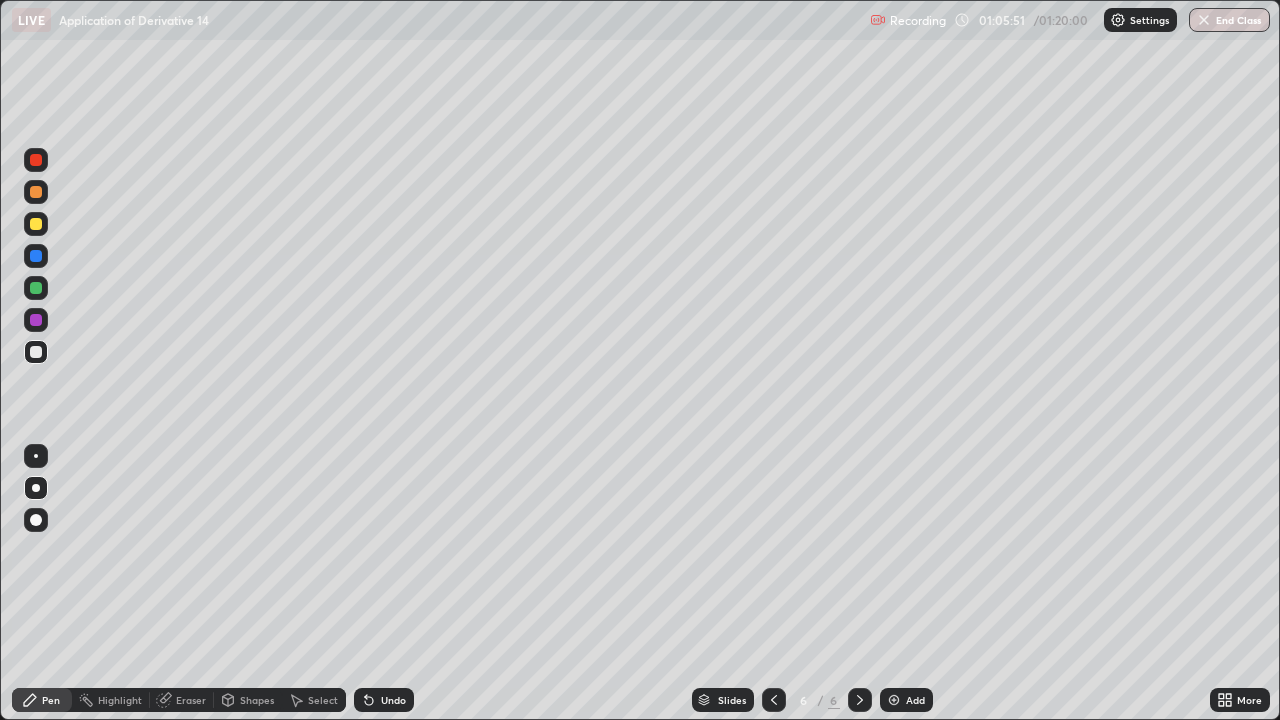 click on "Eraser" at bounding box center (191, 700) 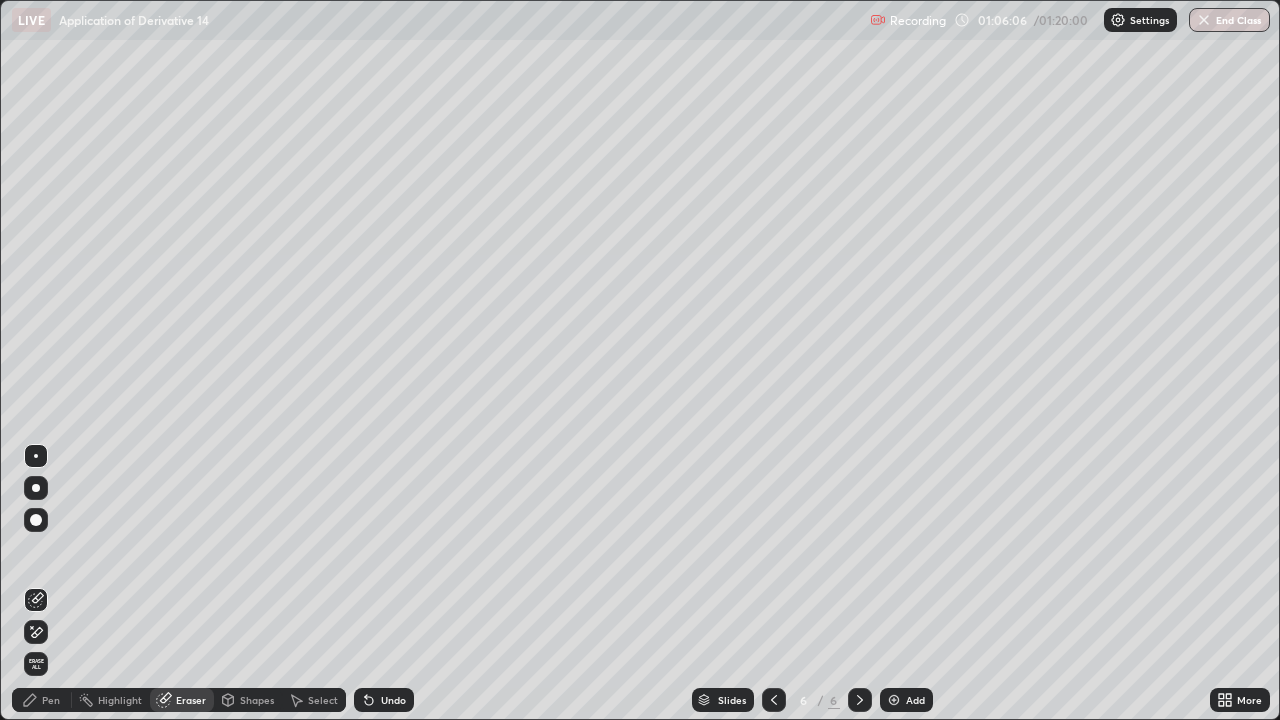 click on "Pen" at bounding box center (51, 700) 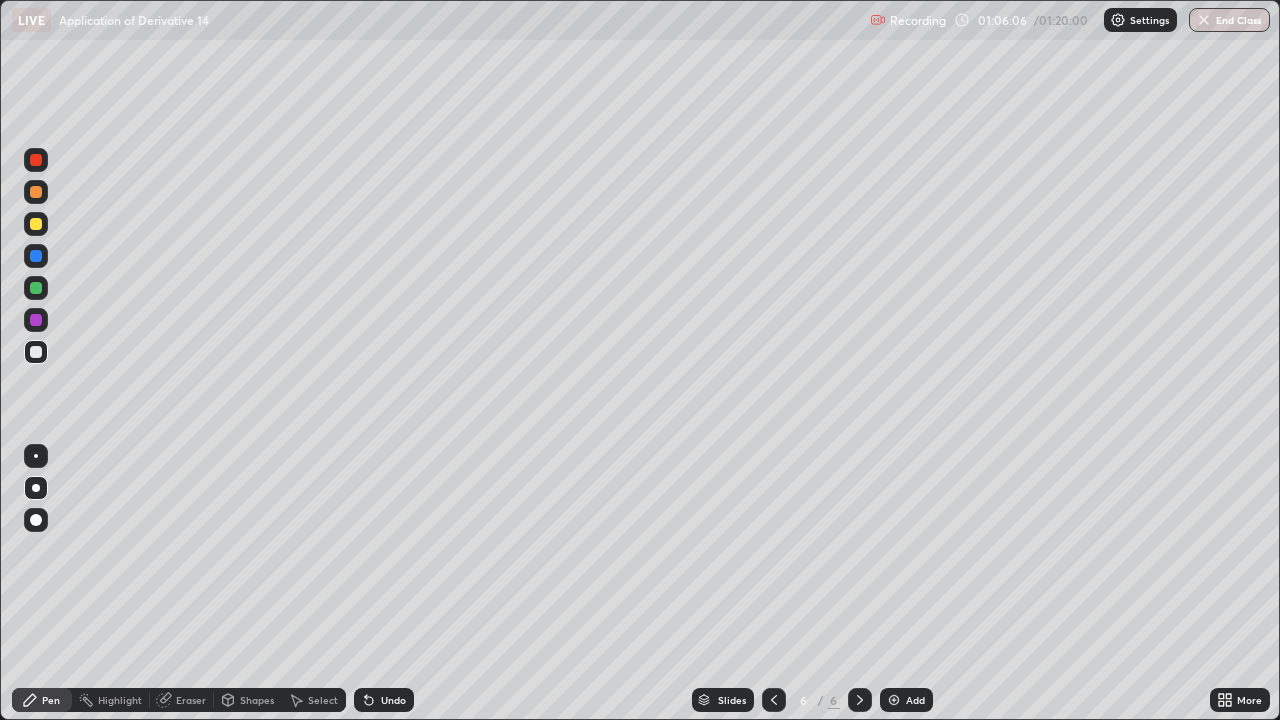 click on "Pen" at bounding box center (51, 700) 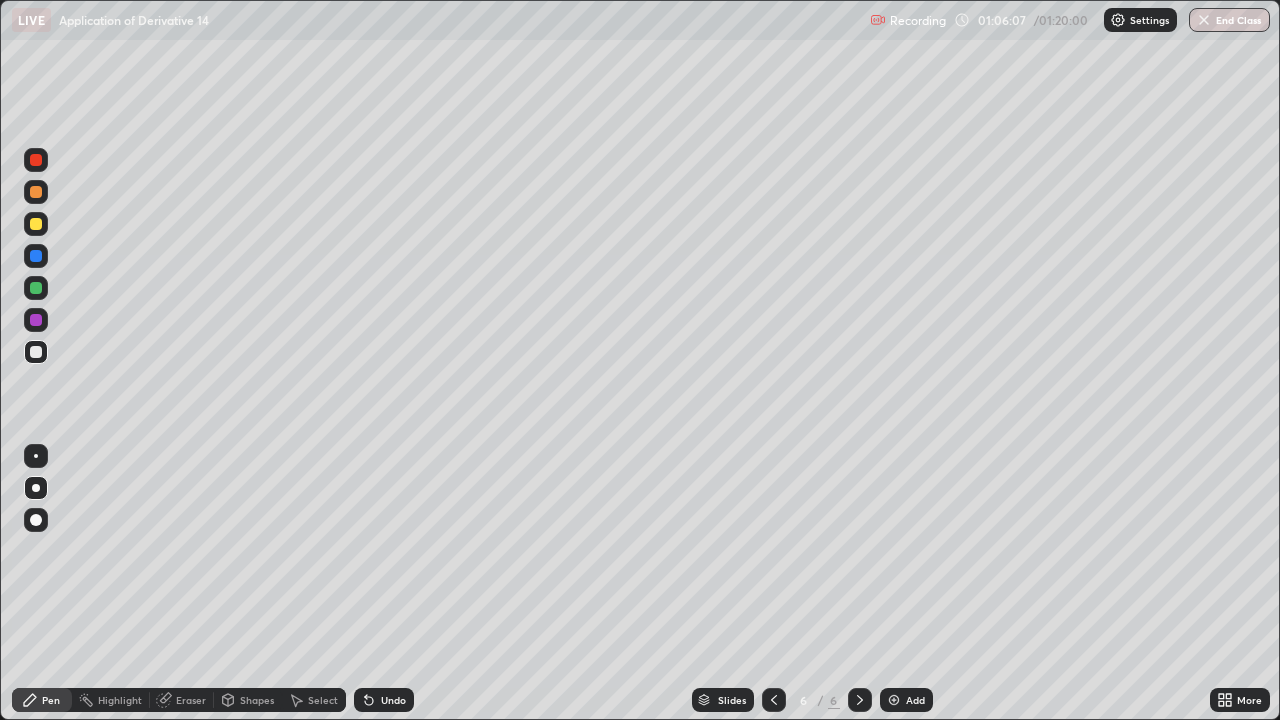 click on "Pen" at bounding box center (51, 700) 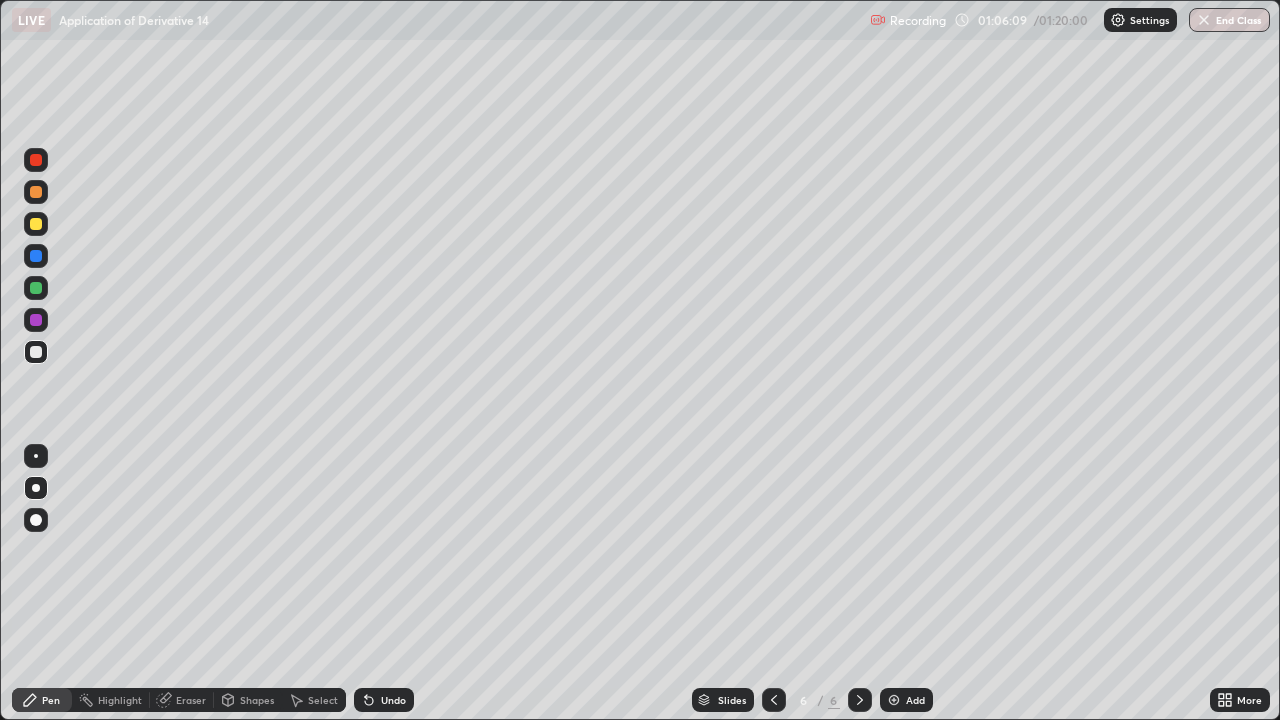 click on "Pen" at bounding box center [51, 700] 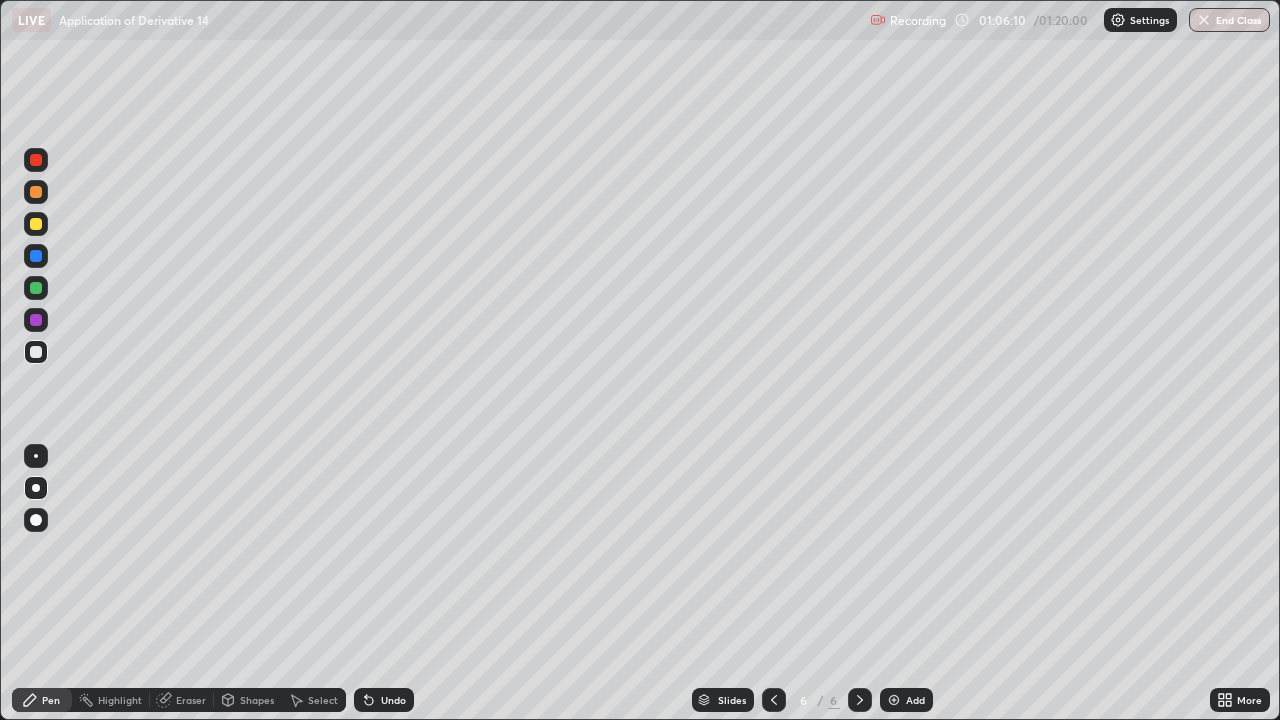 click at bounding box center [36, 352] 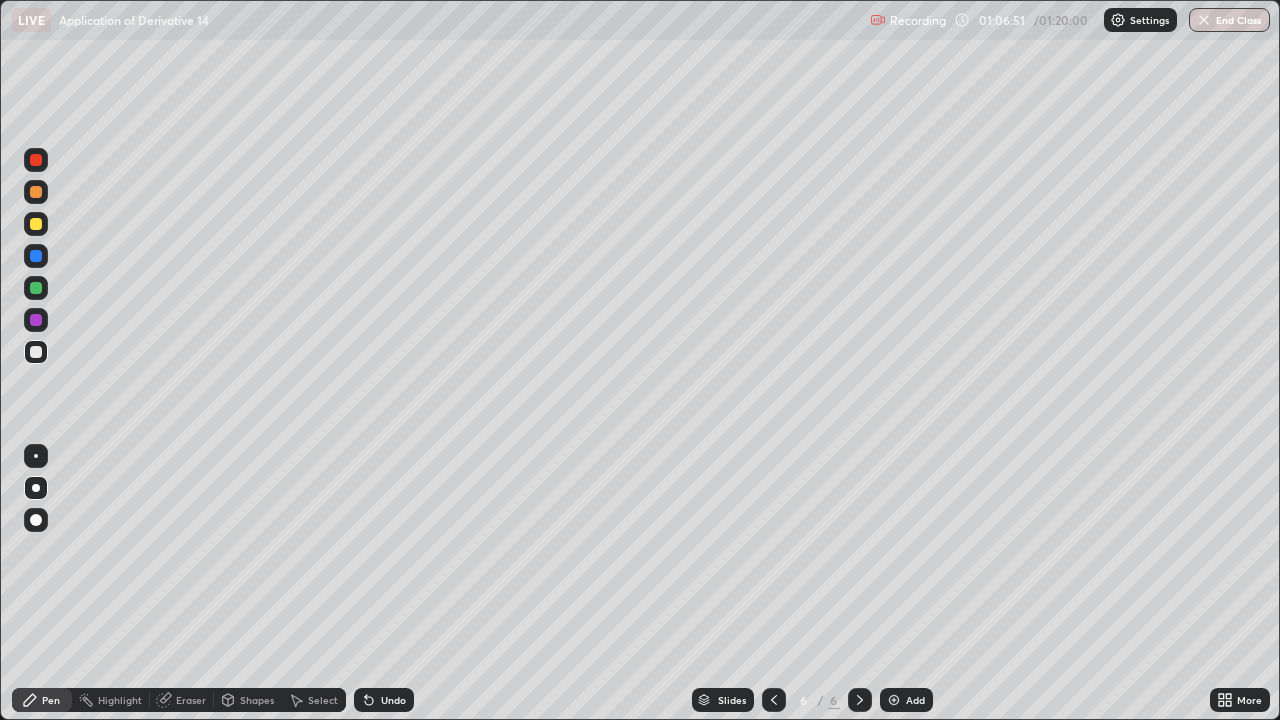 click at bounding box center [36, 160] 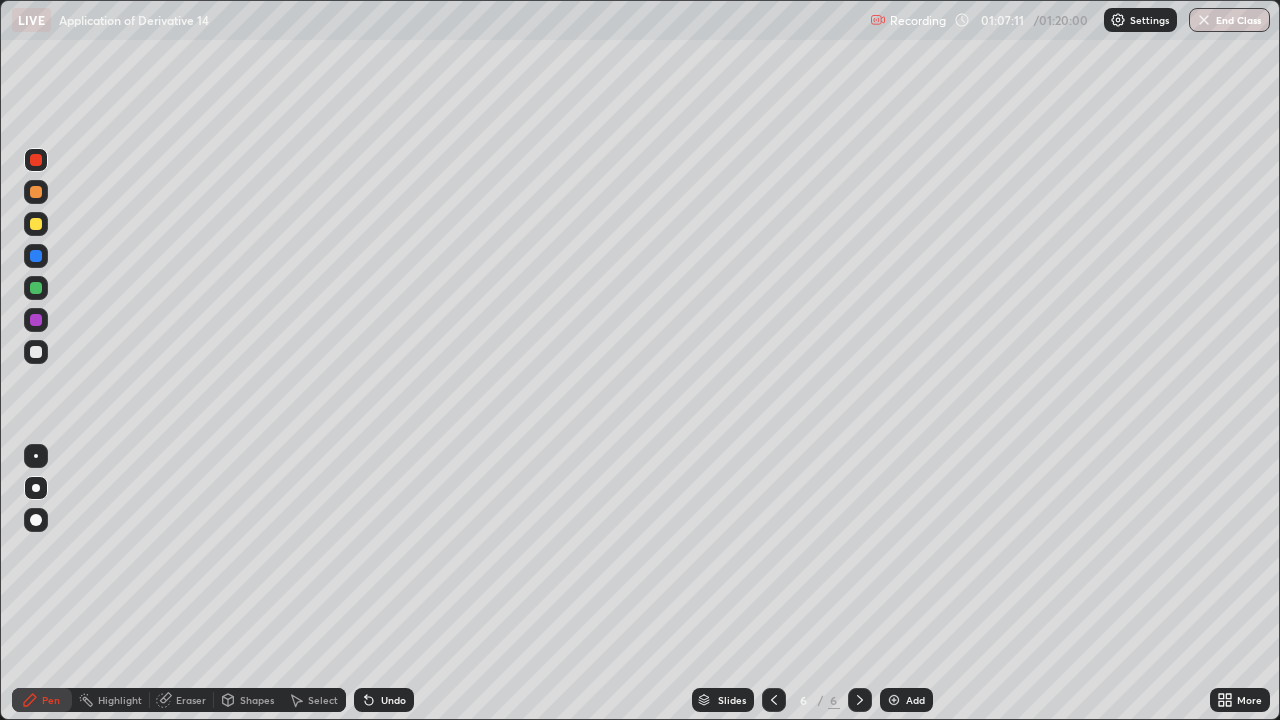 click on "Eraser" at bounding box center (182, 700) 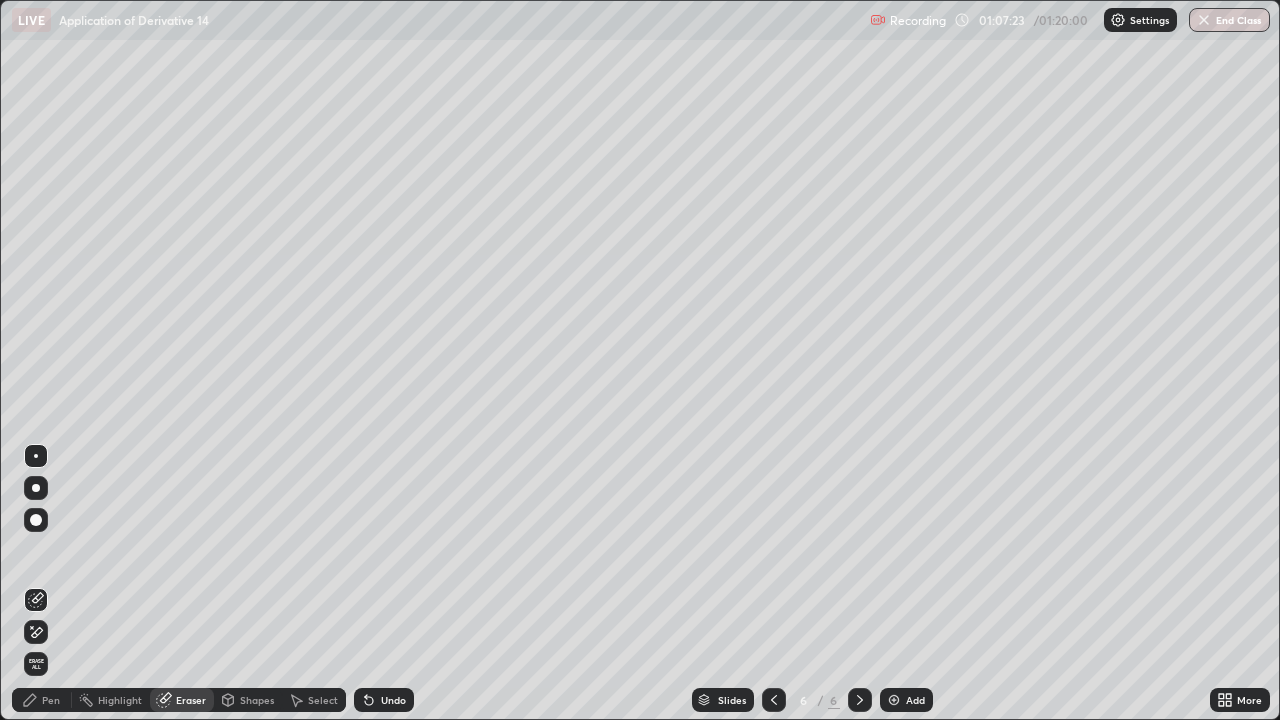 click on "Pen" at bounding box center (42, 700) 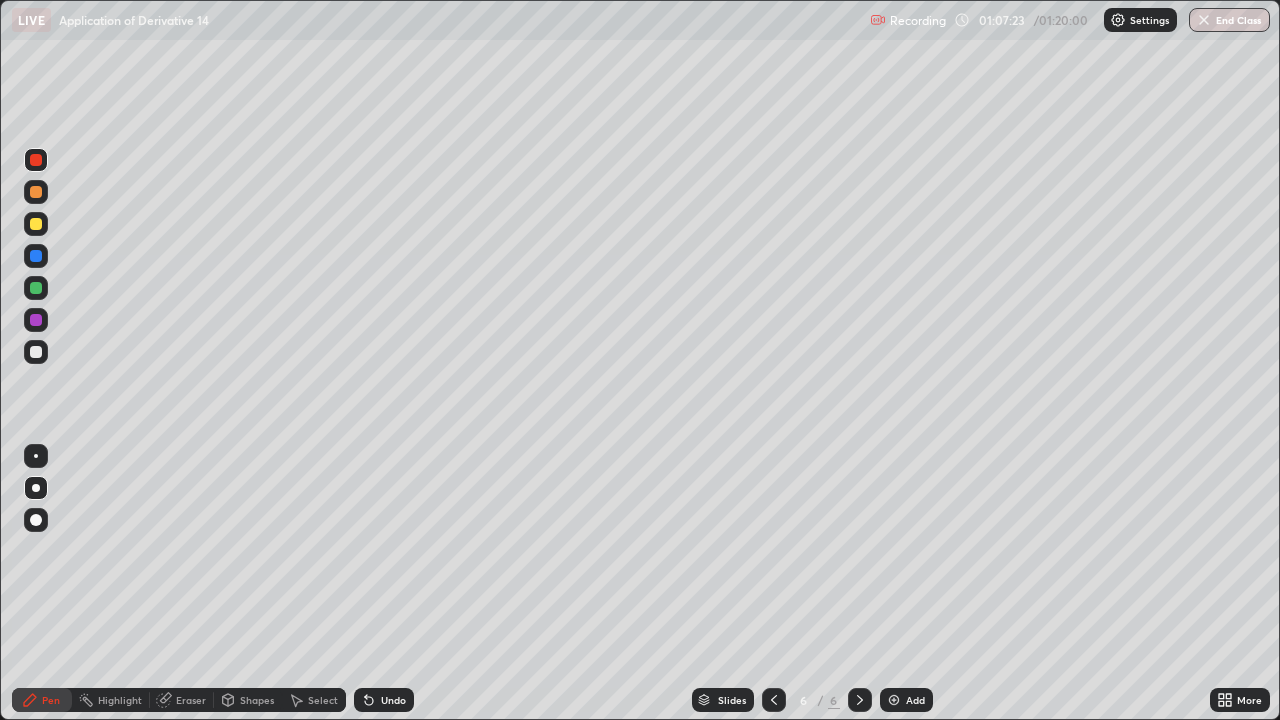 click on "Pen" at bounding box center (51, 700) 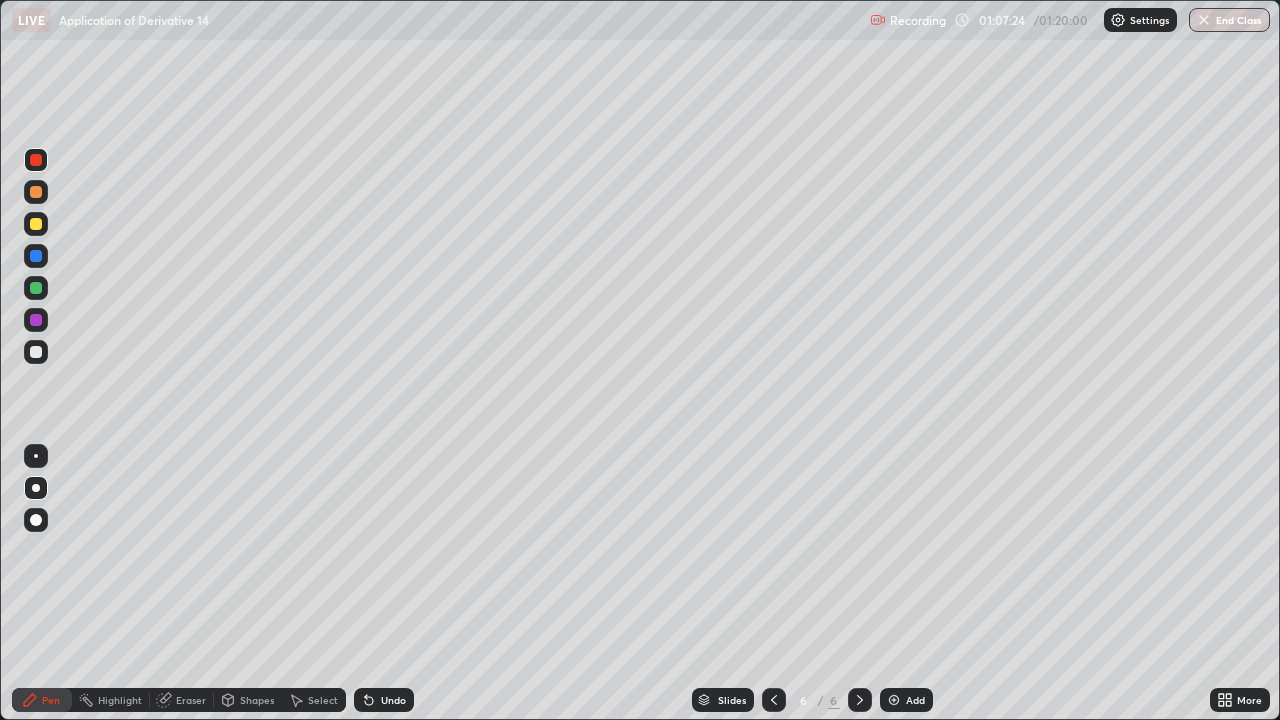 click on "Pen" at bounding box center (51, 700) 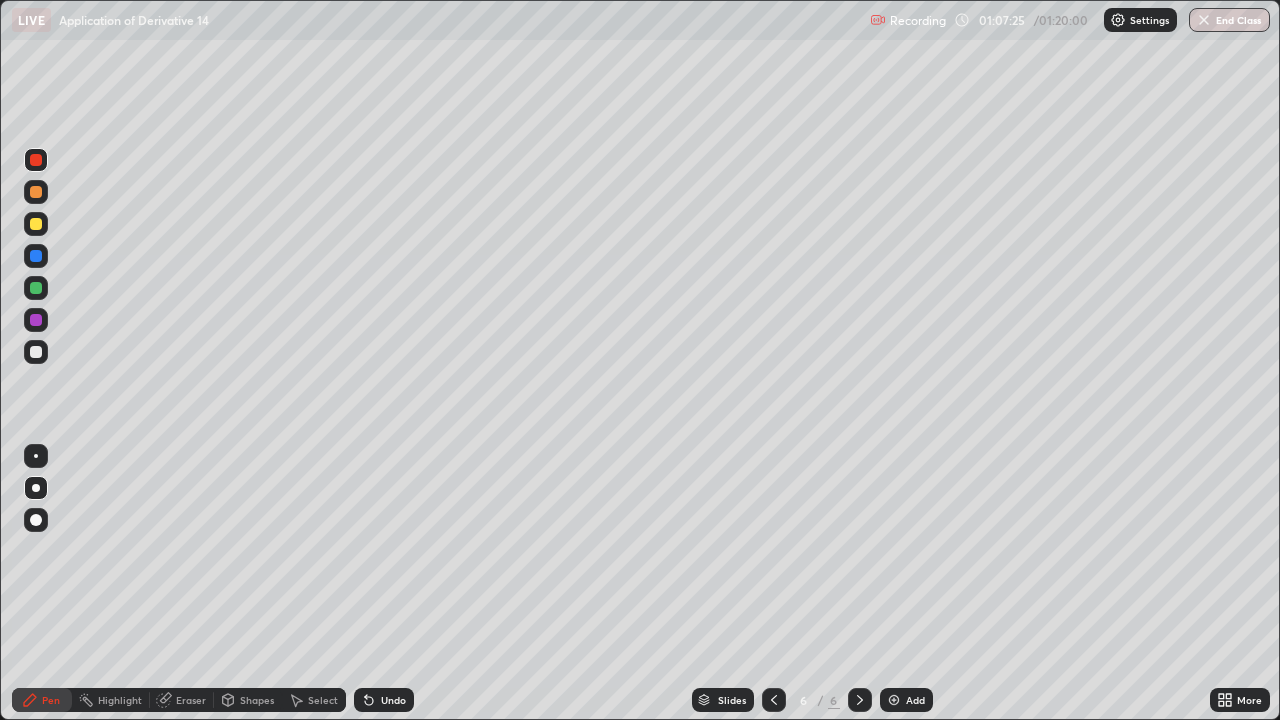 click on "Pen" at bounding box center (51, 700) 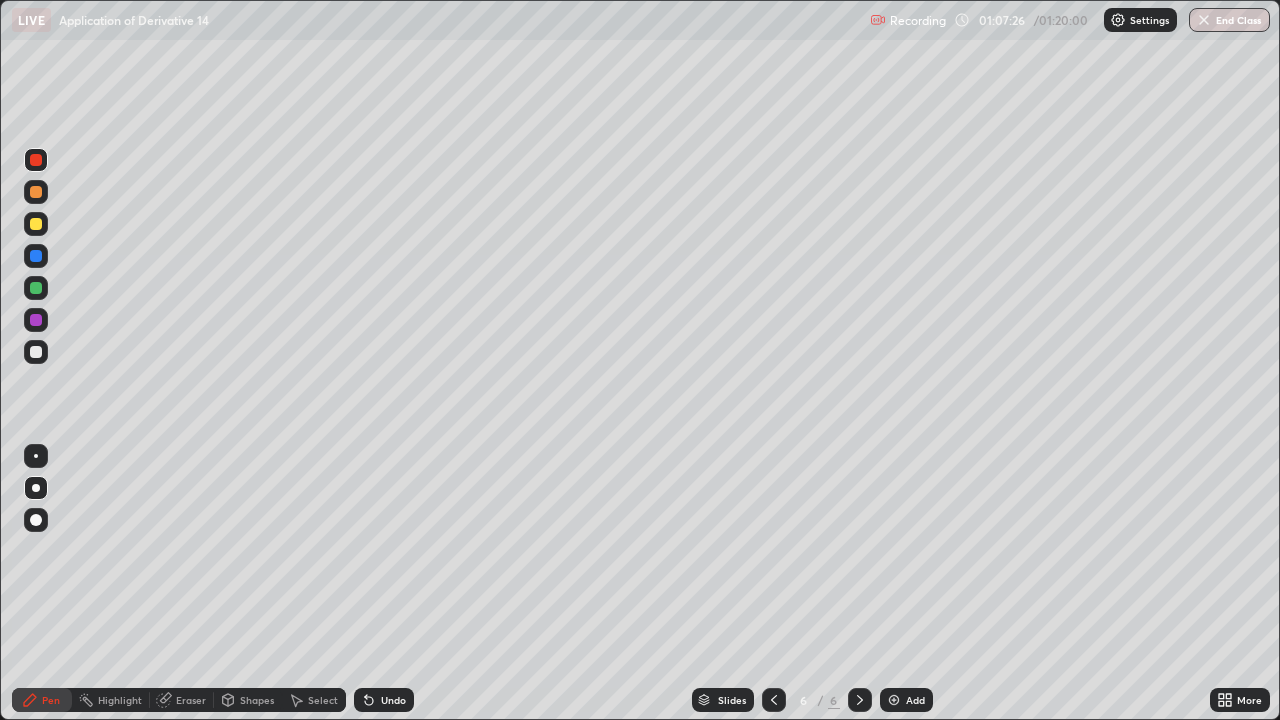 click on "Pen" at bounding box center [51, 700] 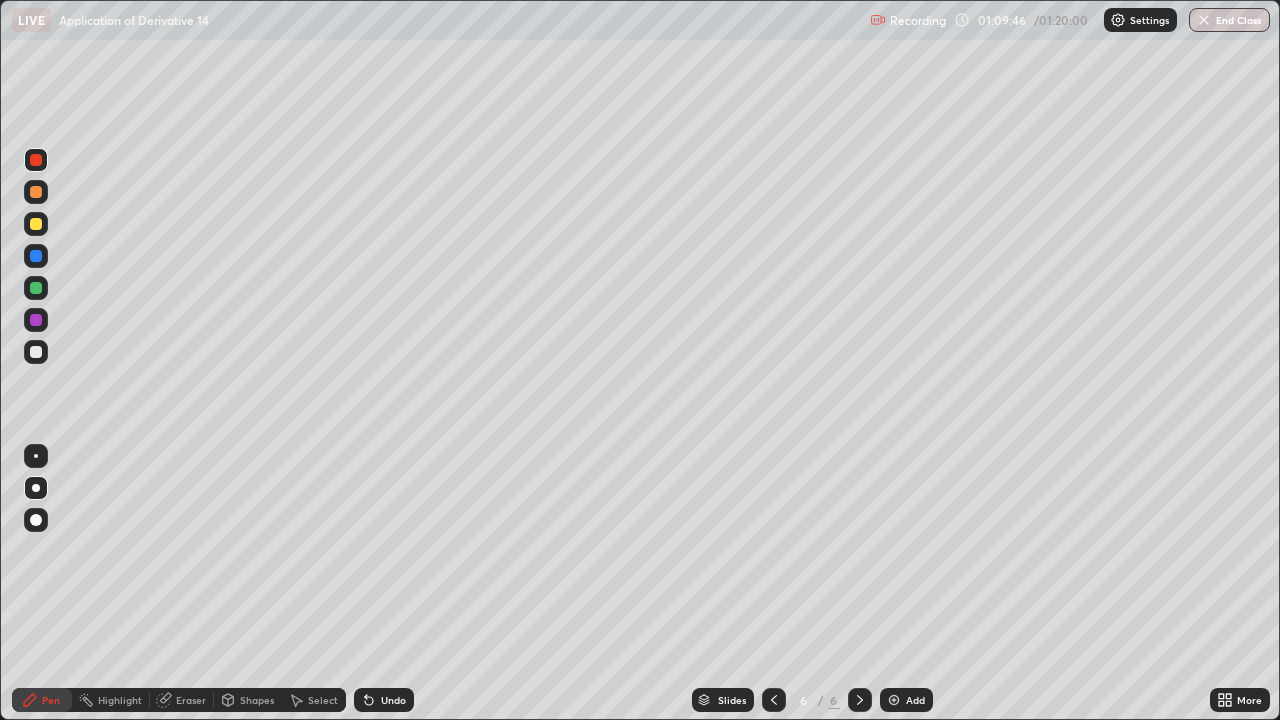 click on "Eraser" at bounding box center (191, 700) 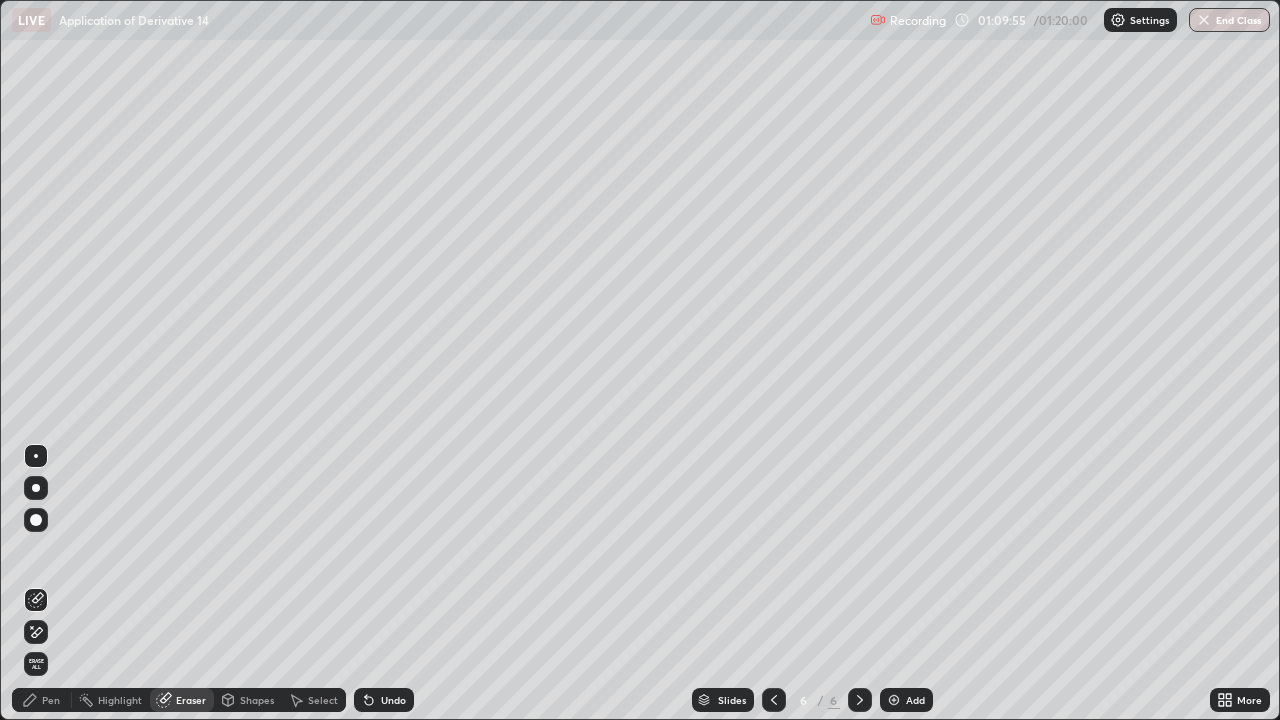 click on "Pen" at bounding box center [51, 700] 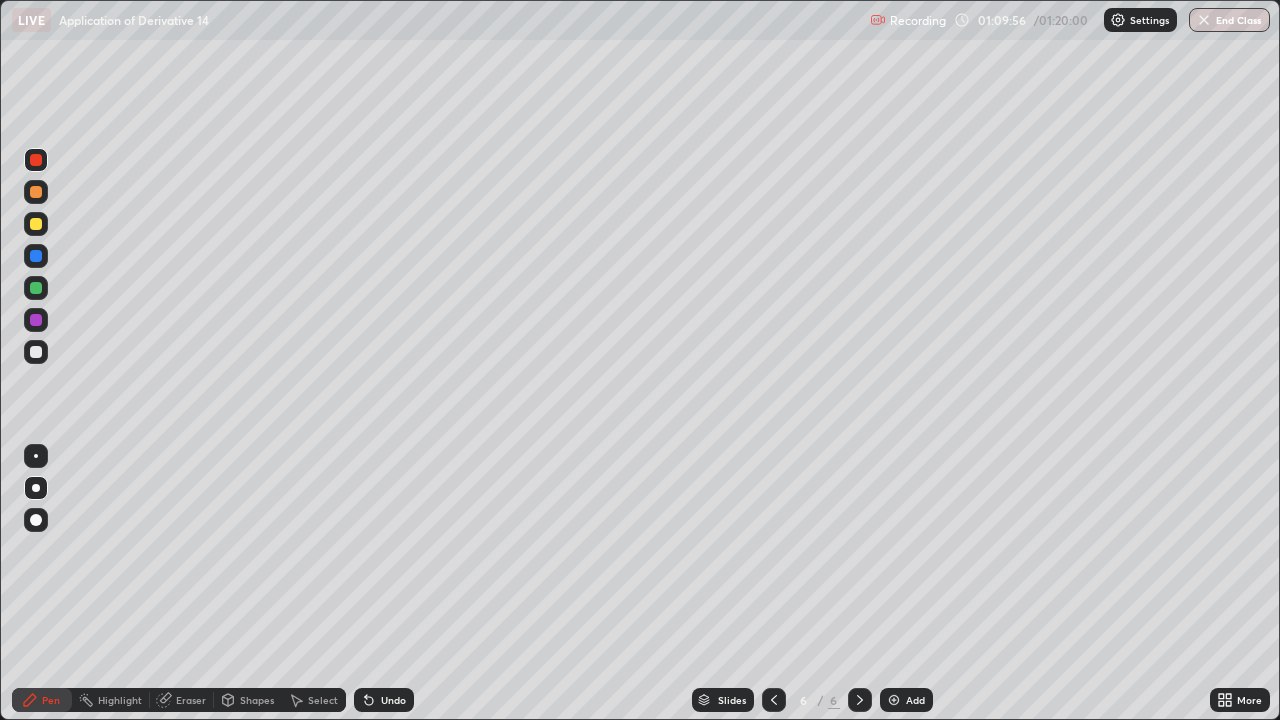 click on "Pen" at bounding box center (51, 700) 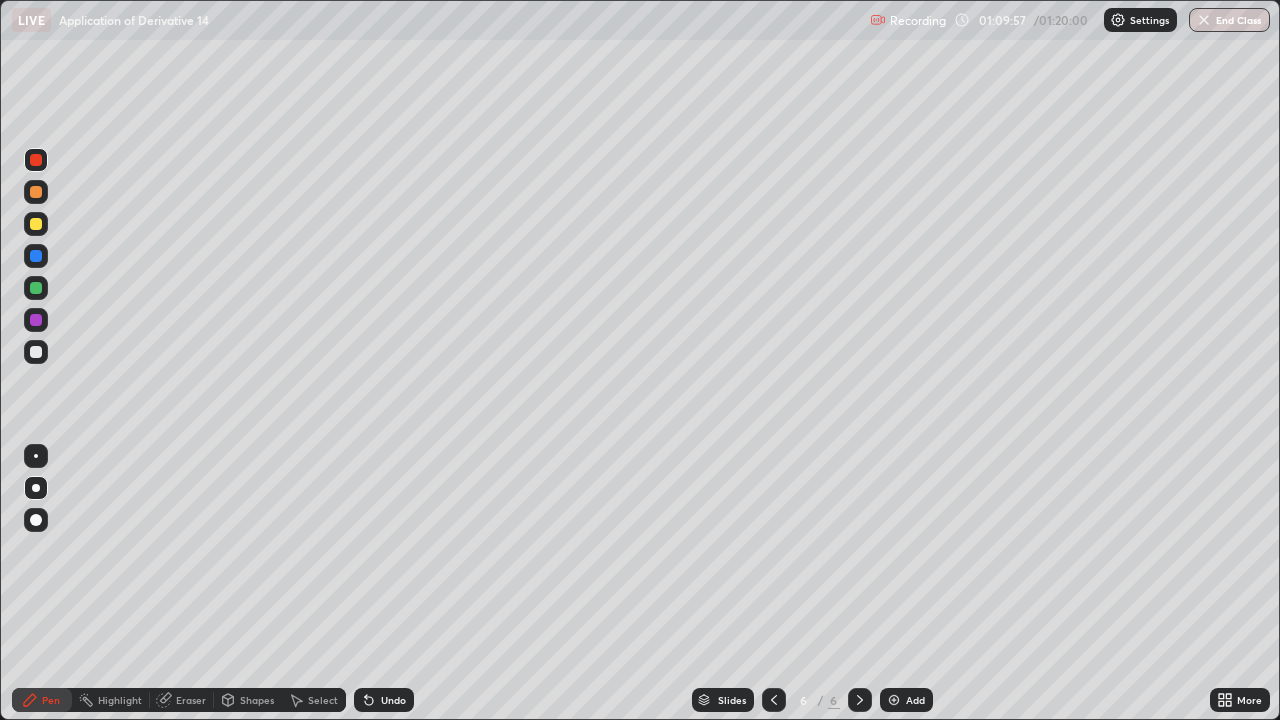 click on "Pen" at bounding box center (51, 700) 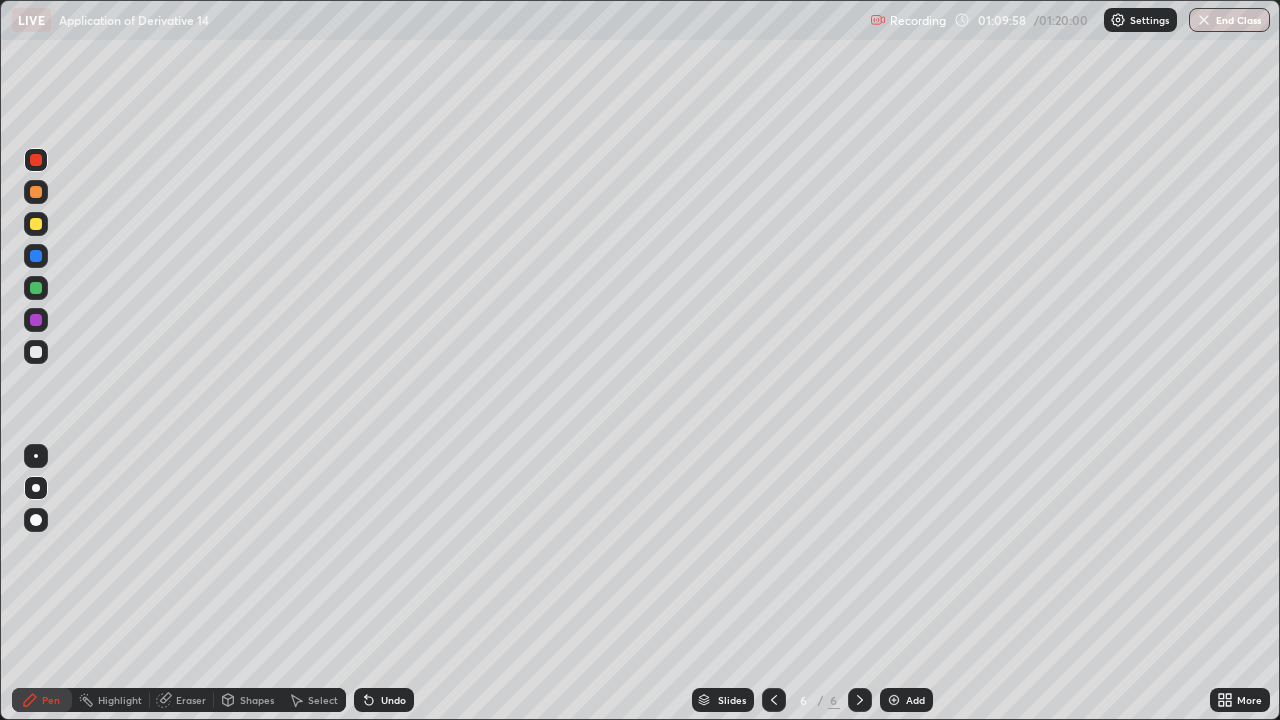 click 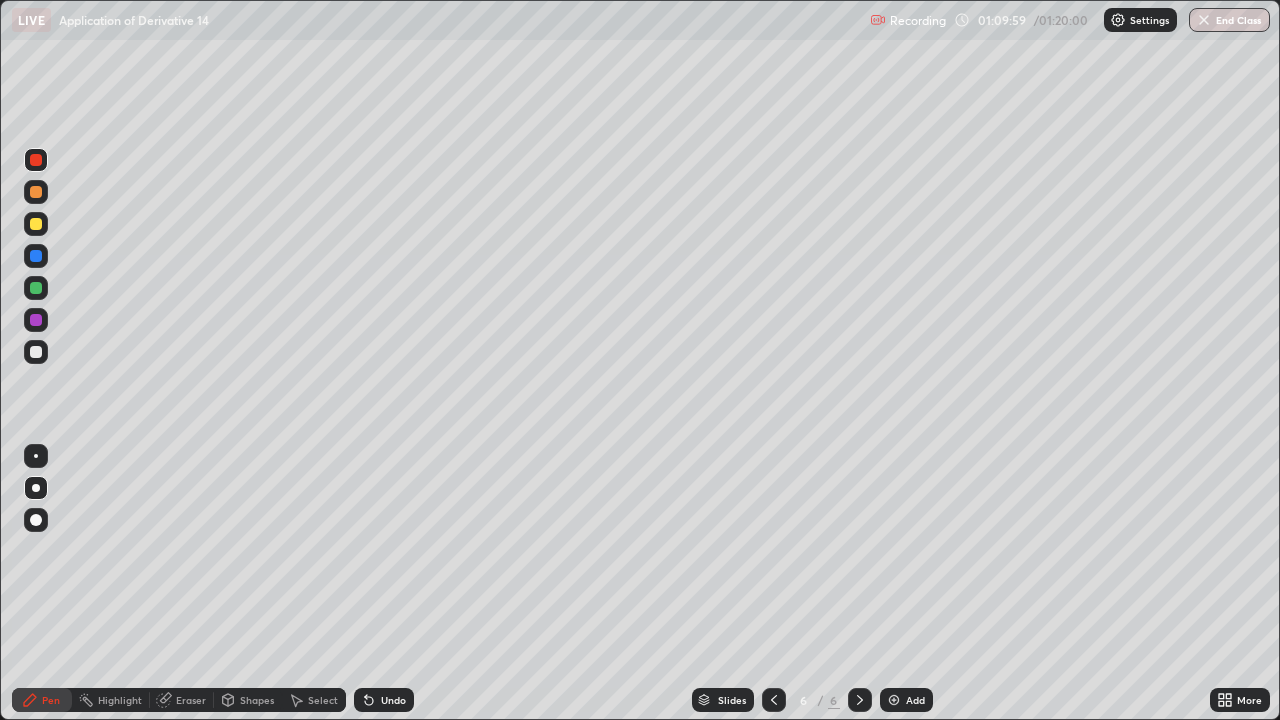 click on "Pen" at bounding box center (51, 700) 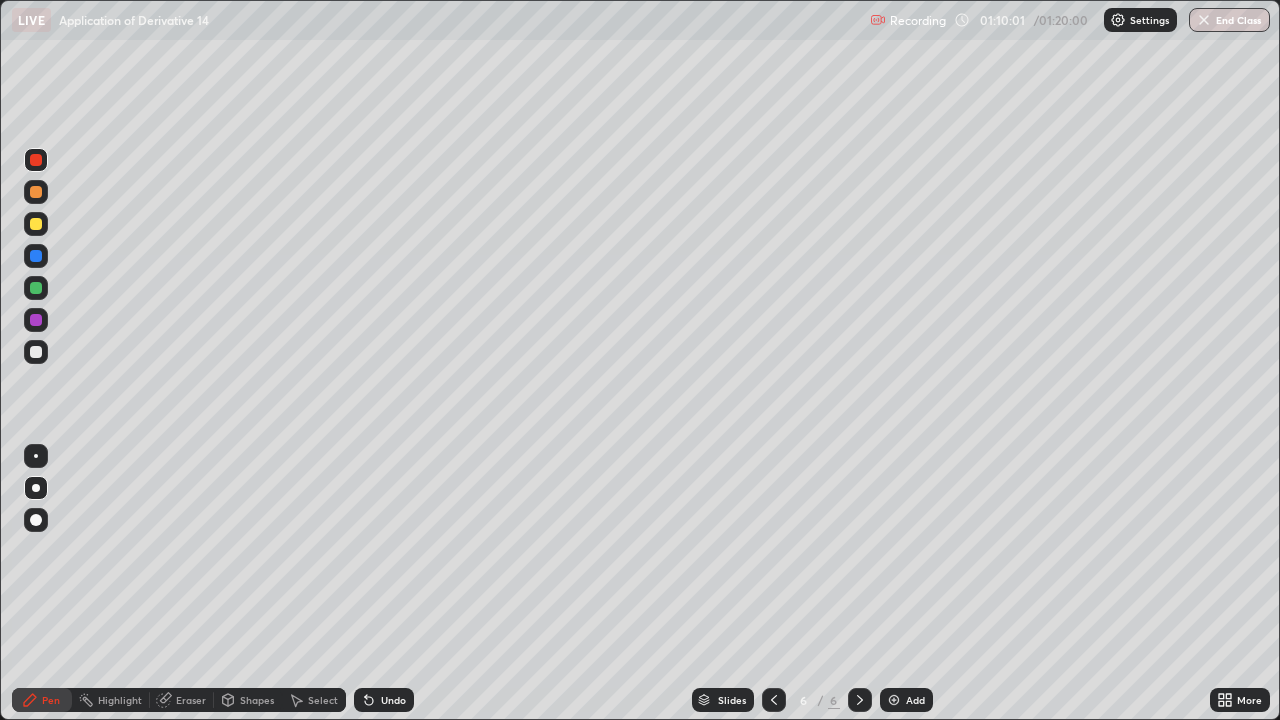 click at bounding box center (36, 352) 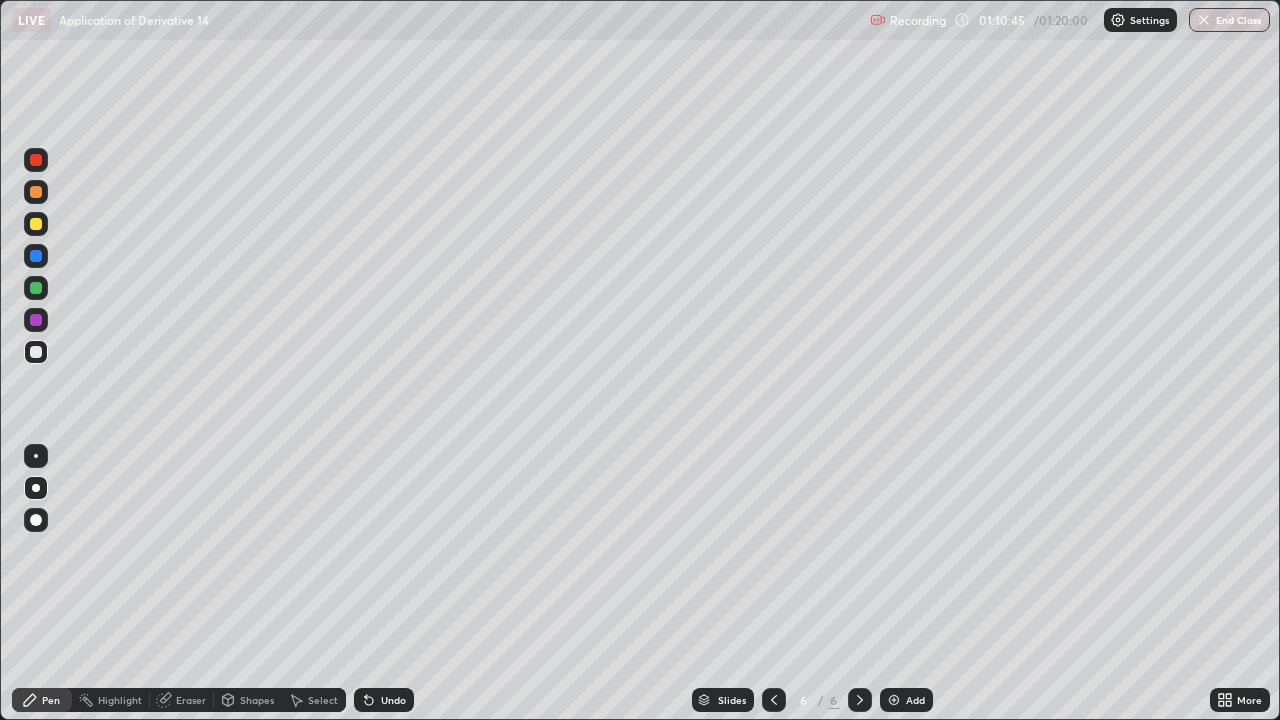 click on "Eraser" at bounding box center [191, 700] 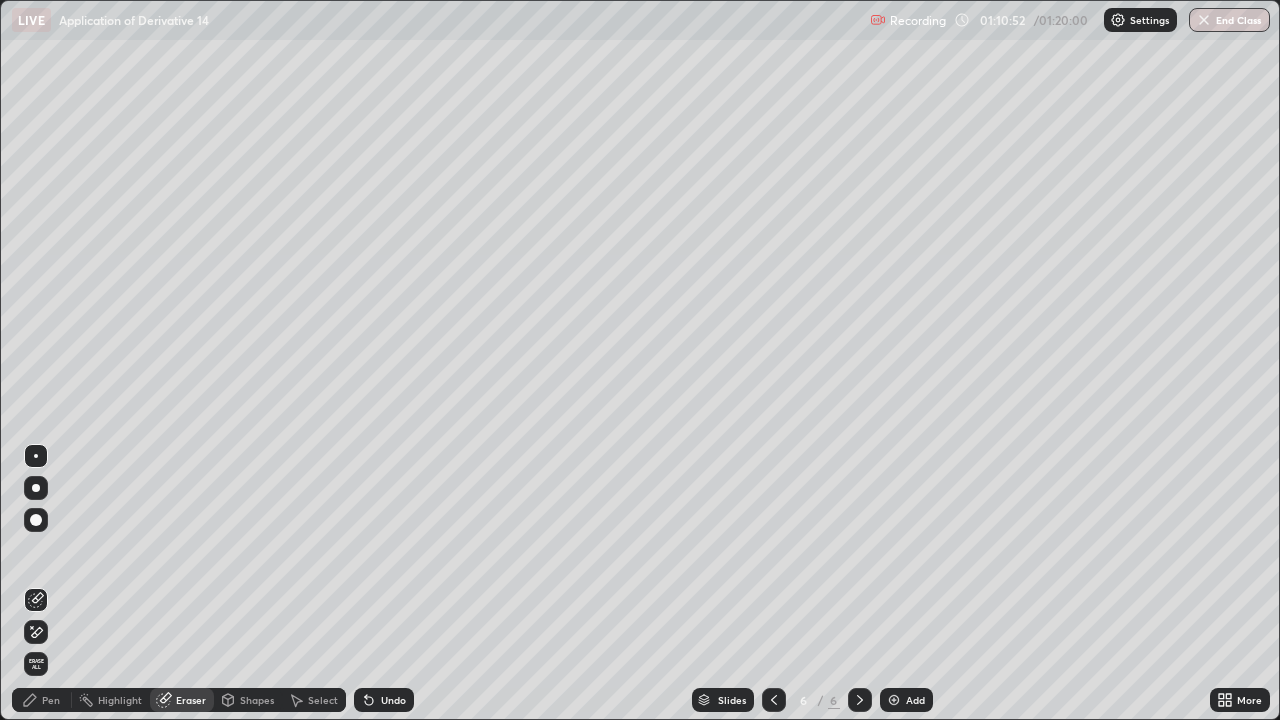 click on "Eraser" at bounding box center [191, 700] 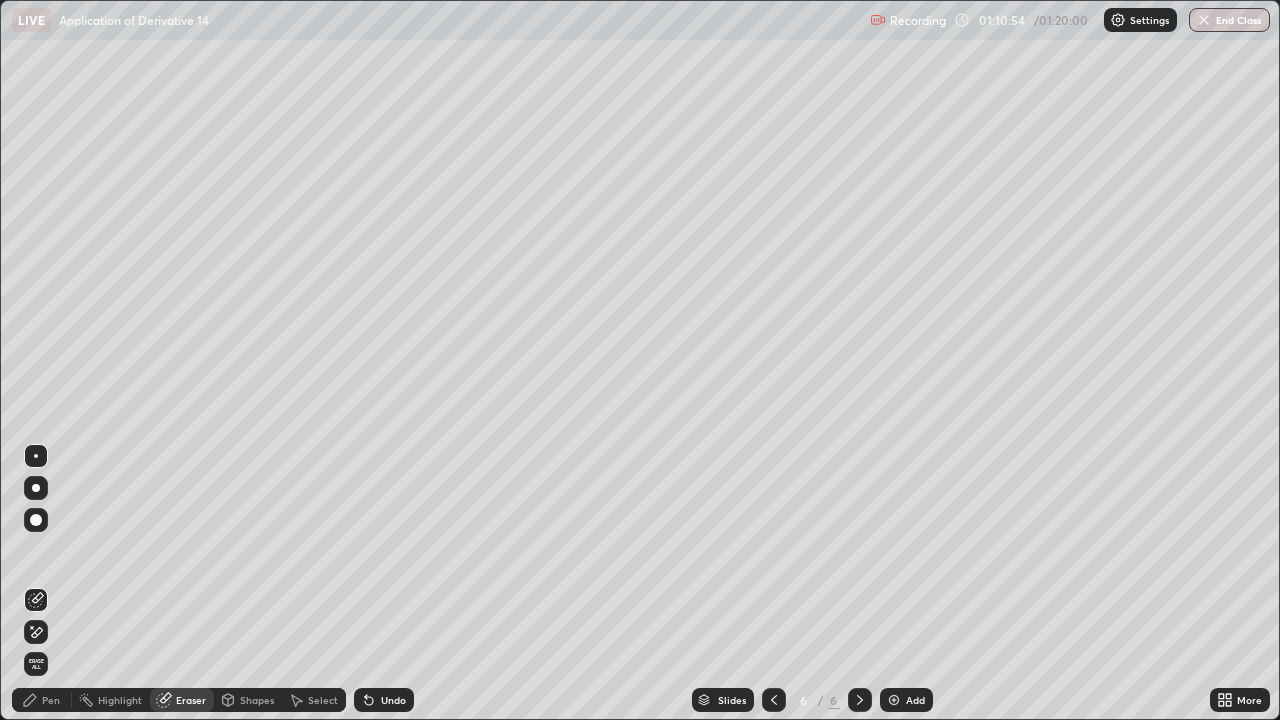 click on "Pen" at bounding box center (51, 700) 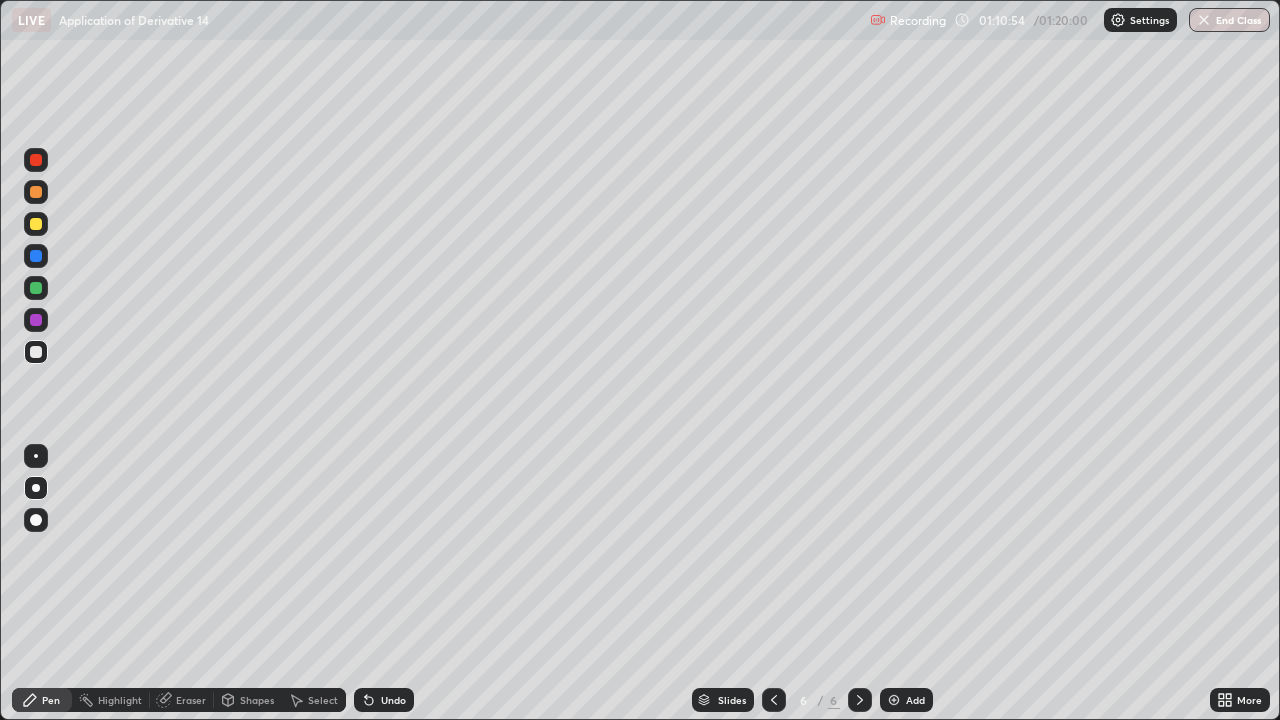click on "Pen" at bounding box center [51, 700] 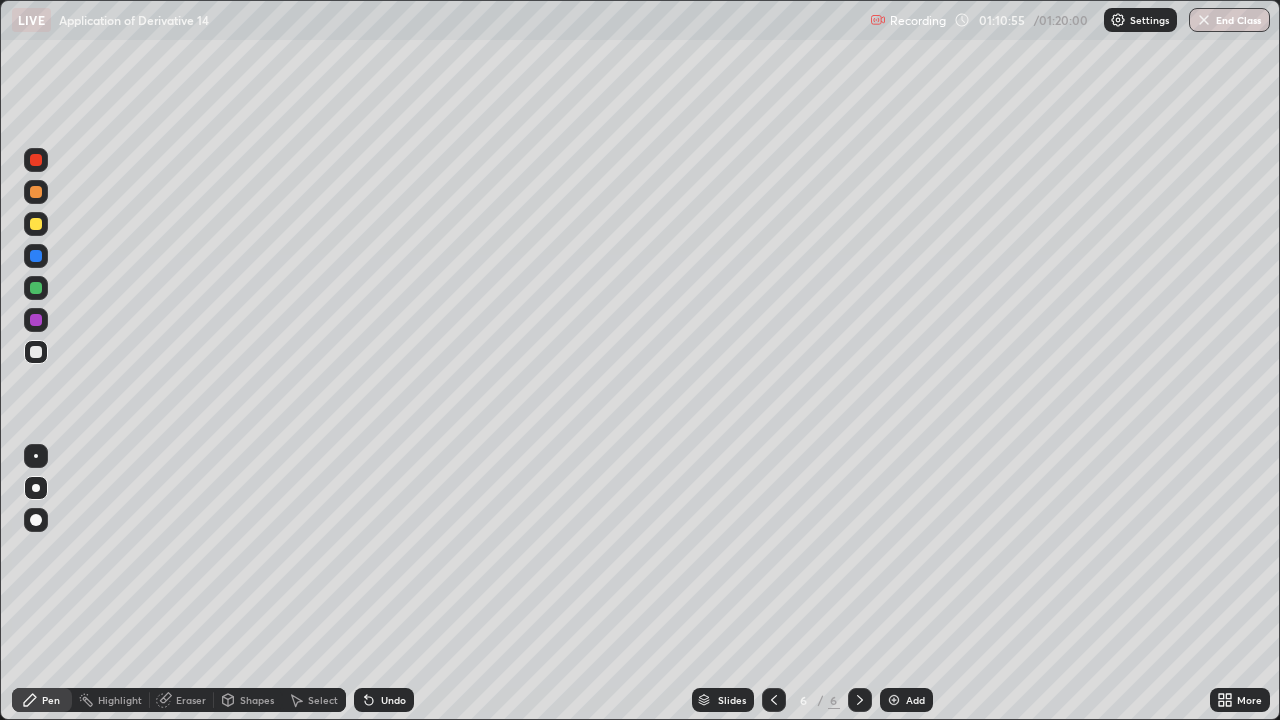 click on "Eraser" at bounding box center [191, 700] 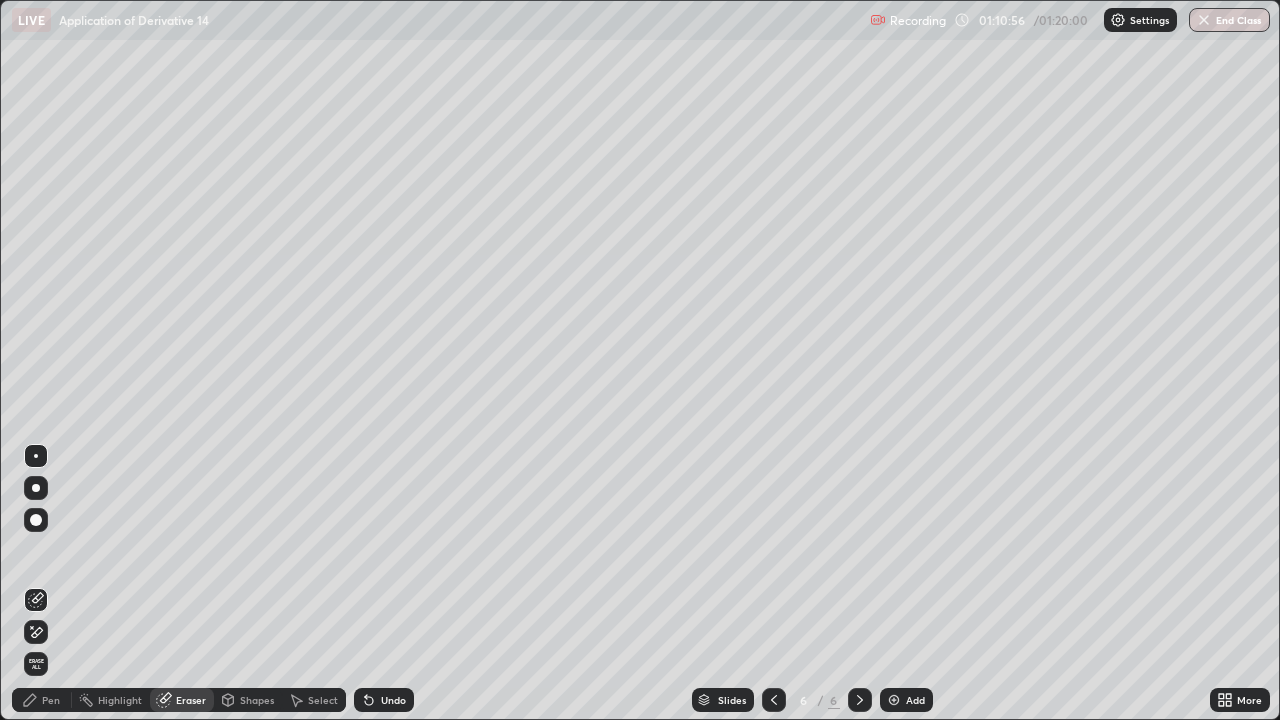 click on "Eraser" at bounding box center (191, 700) 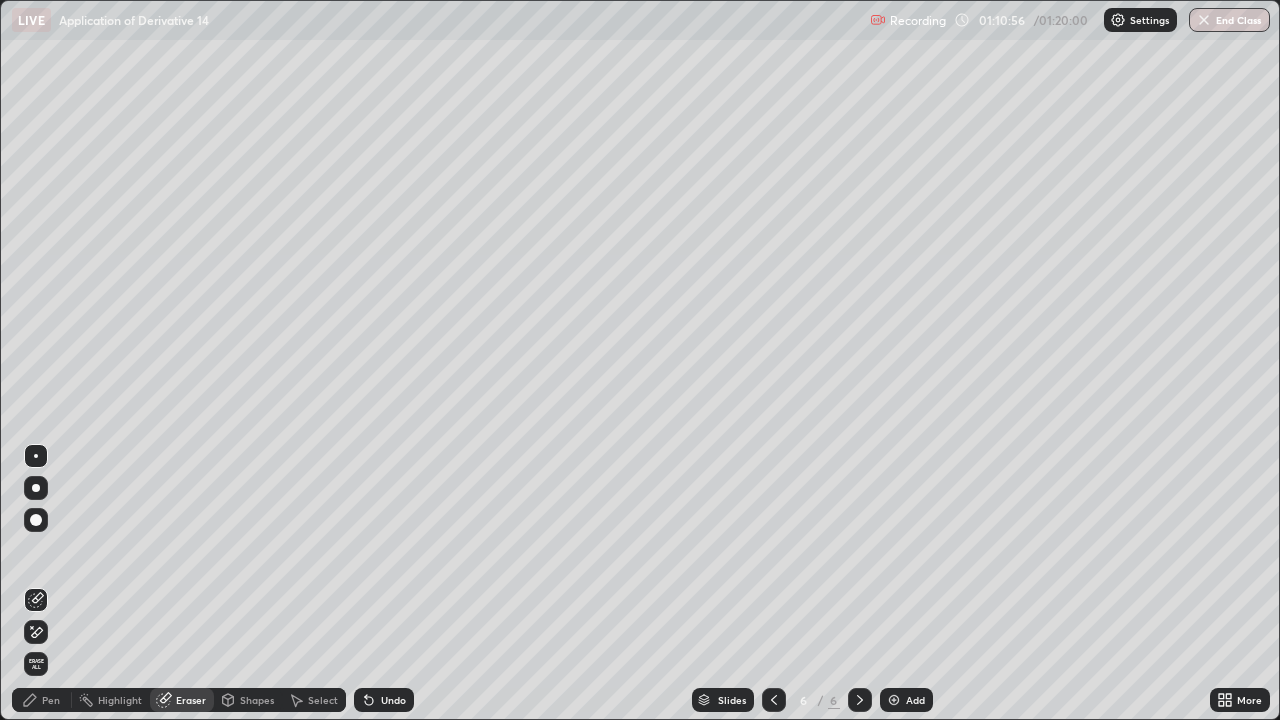 click on "Pen" at bounding box center [51, 700] 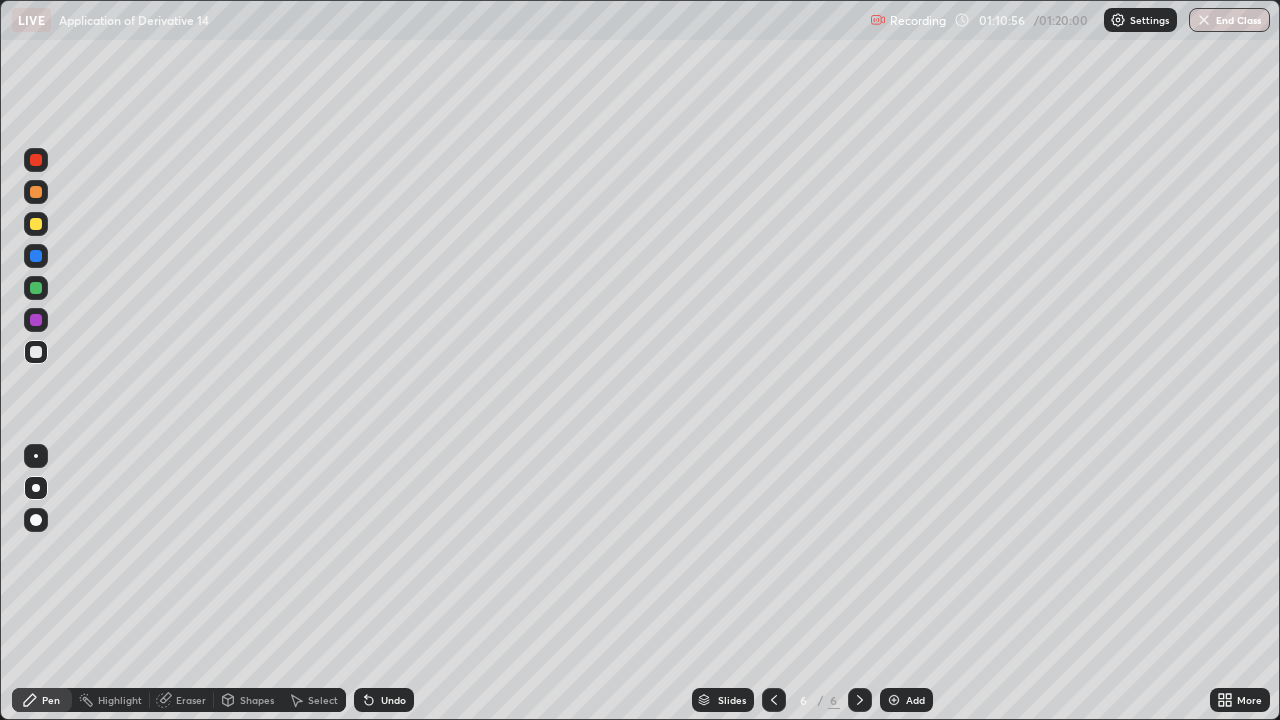click on "Pen" at bounding box center [51, 700] 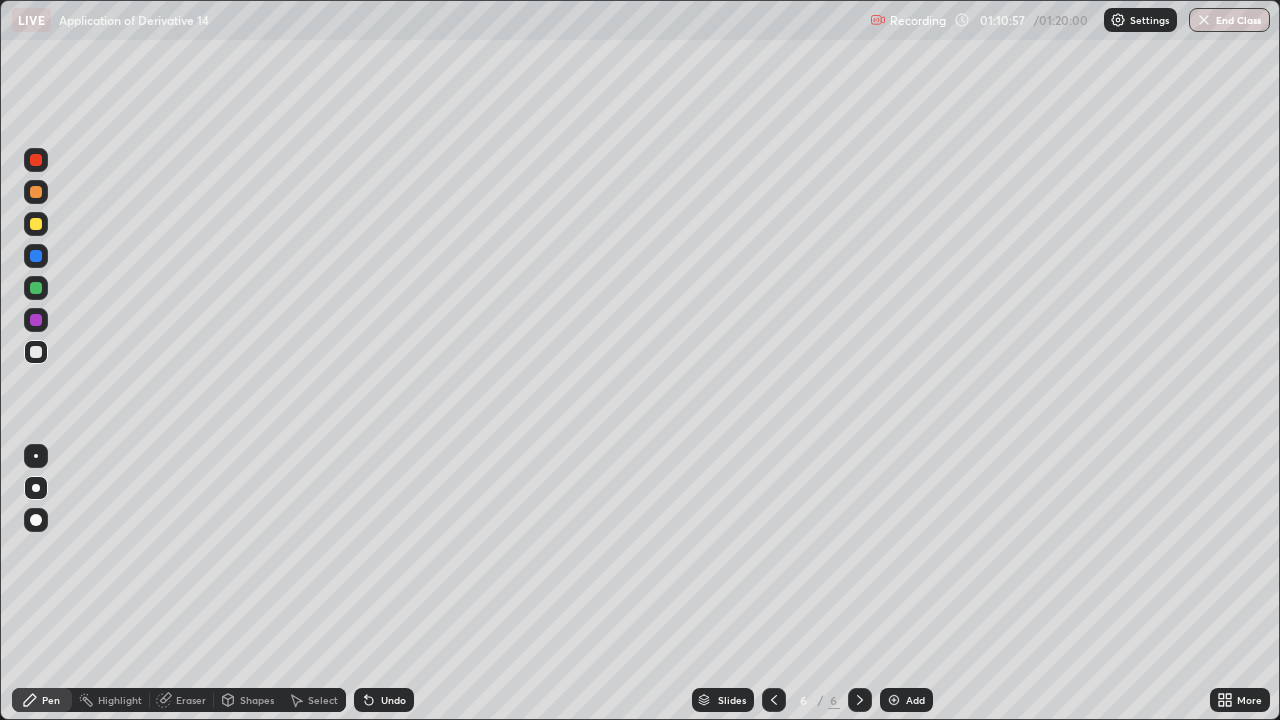 click on "Pen" at bounding box center [42, 700] 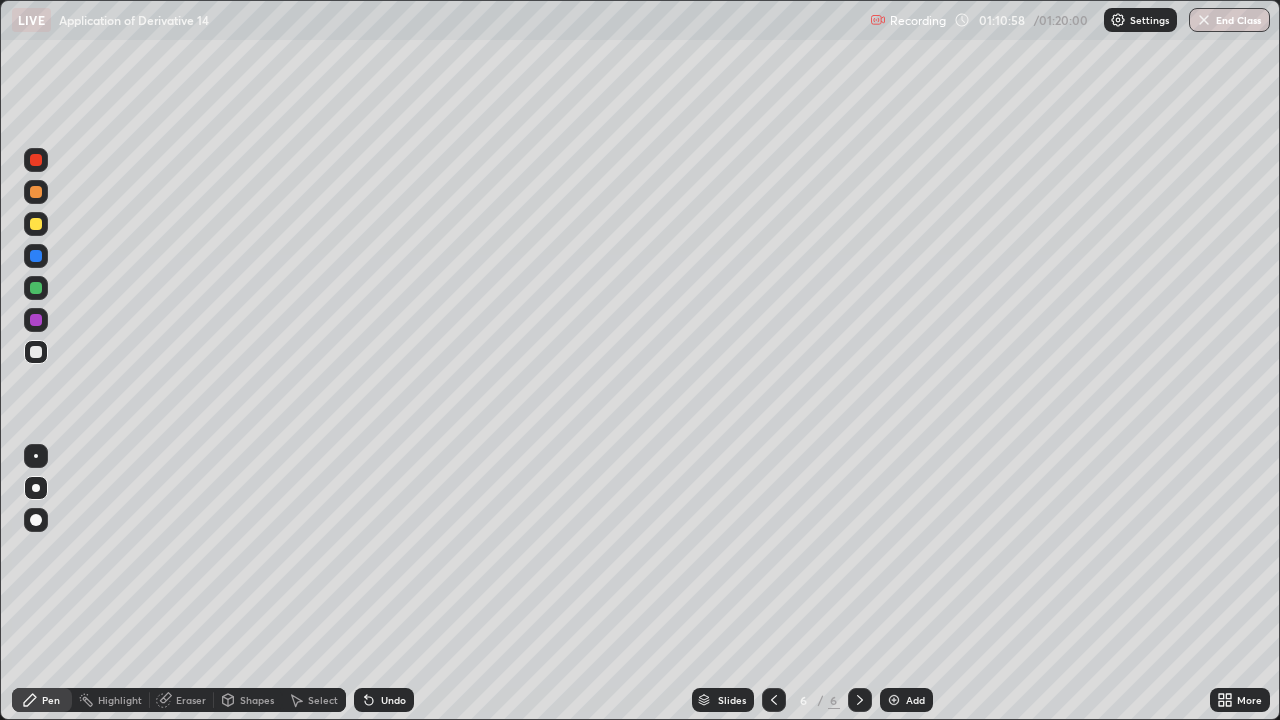click on "Pen" at bounding box center (51, 700) 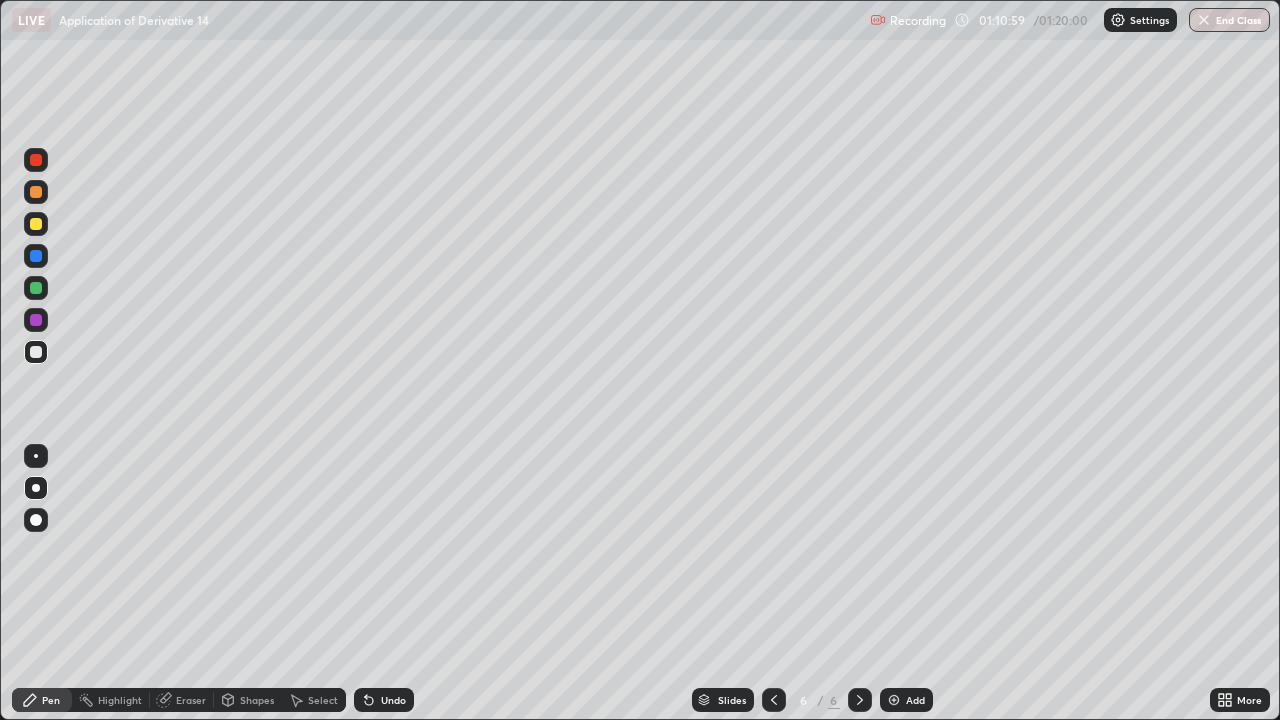 click on "Pen" at bounding box center (51, 700) 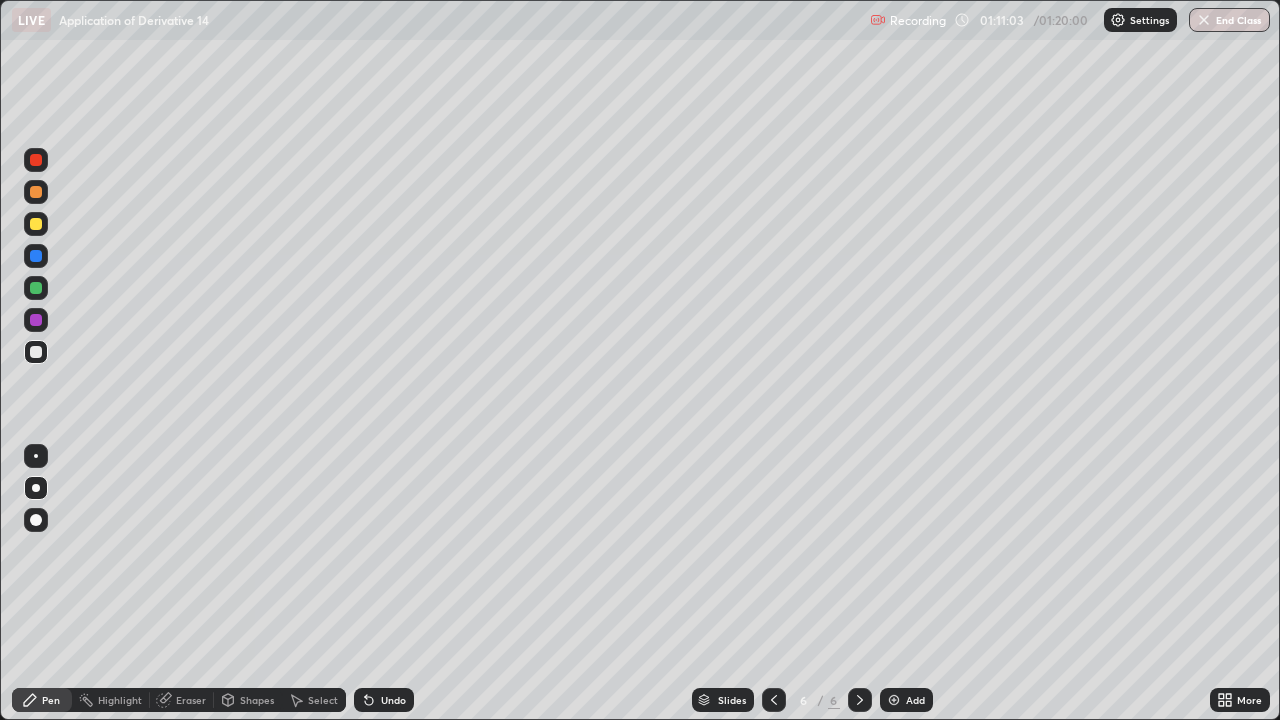 click on "Eraser" at bounding box center [191, 700] 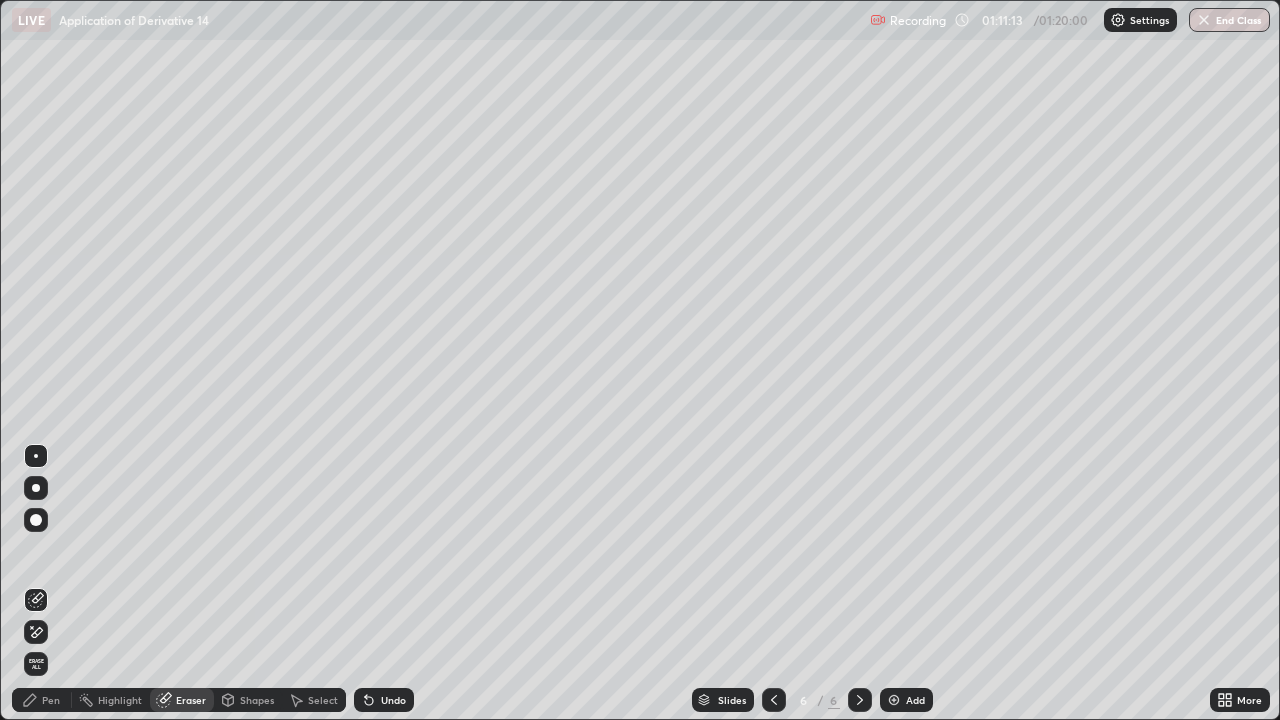 click on "Pen" at bounding box center (51, 700) 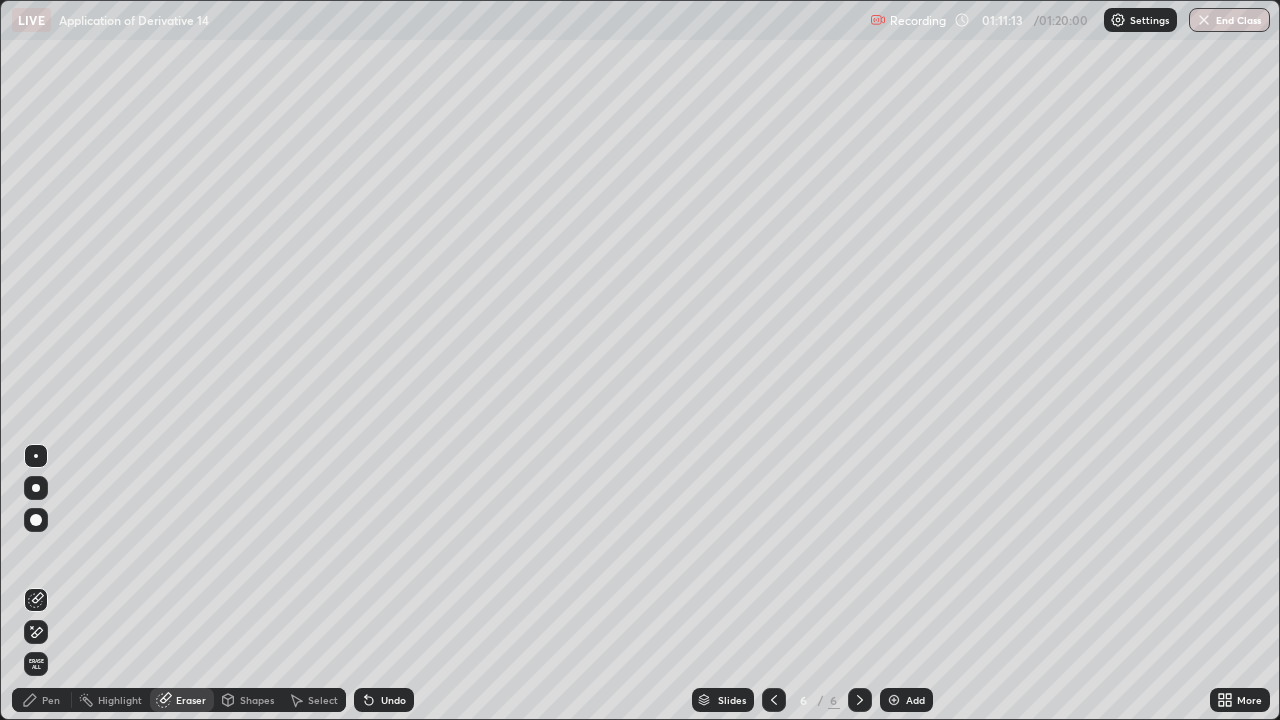 click on "Pen" at bounding box center [51, 700] 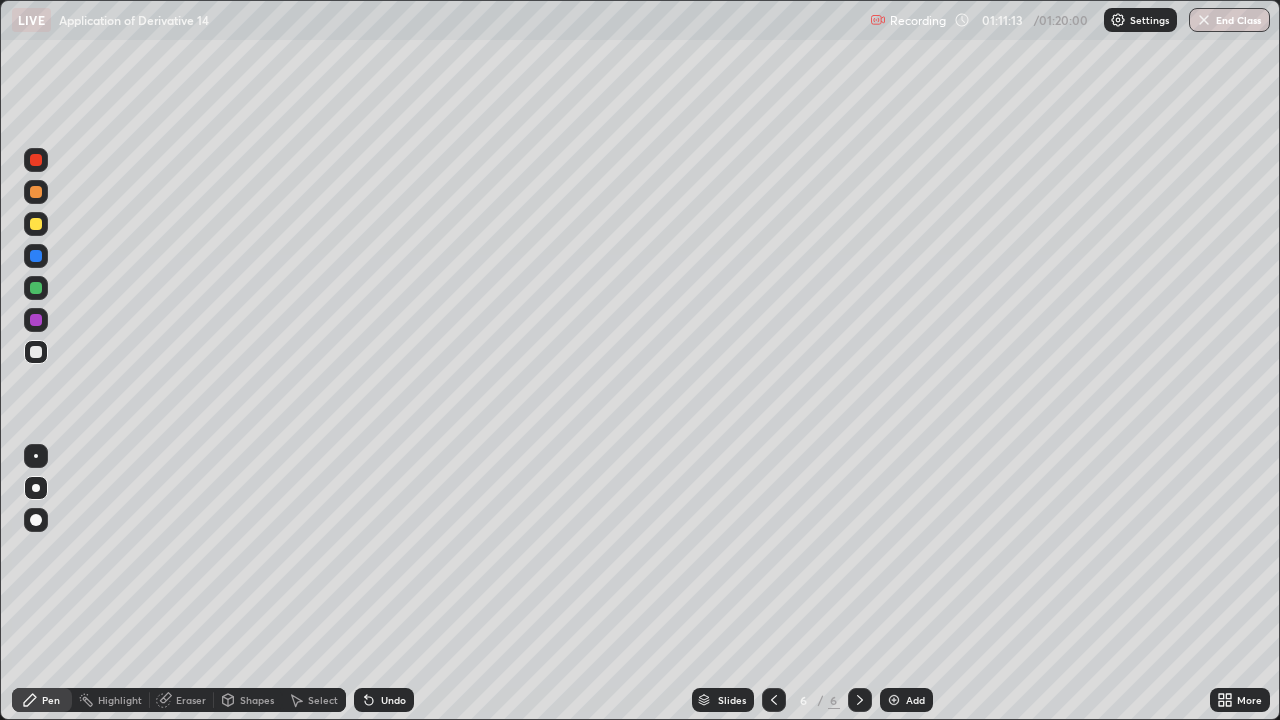 click on "Pen" at bounding box center (51, 700) 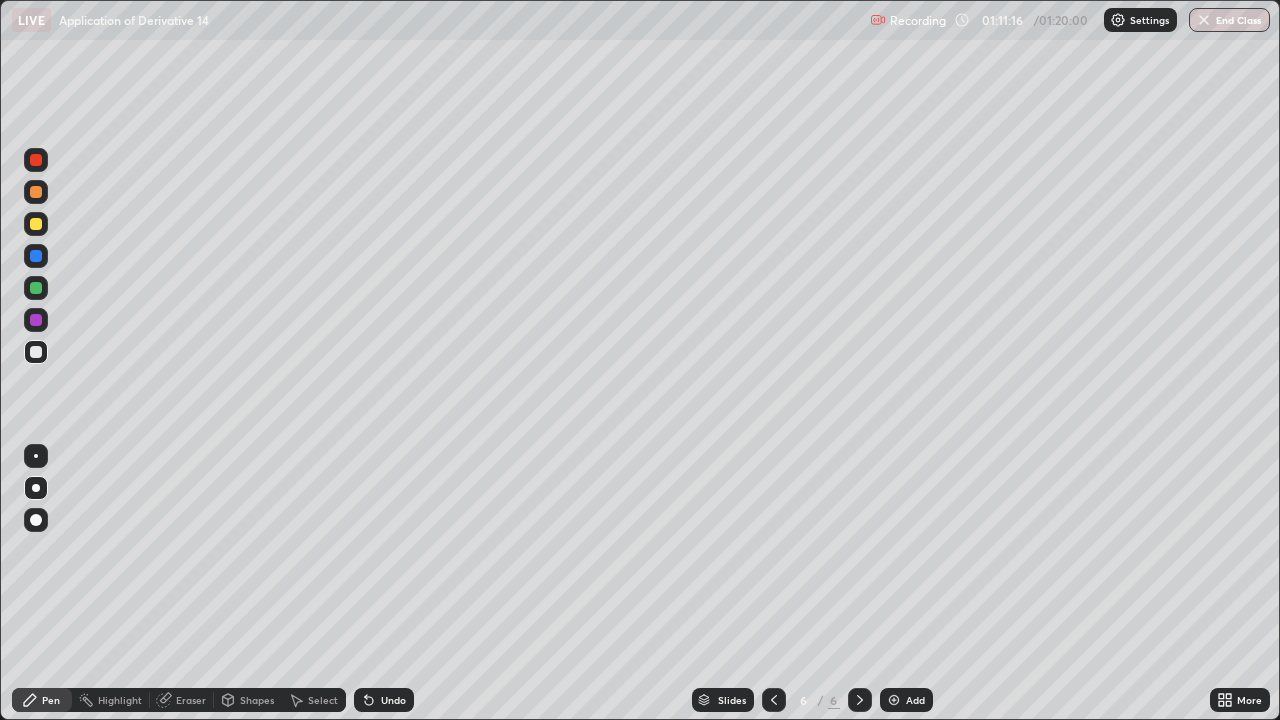 click 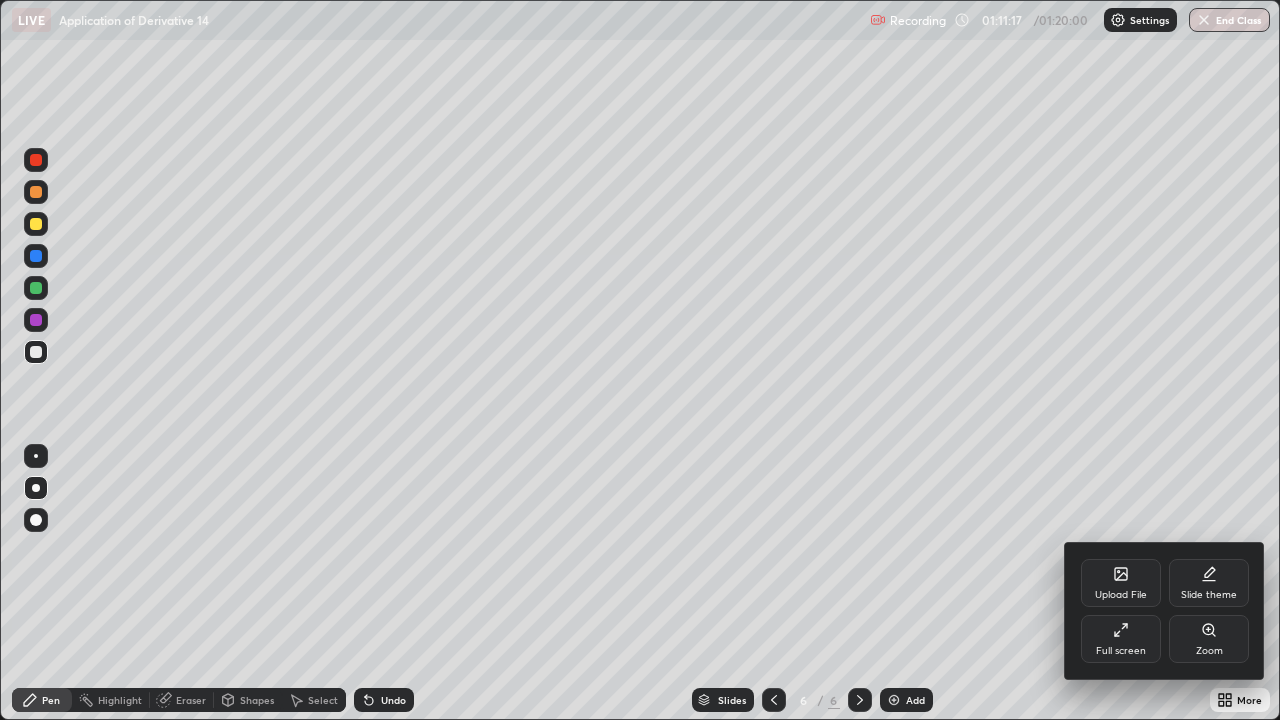 click at bounding box center [640, 360] 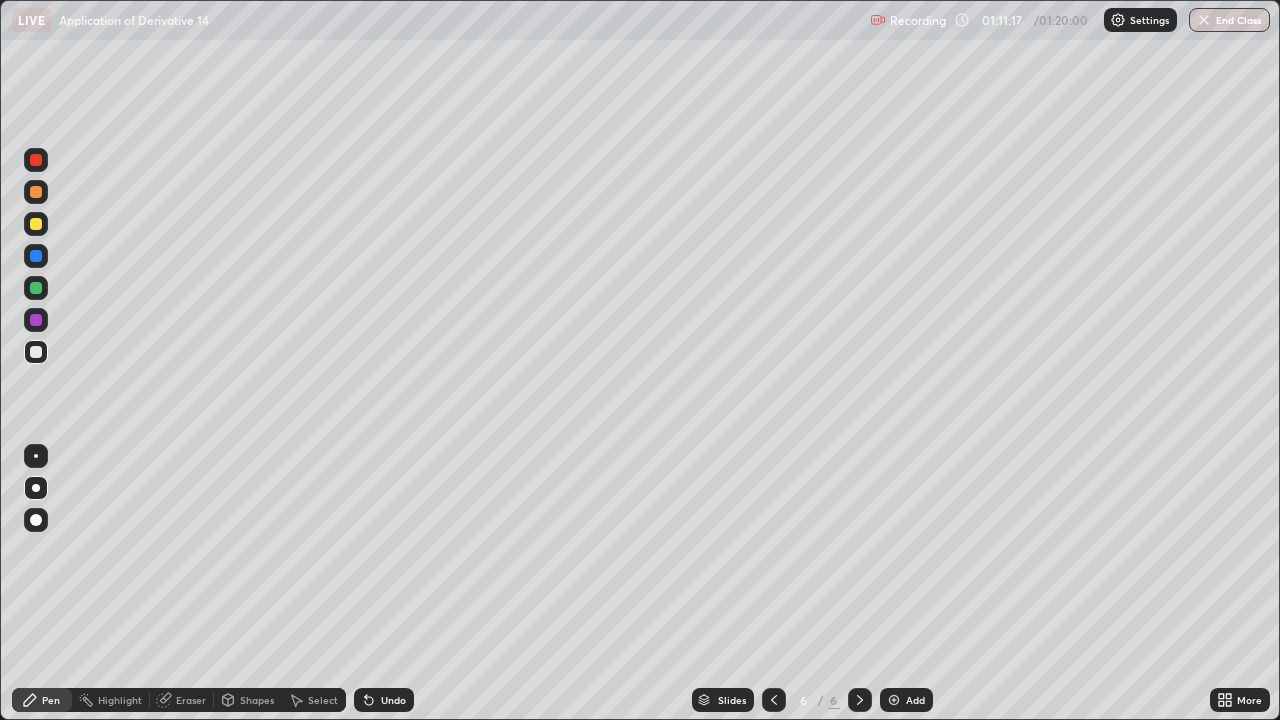 click on "Upload File Slide theme Full screen Zoom" at bounding box center (640, 360) 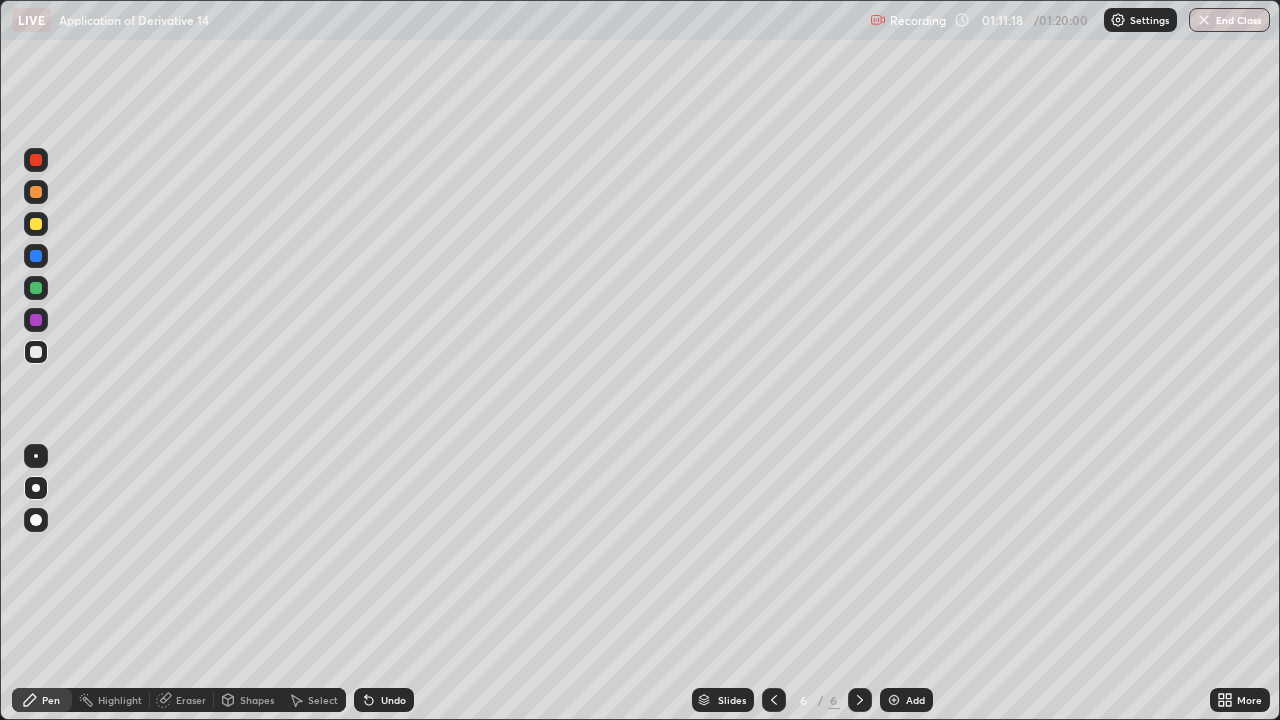 click 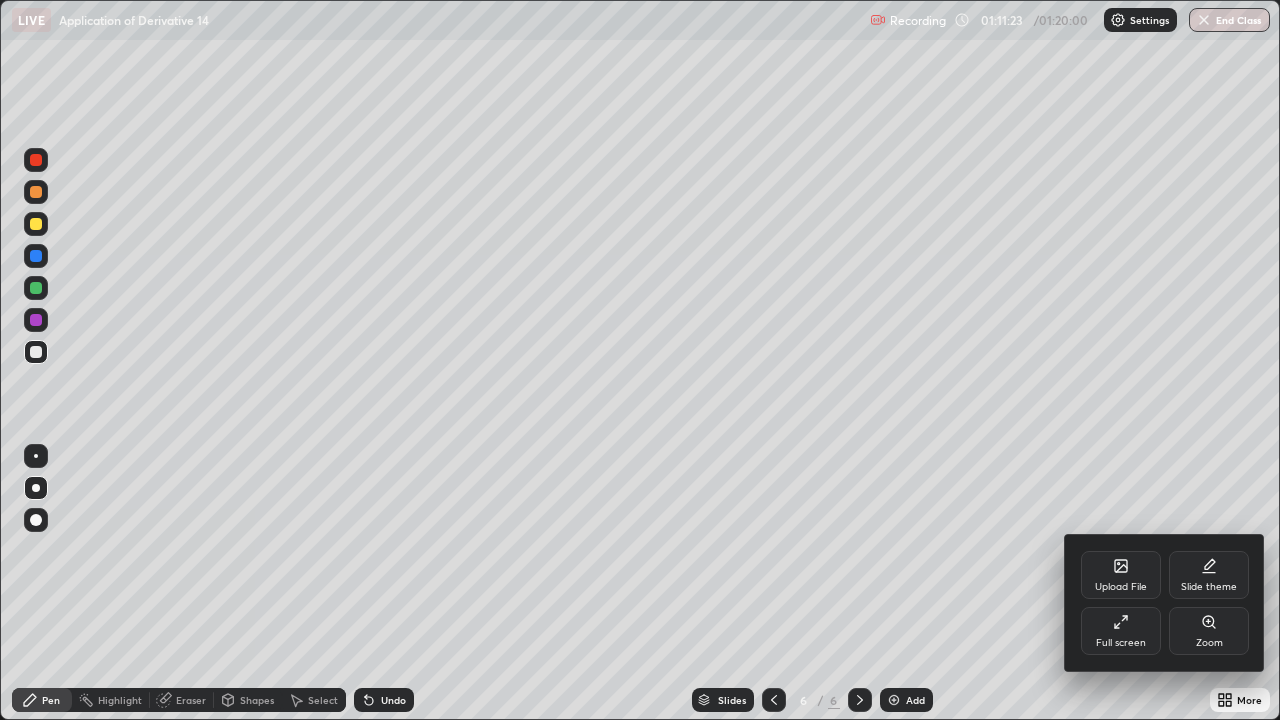 click 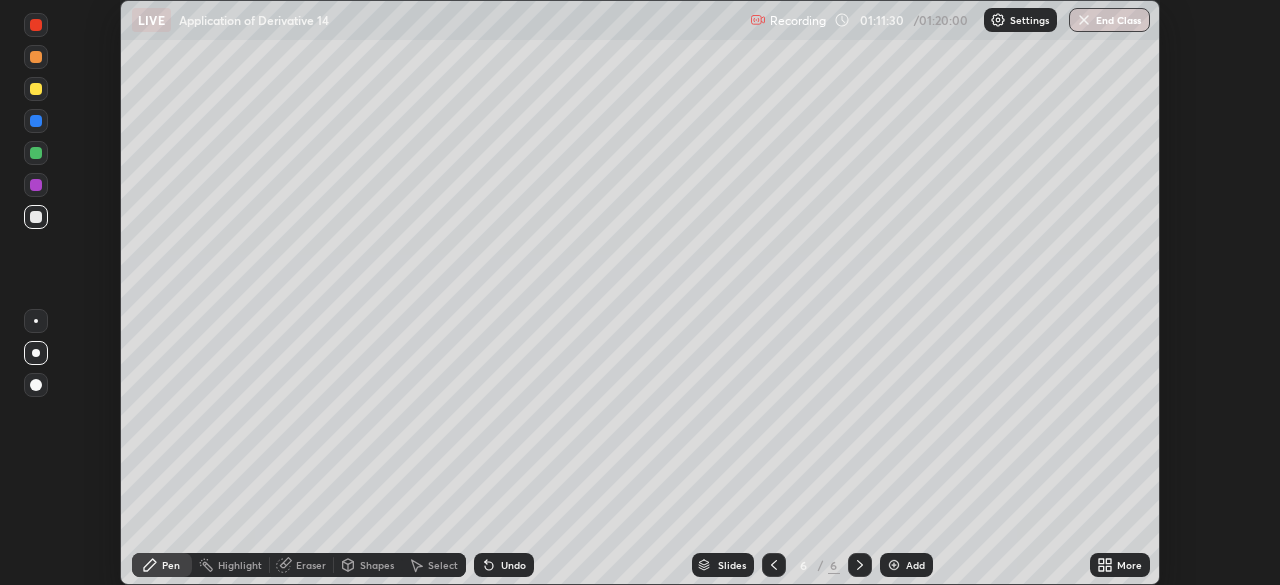 scroll, scrollTop: 585, scrollLeft: 1280, axis: both 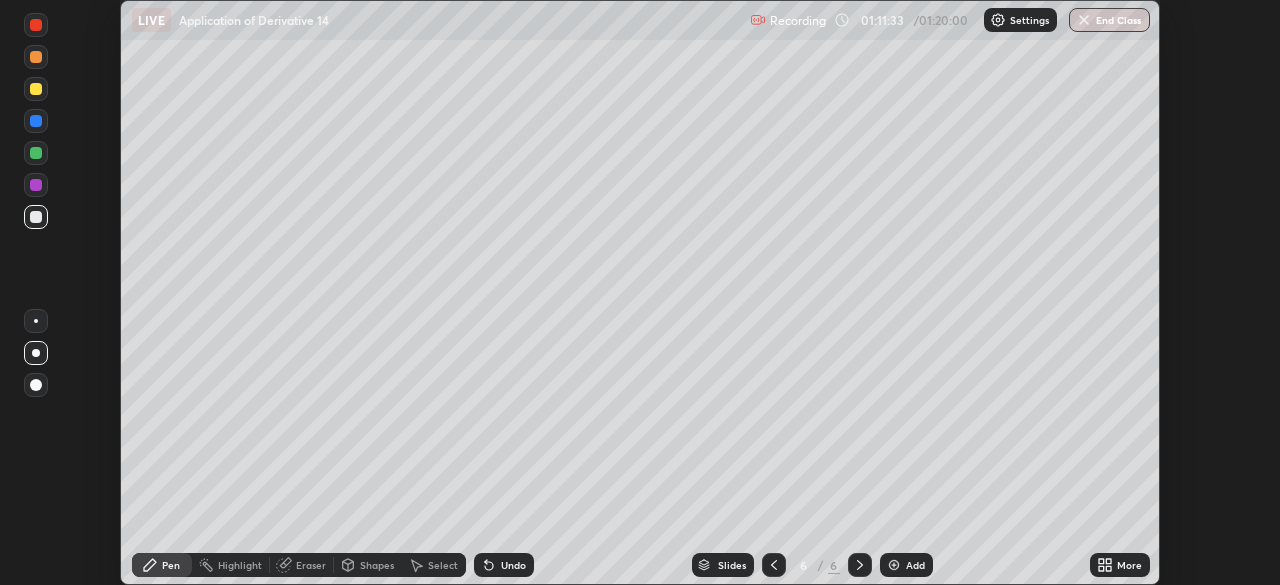 click 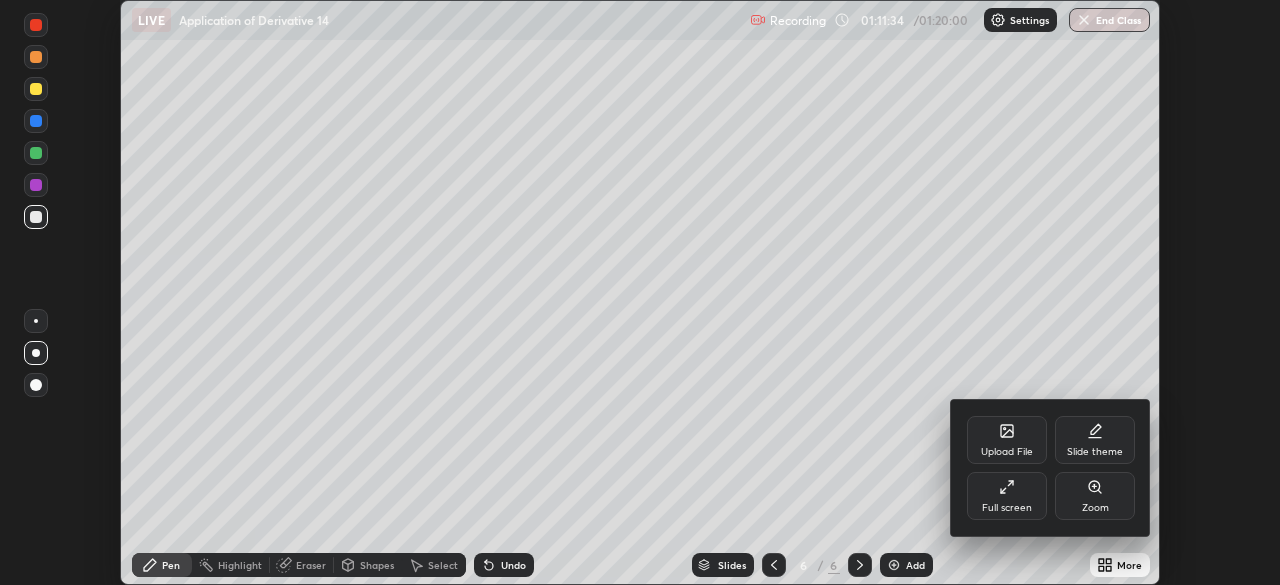 click on "Full screen" at bounding box center (1007, 496) 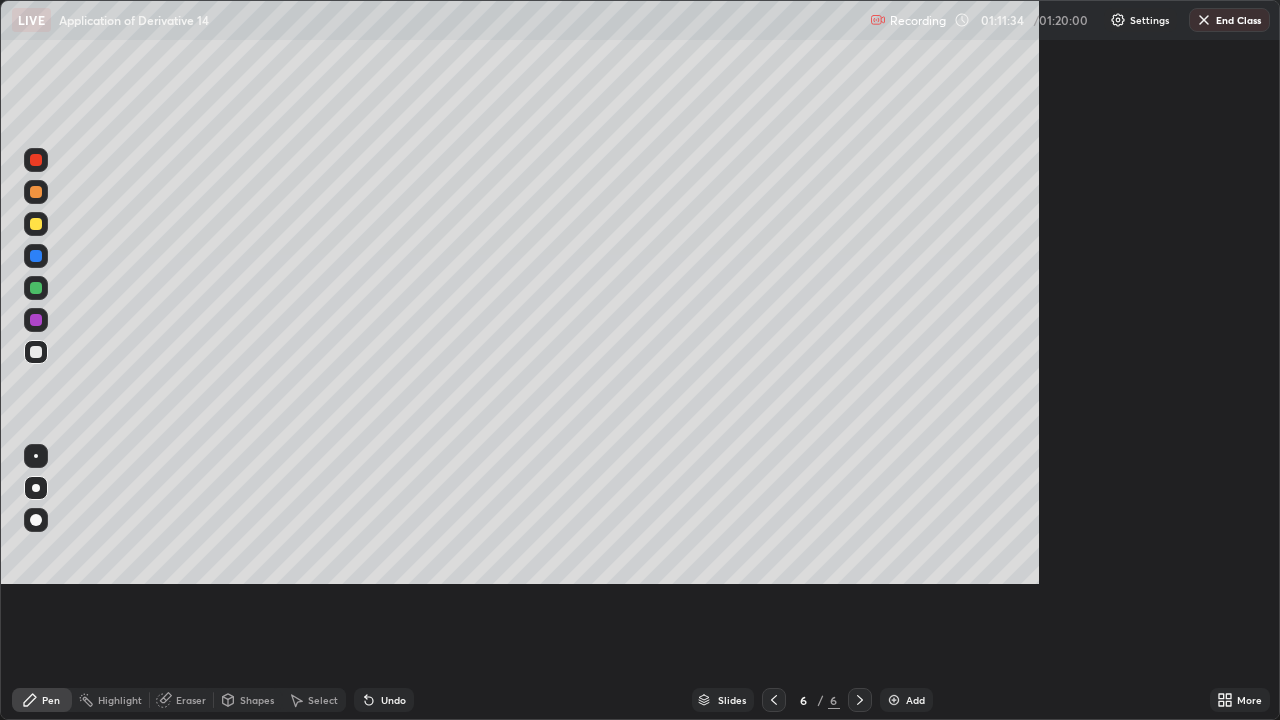 scroll, scrollTop: 99280, scrollLeft: 98720, axis: both 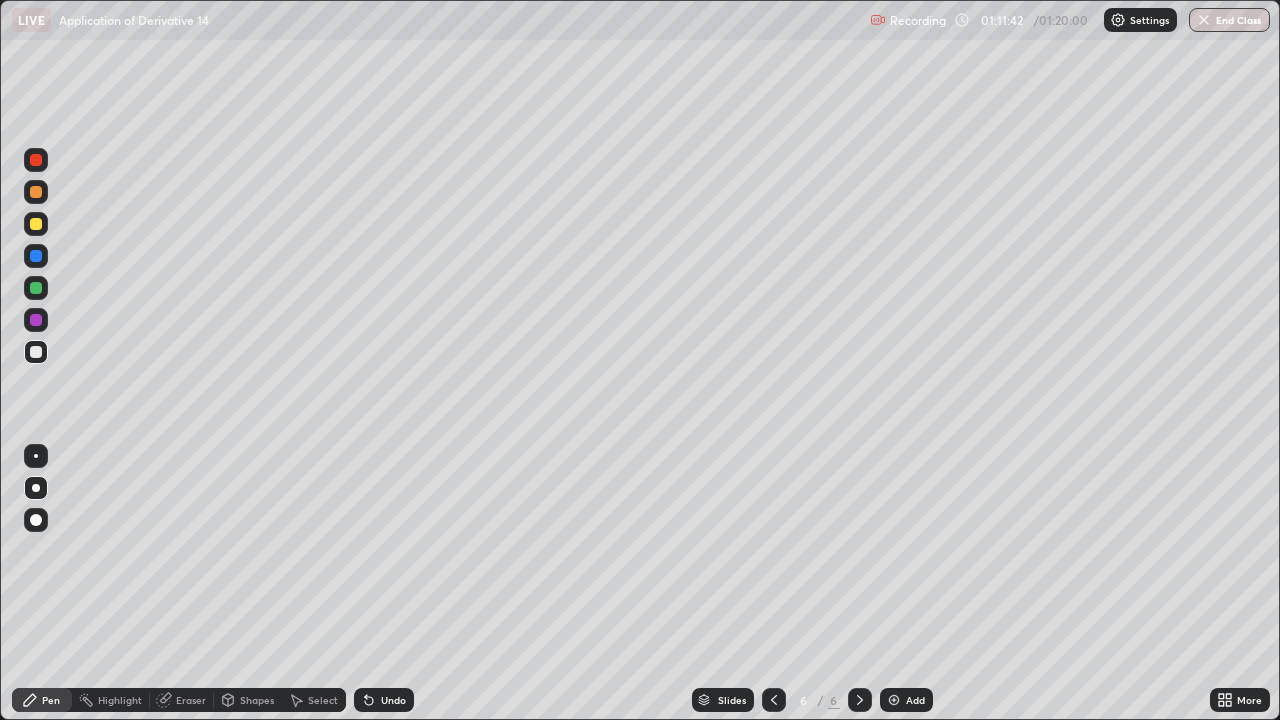click at bounding box center (36, 320) 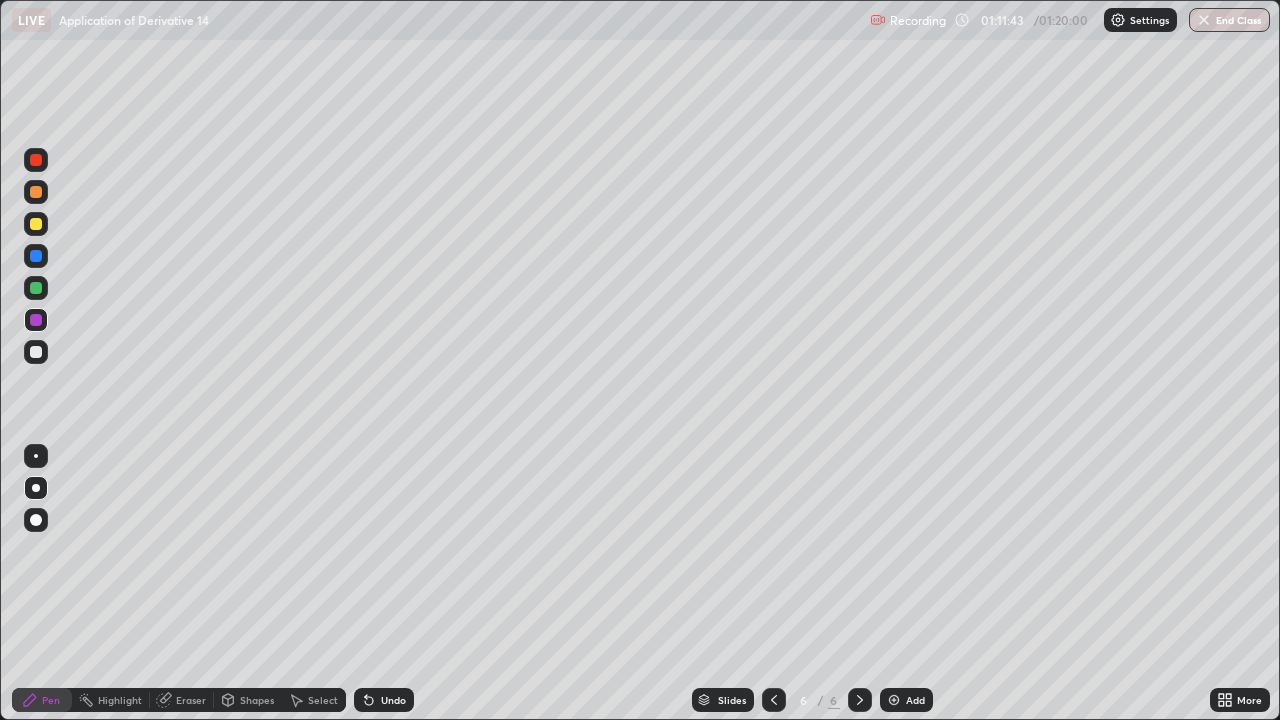 click at bounding box center [36, 352] 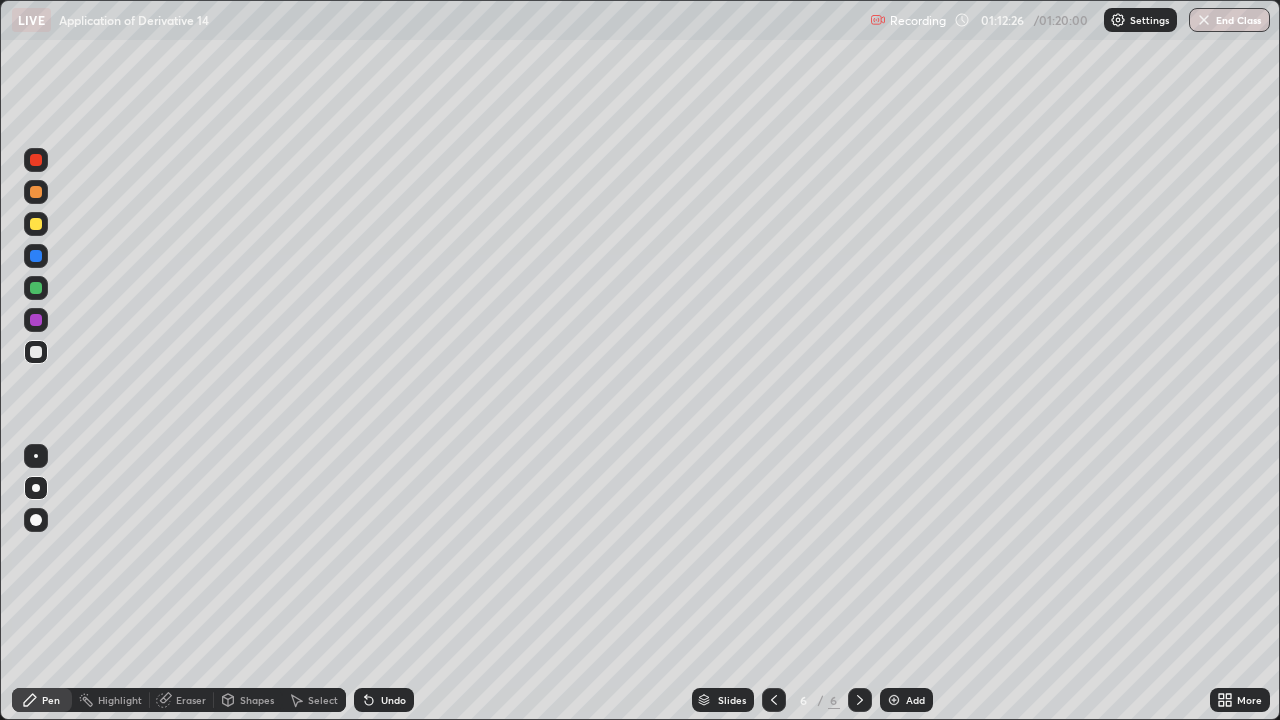 click on "Select" at bounding box center [314, 700] 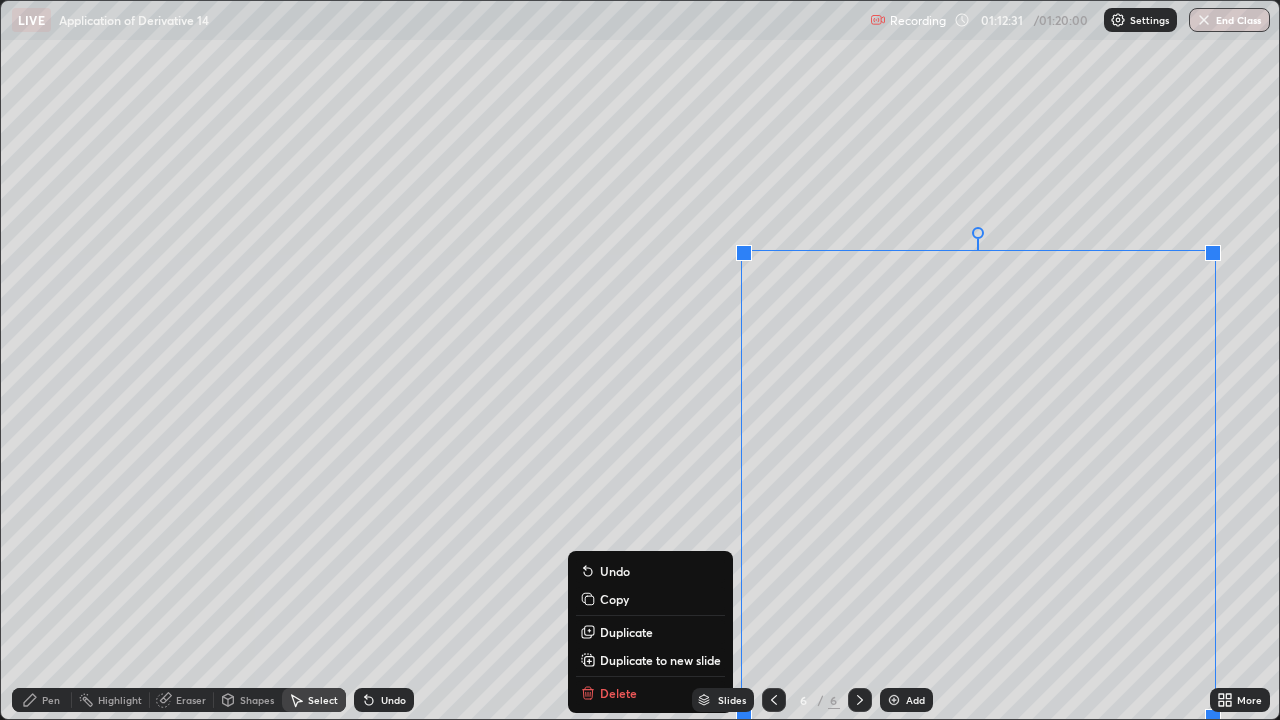 click on "0 ° Undo Copy Duplicate Duplicate to new slide Delete" at bounding box center (640, 360) 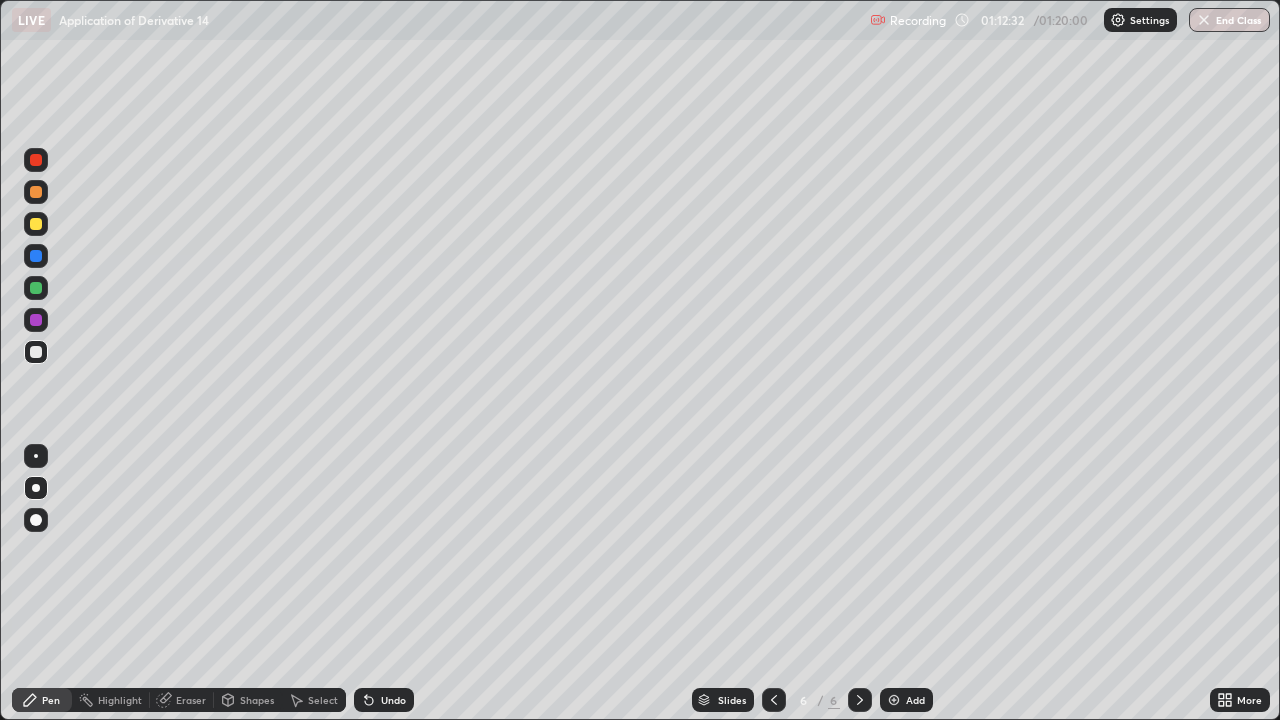 click on "Pen" at bounding box center (51, 700) 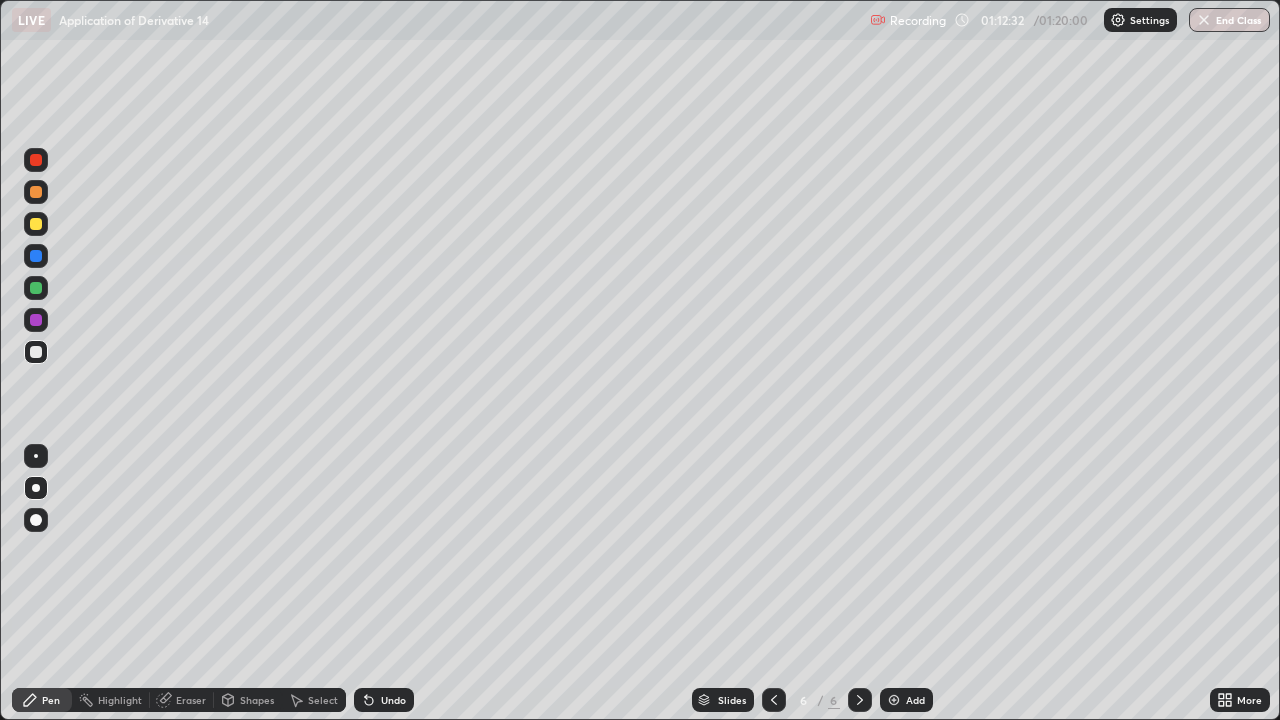 click on "Pen" at bounding box center (51, 700) 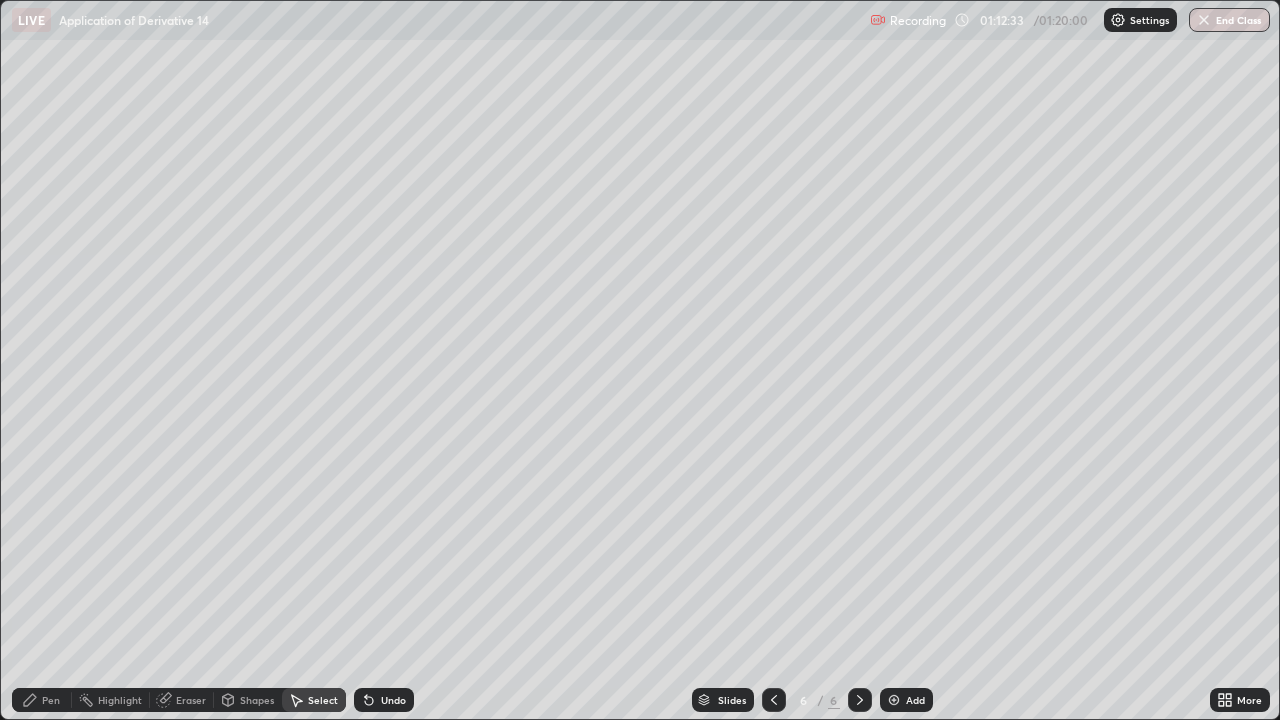 click on "Eraser" at bounding box center [191, 700] 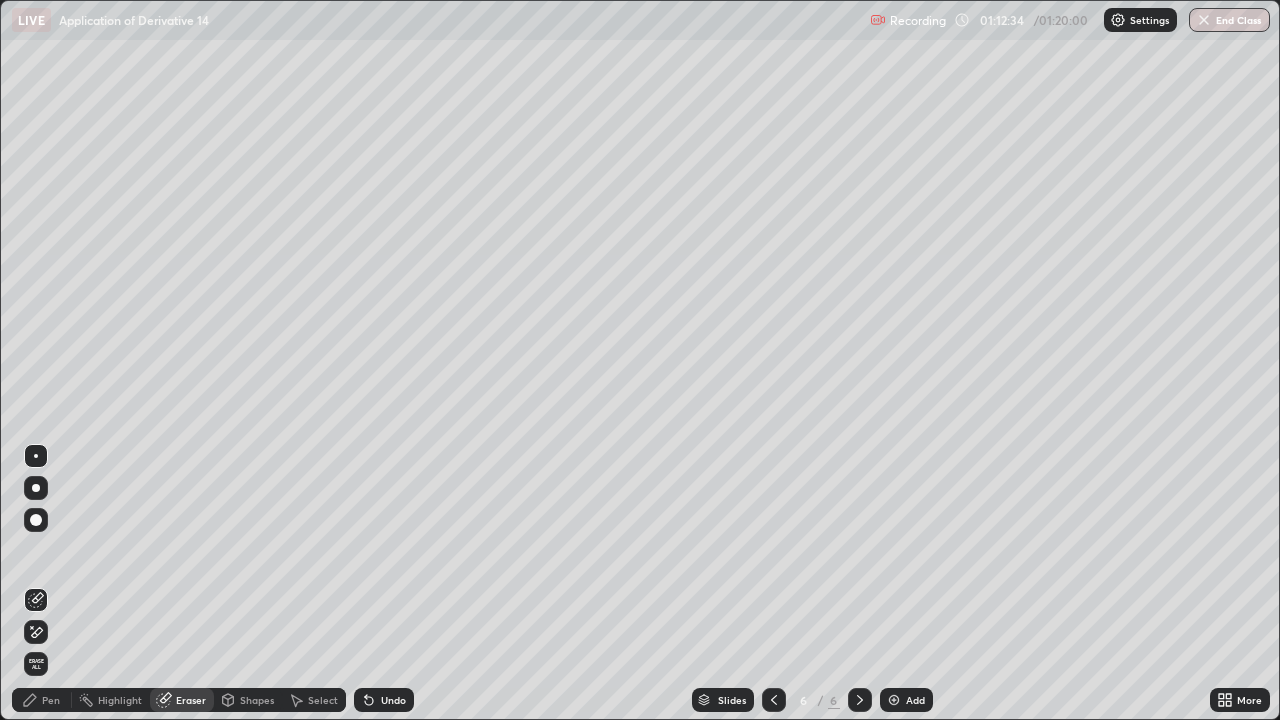 click on "Pen" at bounding box center (51, 700) 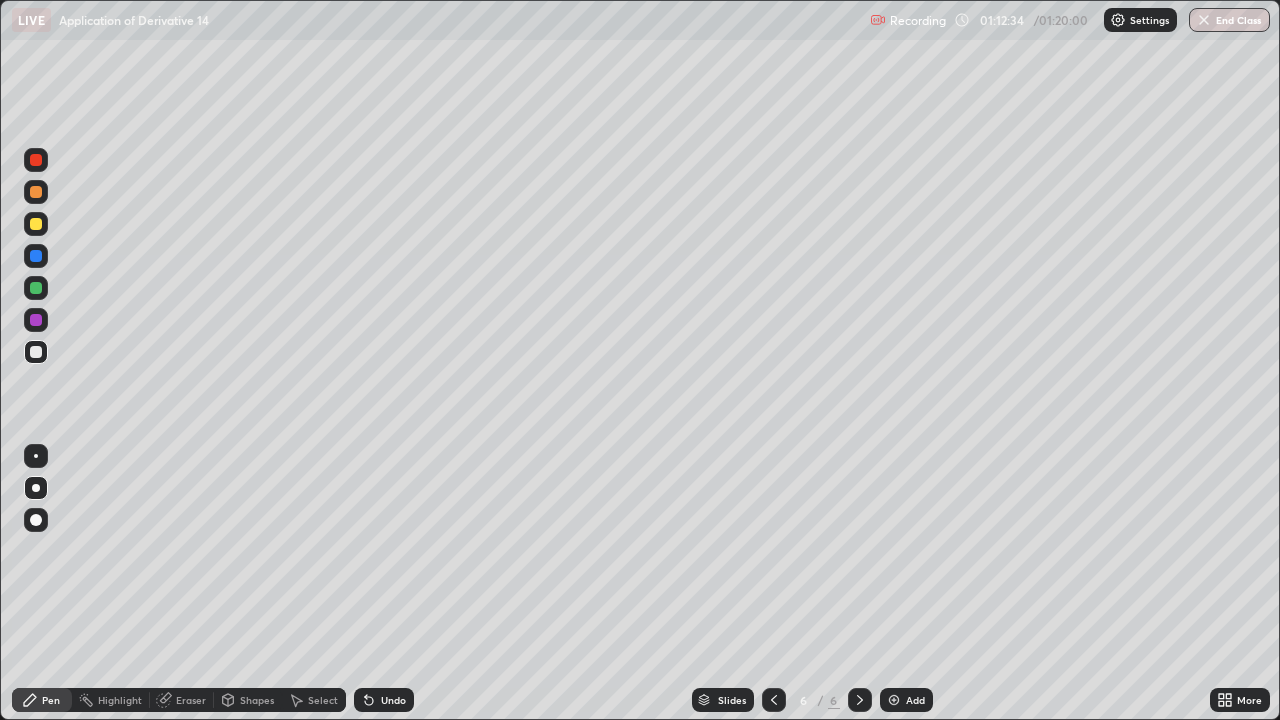 click on "Pen" at bounding box center (51, 700) 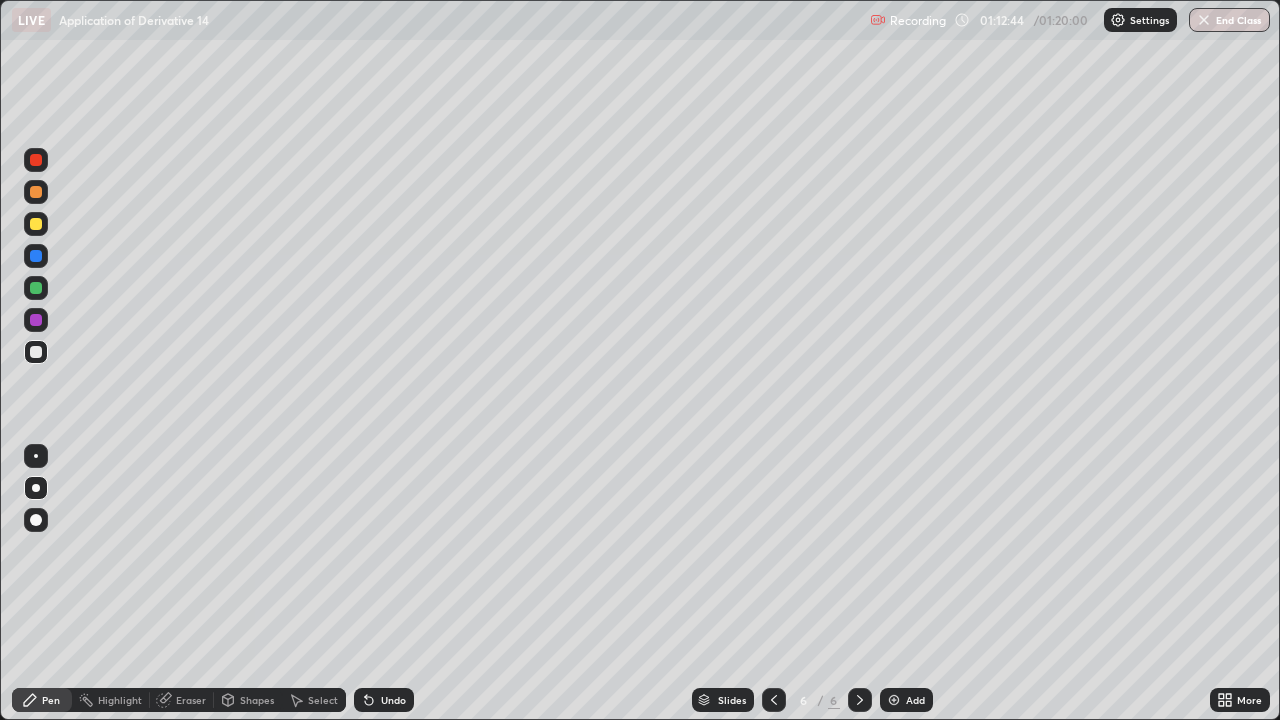 click on "Undo" at bounding box center [393, 700] 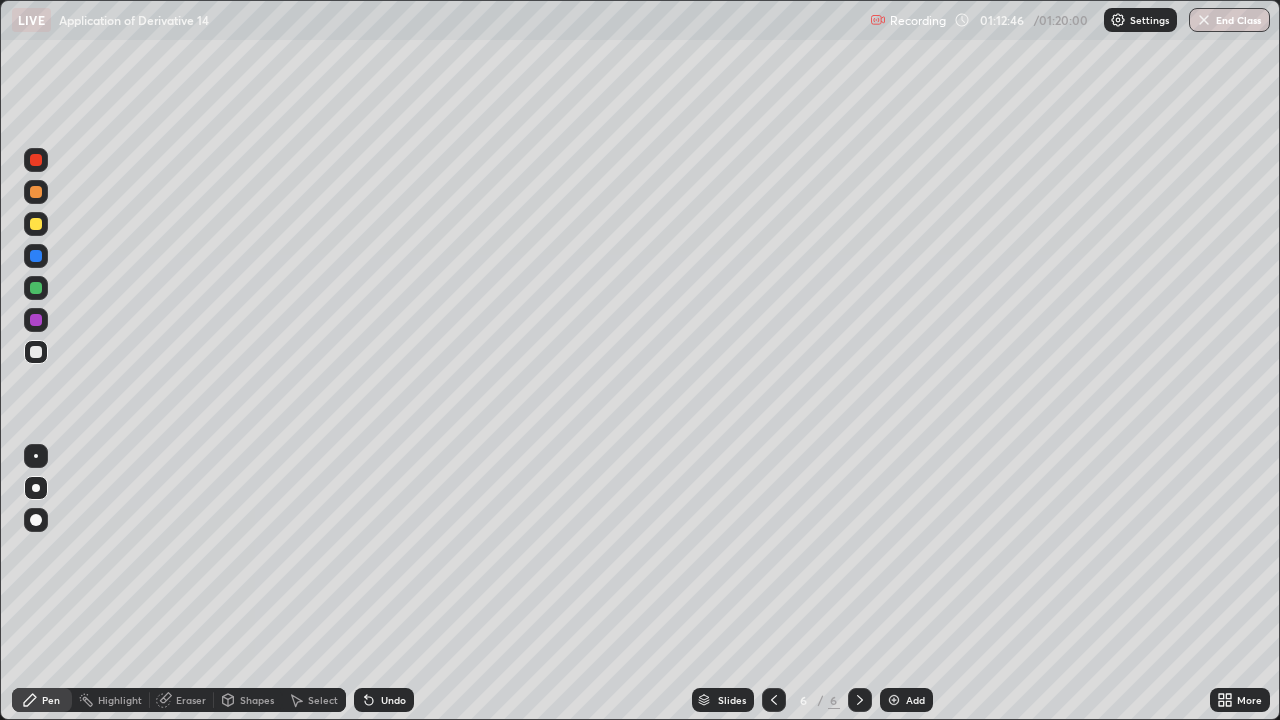 click on "Undo" at bounding box center (393, 700) 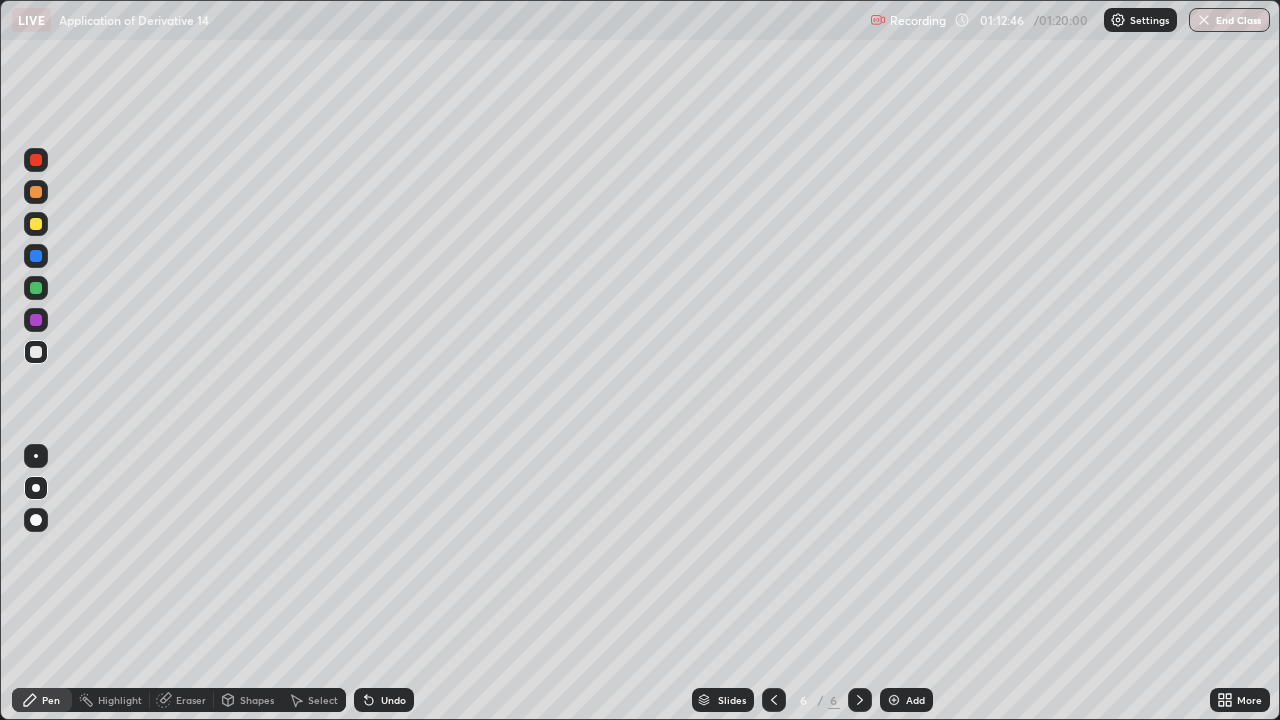 click on "Undo" at bounding box center [393, 700] 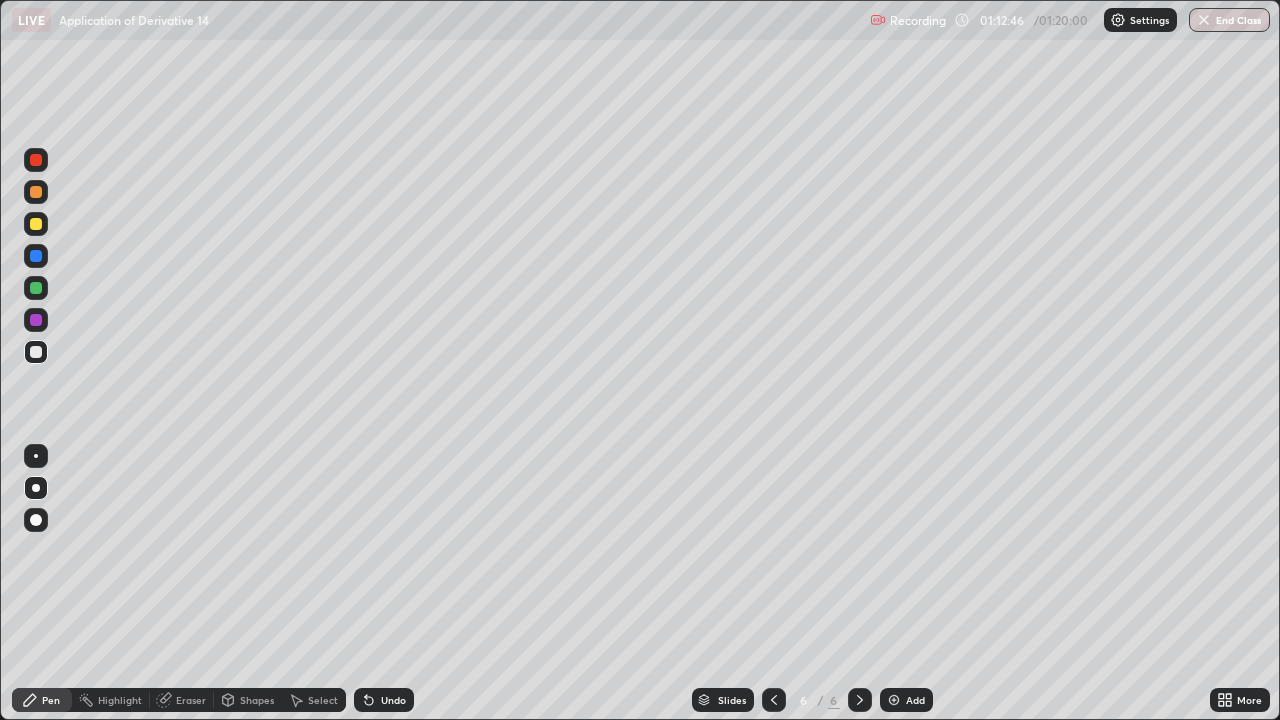 click on "Undo" at bounding box center [393, 700] 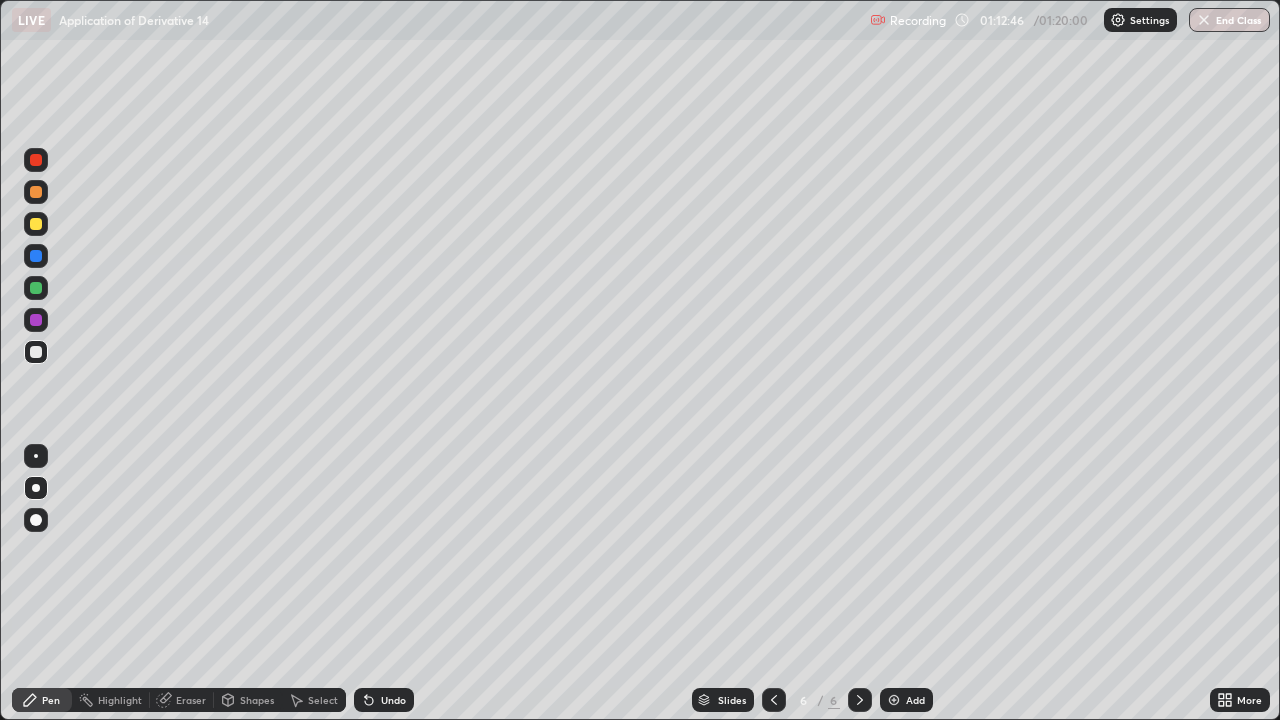 click on "Undo" at bounding box center (393, 700) 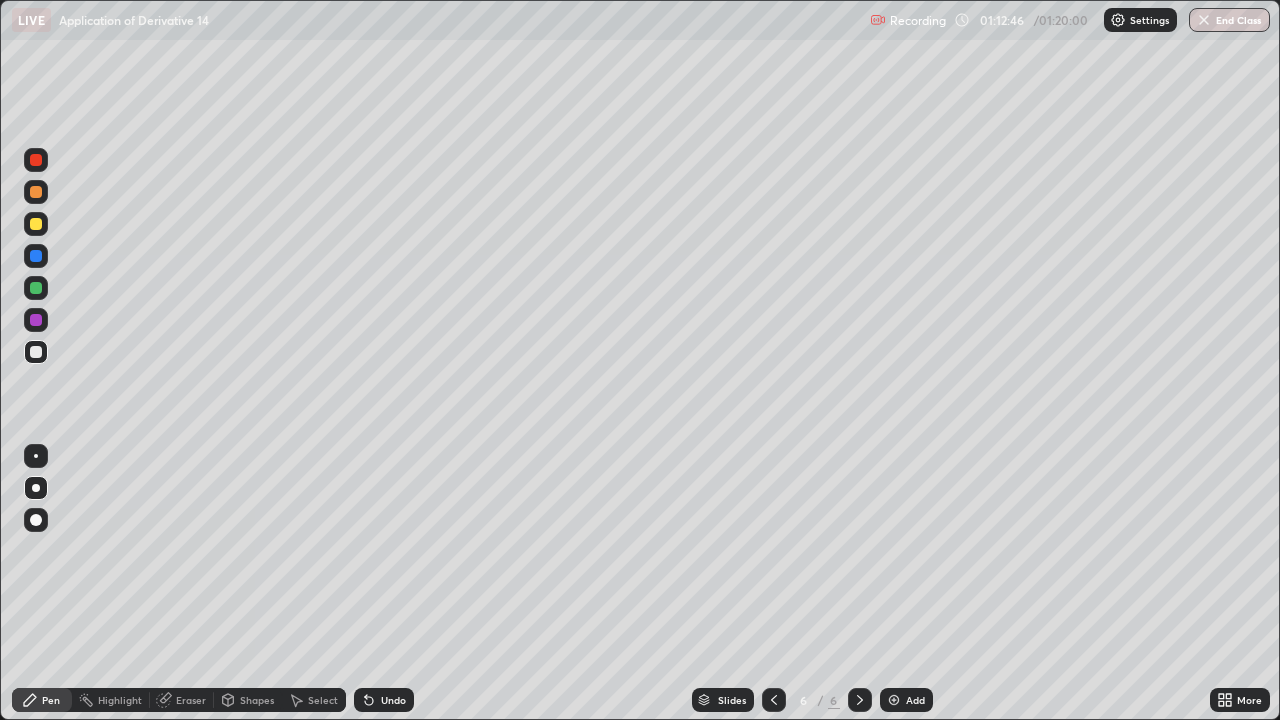 click on "Pen" at bounding box center (51, 700) 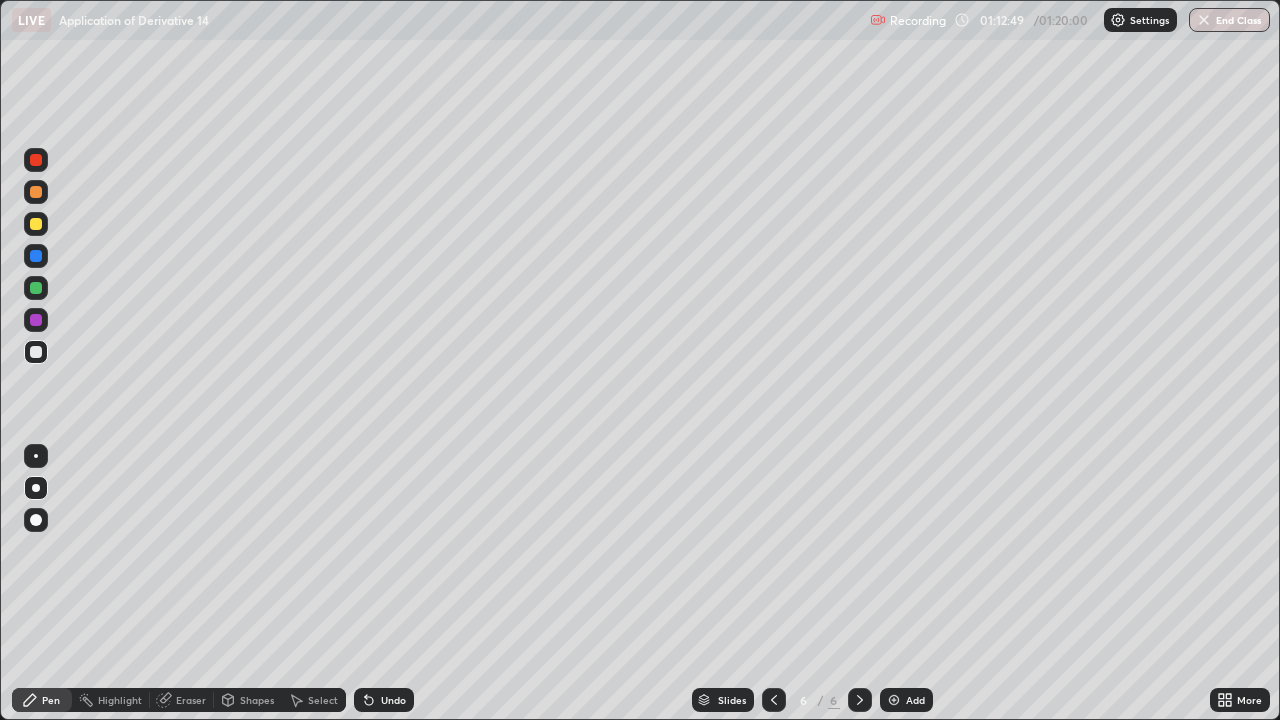 click at bounding box center (36, 352) 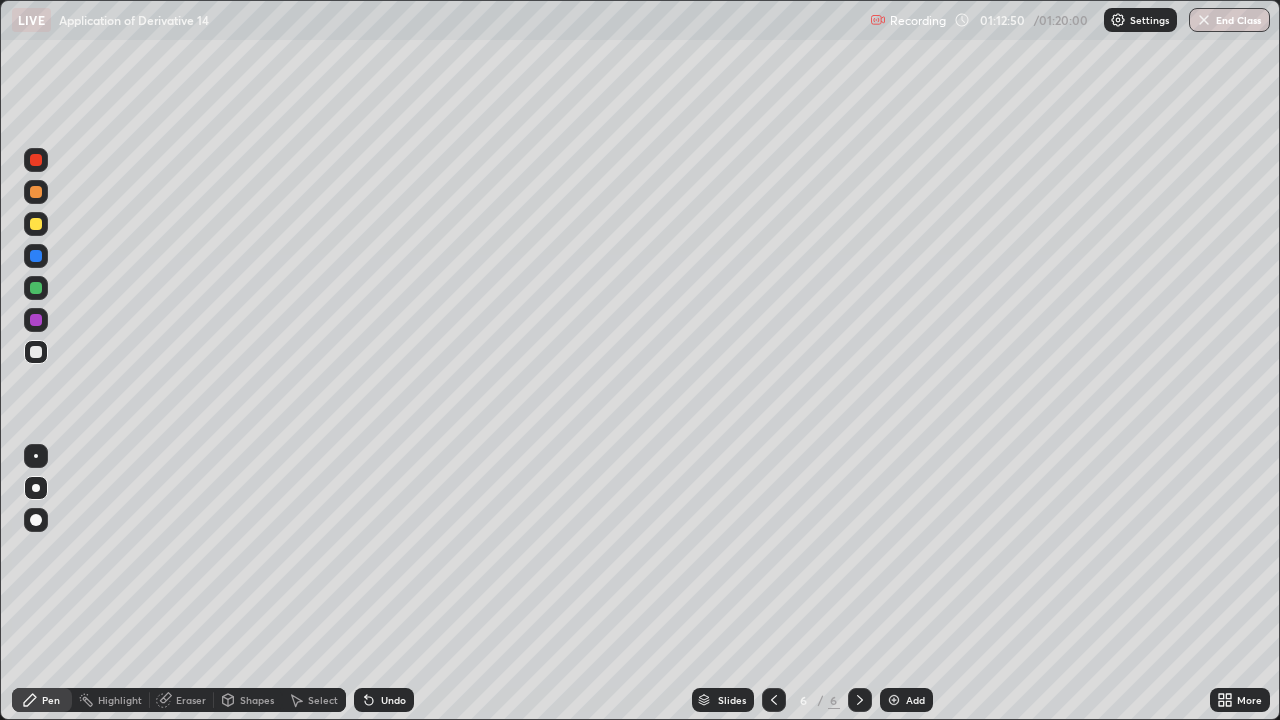 click at bounding box center [36, 192] 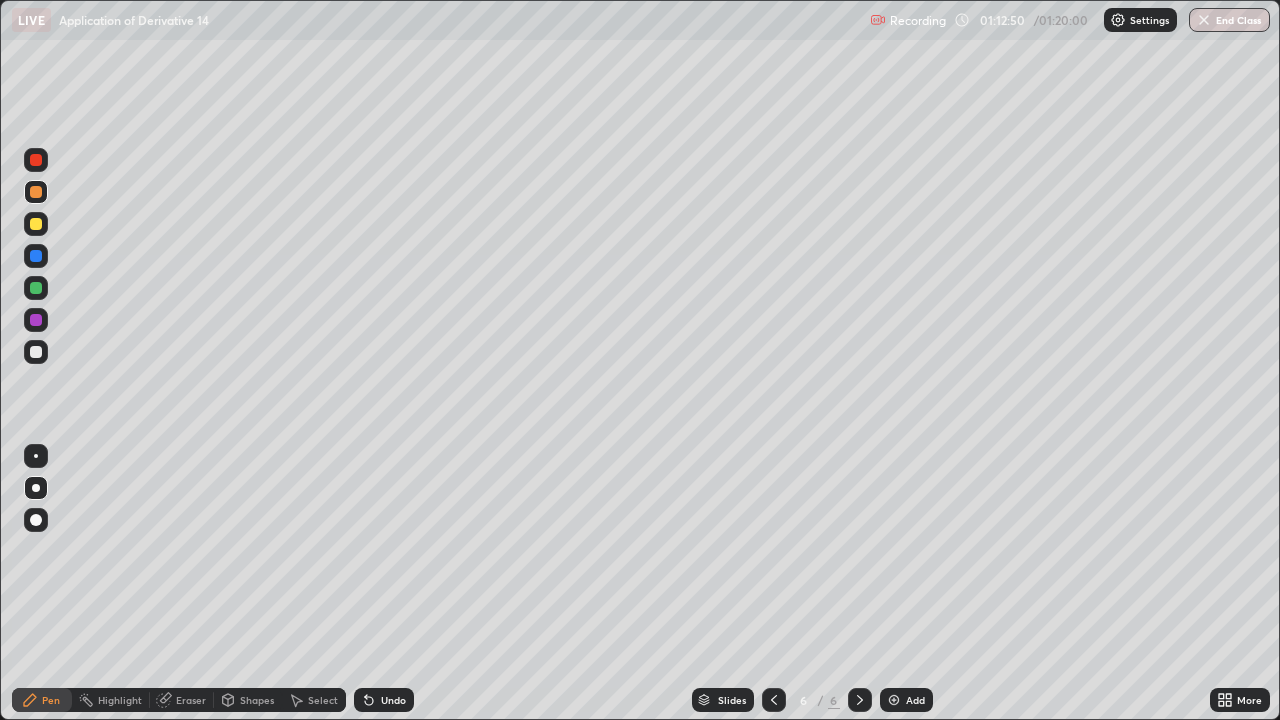 click at bounding box center [36, 192] 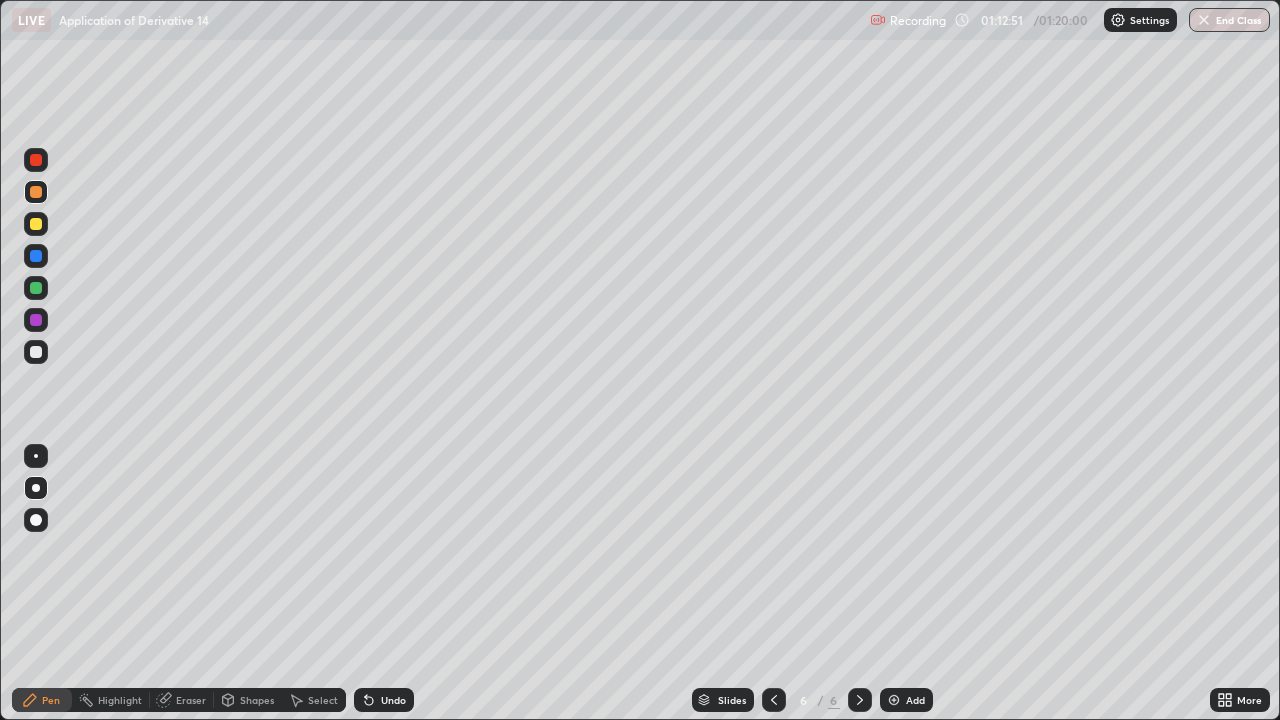 click at bounding box center (36, 192) 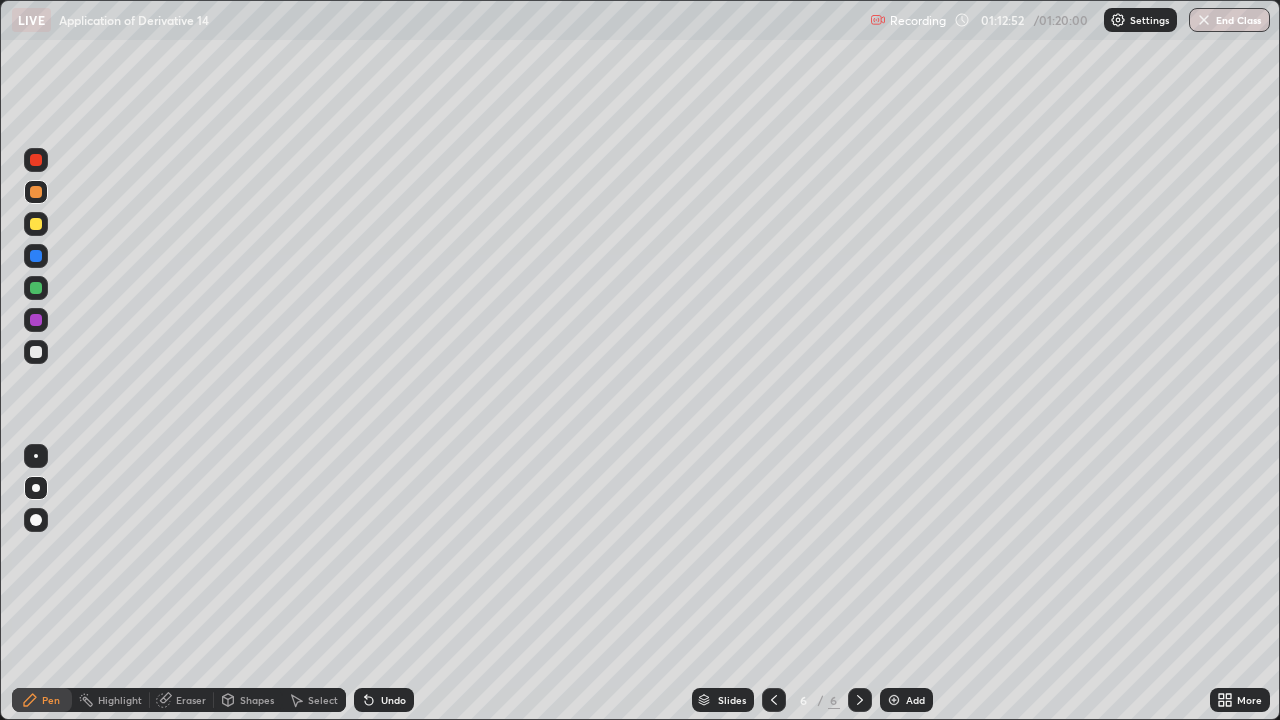 click at bounding box center (36, 192) 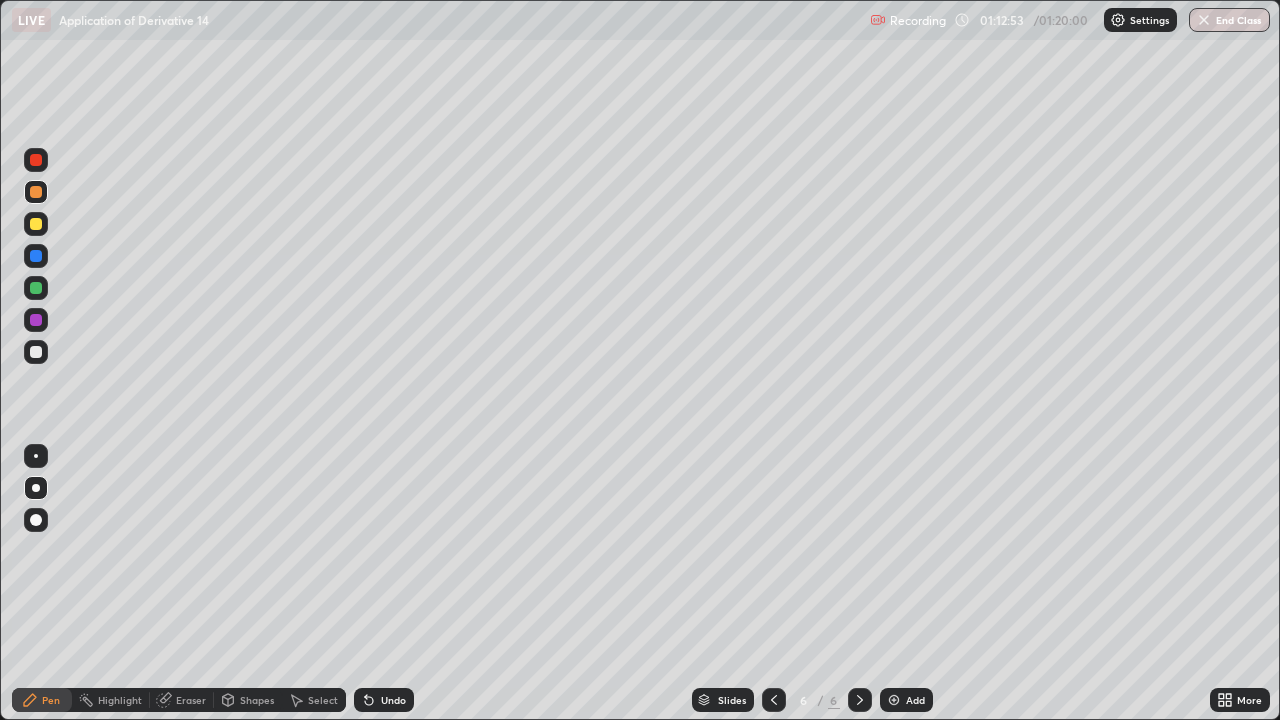 click at bounding box center [36, 192] 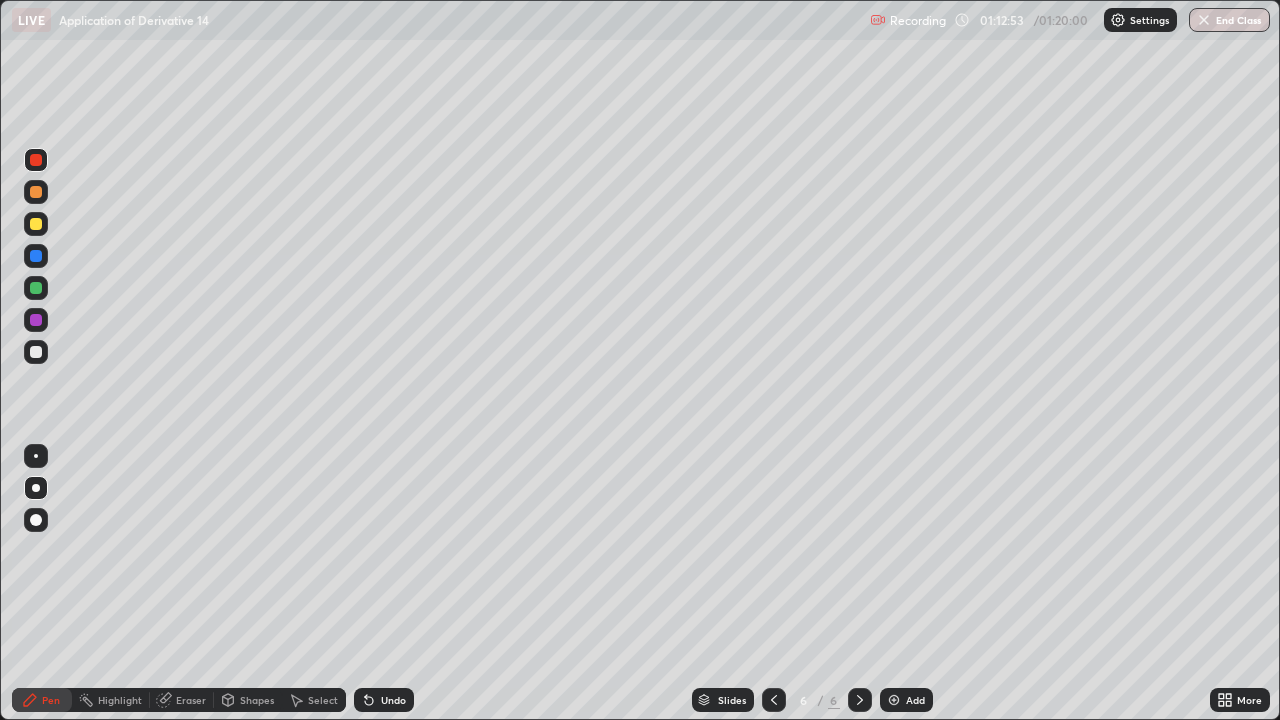 click at bounding box center [36, 160] 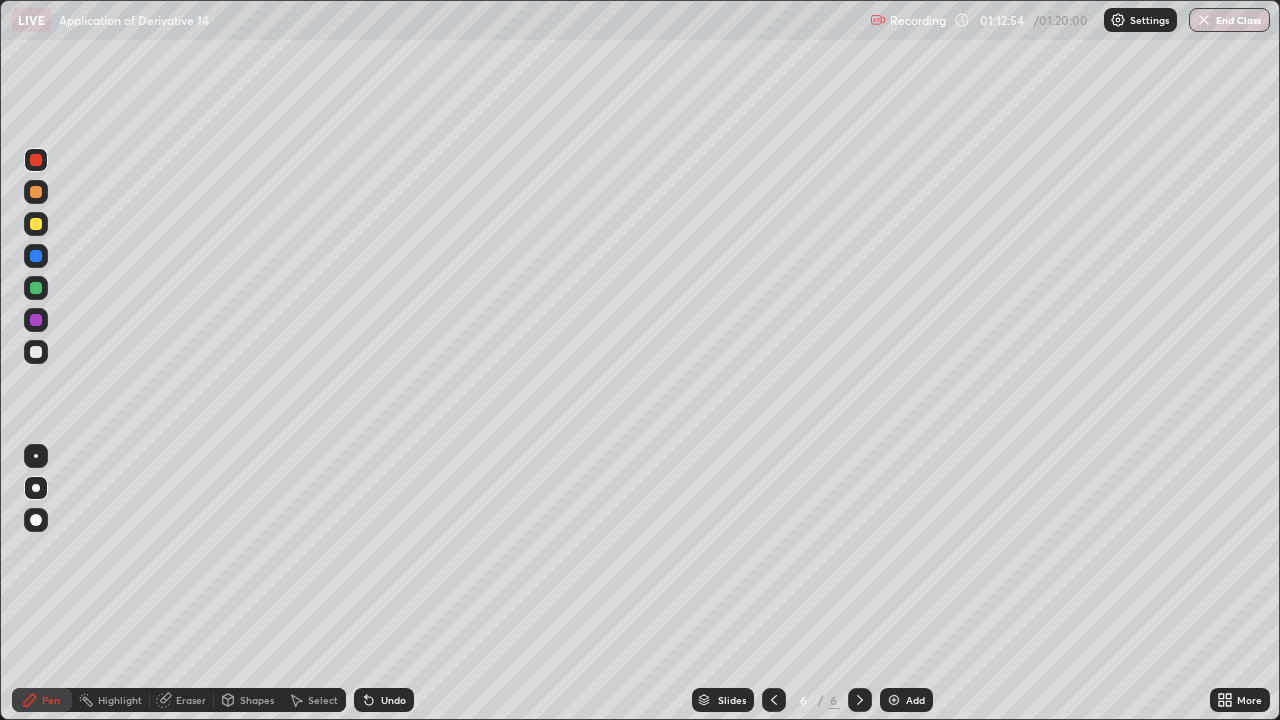 click at bounding box center [36, 192] 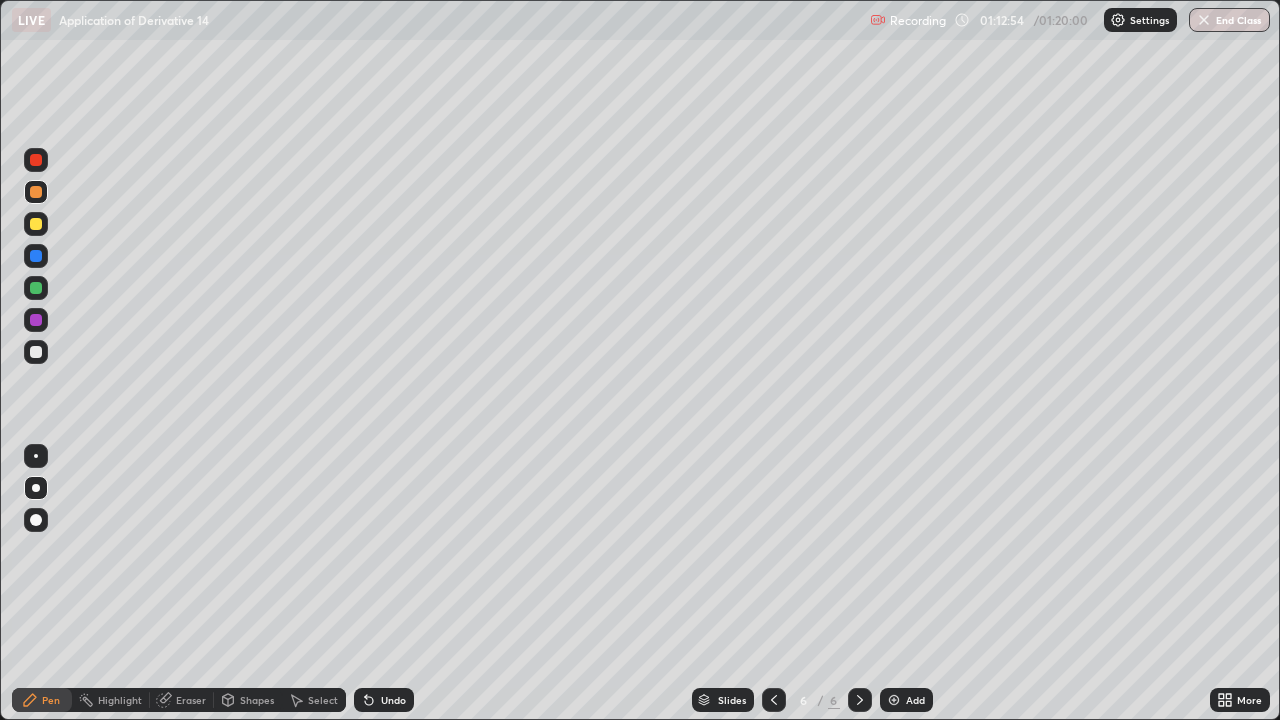 click at bounding box center (36, 192) 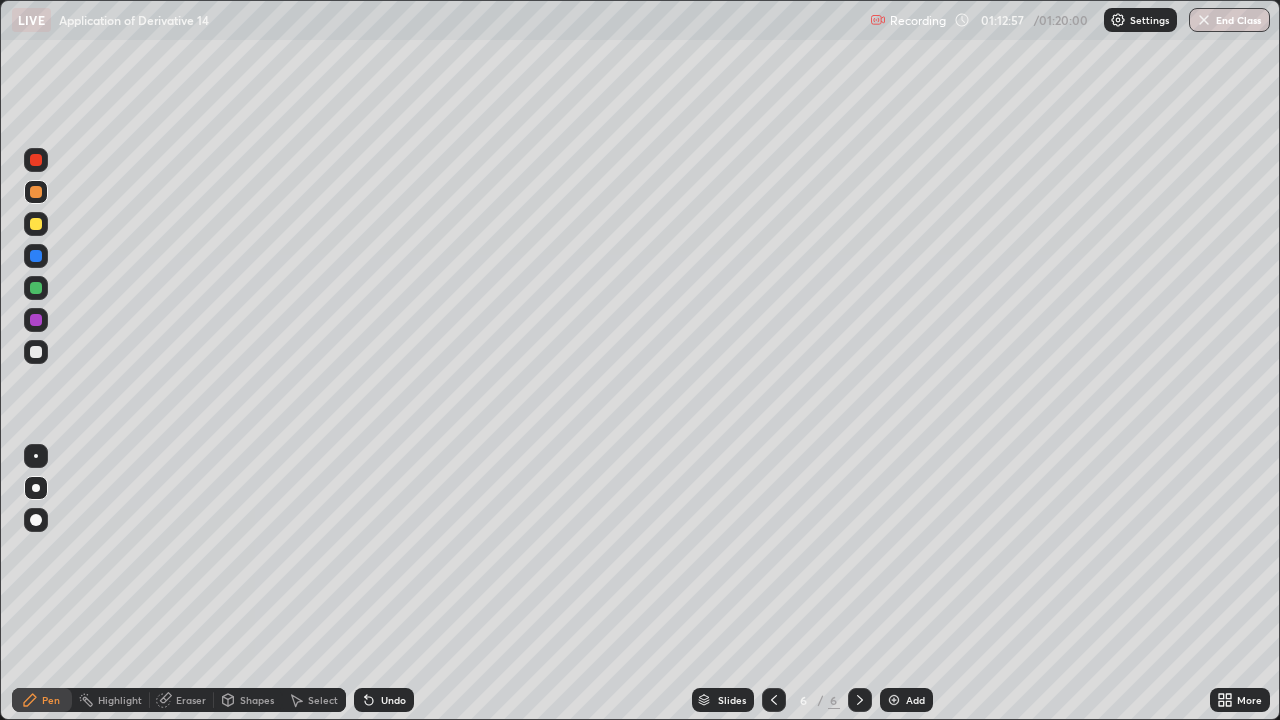 click at bounding box center [36, 352] 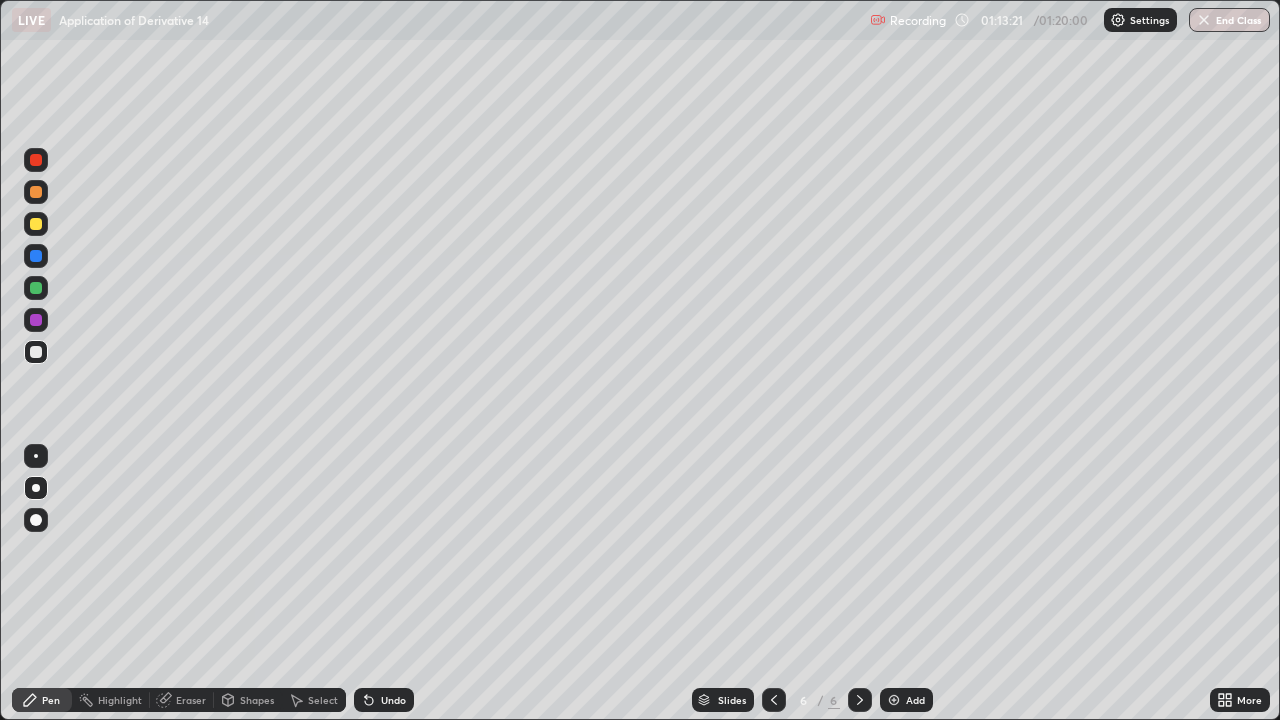 click at bounding box center (36, 320) 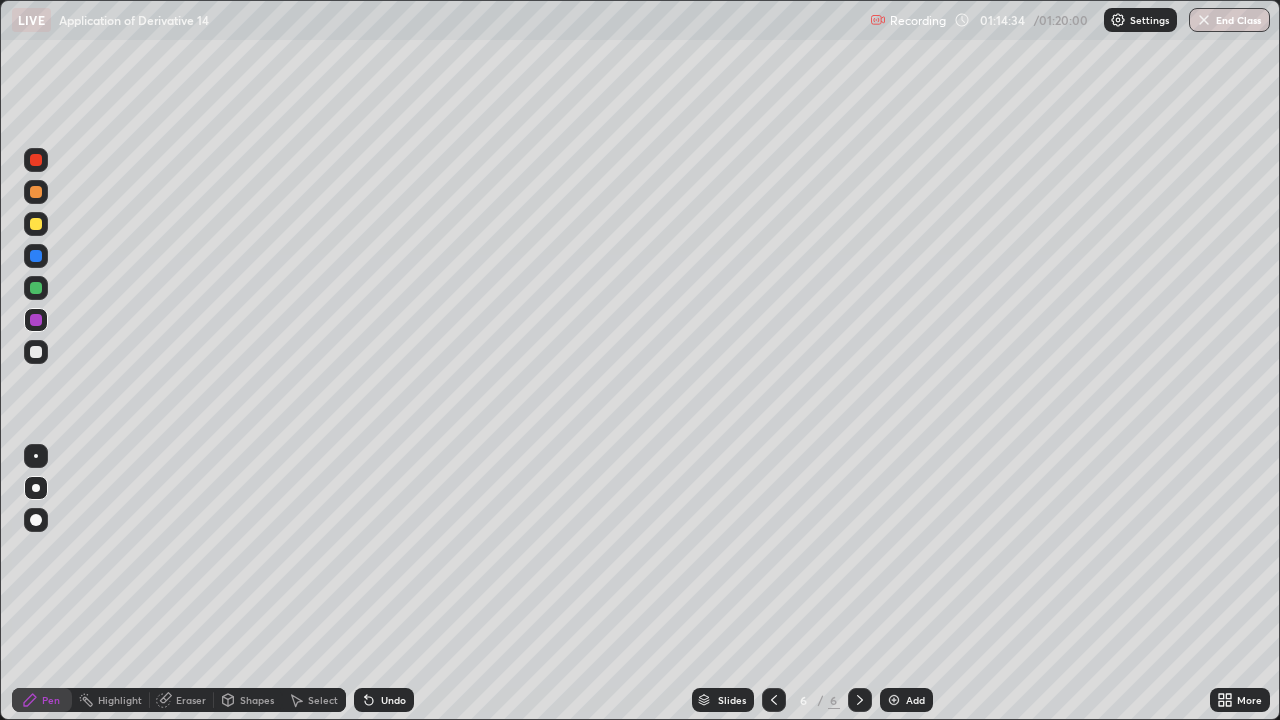 click on "Eraser" at bounding box center [191, 700] 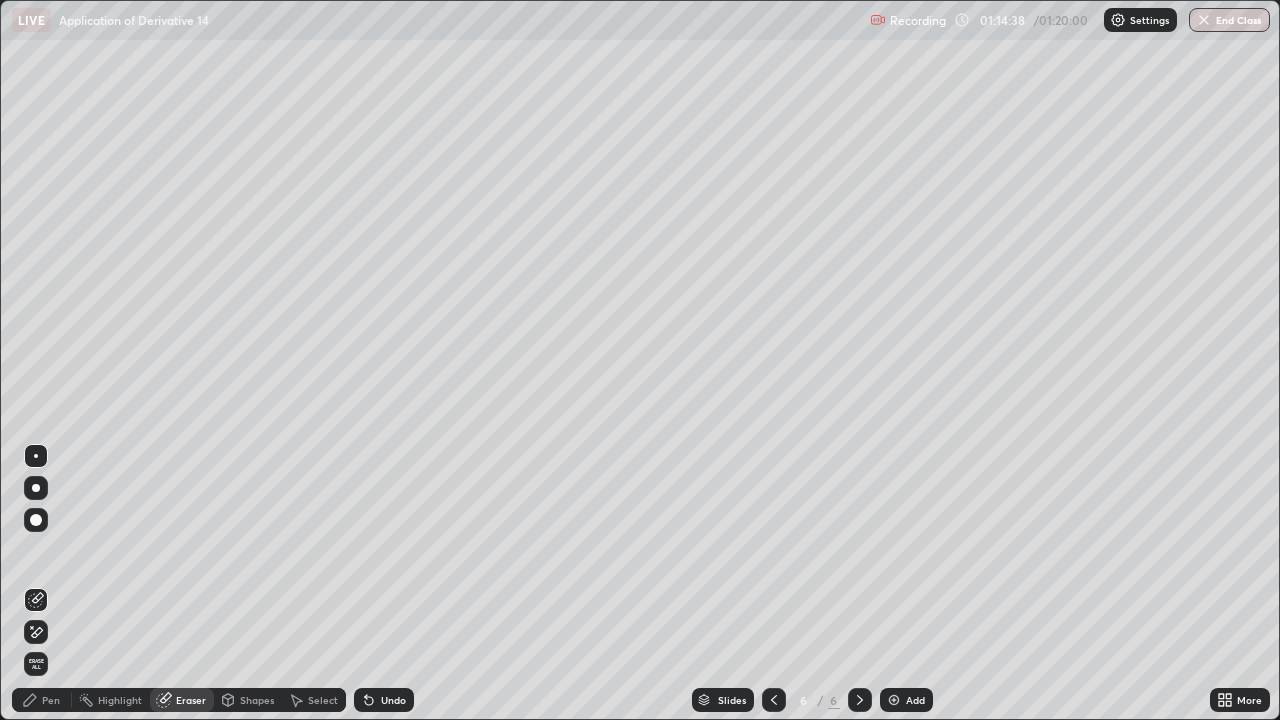click on "Pen" at bounding box center (51, 700) 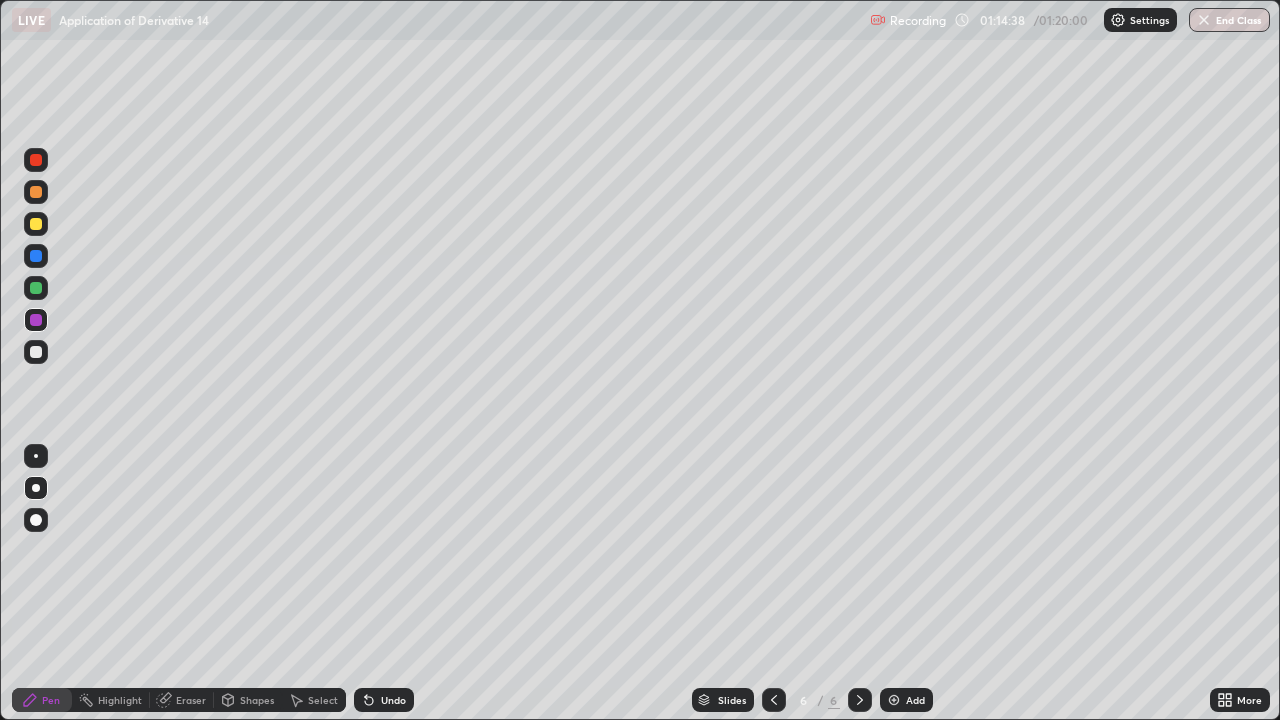 click on "Pen" at bounding box center (51, 700) 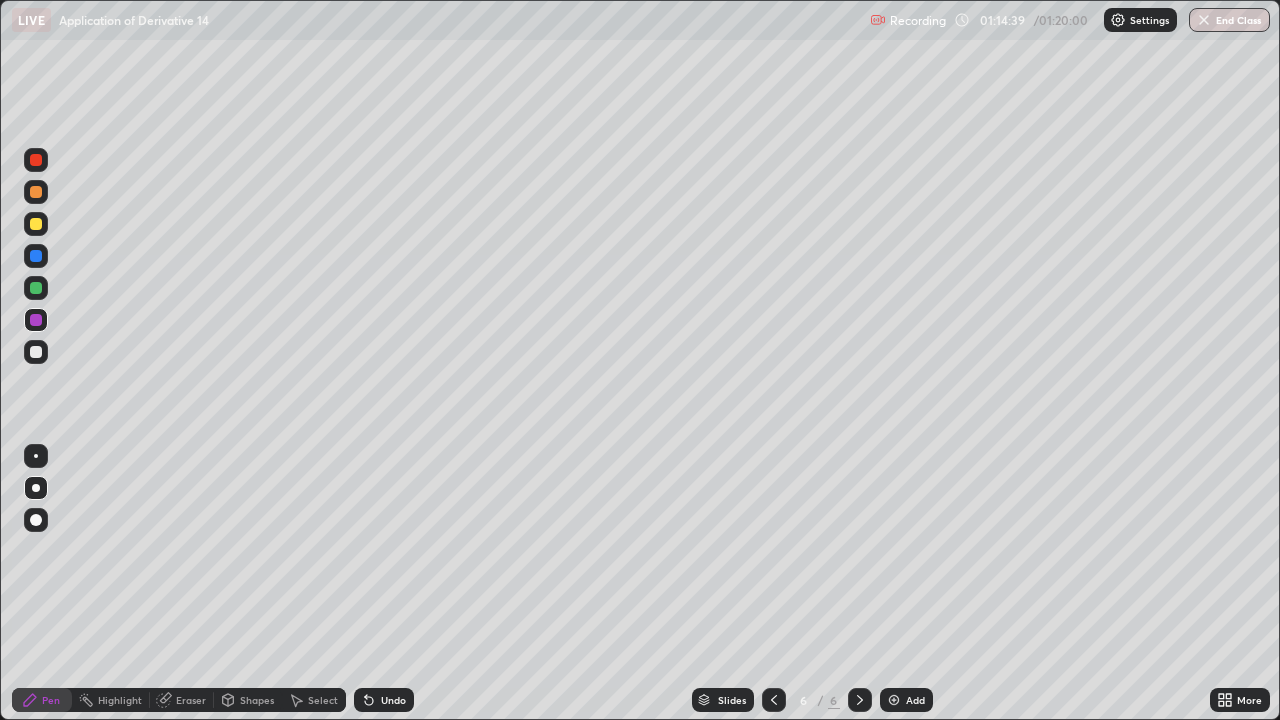 click on "Pen" at bounding box center (51, 700) 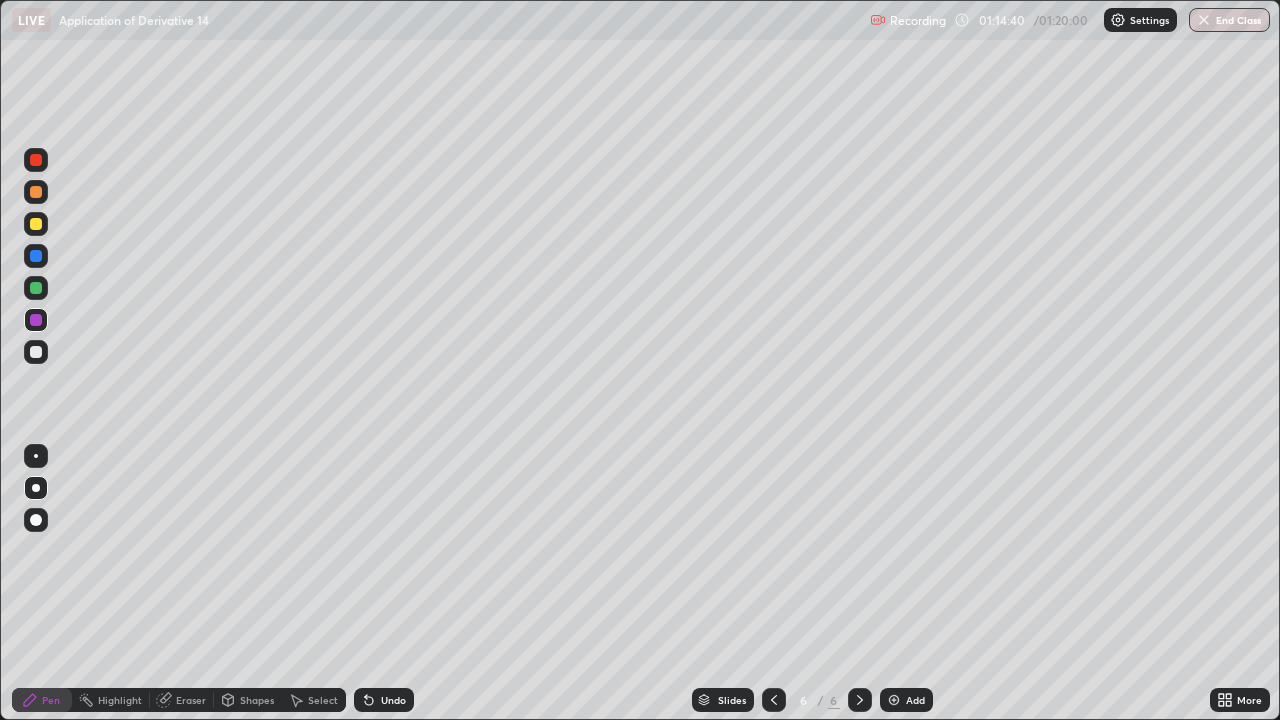 click on "Pen" at bounding box center (51, 700) 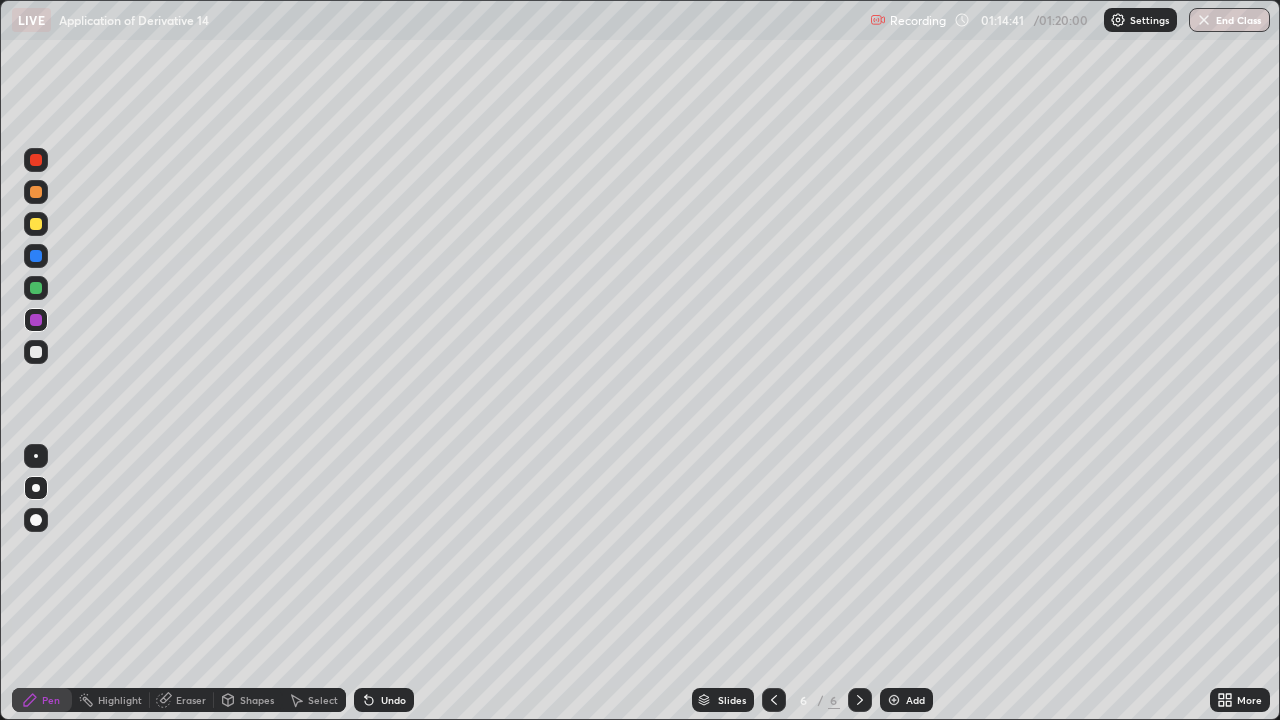 click on "Pen" at bounding box center [42, 700] 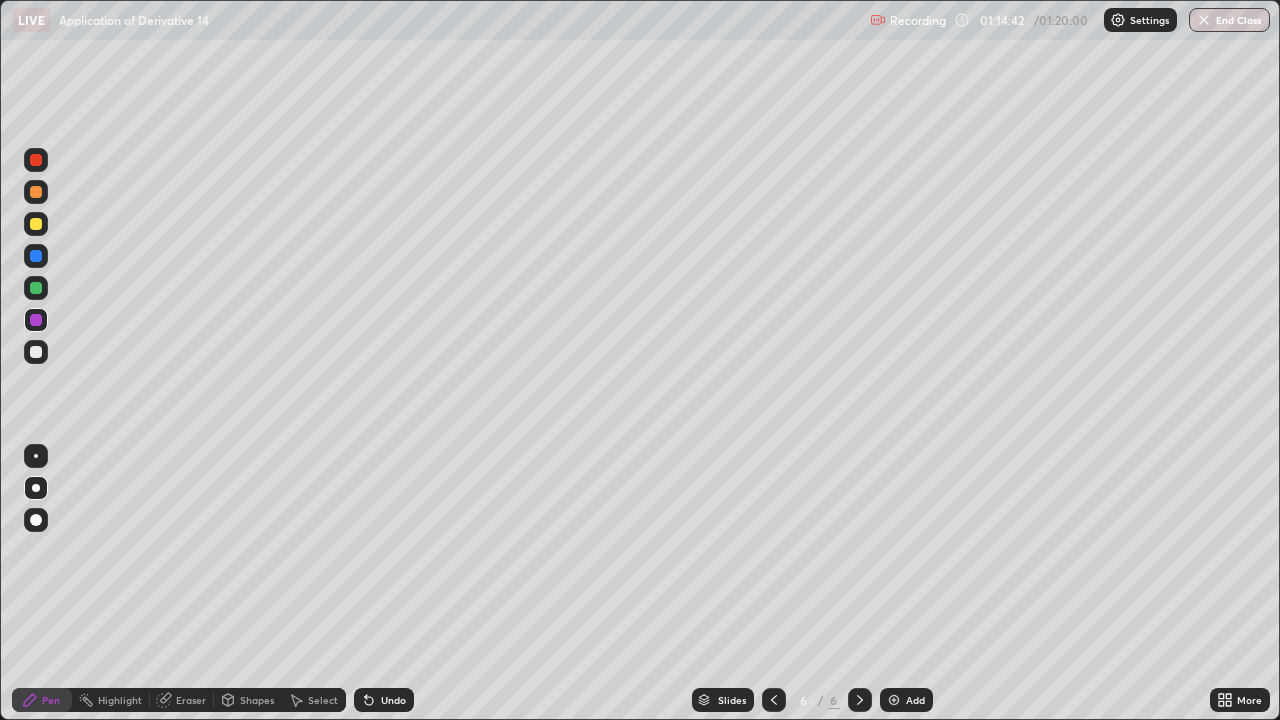 click on "Pen" at bounding box center (51, 700) 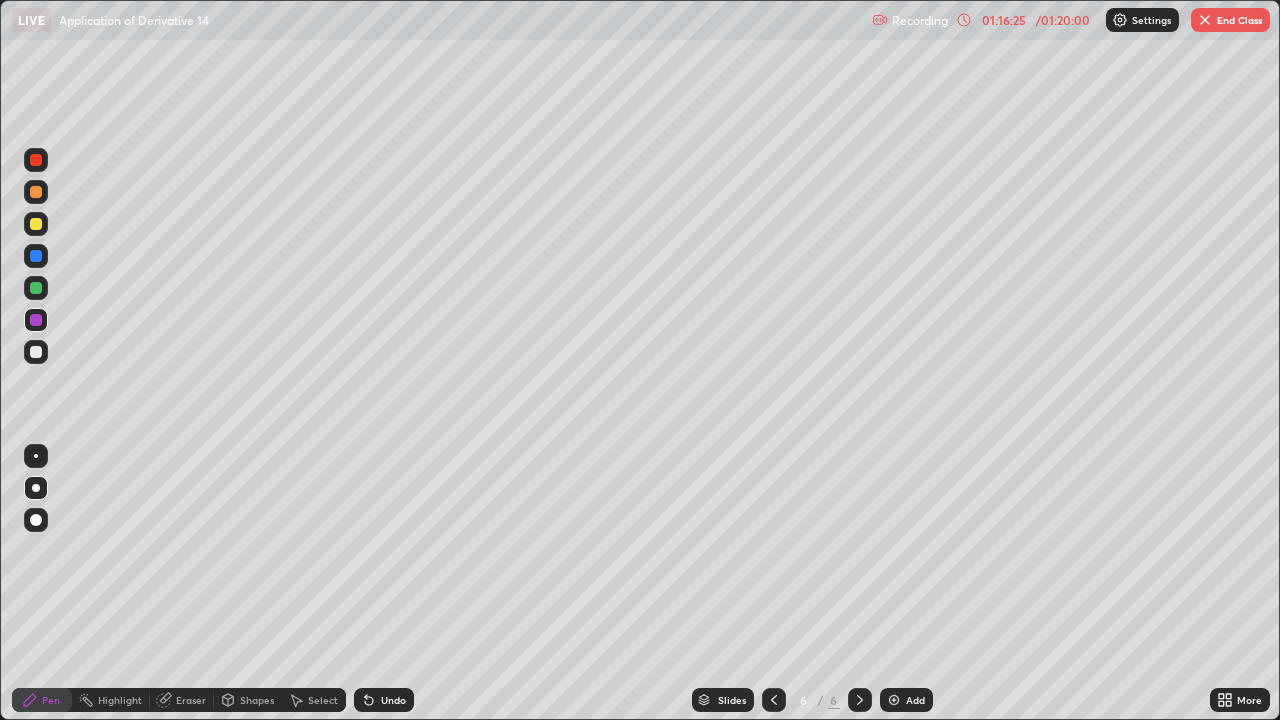 click at bounding box center [36, 192] 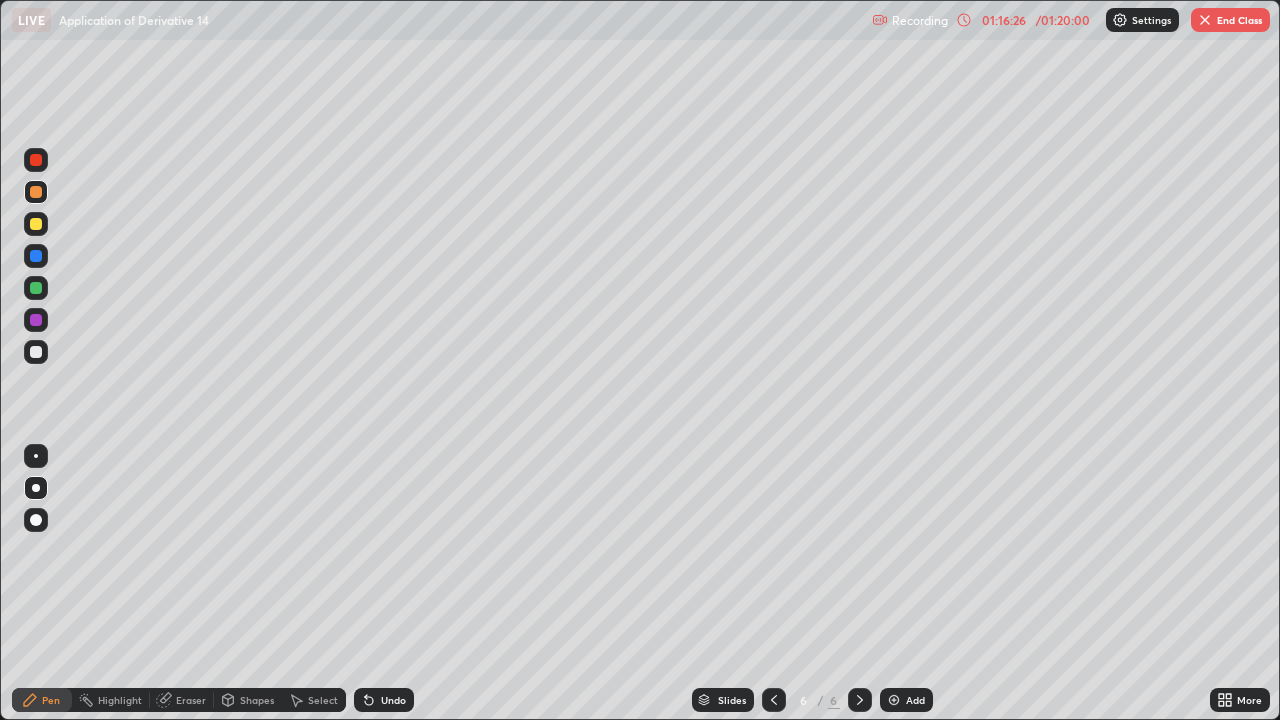 click at bounding box center [36, 488] 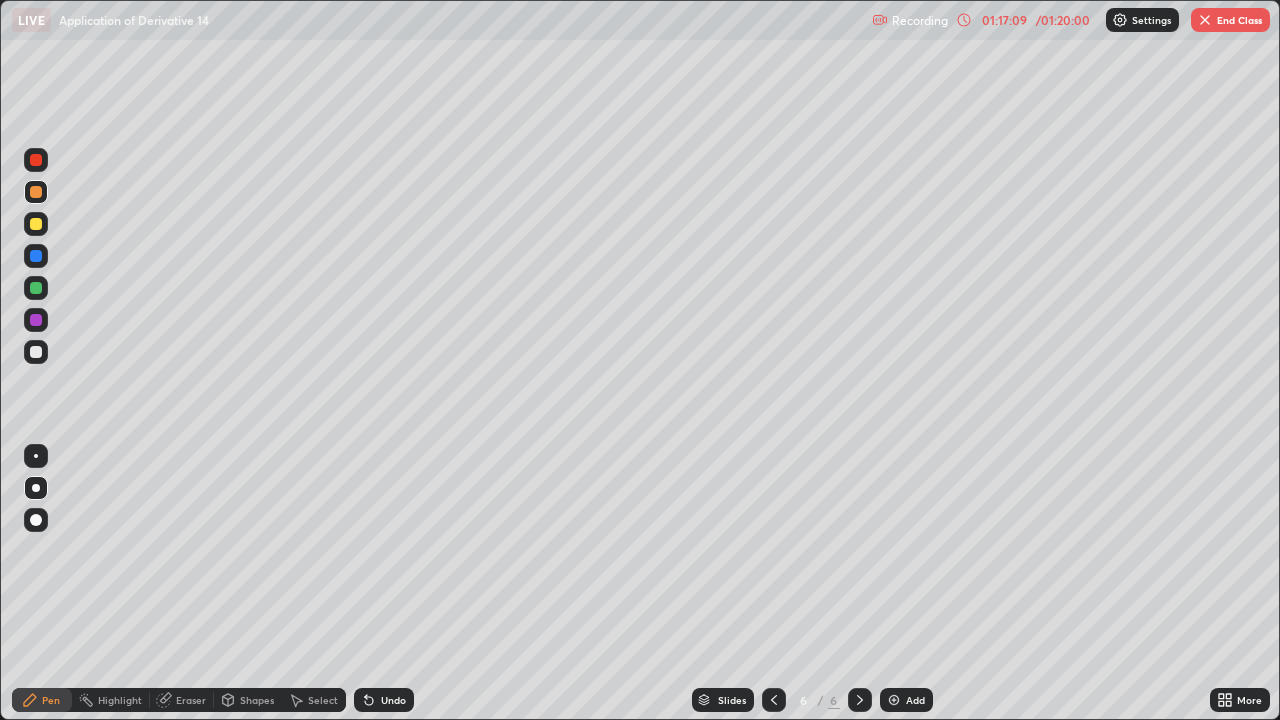 click on "Eraser" at bounding box center [191, 700] 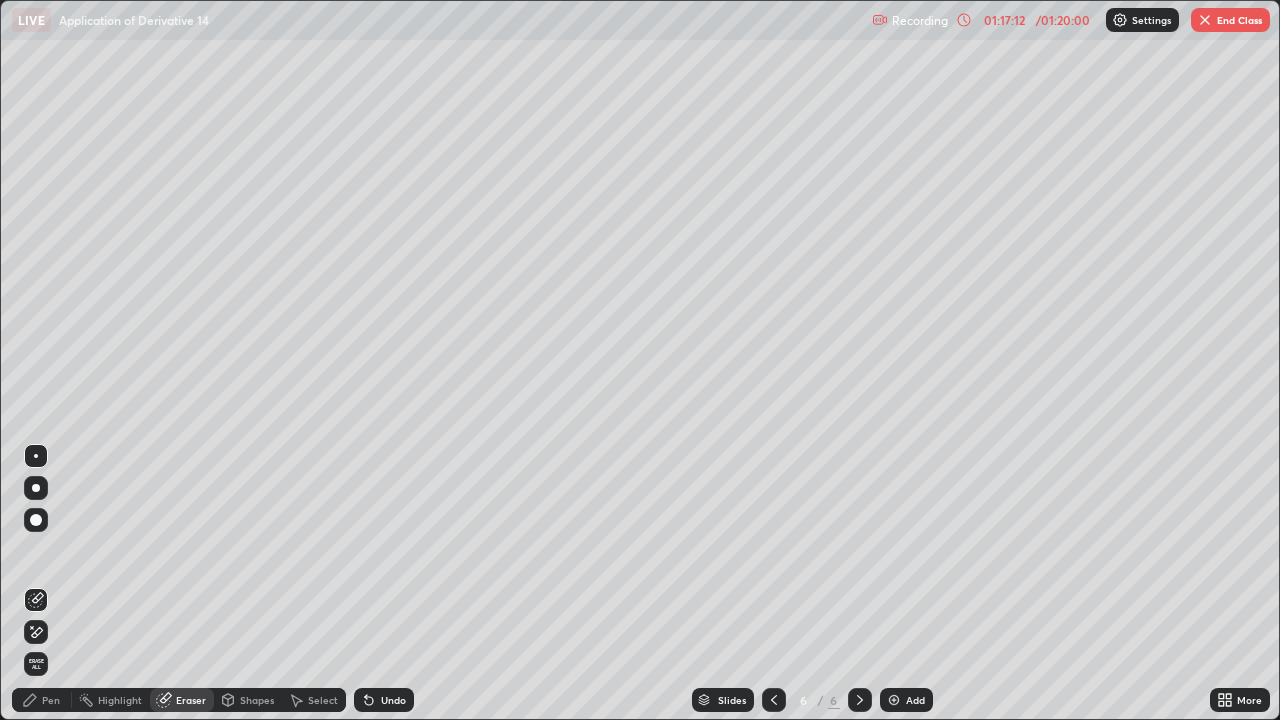 click on "Pen" at bounding box center (51, 700) 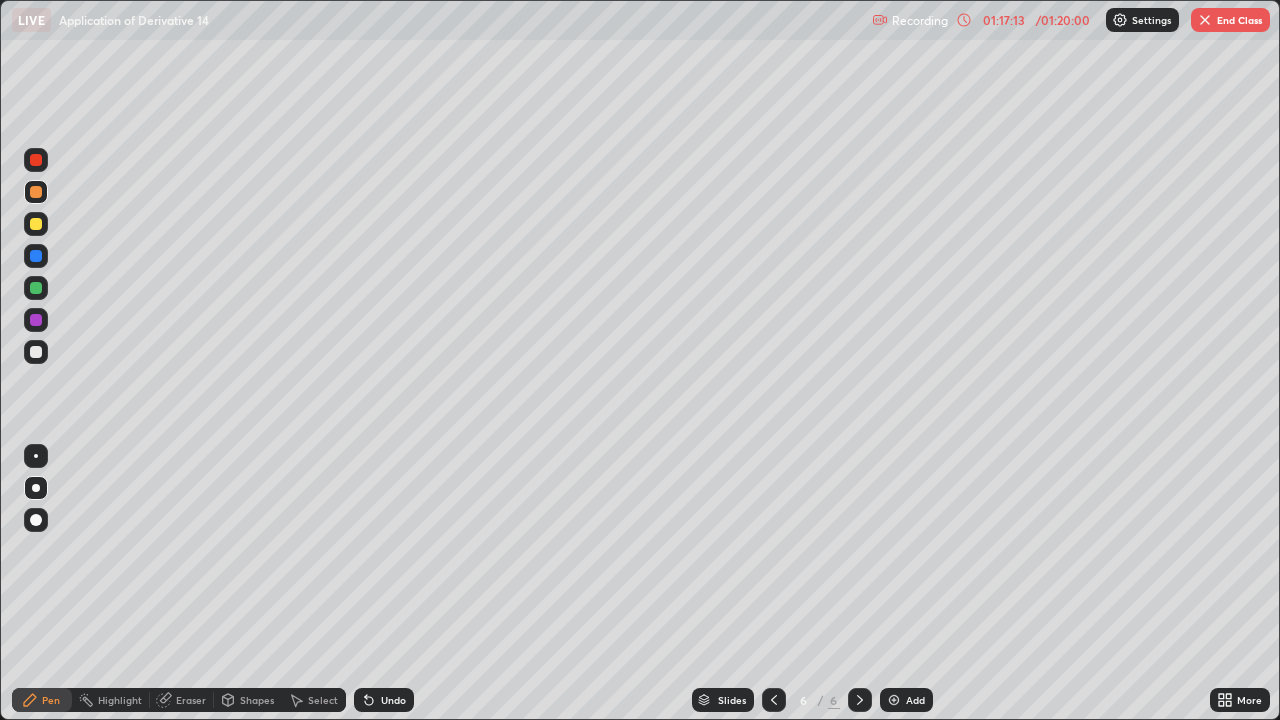 click on "Pen" at bounding box center (51, 700) 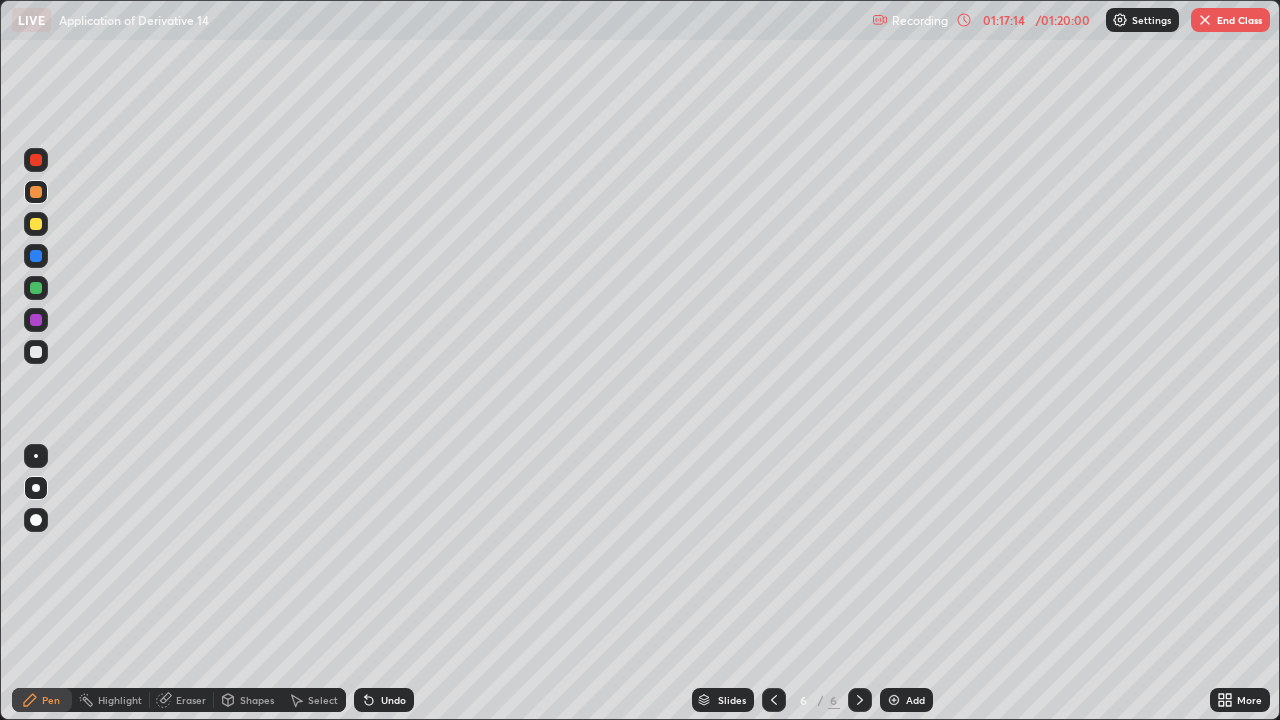 click on "Pen" at bounding box center (51, 700) 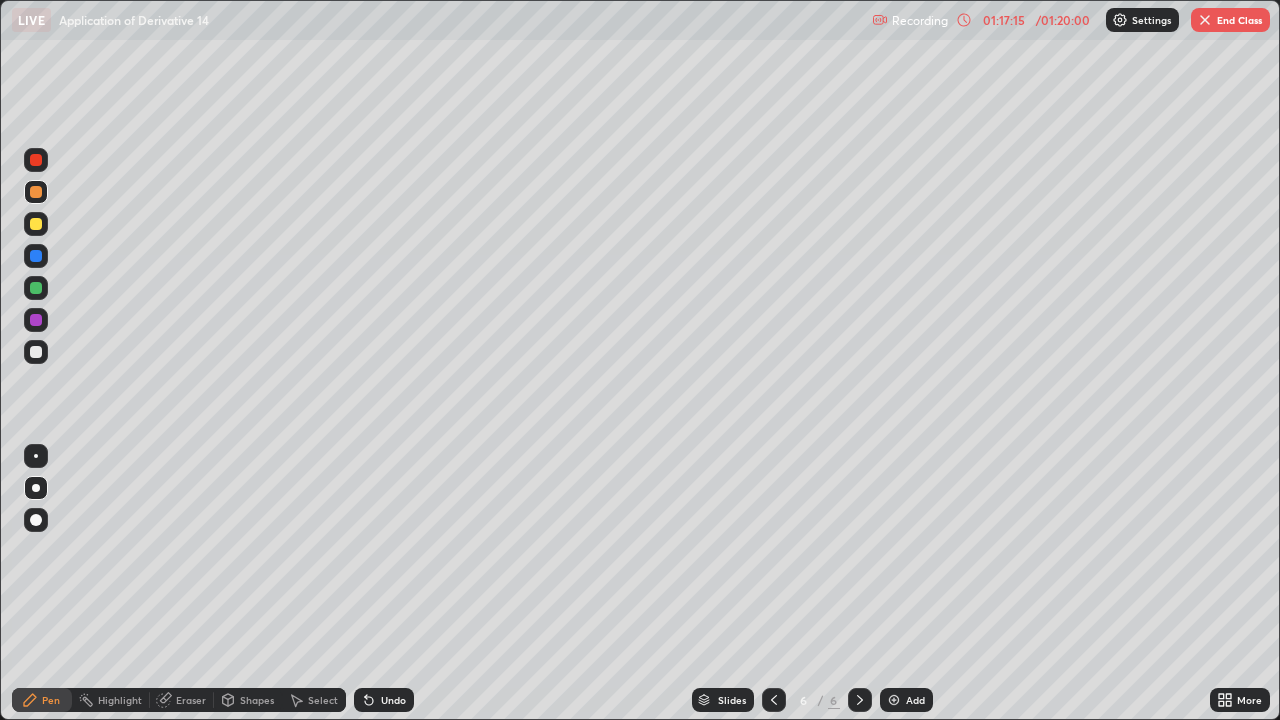 click on "Pen" at bounding box center (51, 700) 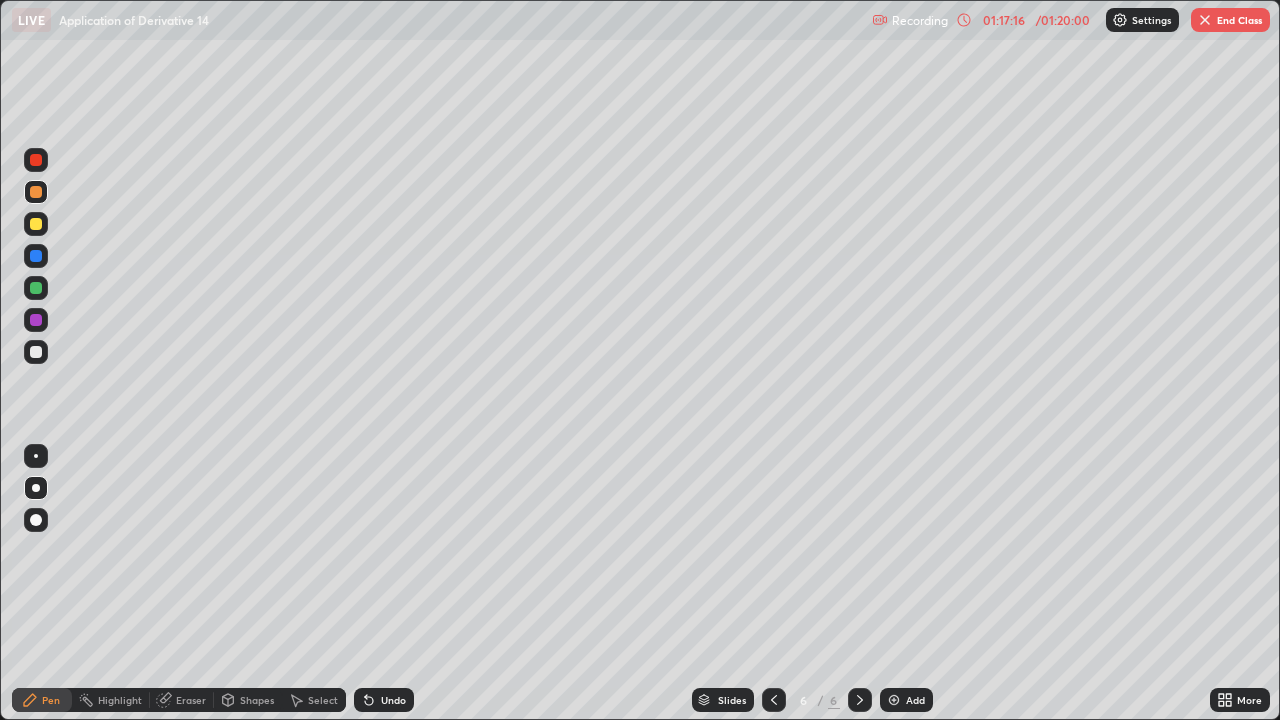 click on "Pen" at bounding box center [51, 700] 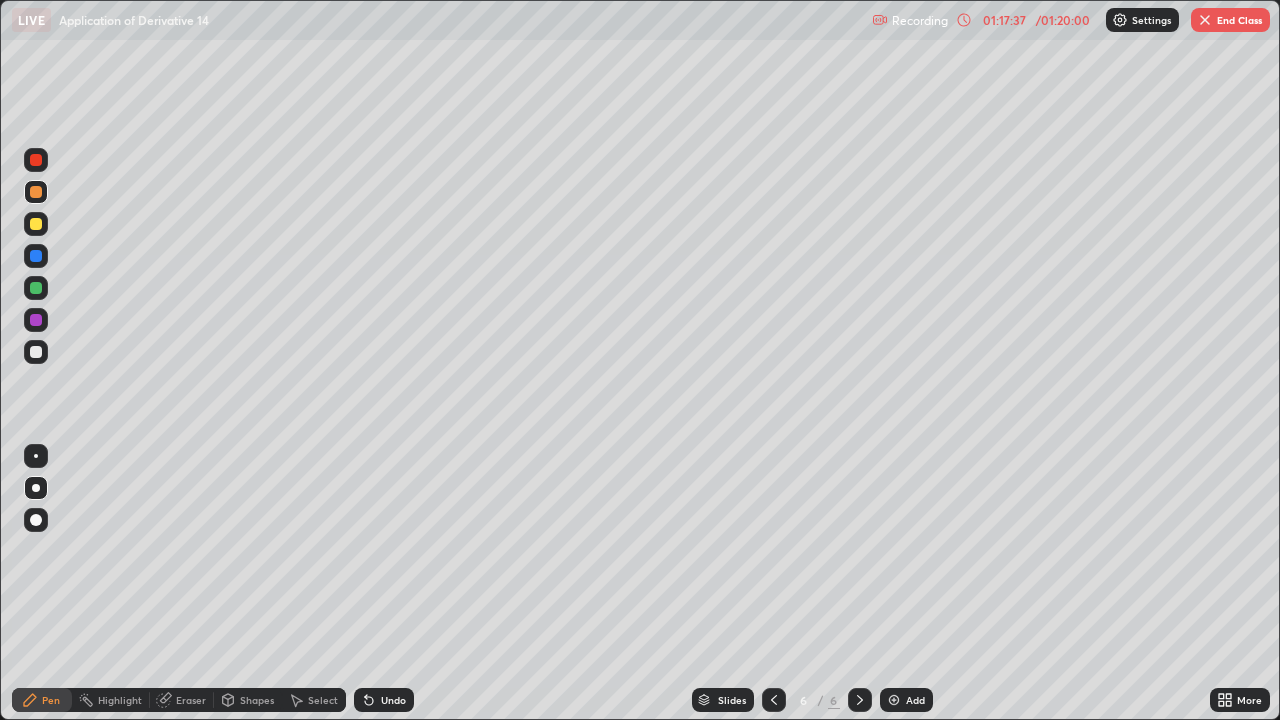 click on "Select" at bounding box center (323, 700) 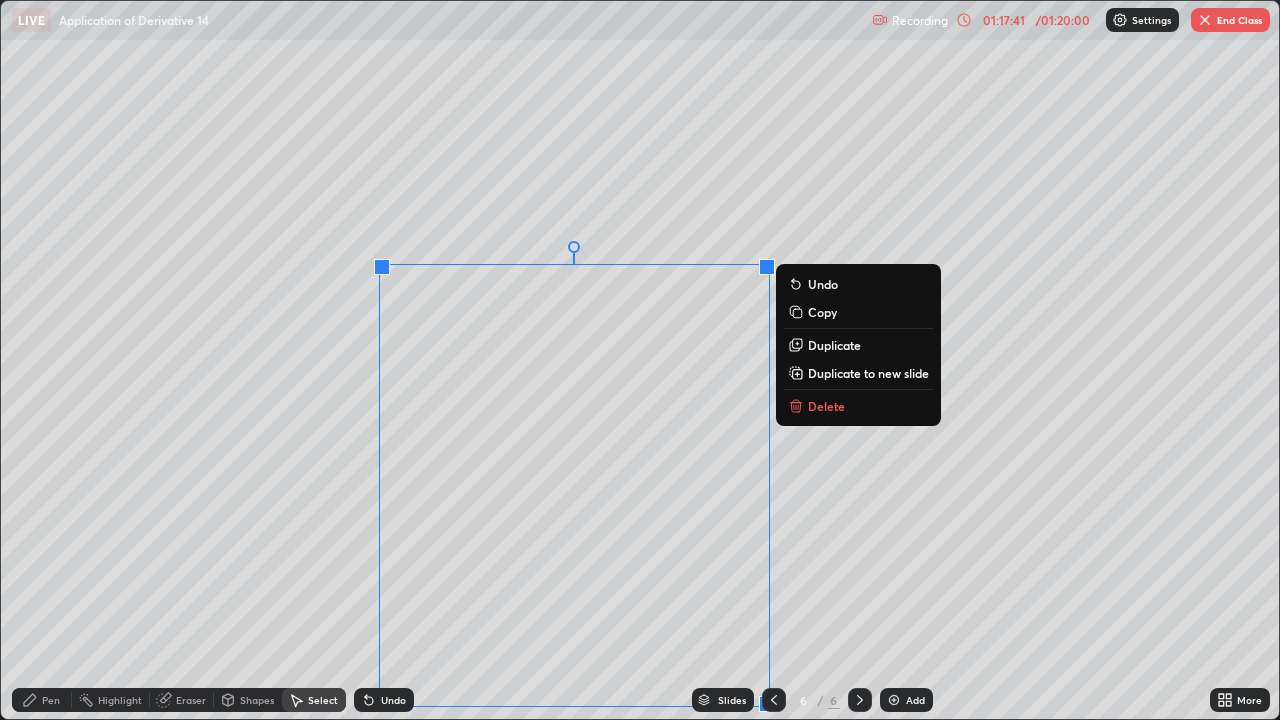 click on "Duplicate to new slide" at bounding box center (868, 373) 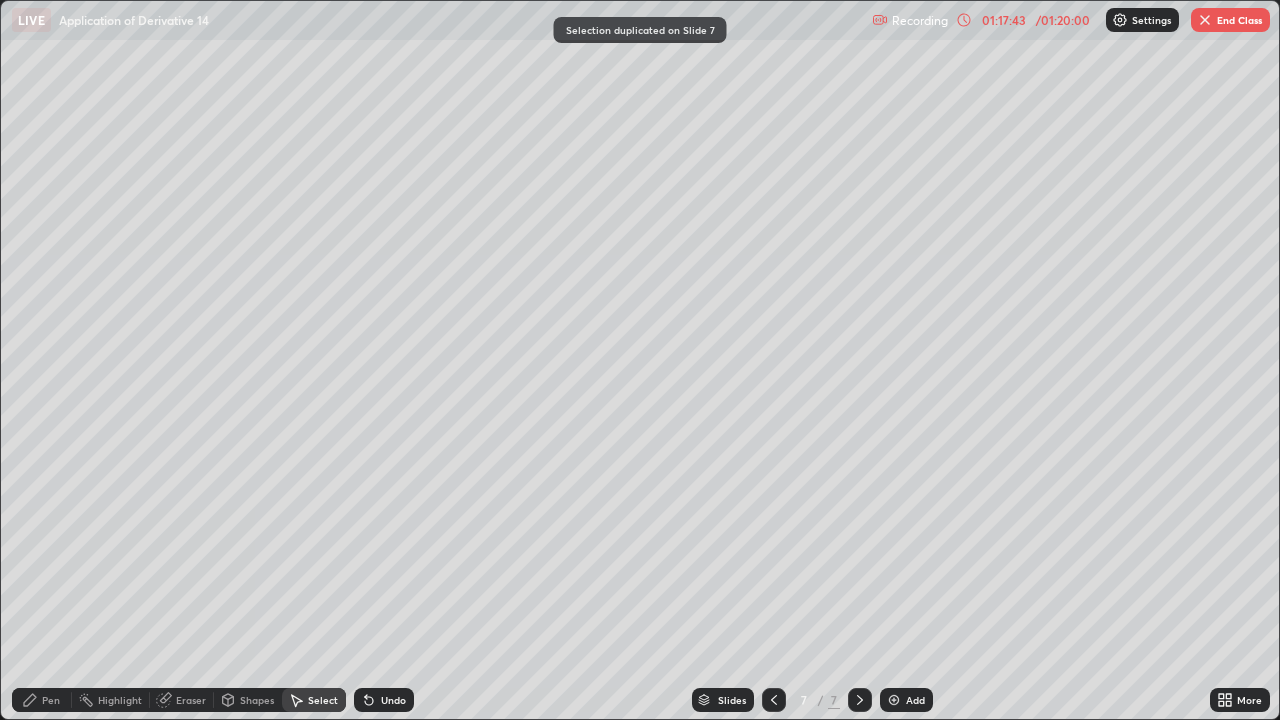 click on "Pen" at bounding box center (51, 700) 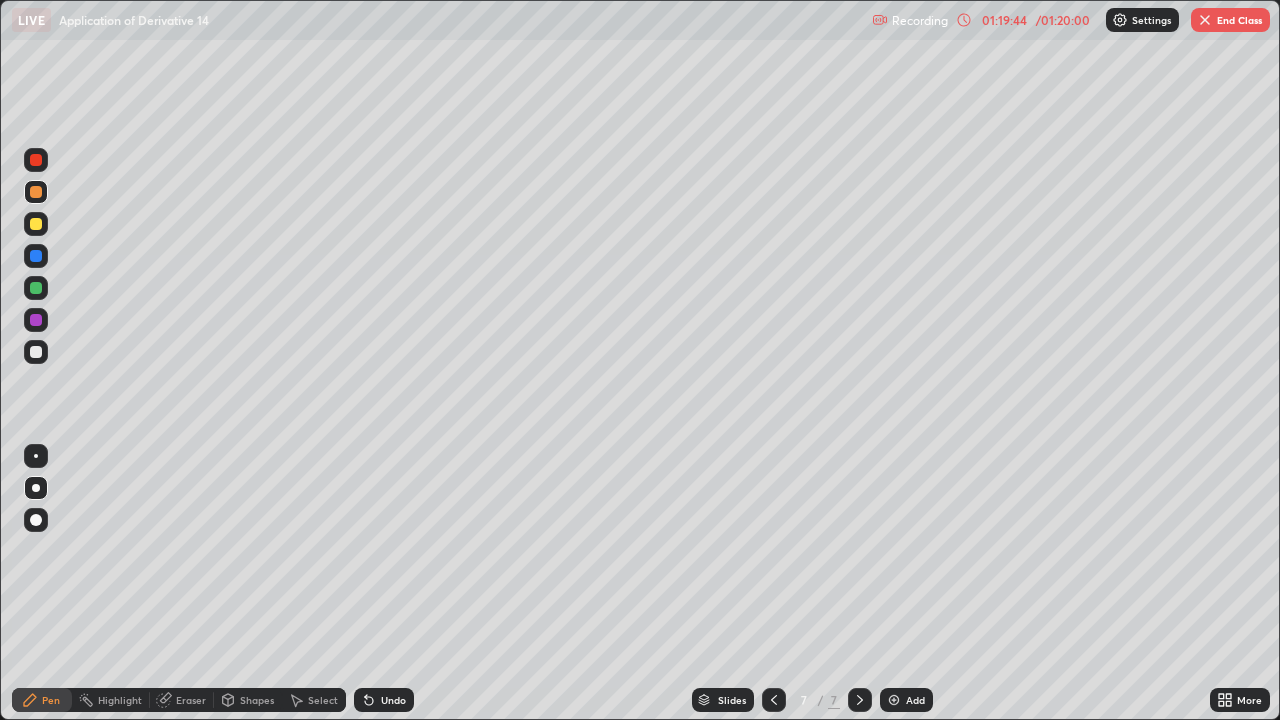 click at bounding box center [36, 288] 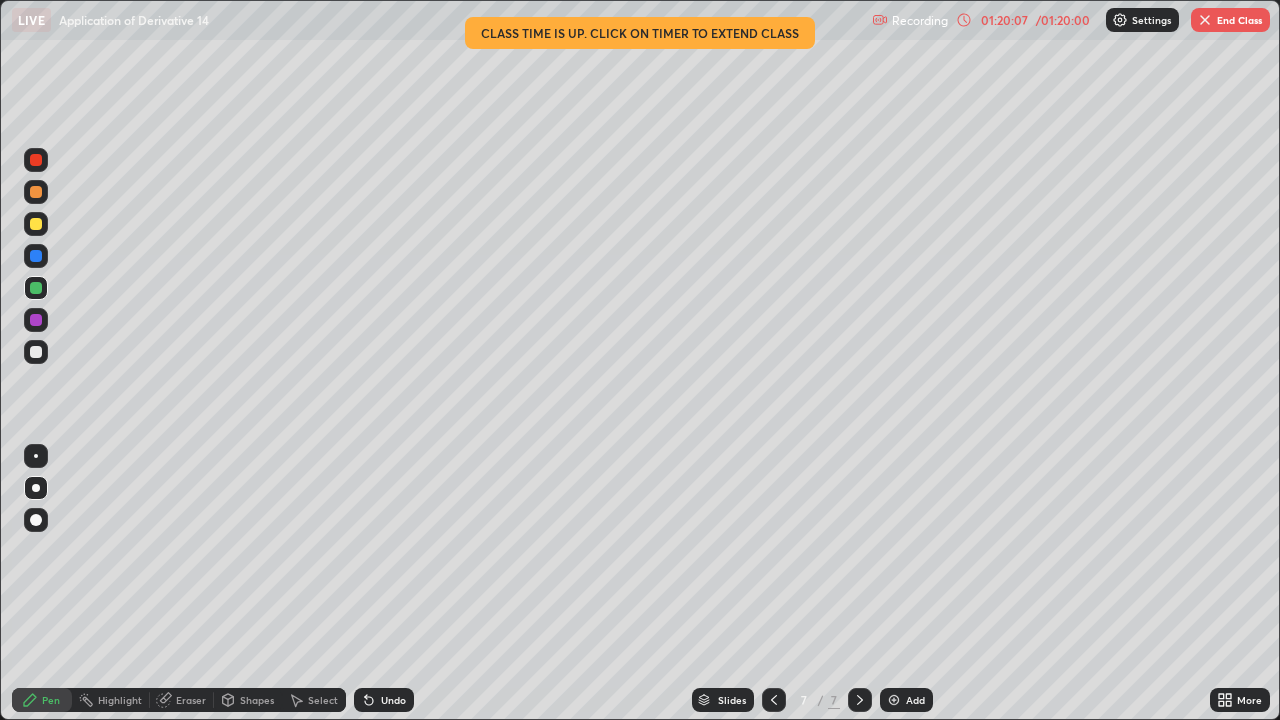 click 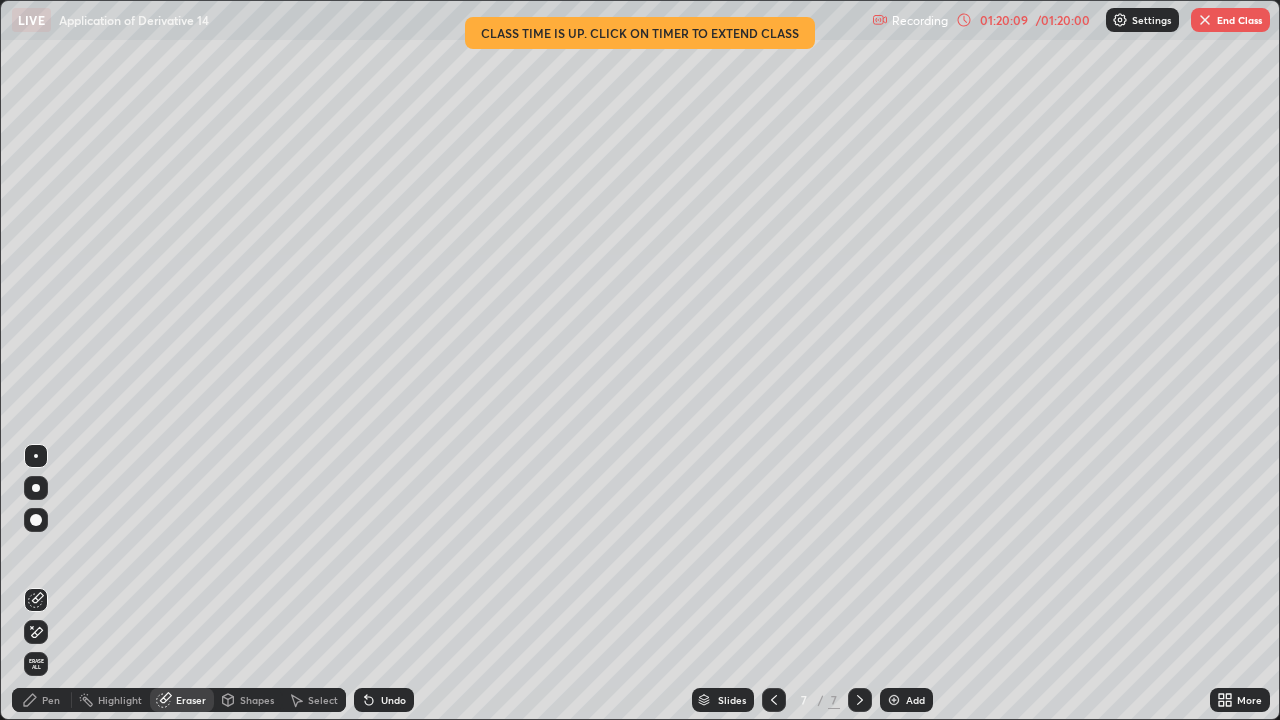 click on "Pen" at bounding box center [51, 700] 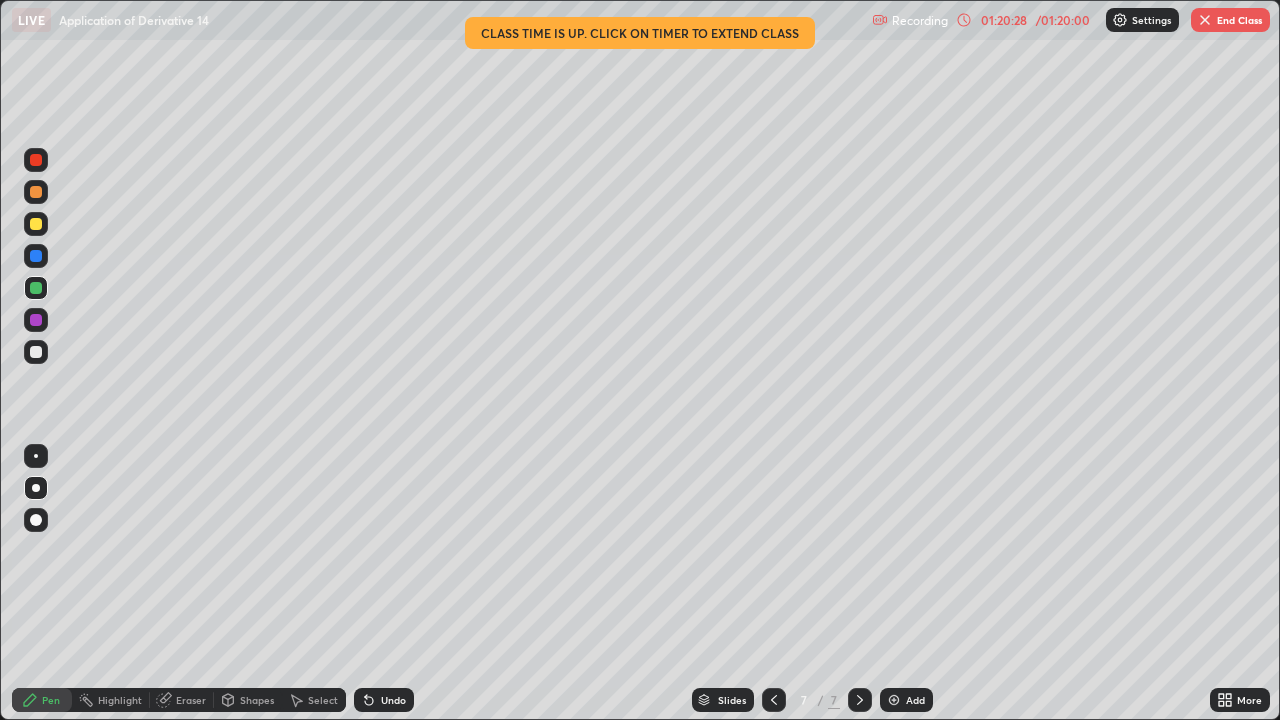 click on "Eraser" at bounding box center [191, 700] 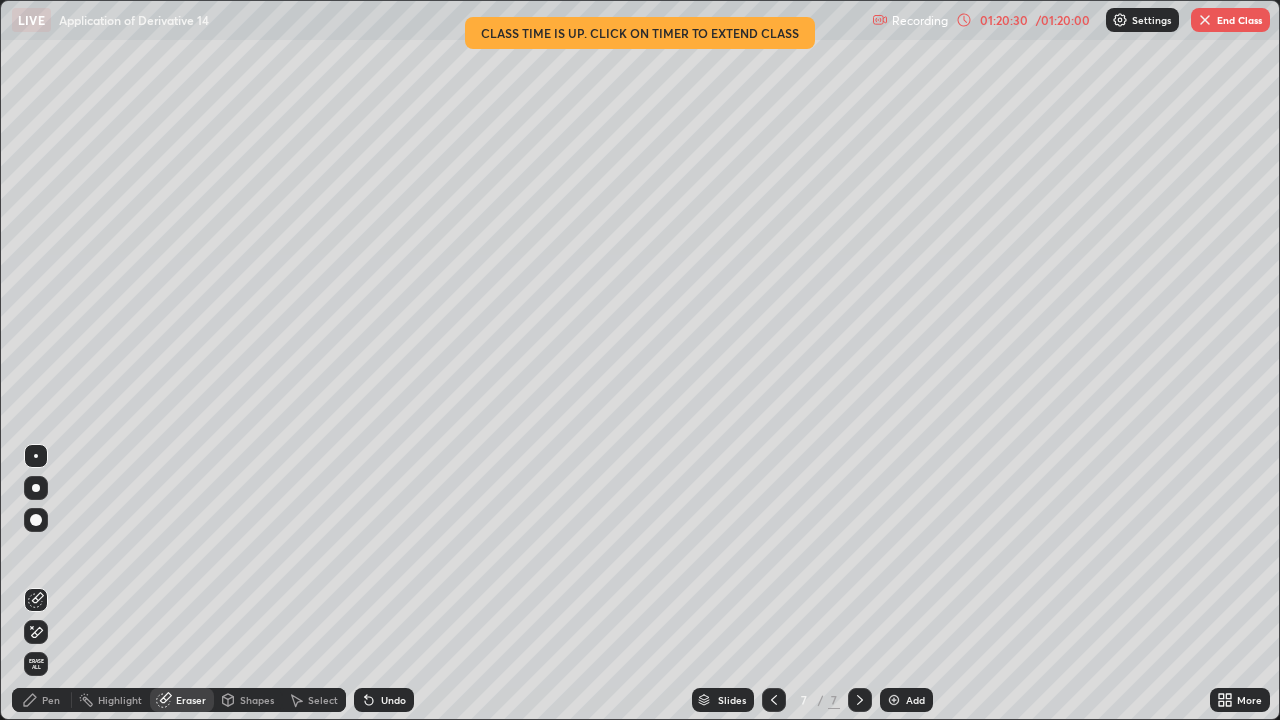 click on "Pen" at bounding box center [51, 700] 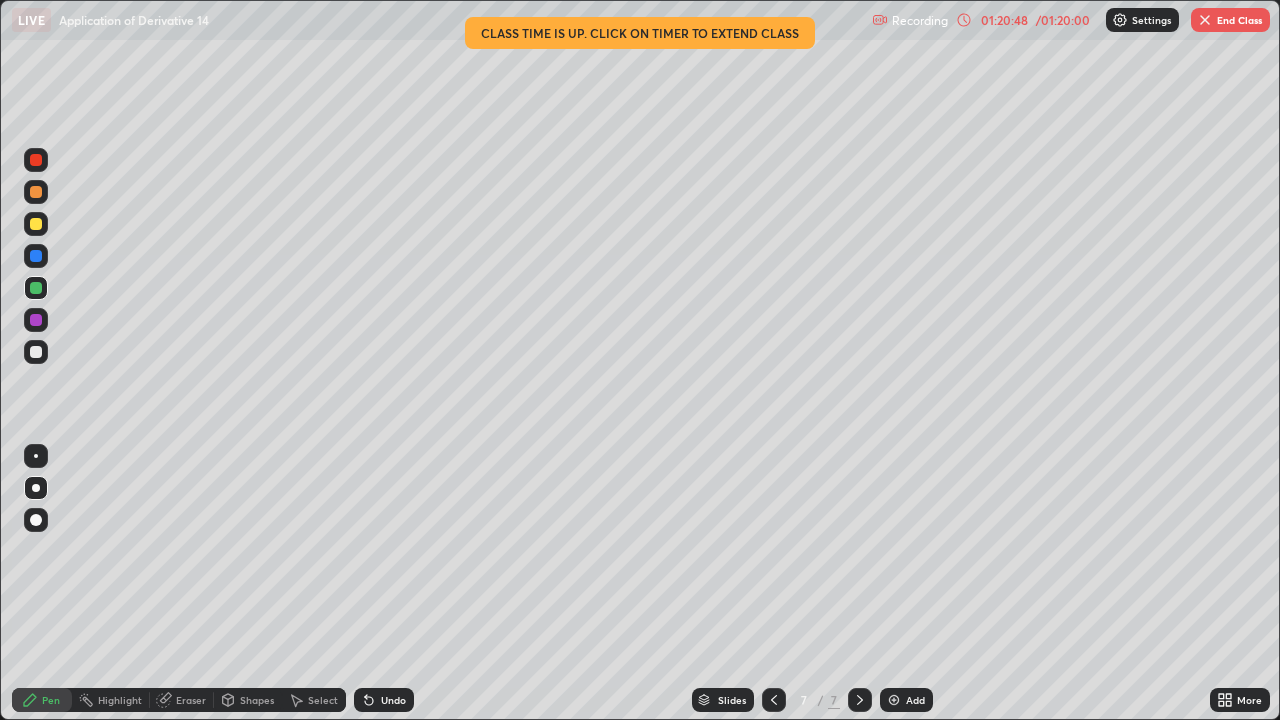 click on "Eraser" at bounding box center (191, 700) 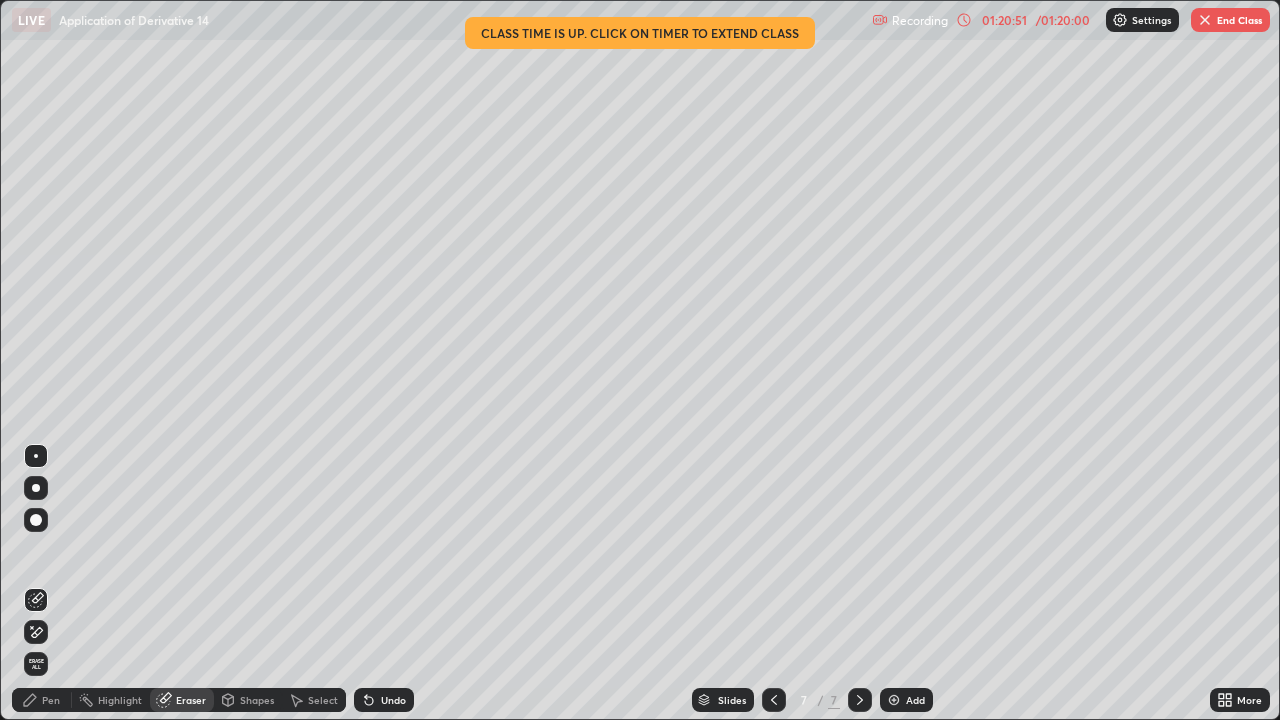click on "Pen" at bounding box center (51, 700) 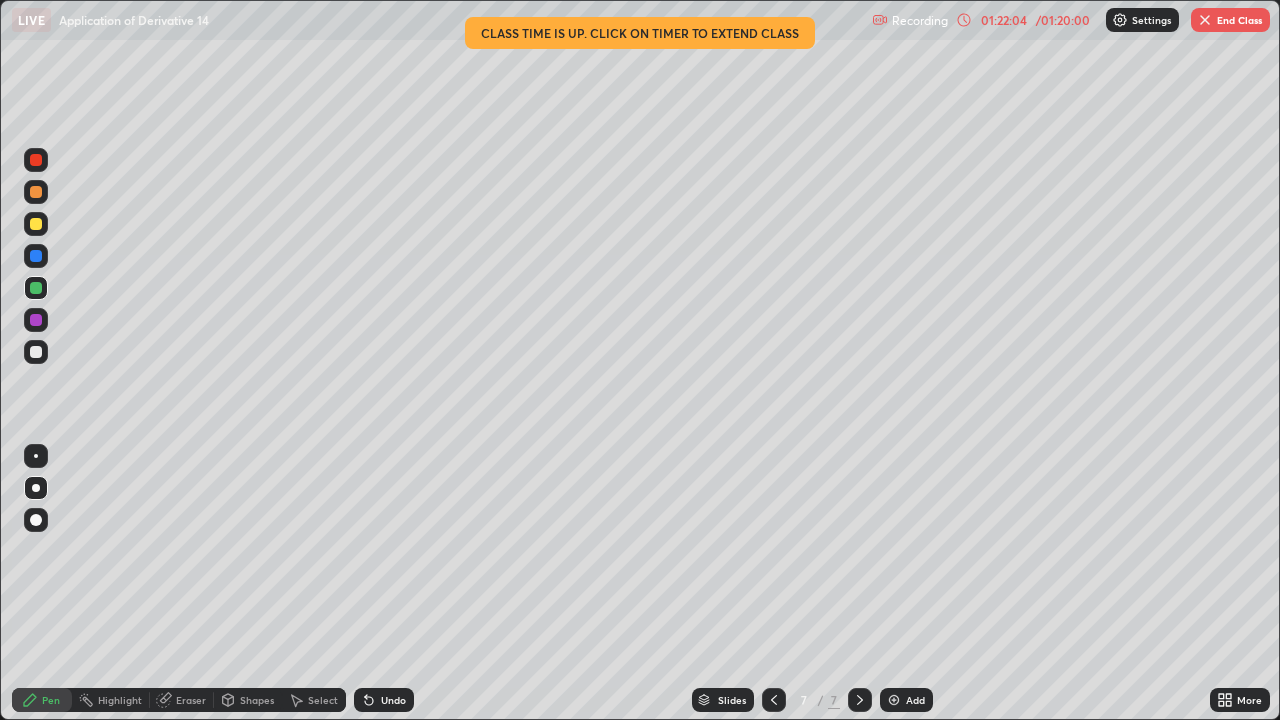 click on "Eraser" at bounding box center [191, 700] 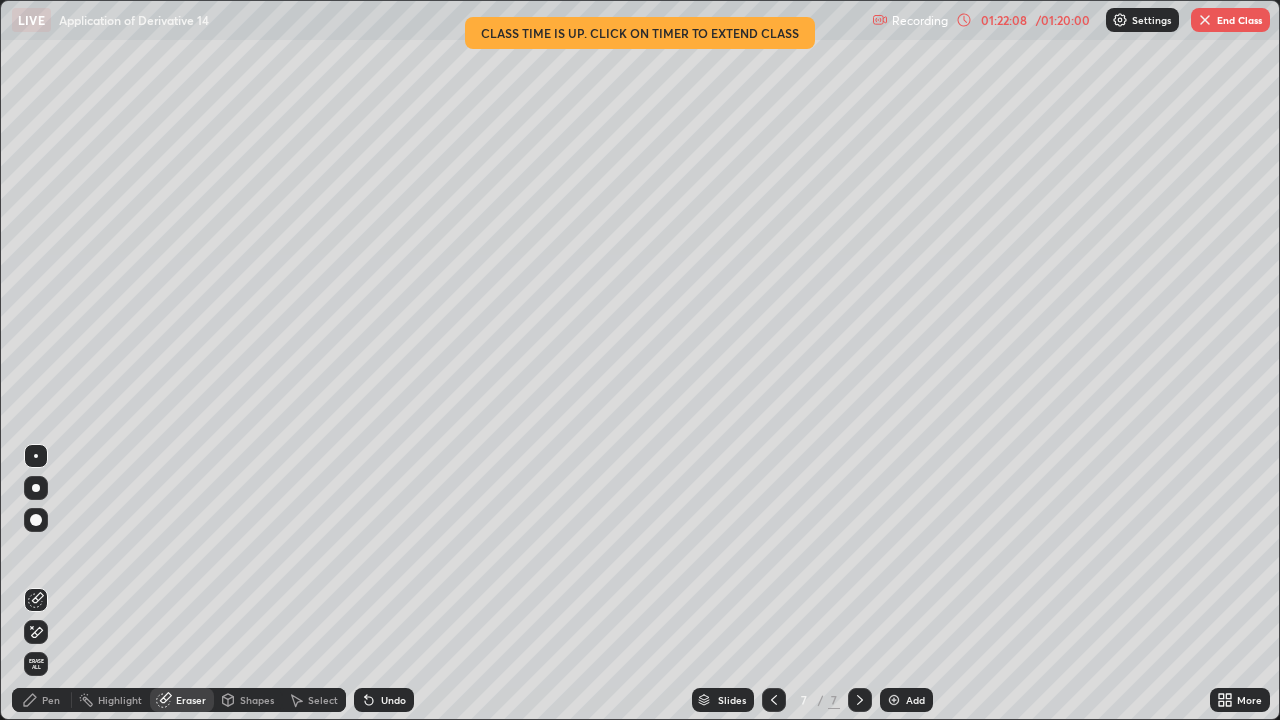 click on "Pen" at bounding box center (51, 700) 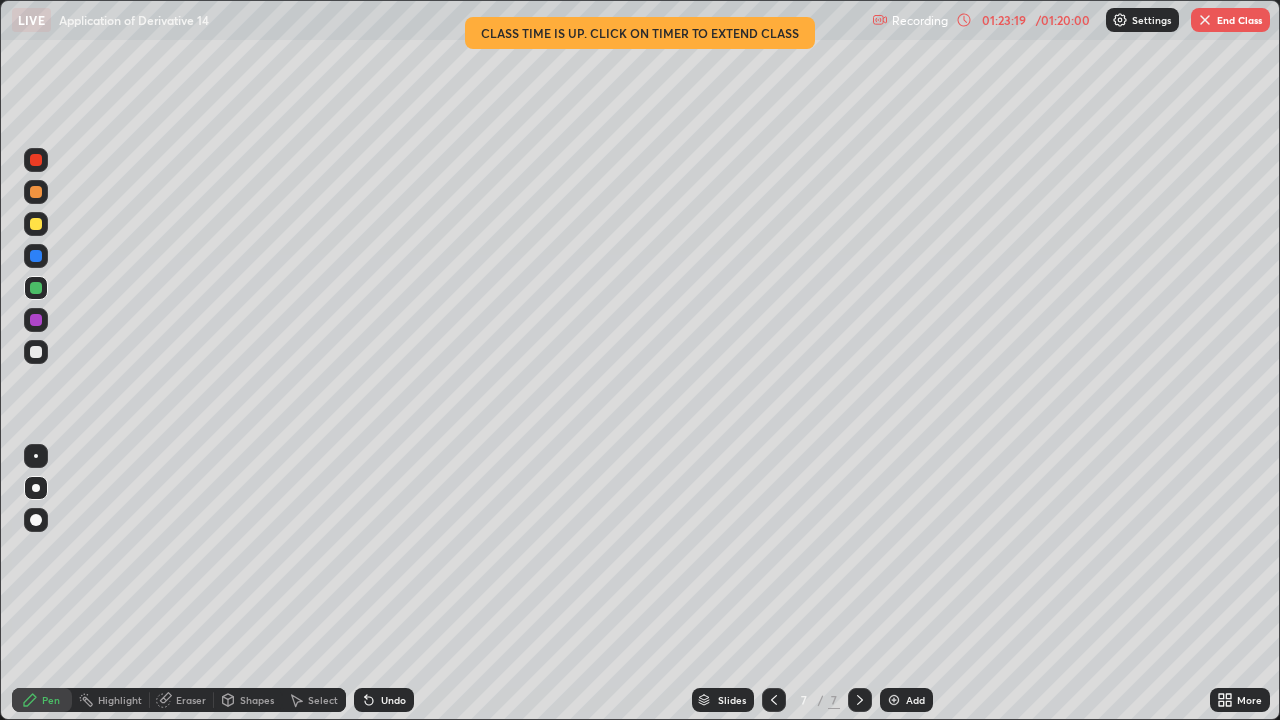 click 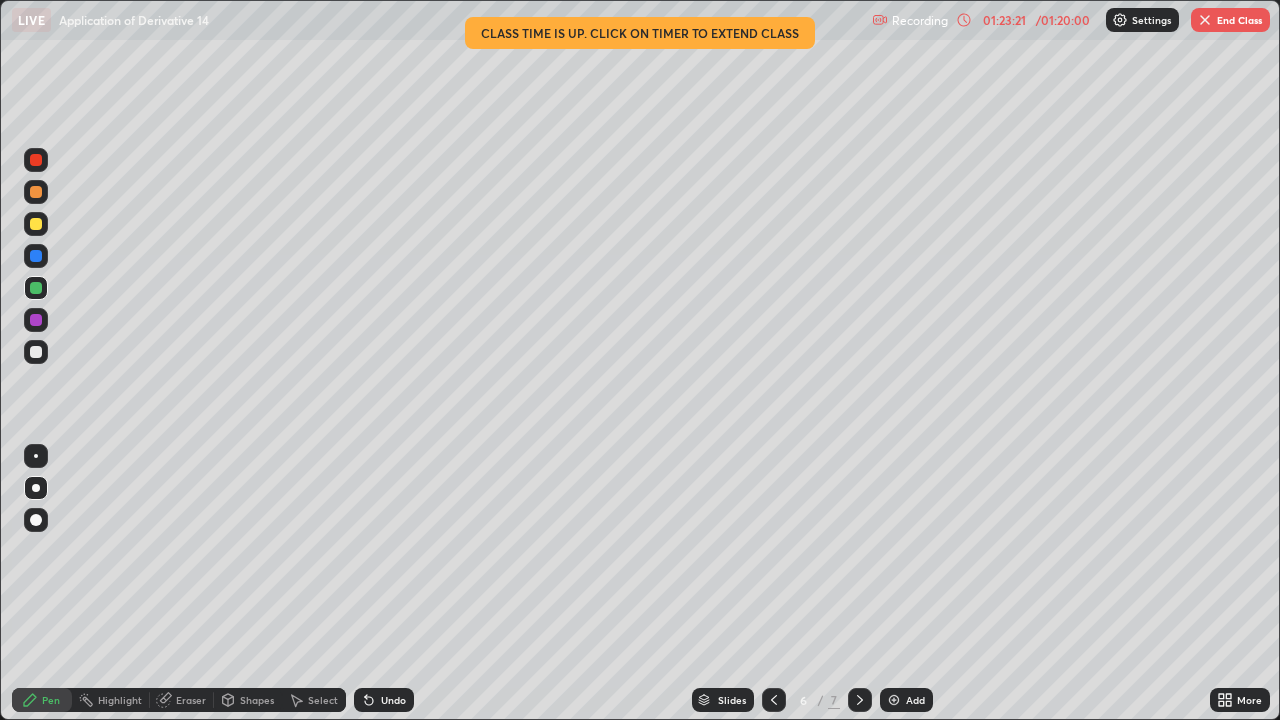 click 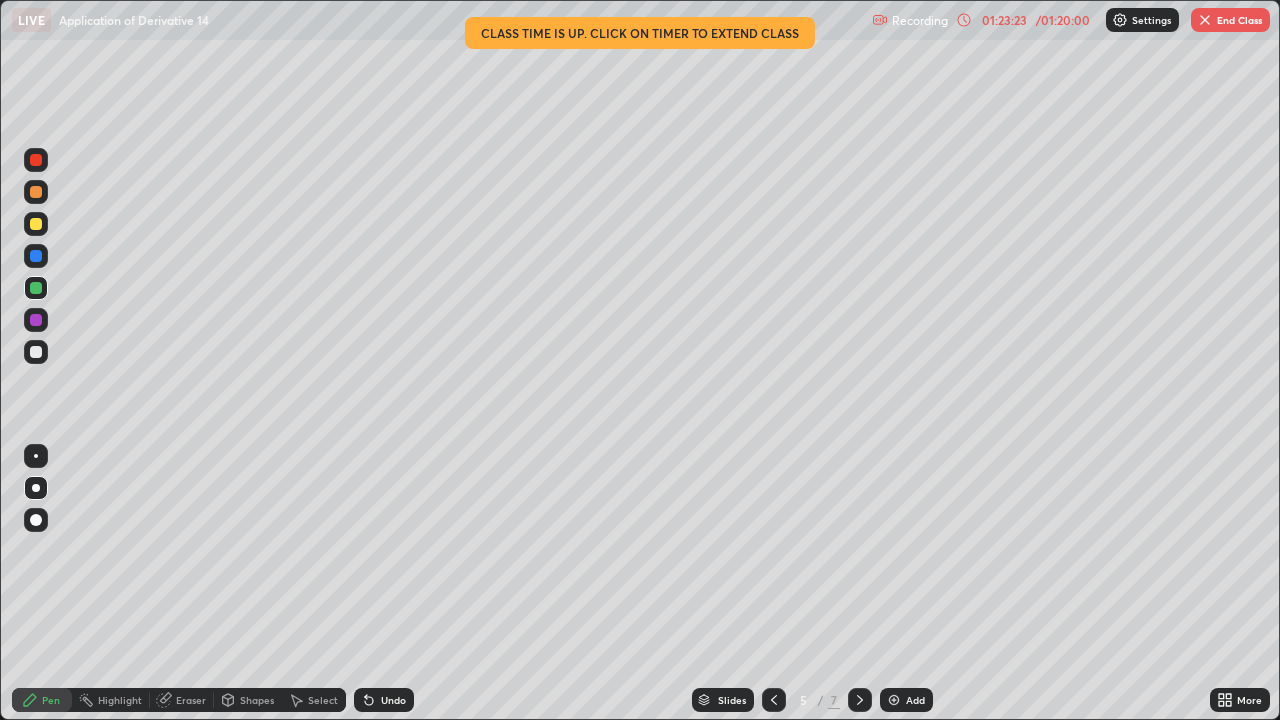 click 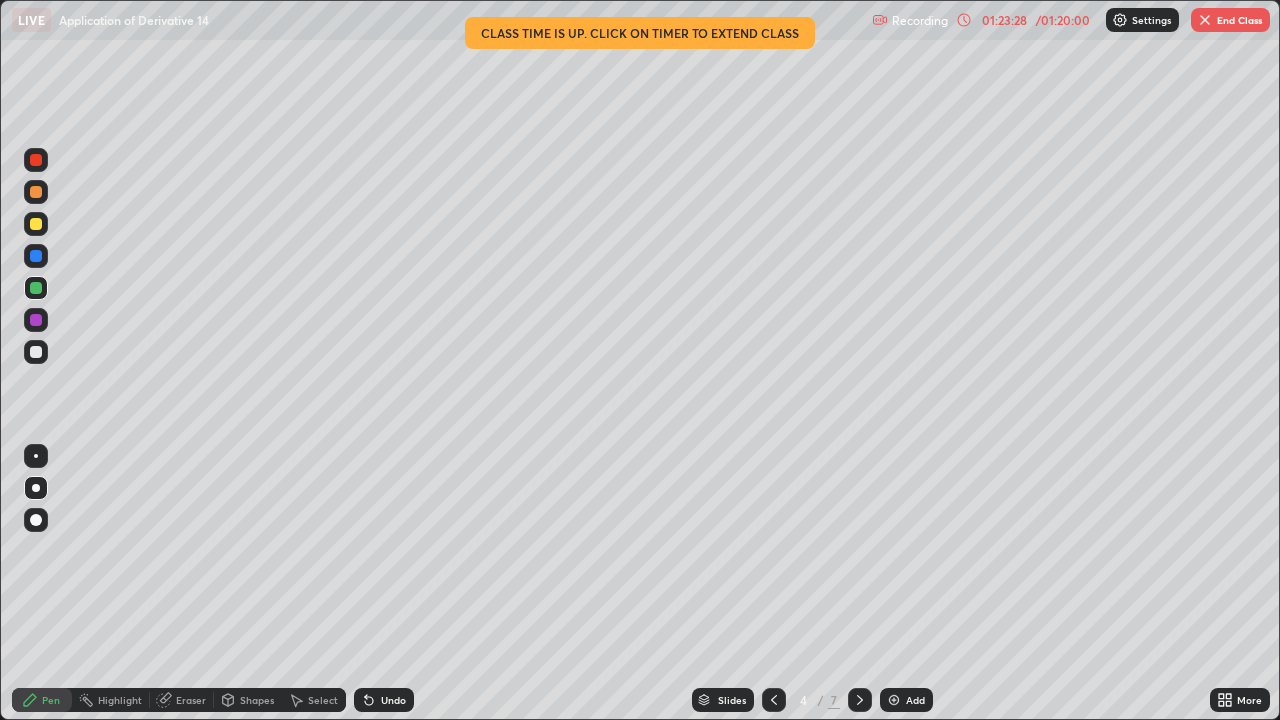 click 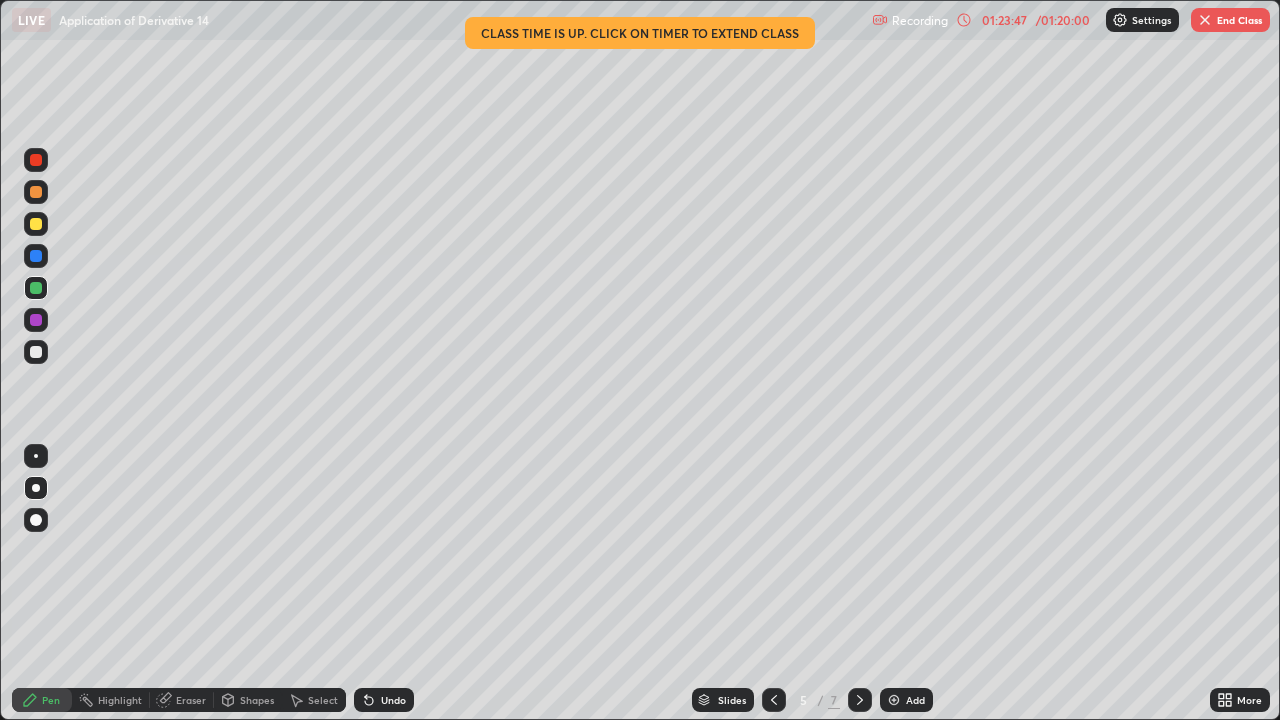click 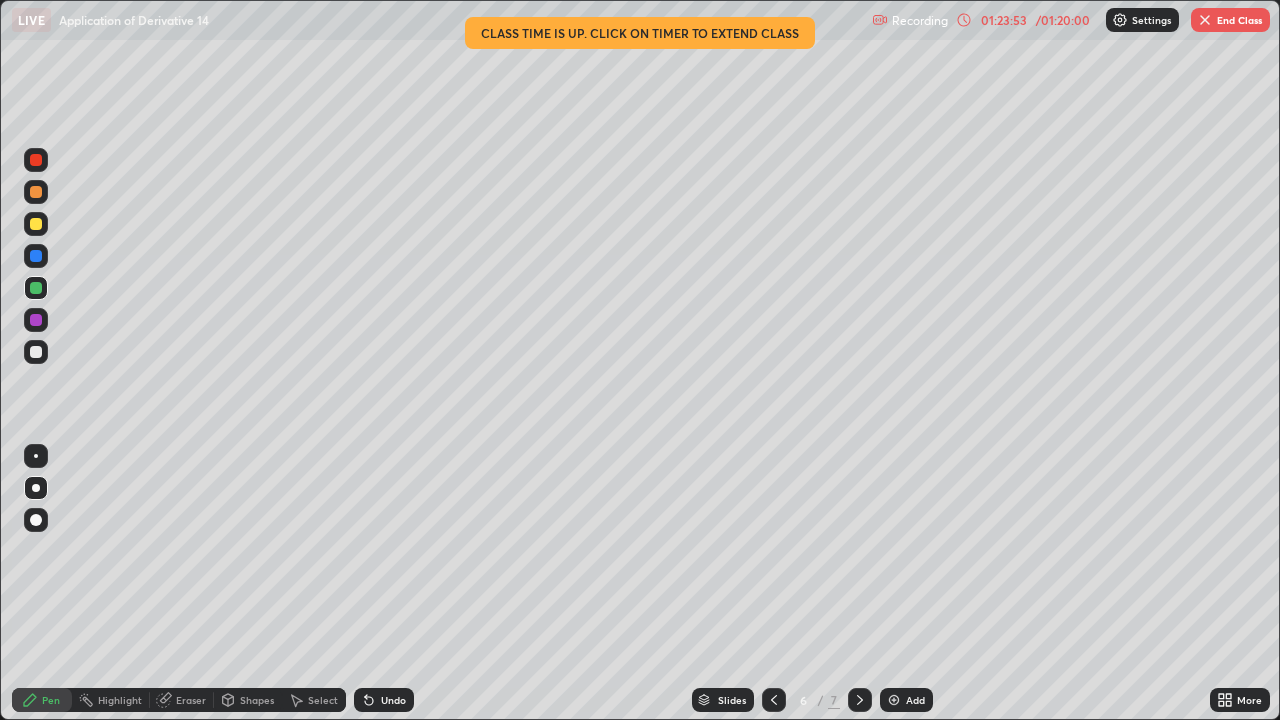 click 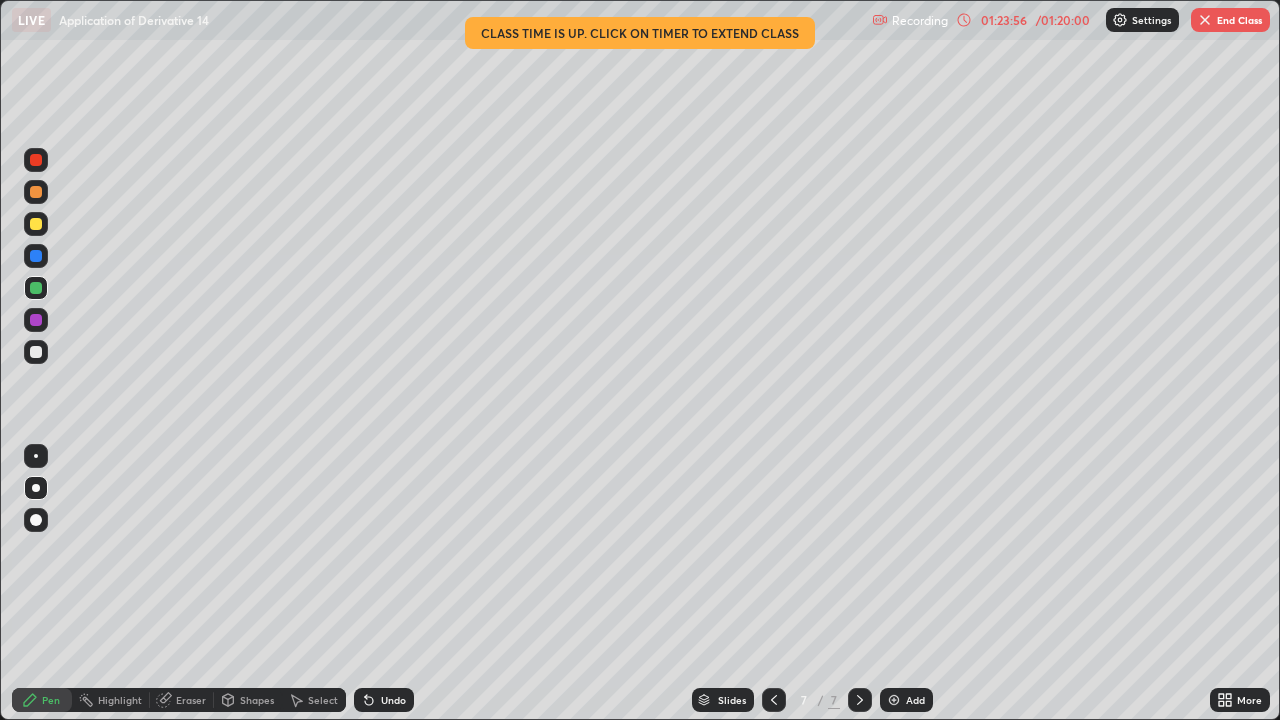 click 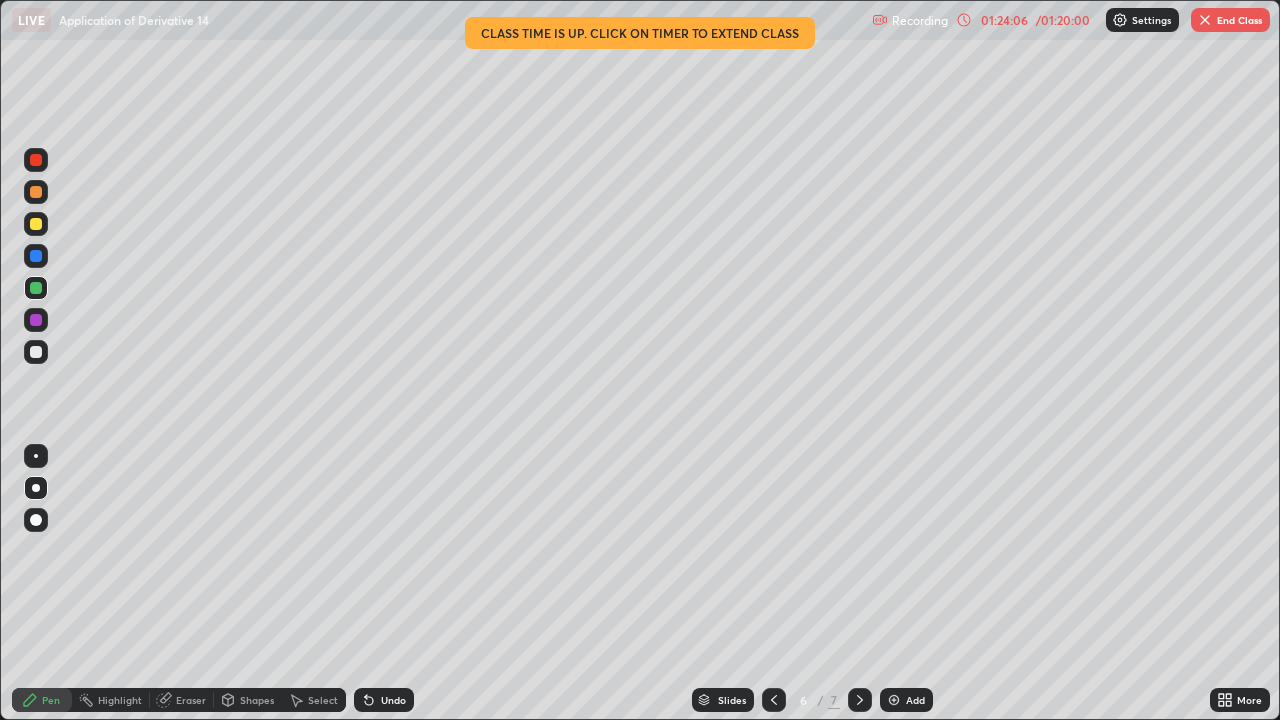 click 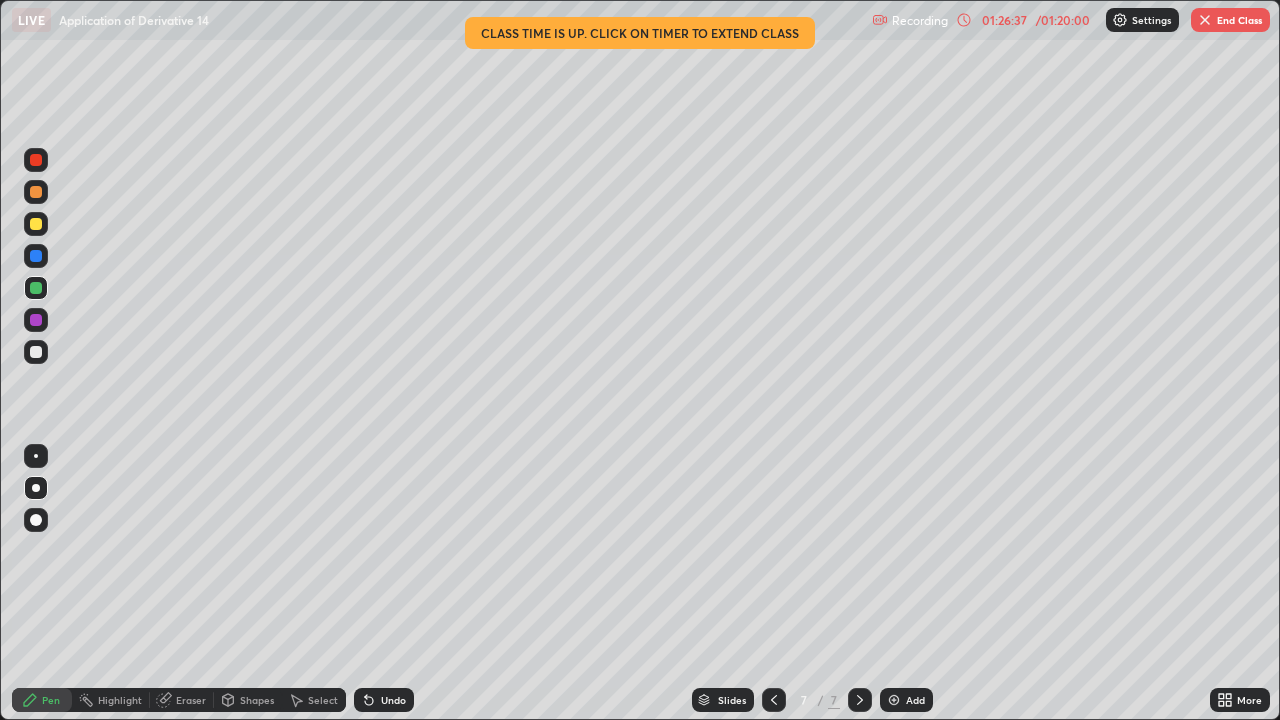 click 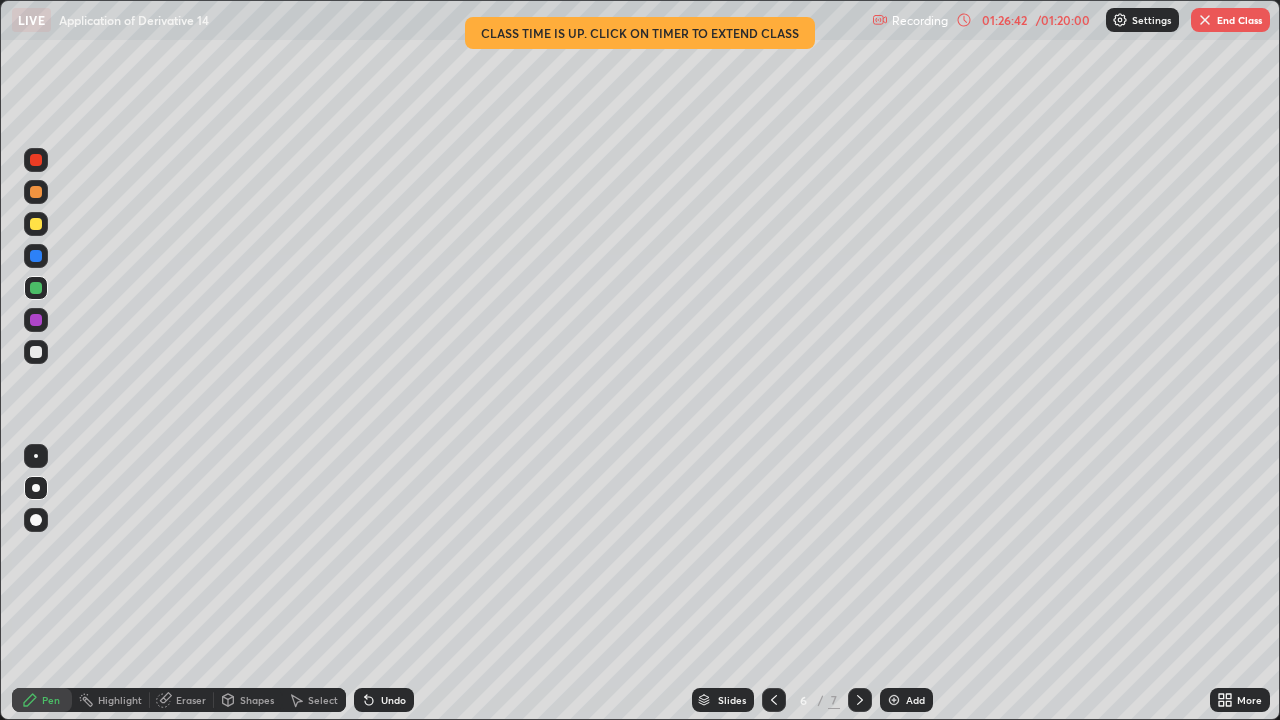 click 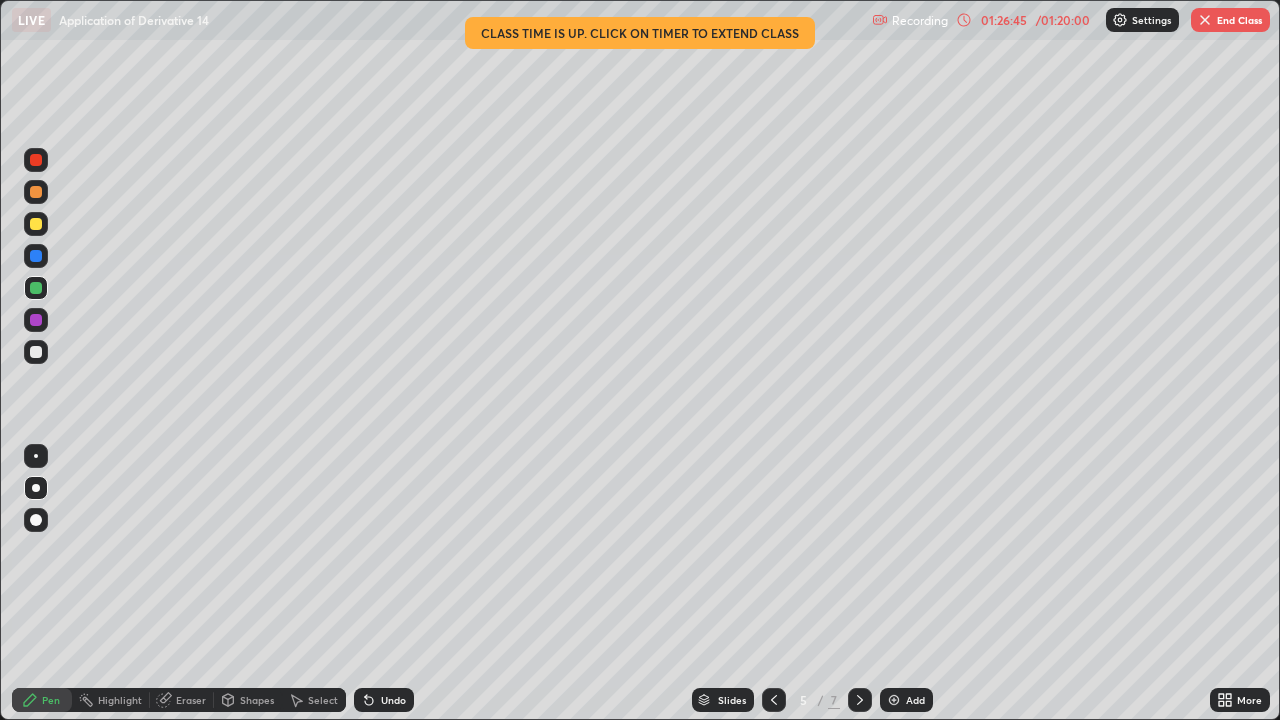 click 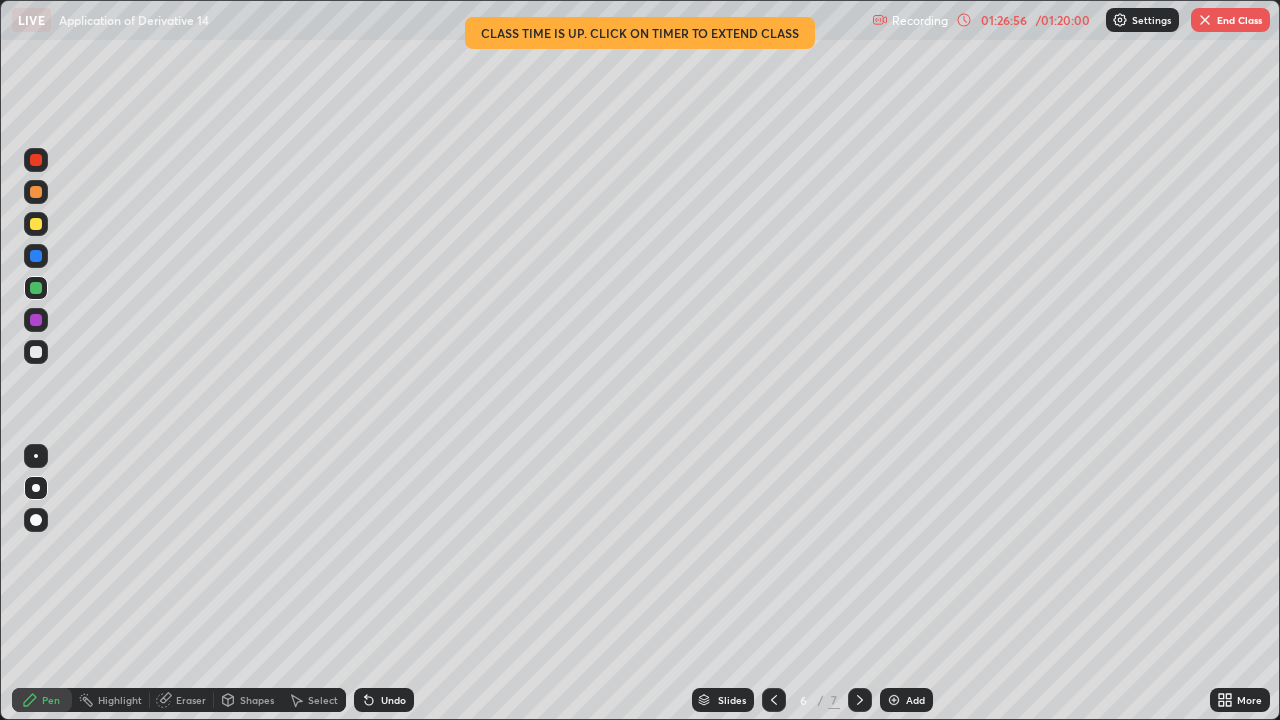 click on "Undo" at bounding box center [393, 700] 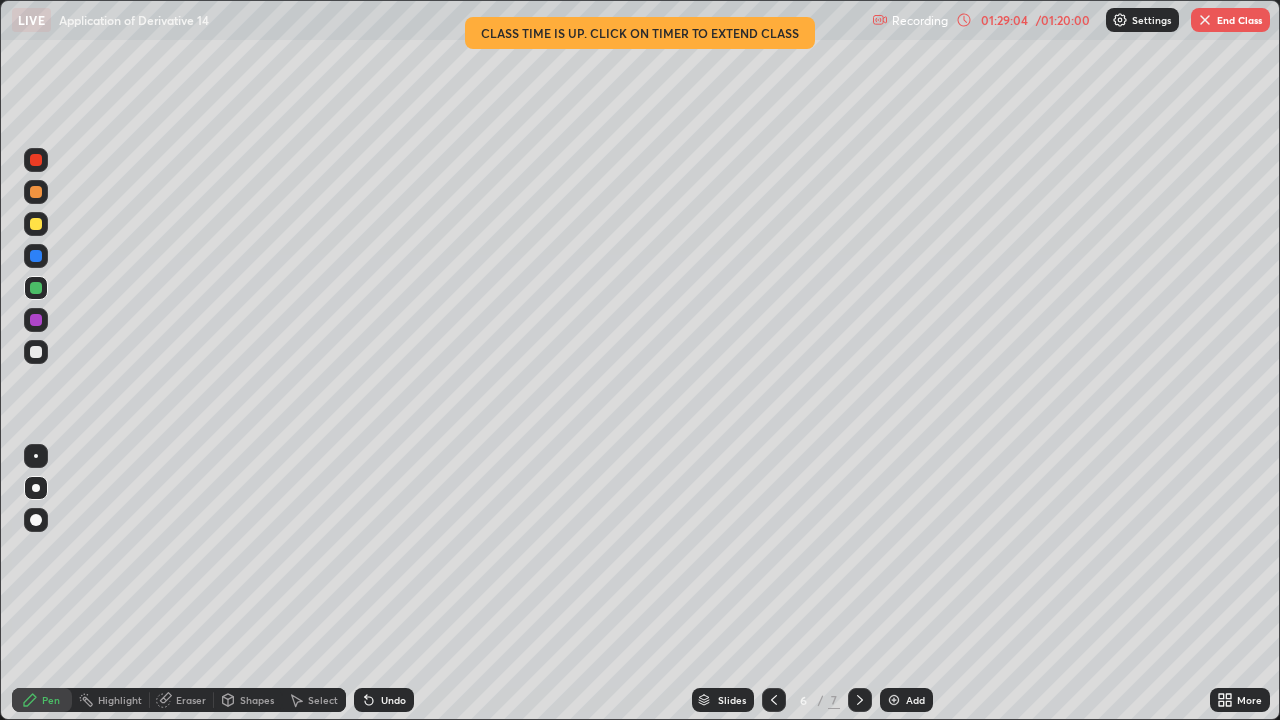 click 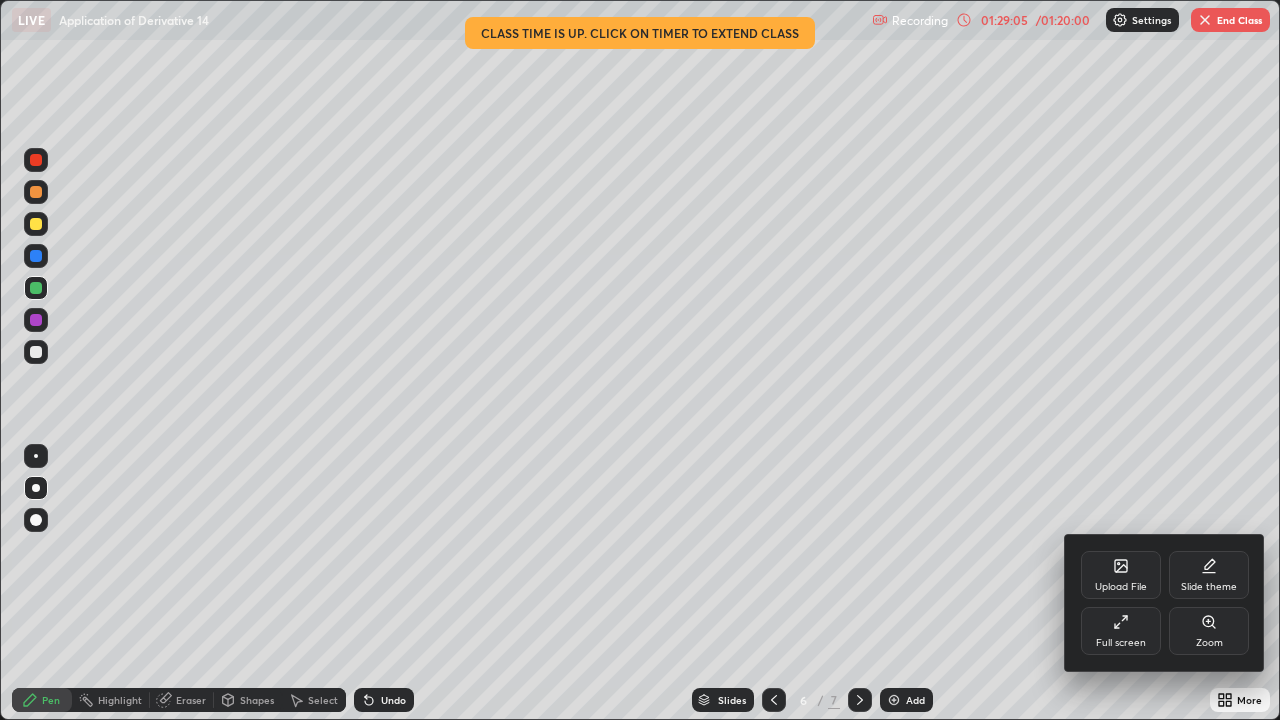 click on "Full screen" at bounding box center (1121, 631) 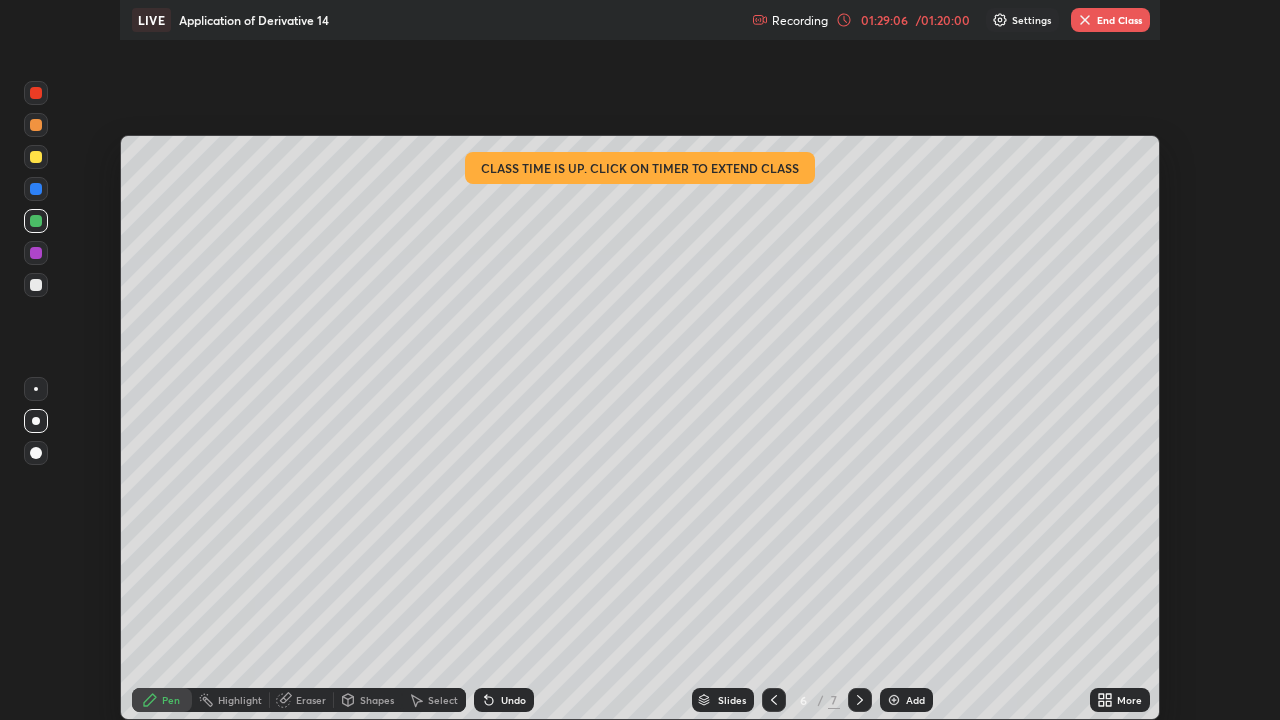 click on "Setting up your live class Class time is up.  Click on timer to extend class" at bounding box center [640, 360] 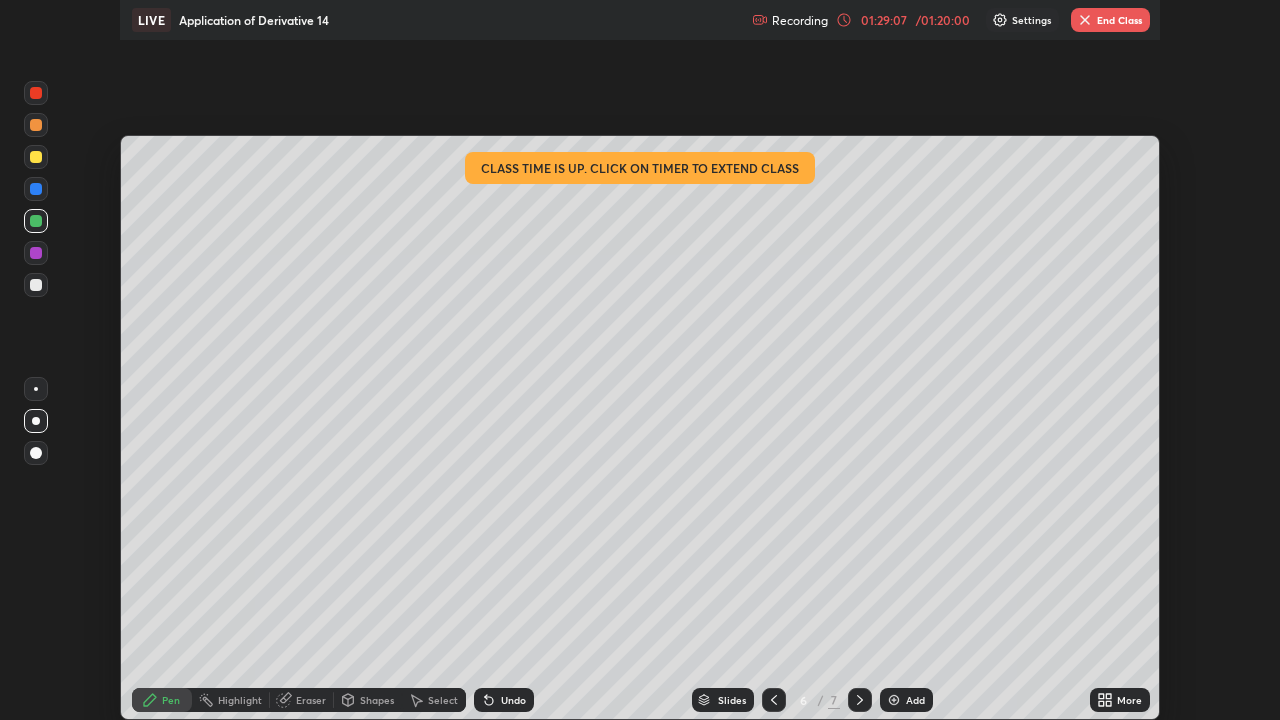 click on "Setting up your live class Class time is up.  Click on timer to extend class" at bounding box center (640, 360) 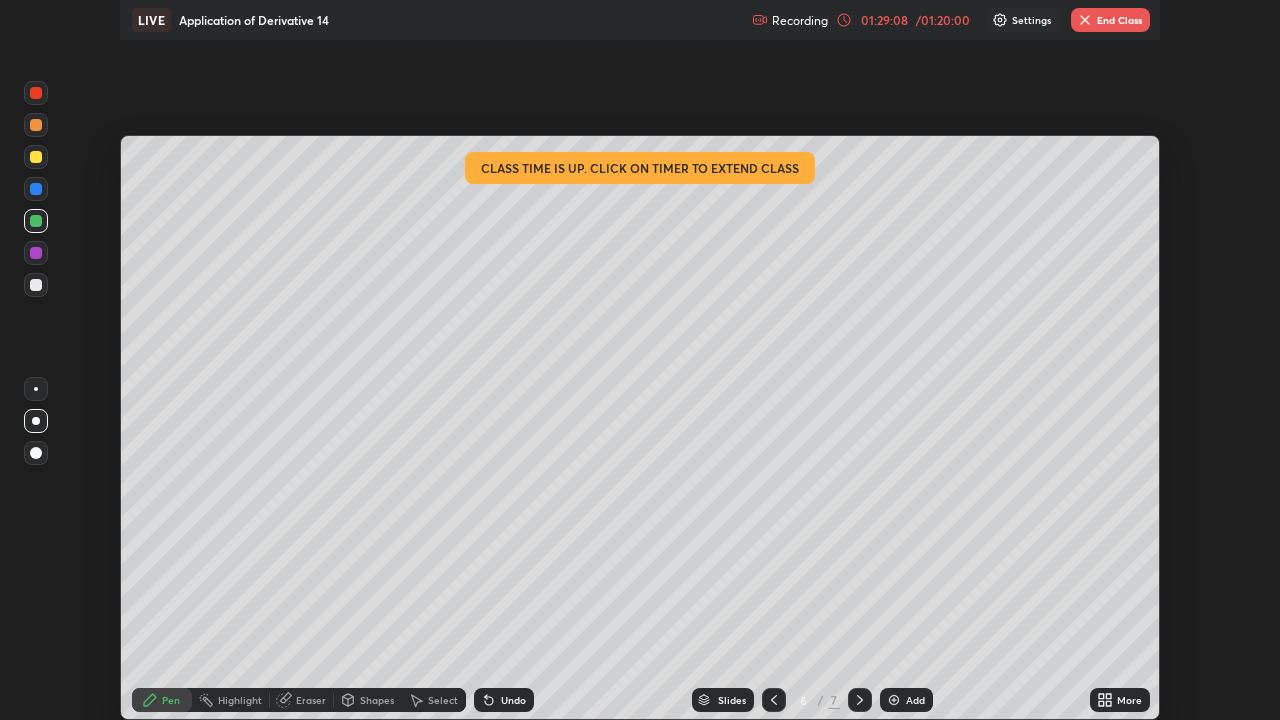 click on "Setting up your live class Class time is up.  Click on timer to extend class" at bounding box center [640, 360] 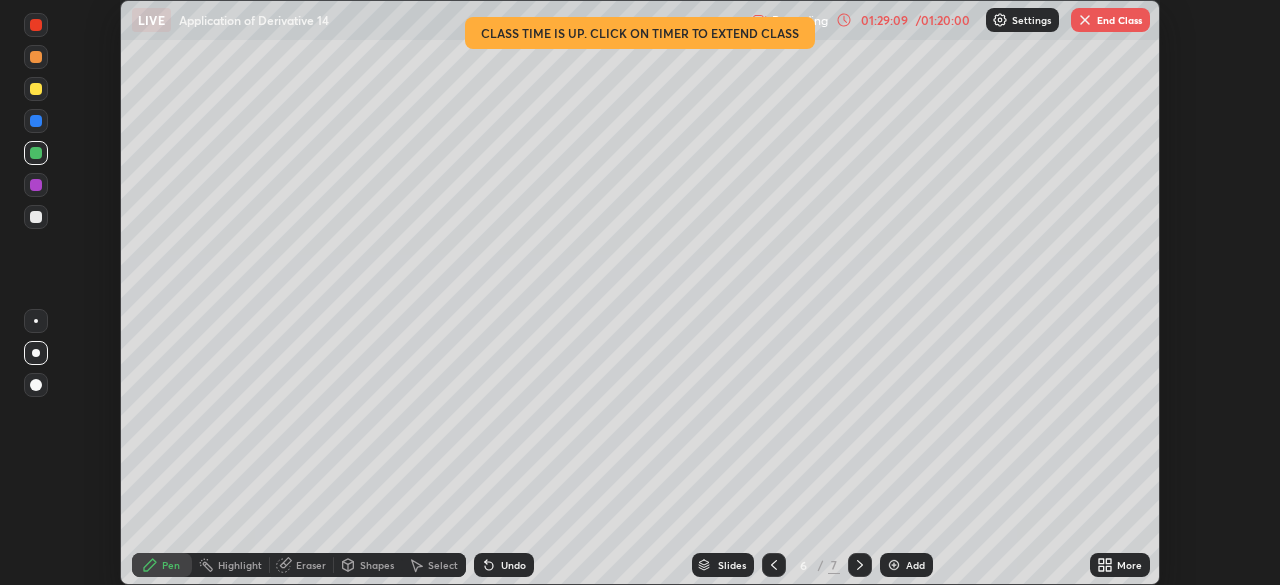 scroll, scrollTop: 585, scrollLeft: 1280, axis: both 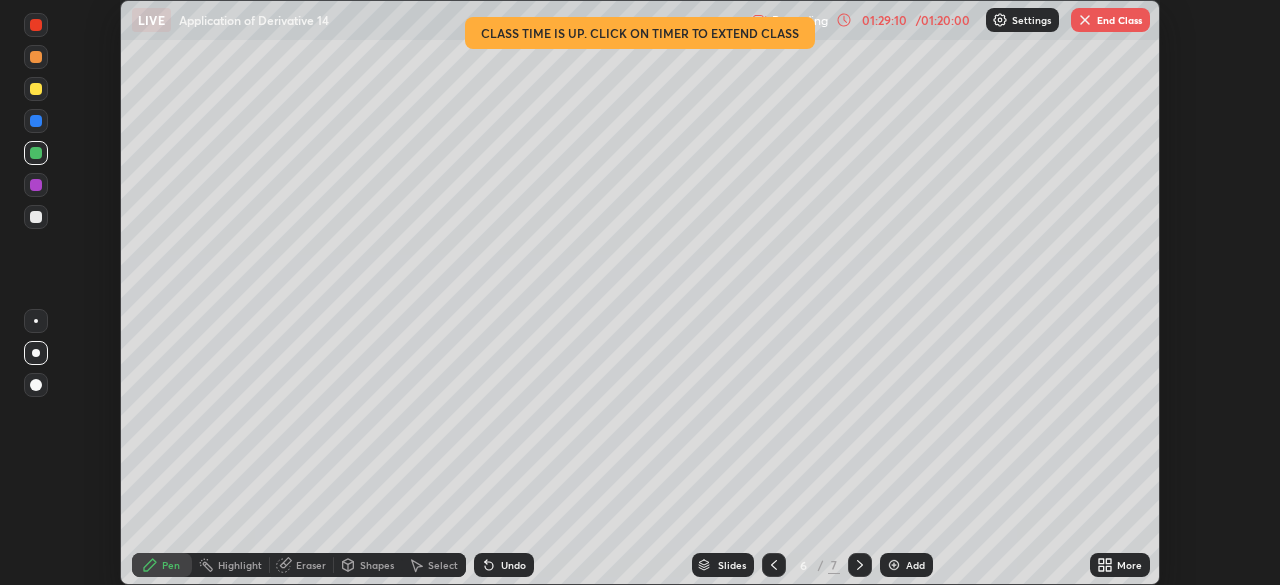 click on "Setting up your live class Class time is up.  Click on timer to extend class" at bounding box center (640, 292) 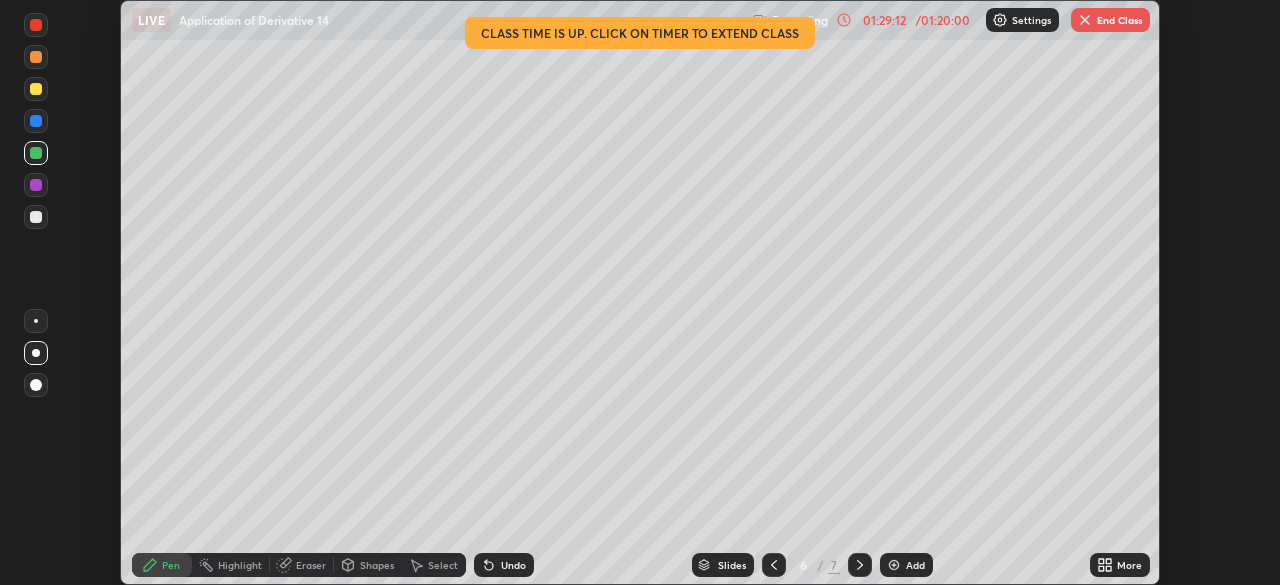 click on "End Class" at bounding box center [1110, 20] 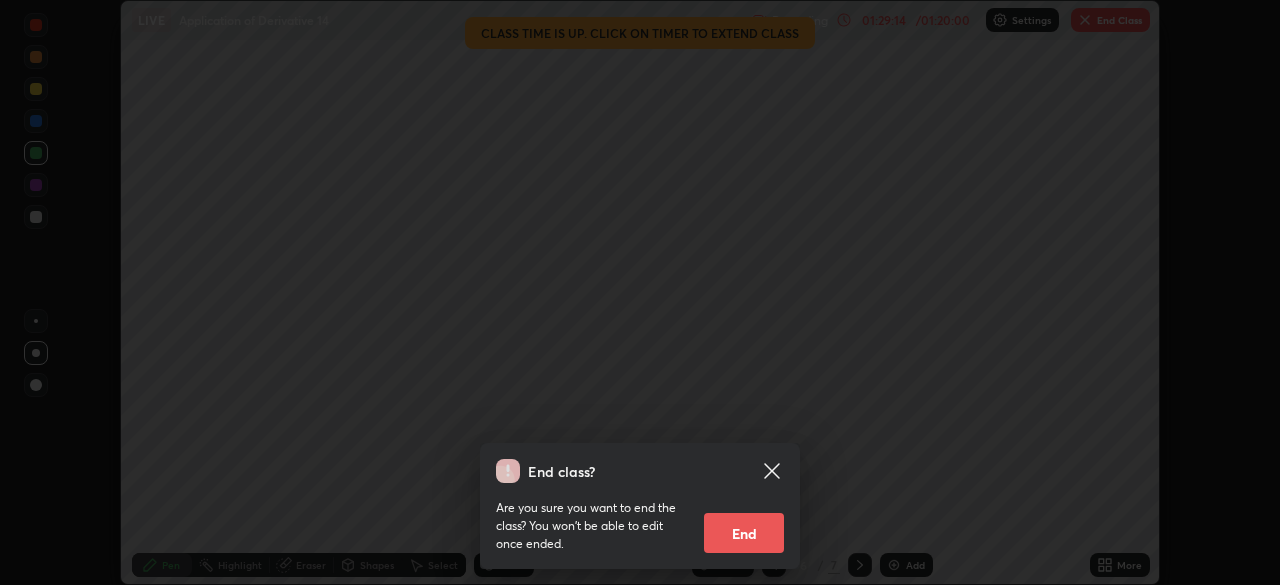 click on "End" at bounding box center [744, 533] 